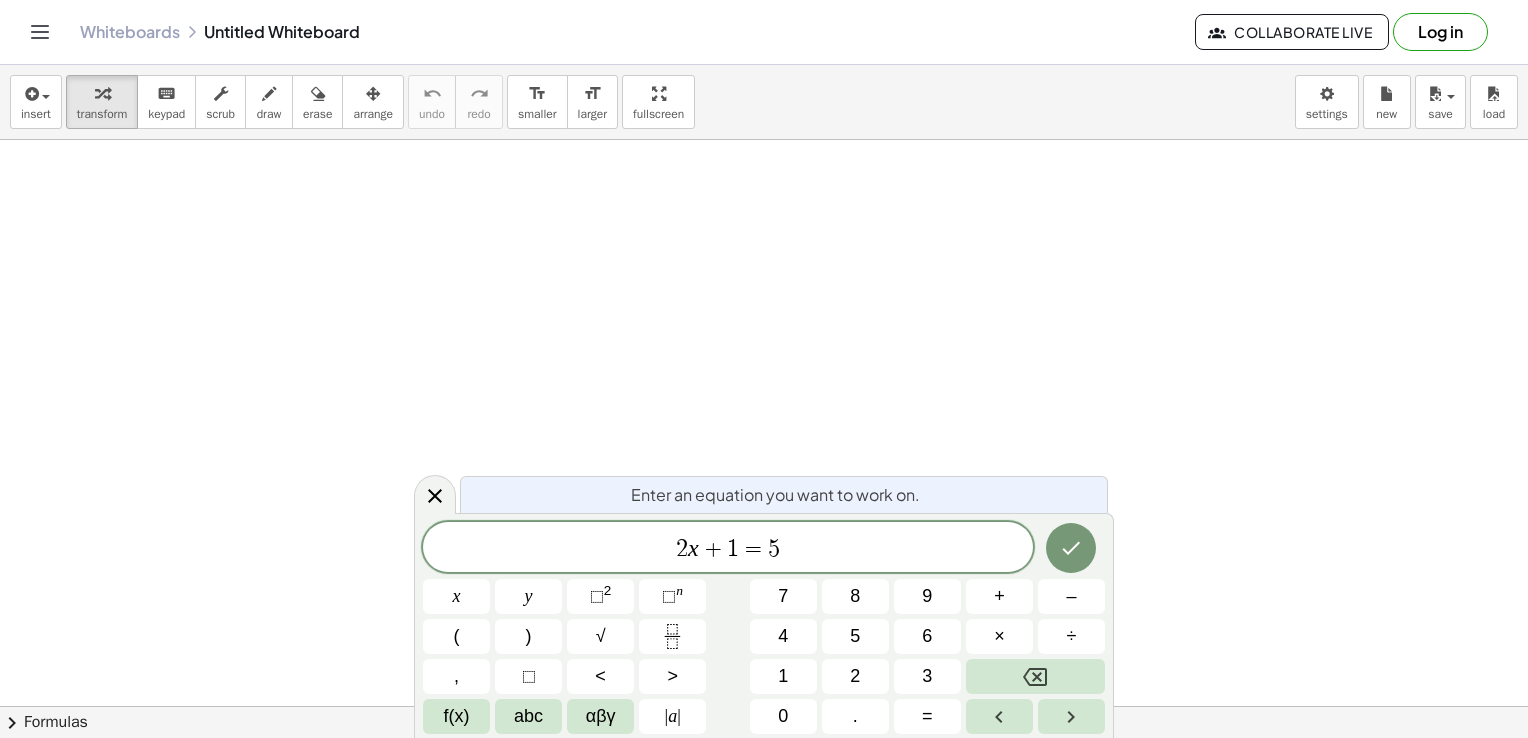 scroll, scrollTop: 0, scrollLeft: 0, axis: both 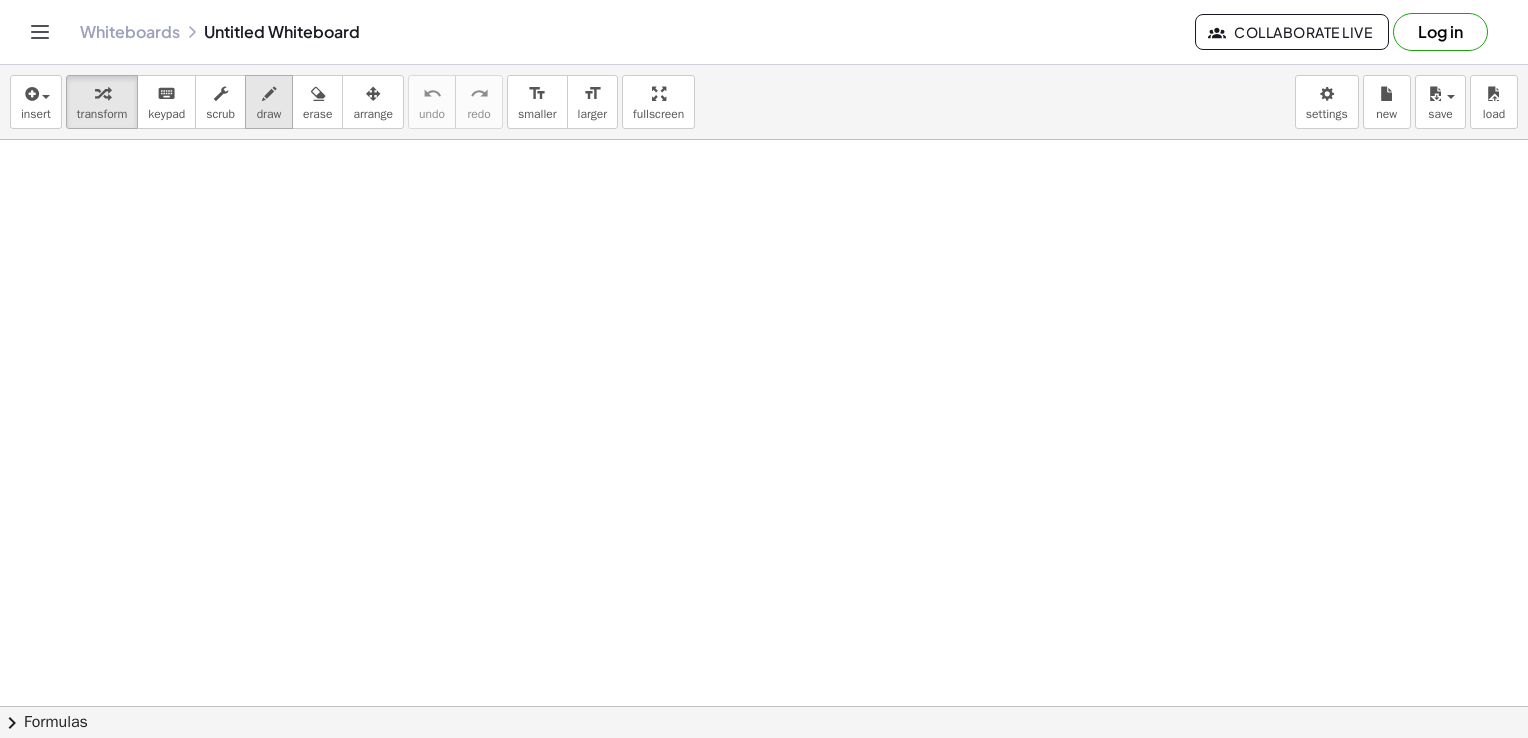 click on "draw" at bounding box center (269, 114) 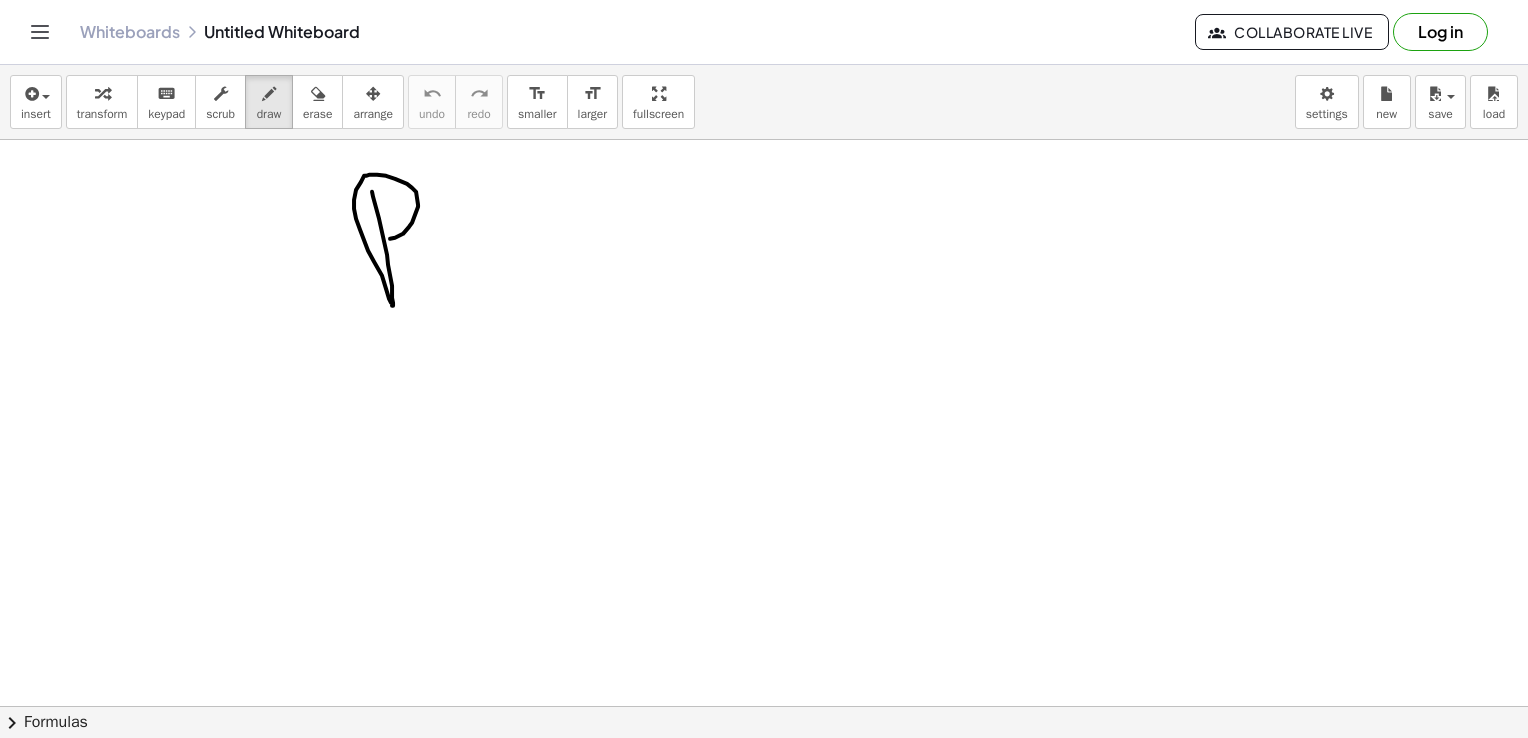 drag, startPoint x: 372, startPoint y: 191, endPoint x: 377, endPoint y: 238, distance: 47.26521 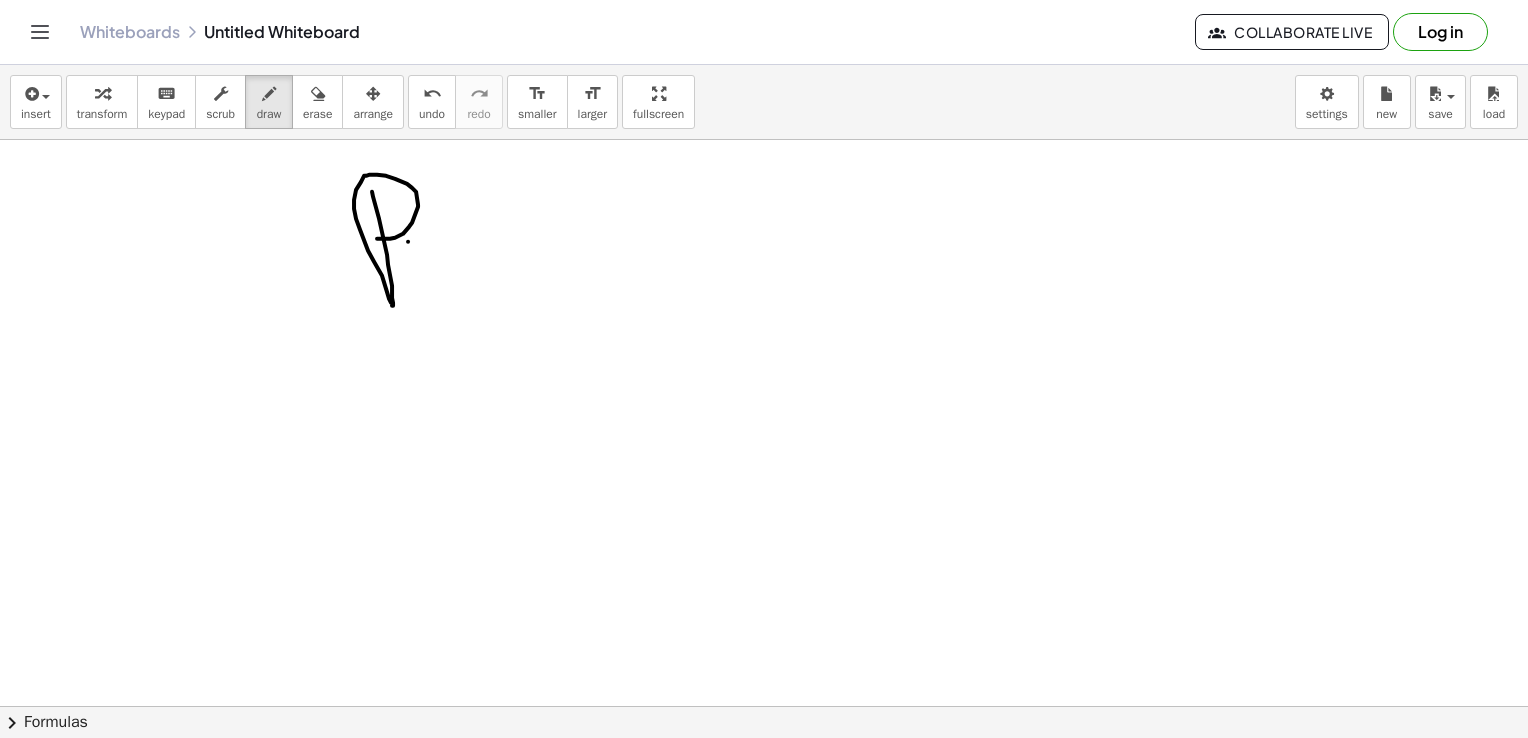 drag, startPoint x: 408, startPoint y: 241, endPoint x: 443, endPoint y: 237, distance: 35.22783 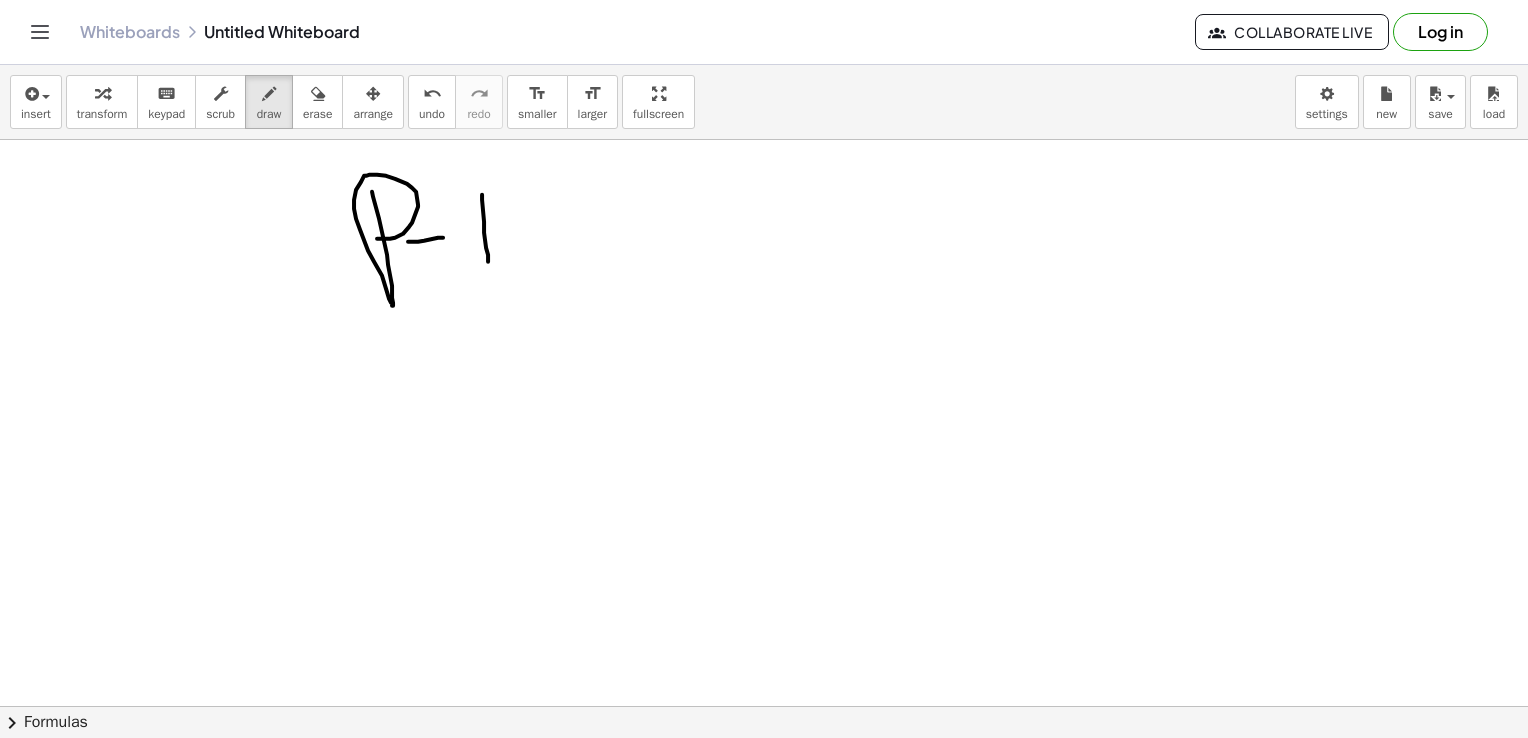 drag, startPoint x: 482, startPoint y: 194, endPoint x: 492, endPoint y: 267, distance: 73.68175 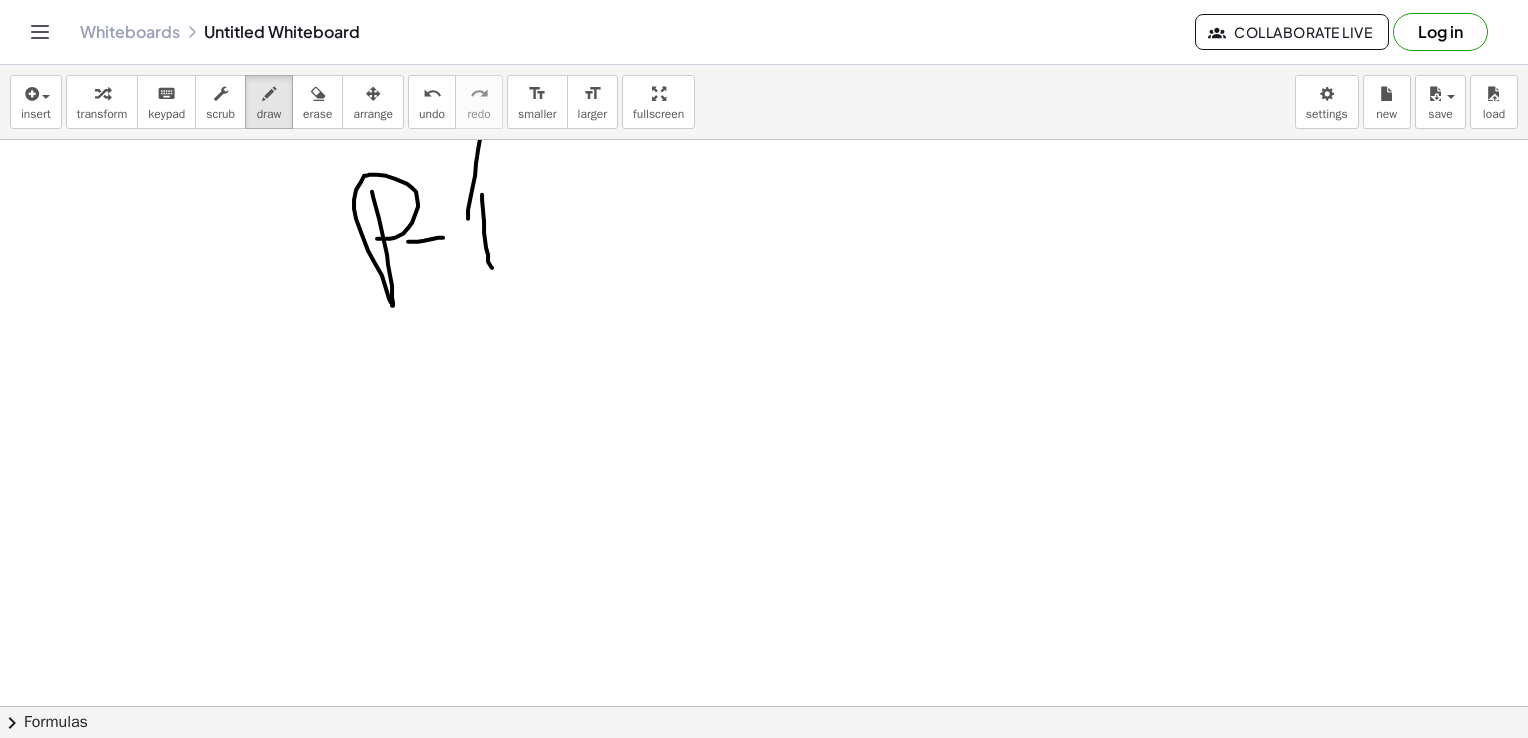 drag, startPoint x: 468, startPoint y: 218, endPoint x: 544, endPoint y: 233, distance: 77.46612 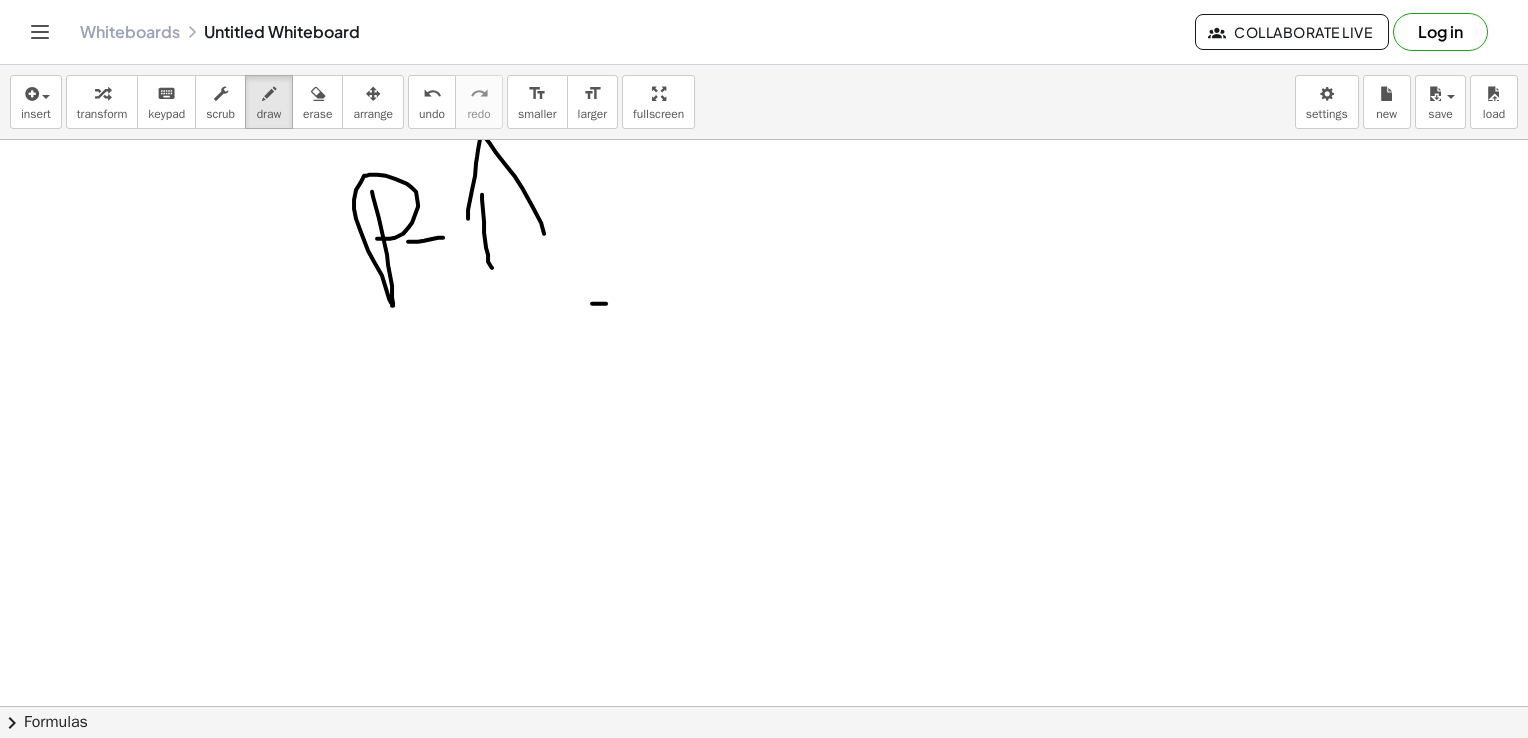 drag, startPoint x: 606, startPoint y: 303, endPoint x: 615, endPoint y: 369, distance: 66.61081 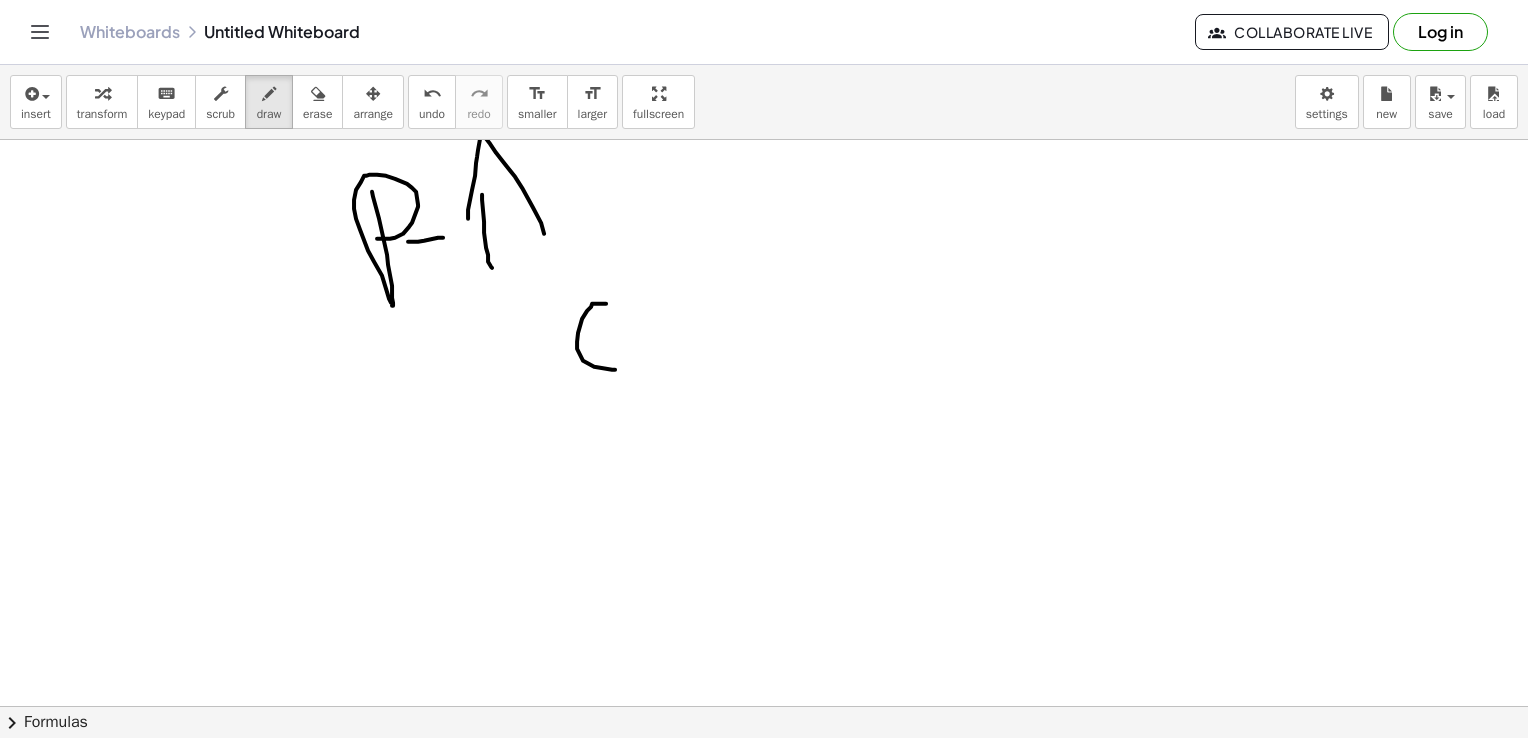 click at bounding box center [764, 772] 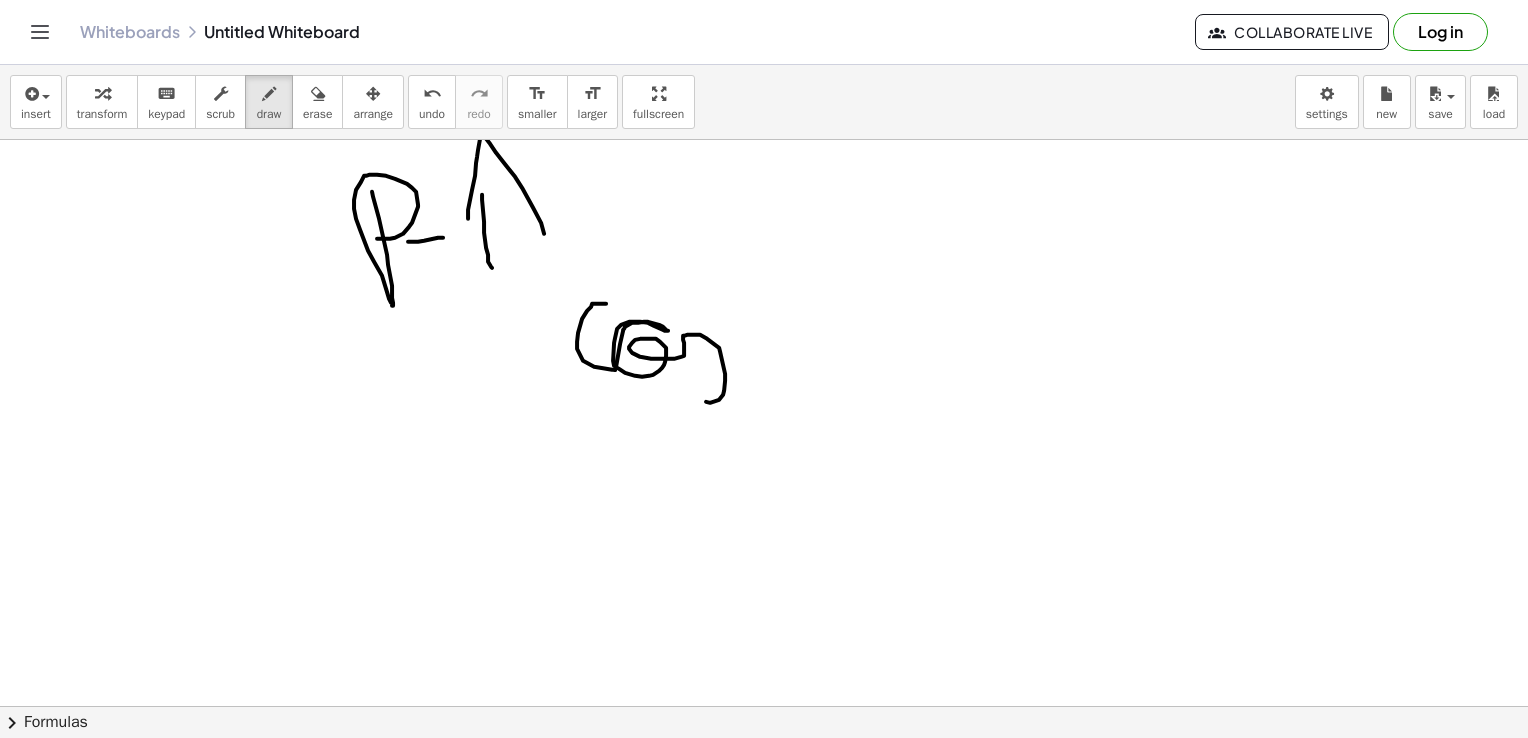 drag, startPoint x: 615, startPoint y: 369, endPoint x: 796, endPoint y: 378, distance: 181.22362 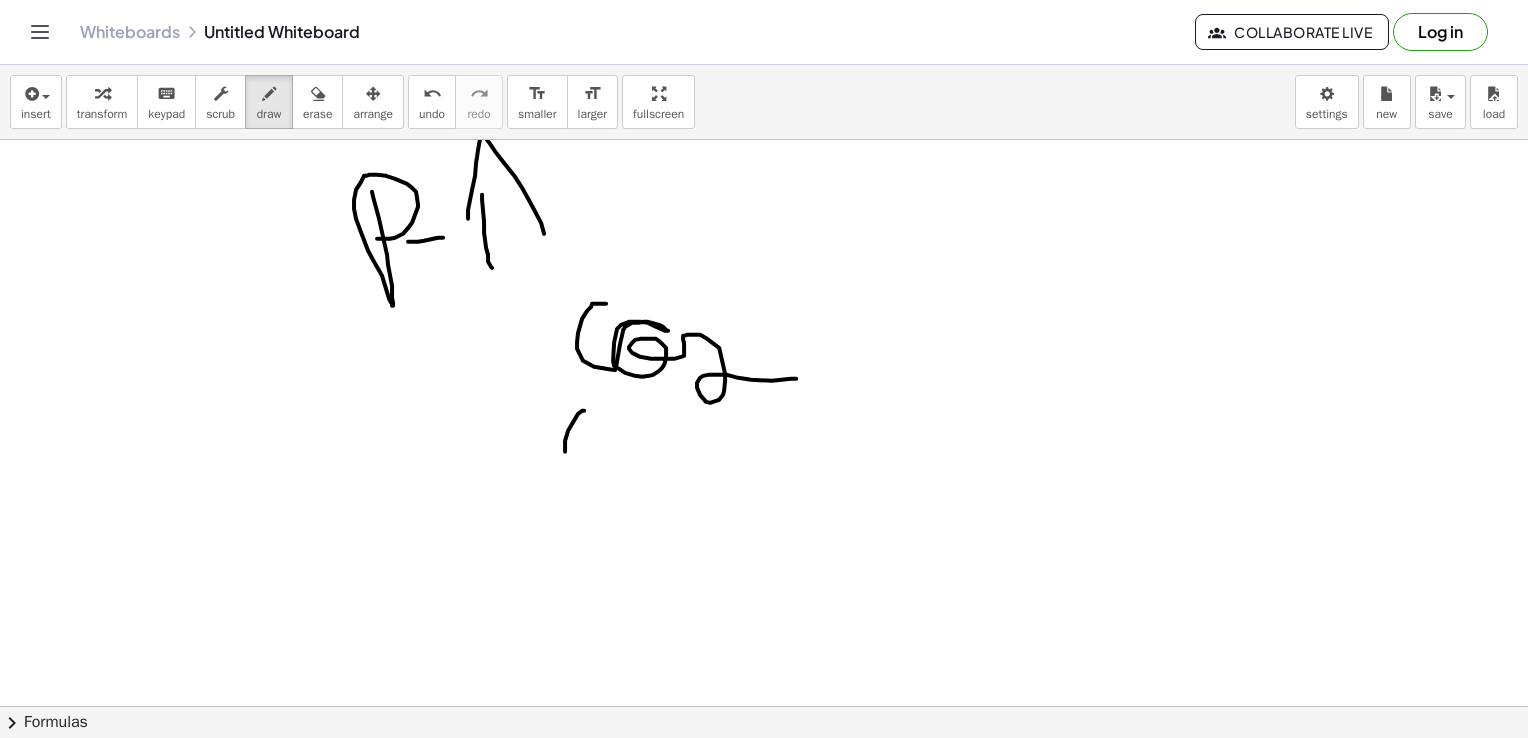 drag, startPoint x: 584, startPoint y: 410, endPoint x: 636, endPoint y: 478, distance: 85.60374 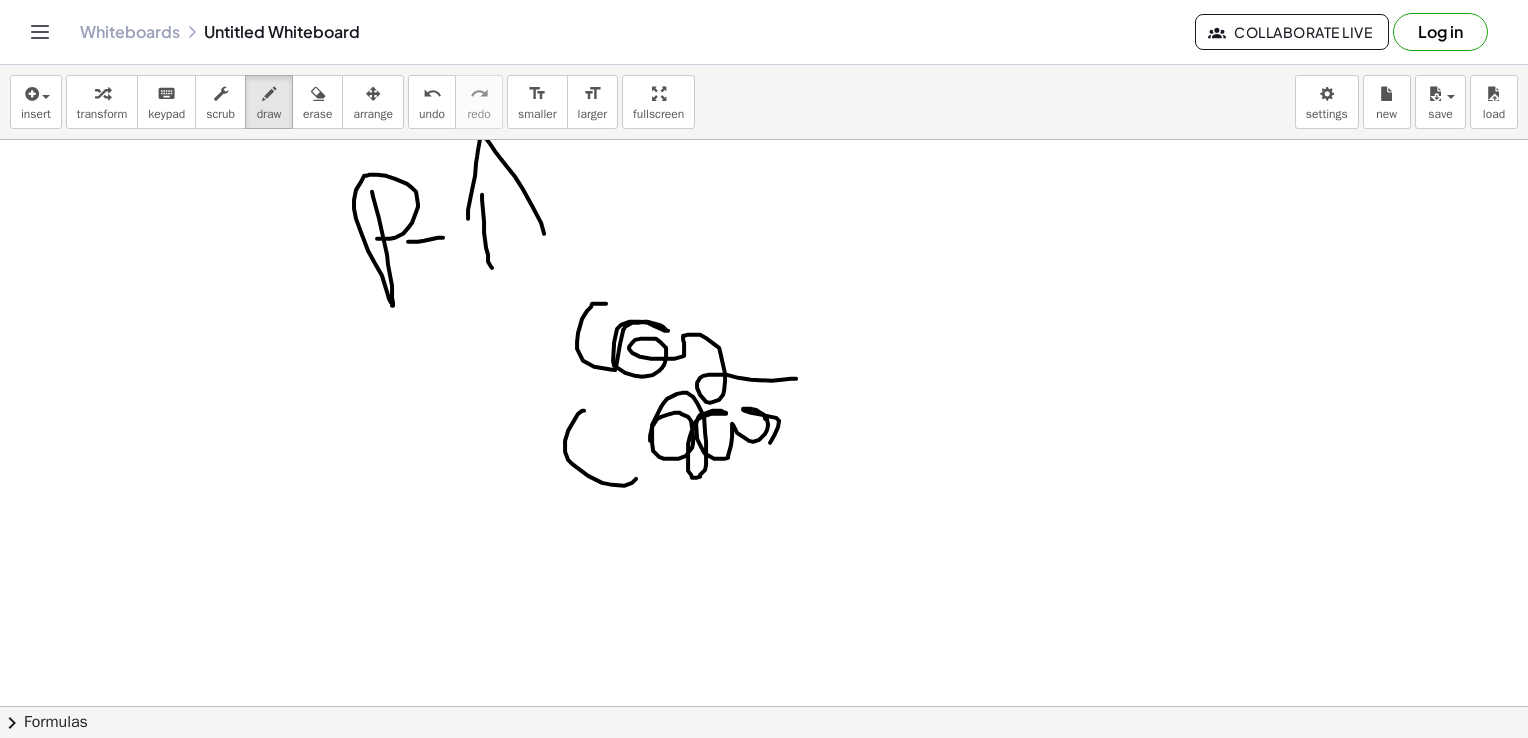 drag, startPoint x: 650, startPoint y: 440, endPoint x: 808, endPoint y: 352, distance: 180.85353 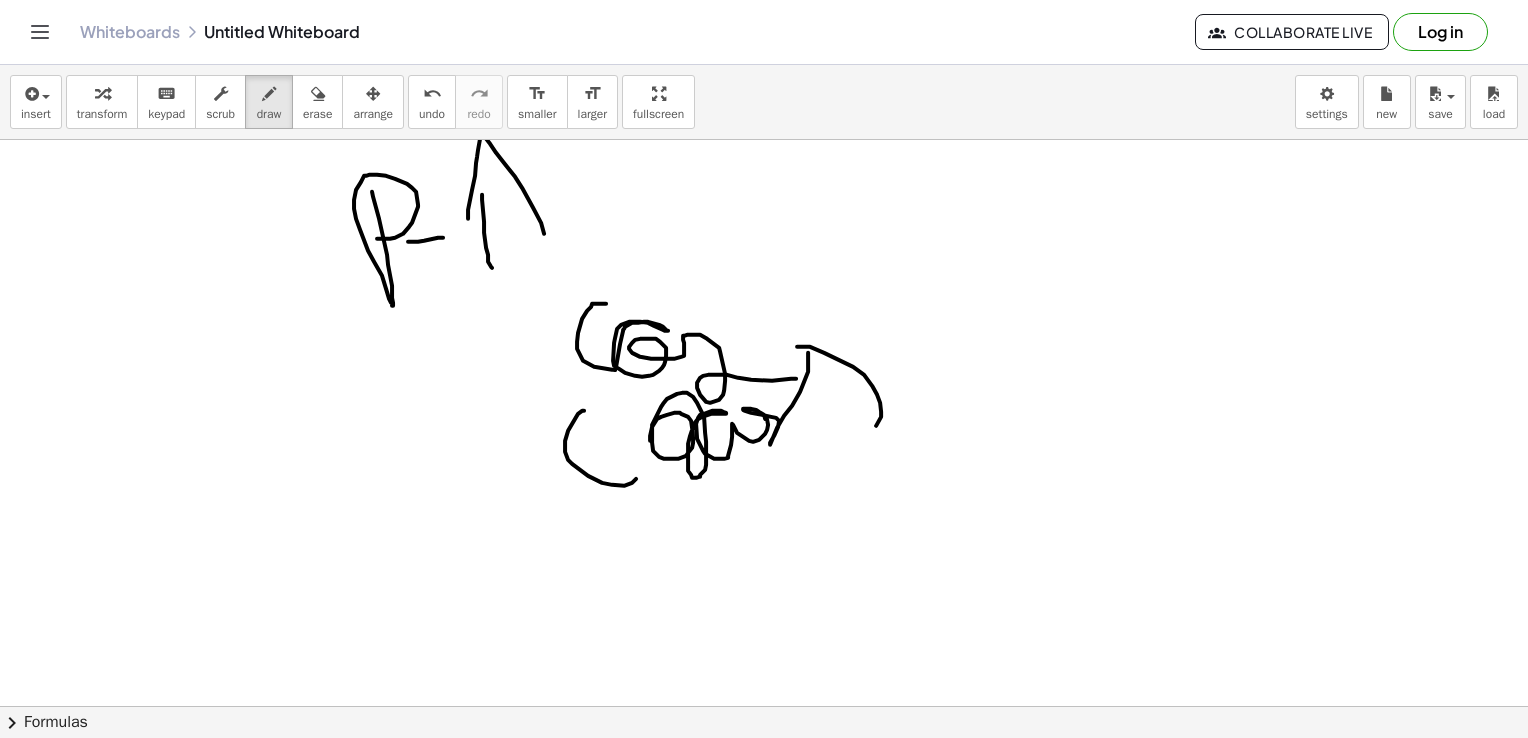 drag, startPoint x: 797, startPoint y: 346, endPoint x: 826, endPoint y: 454, distance: 111.82576 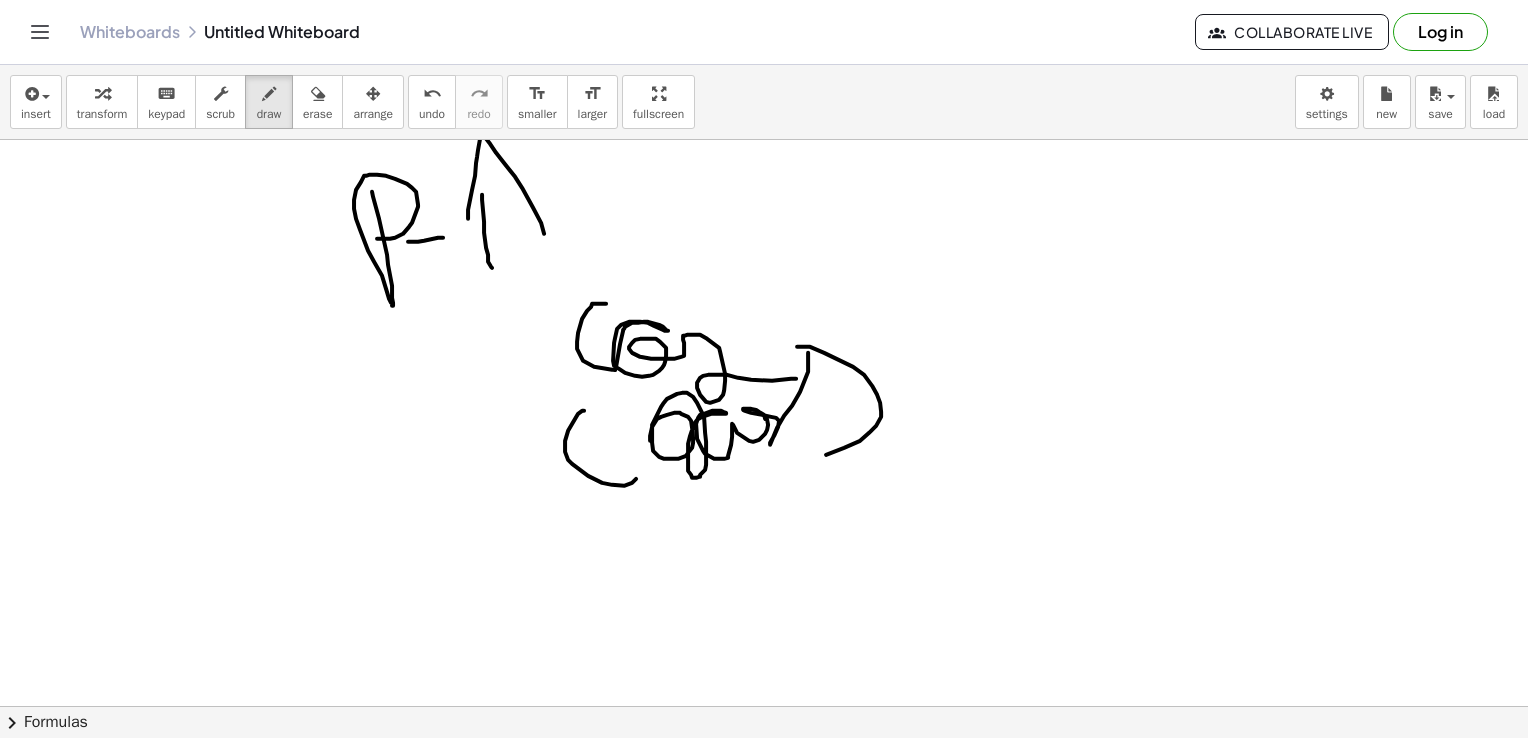 drag, startPoint x: 968, startPoint y: 135, endPoint x: 939, endPoint y: 150, distance: 32.649654 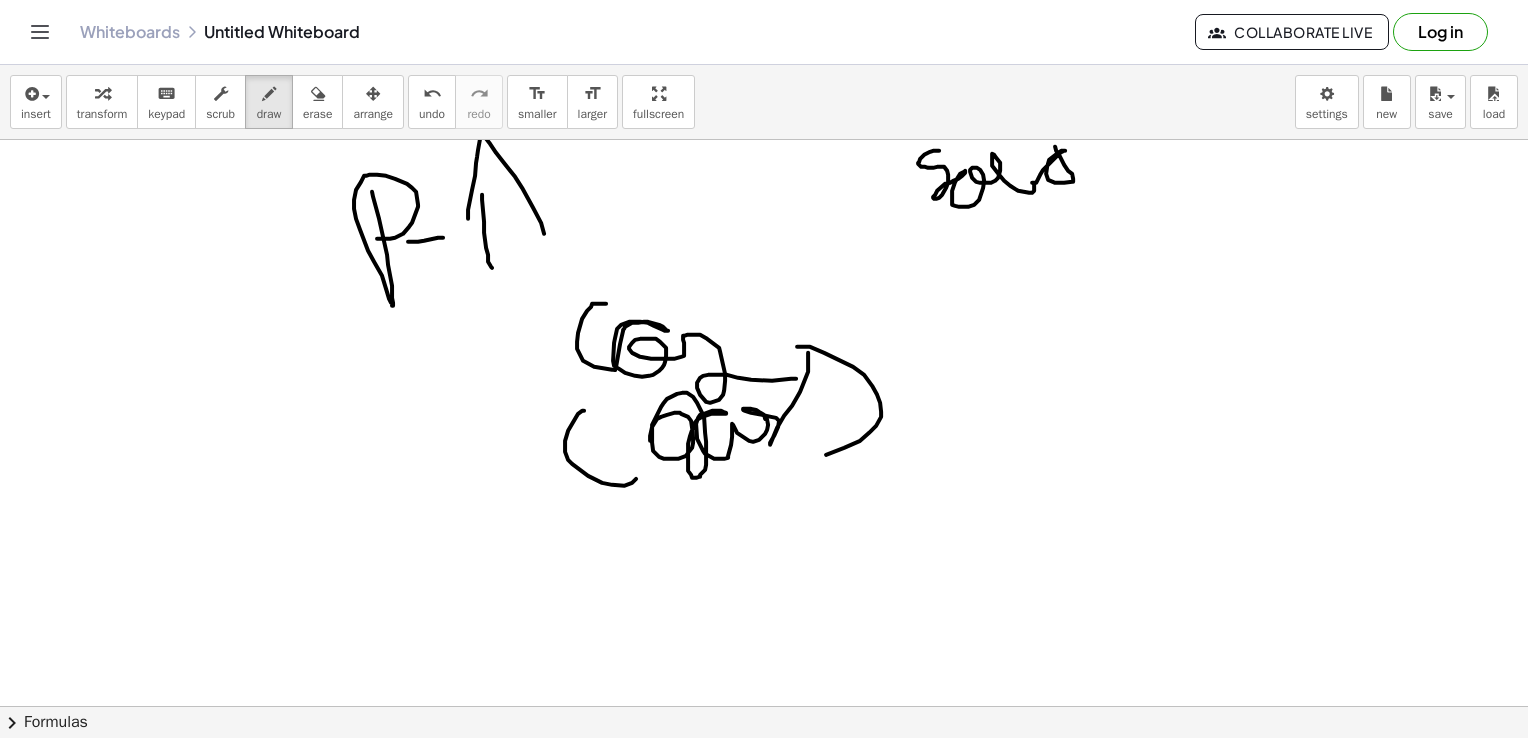 drag, startPoint x: 939, startPoint y: 150, endPoint x: 1081, endPoint y: 186, distance: 146.49232 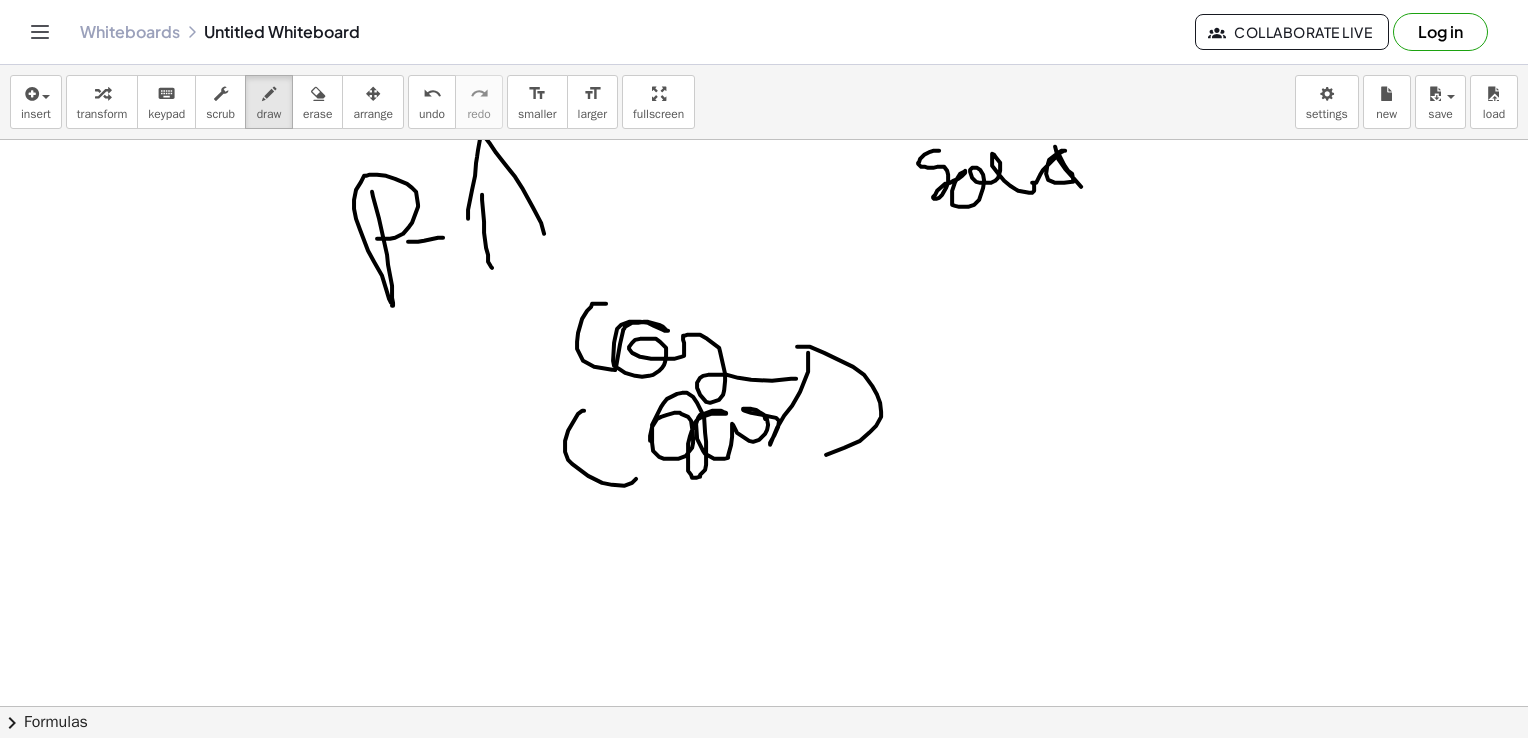 click at bounding box center (764, 772) 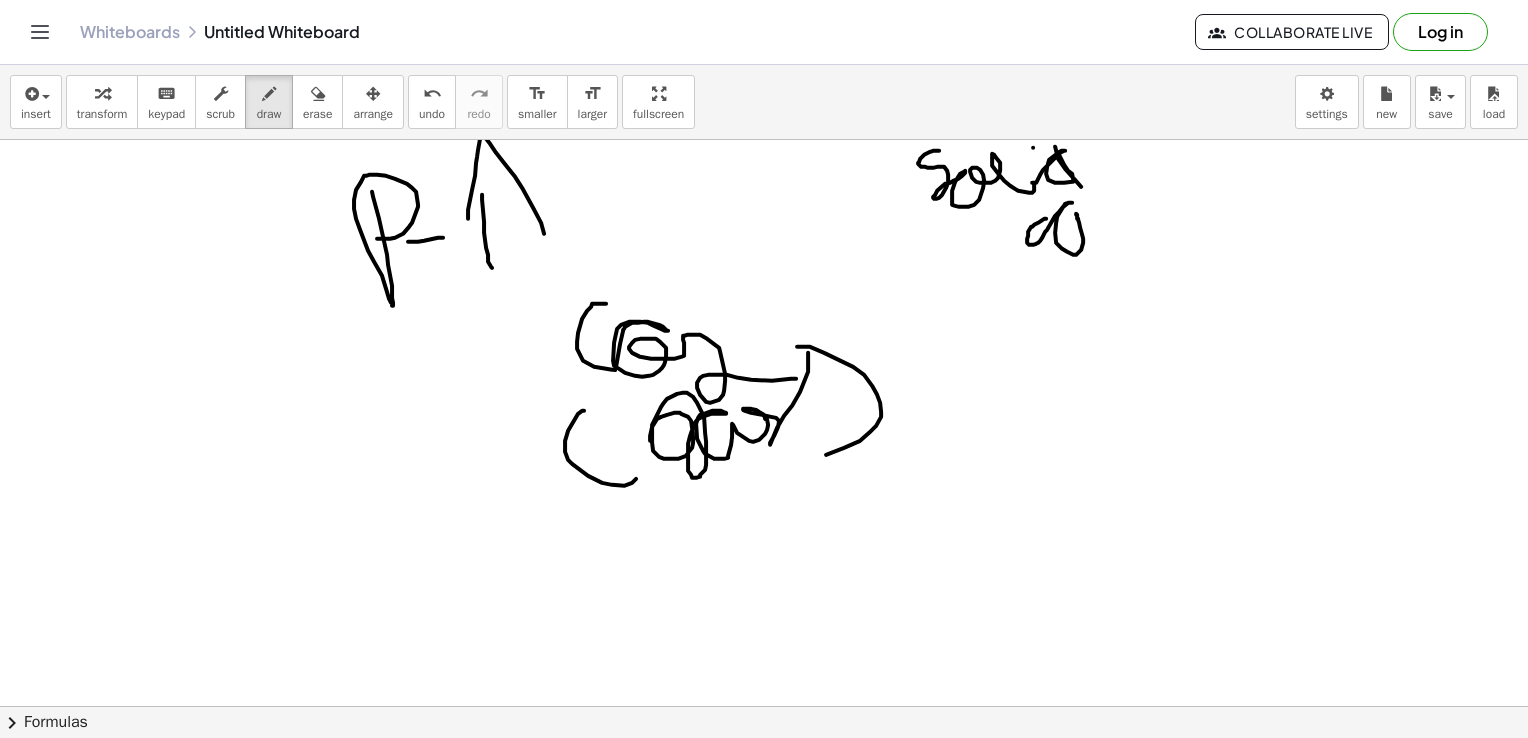 drag, startPoint x: 1046, startPoint y: 218, endPoint x: 1076, endPoint y: 213, distance: 30.413813 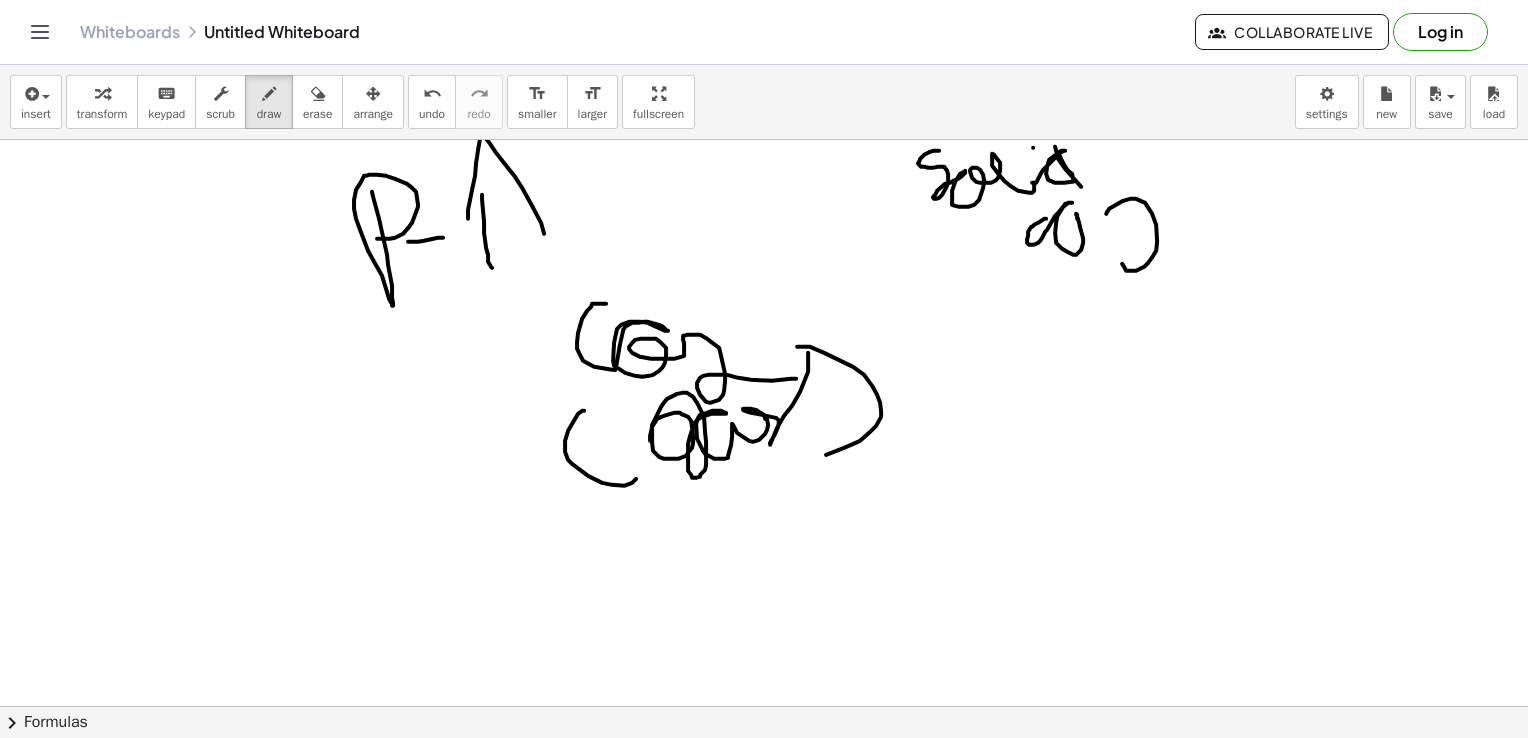 drag, startPoint x: 1106, startPoint y: 213, endPoint x: 1164, endPoint y: 262, distance: 75.9276 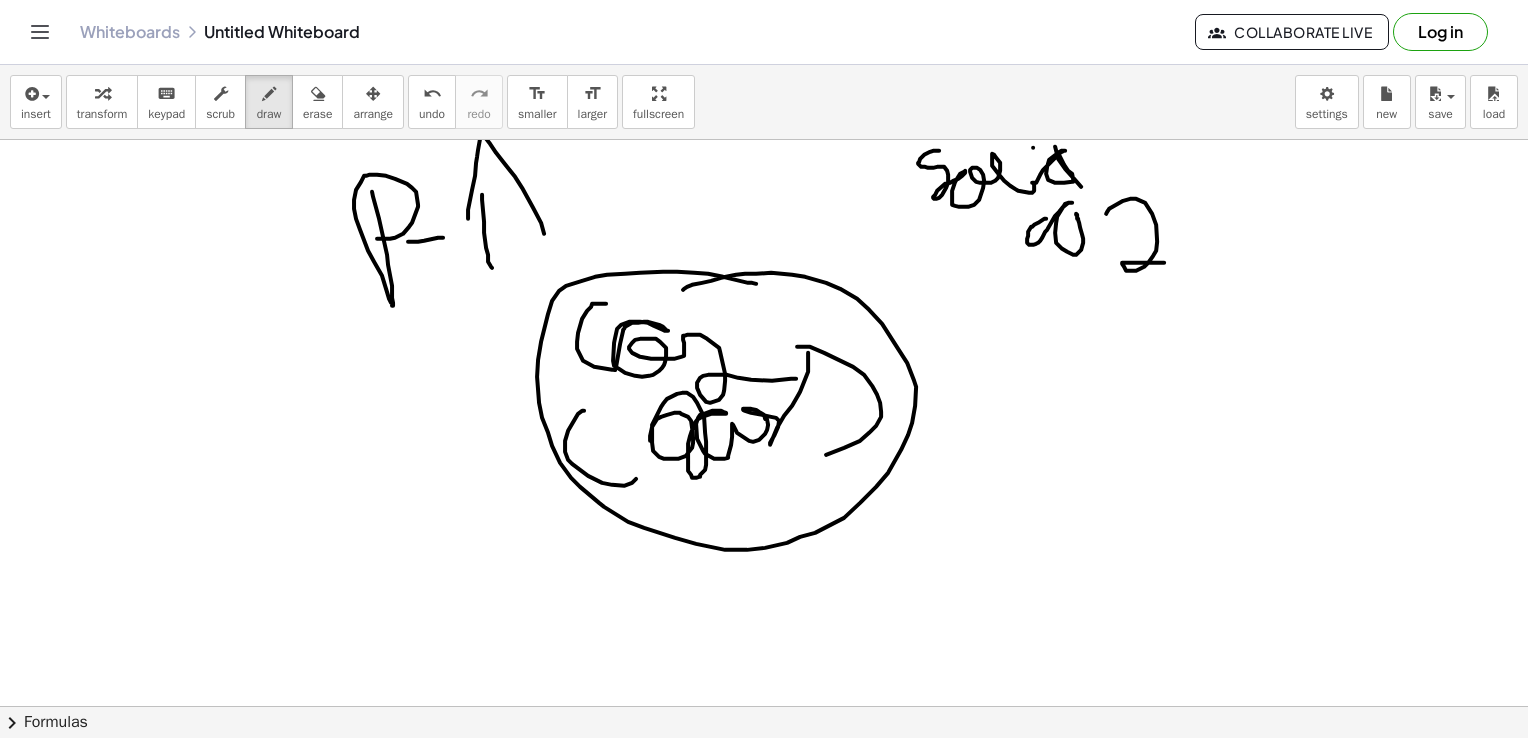 drag, startPoint x: 756, startPoint y: 283, endPoint x: 683, endPoint y: 289, distance: 73.24616 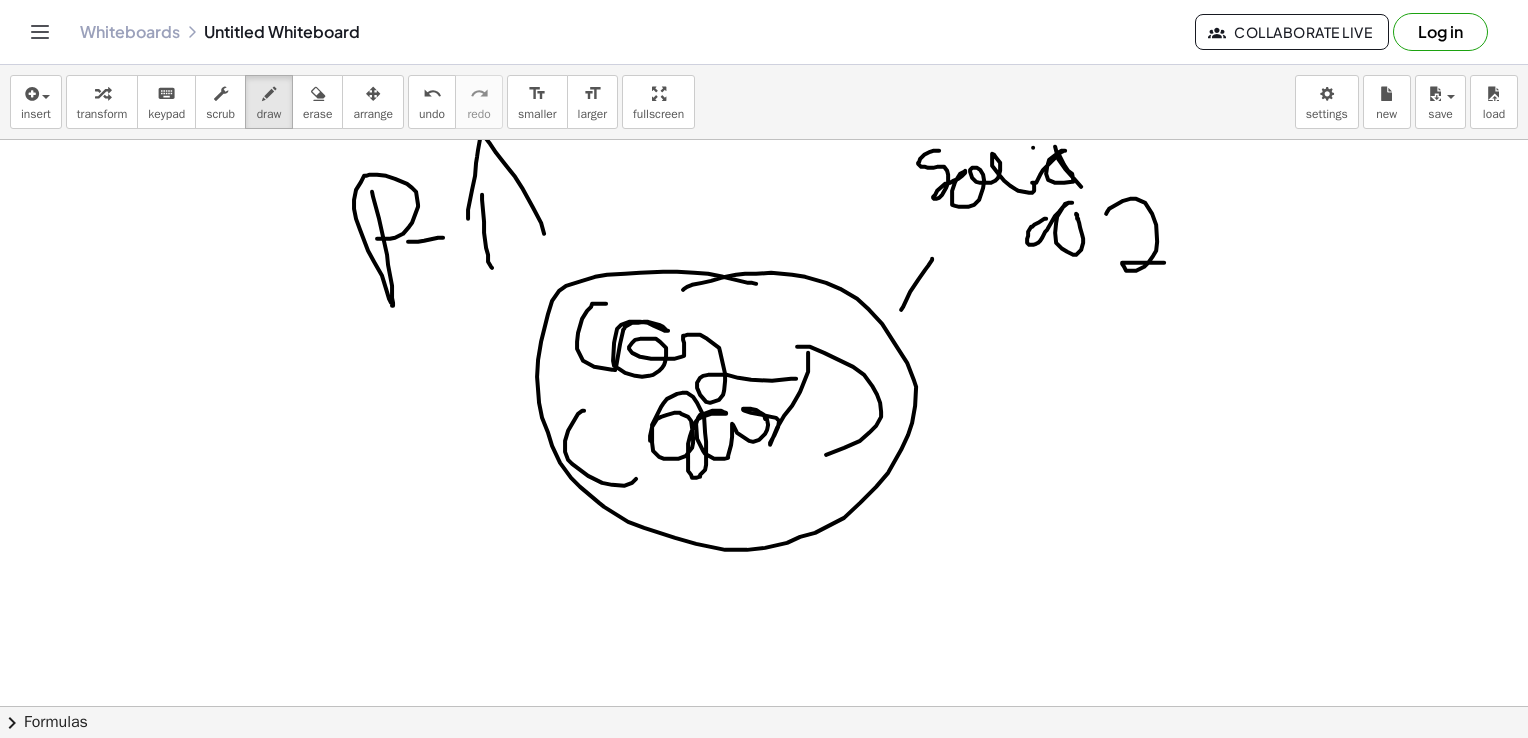 drag, startPoint x: 901, startPoint y: 309, endPoint x: 934, endPoint y: 254, distance: 64.14047 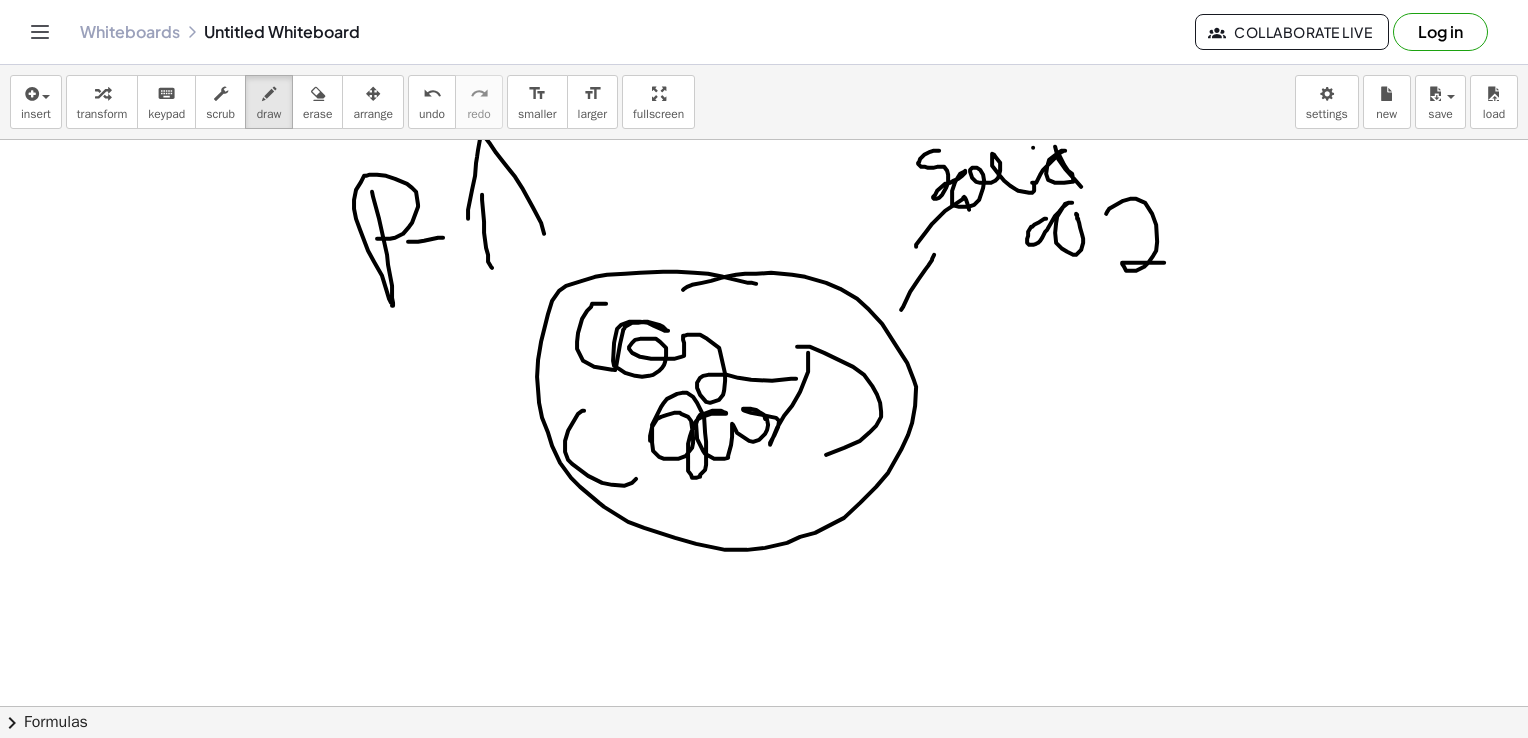 drag, startPoint x: 916, startPoint y: 246, endPoint x: 980, endPoint y: 309, distance: 89.80534 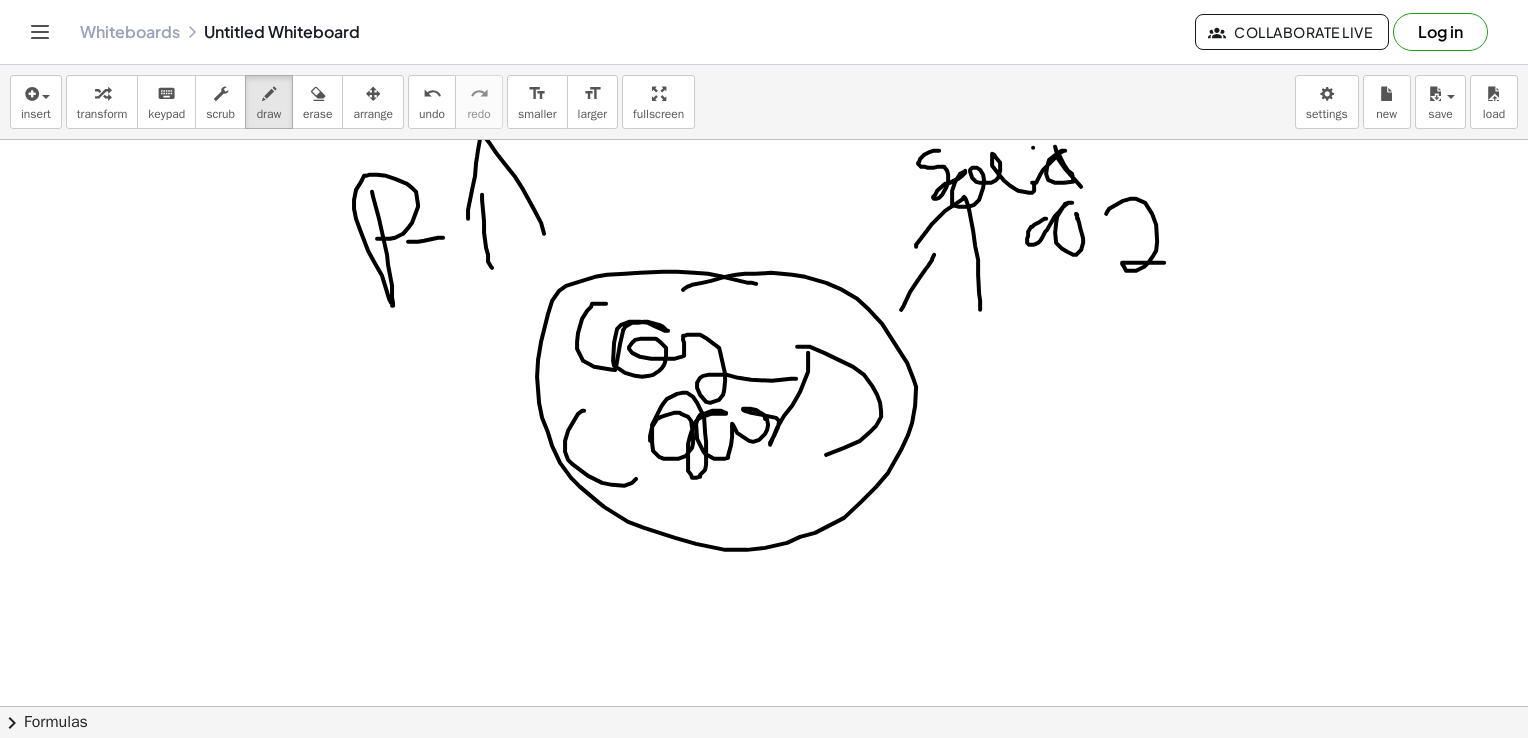drag, startPoint x: 961, startPoint y: 133, endPoint x: 715, endPoint y: 203, distance: 255.76552 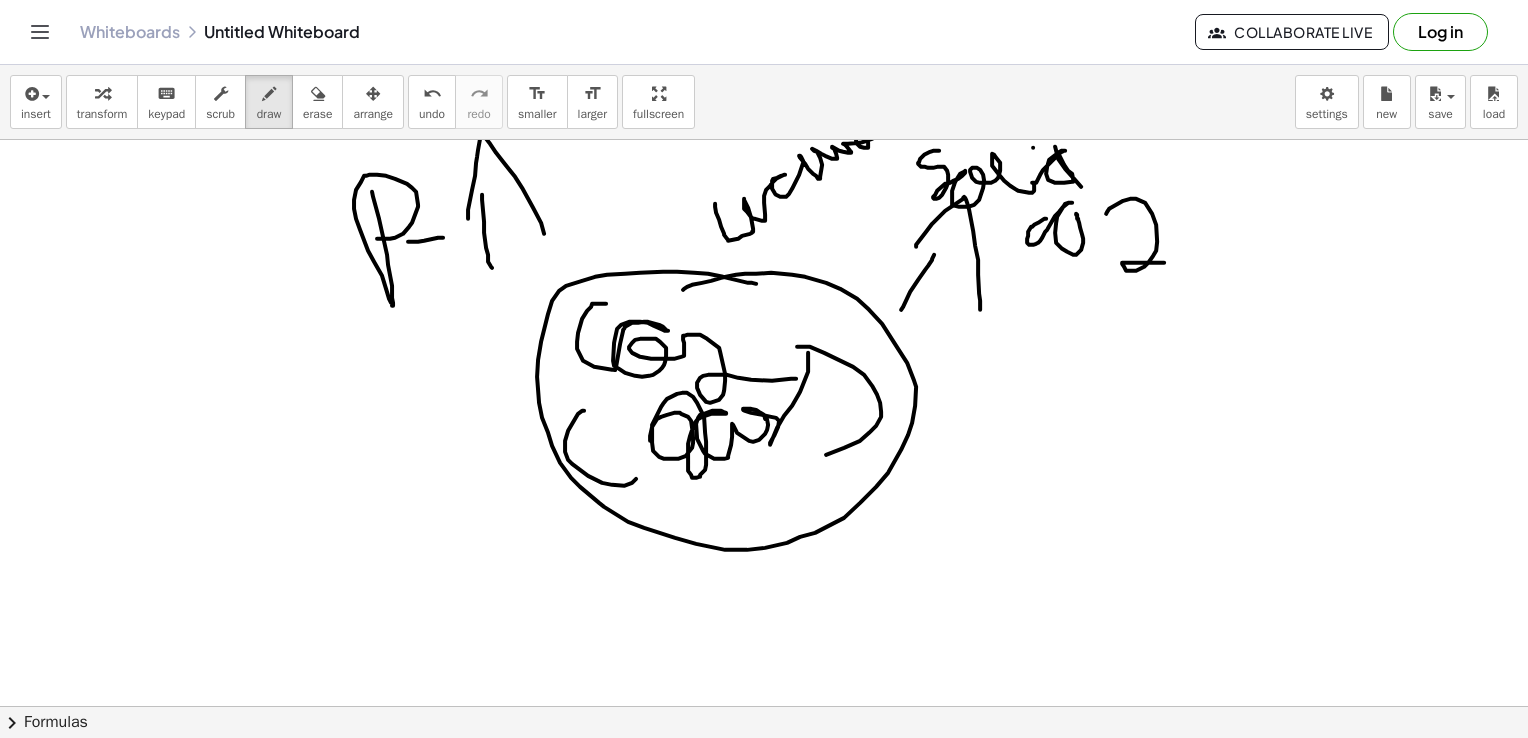 drag, startPoint x: 715, startPoint y: 203, endPoint x: 881, endPoint y: 141, distance: 177.20045 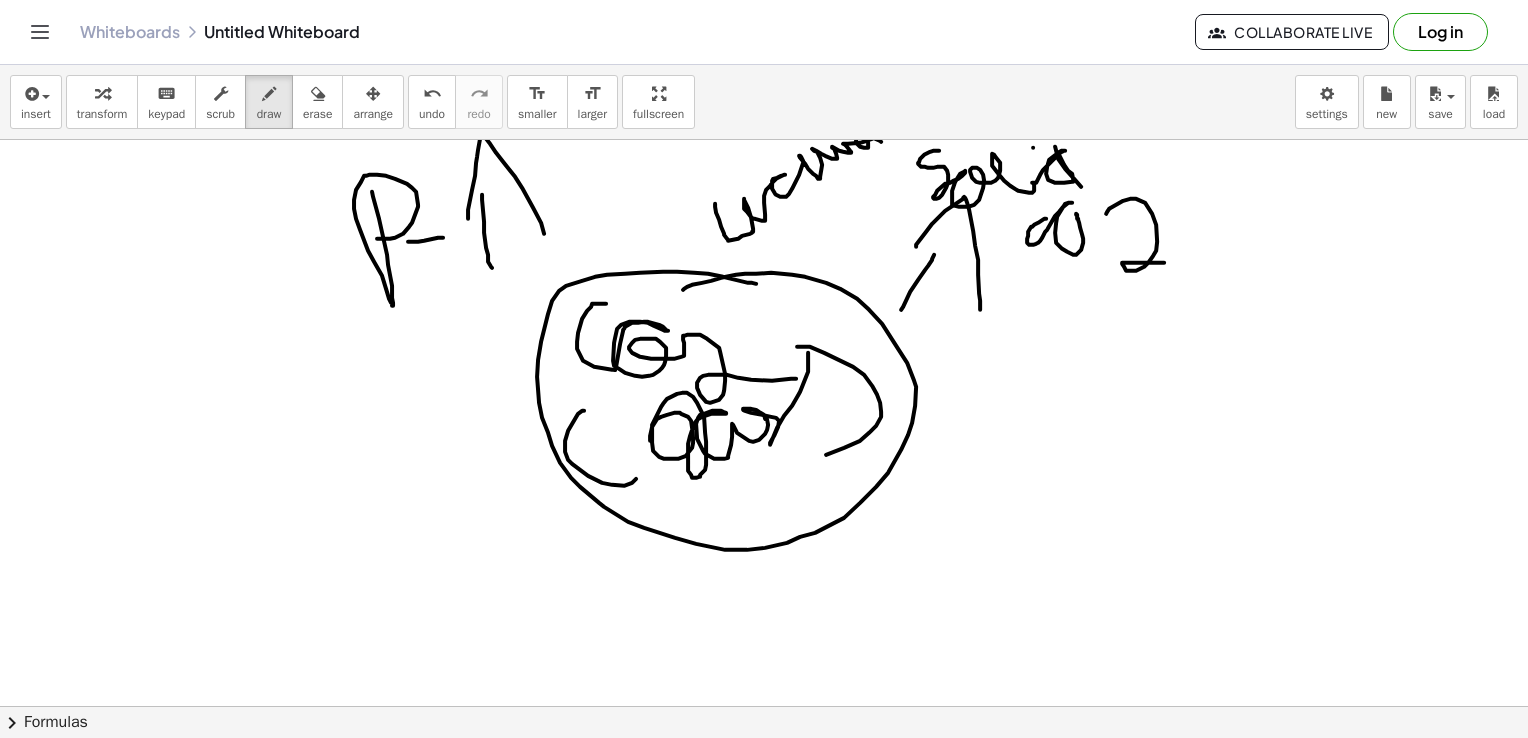 click on "insert select one: Math Expression Function Text Youtube Video Graphing Geometry Geometry 3D transform keyboard keypad scrub draw erase arrange undo undo redo redo format_size smaller format_size larger fullscreen load   save new settings" at bounding box center (764, 102) 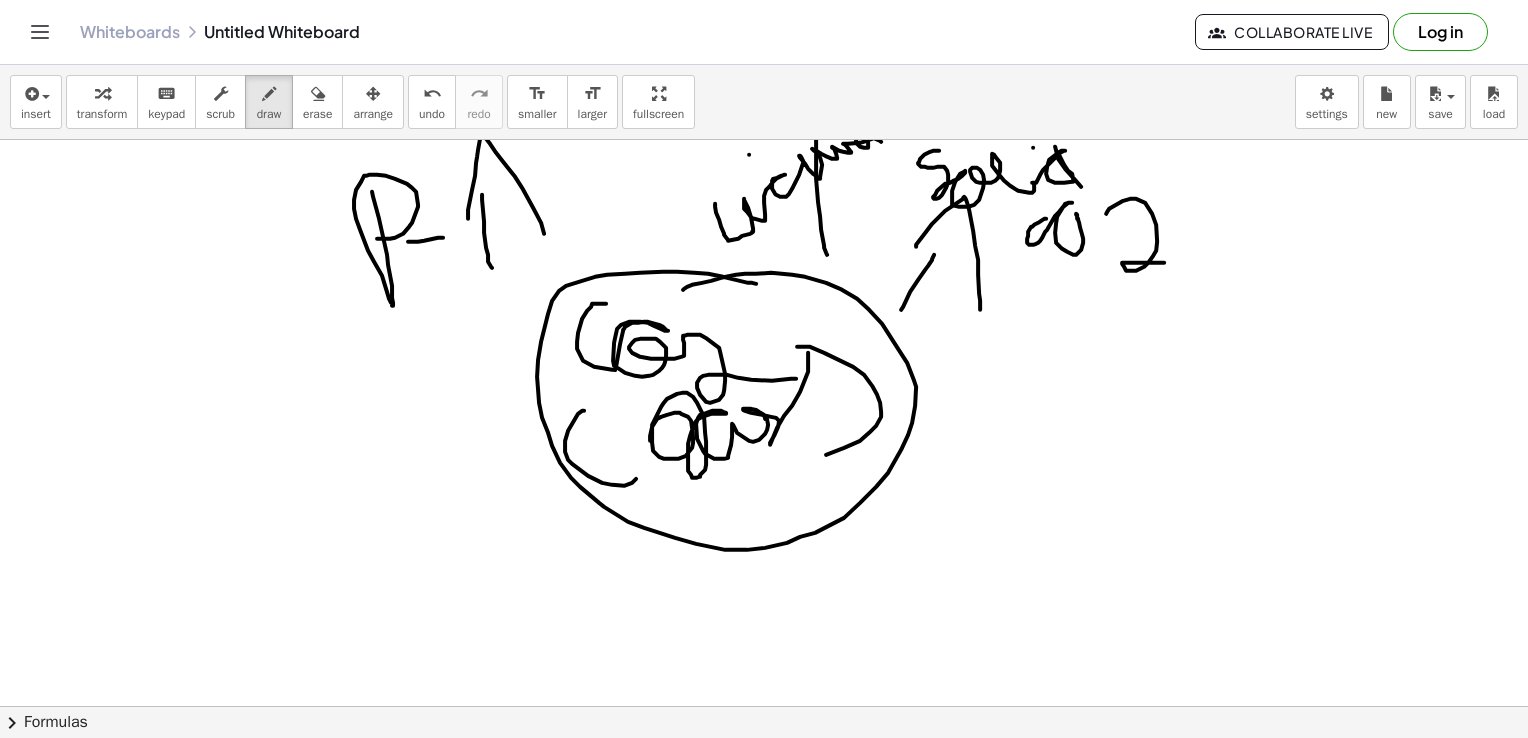 drag, startPoint x: 816, startPoint y: 139, endPoint x: 827, endPoint y: 255, distance: 116.520386 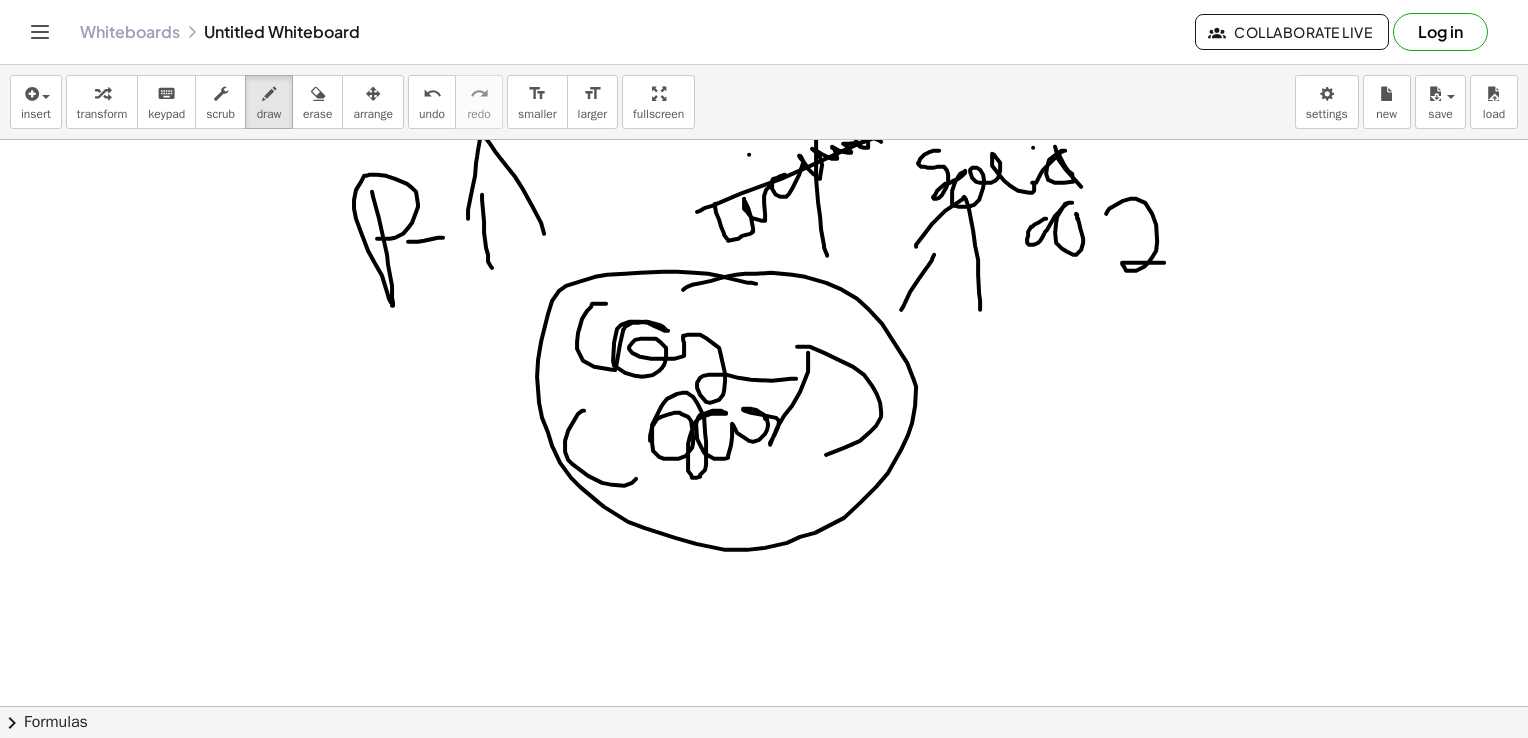 drag, startPoint x: 697, startPoint y: 211, endPoint x: 952, endPoint y: 116, distance: 272.1213 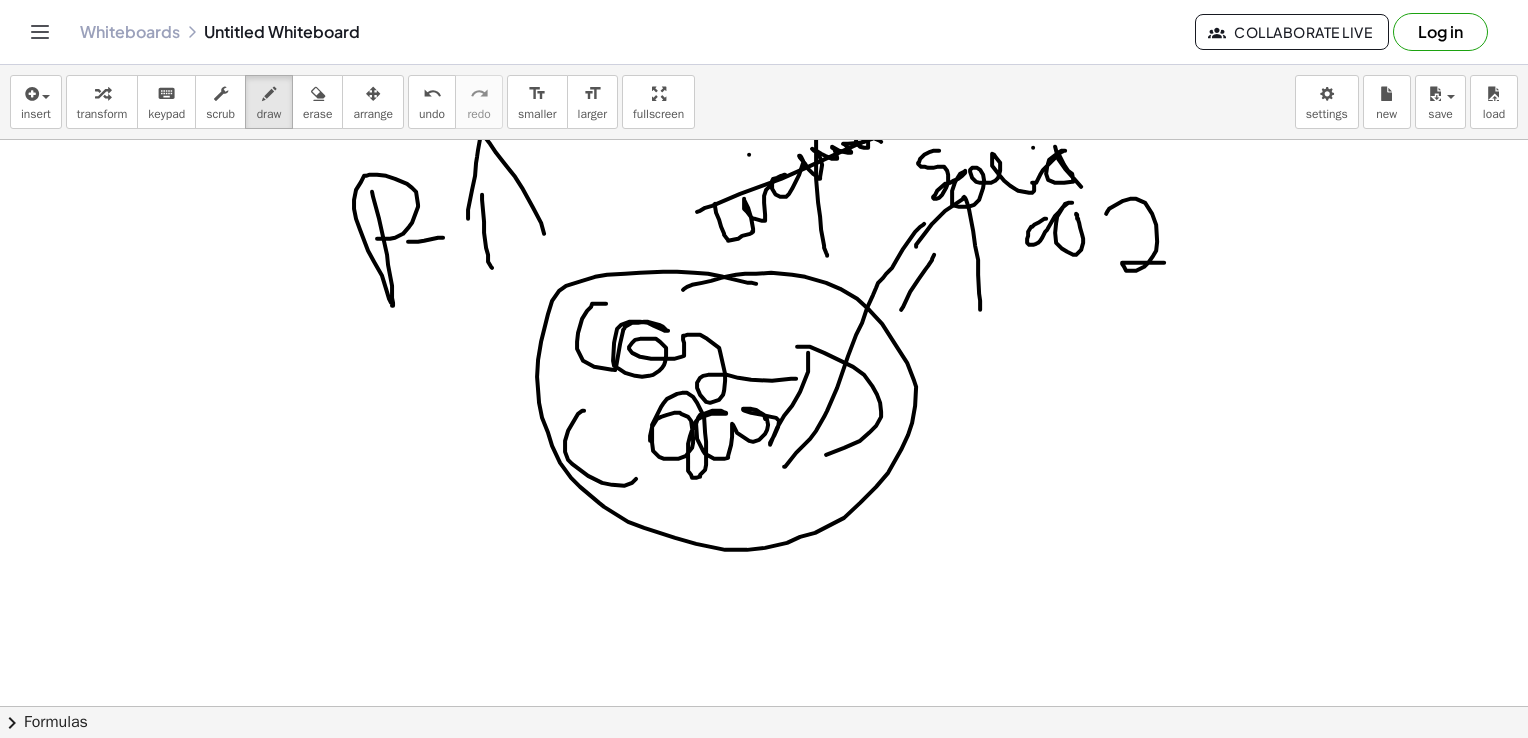 drag, startPoint x: 784, startPoint y: 466, endPoint x: 924, endPoint y: 223, distance: 280.4443 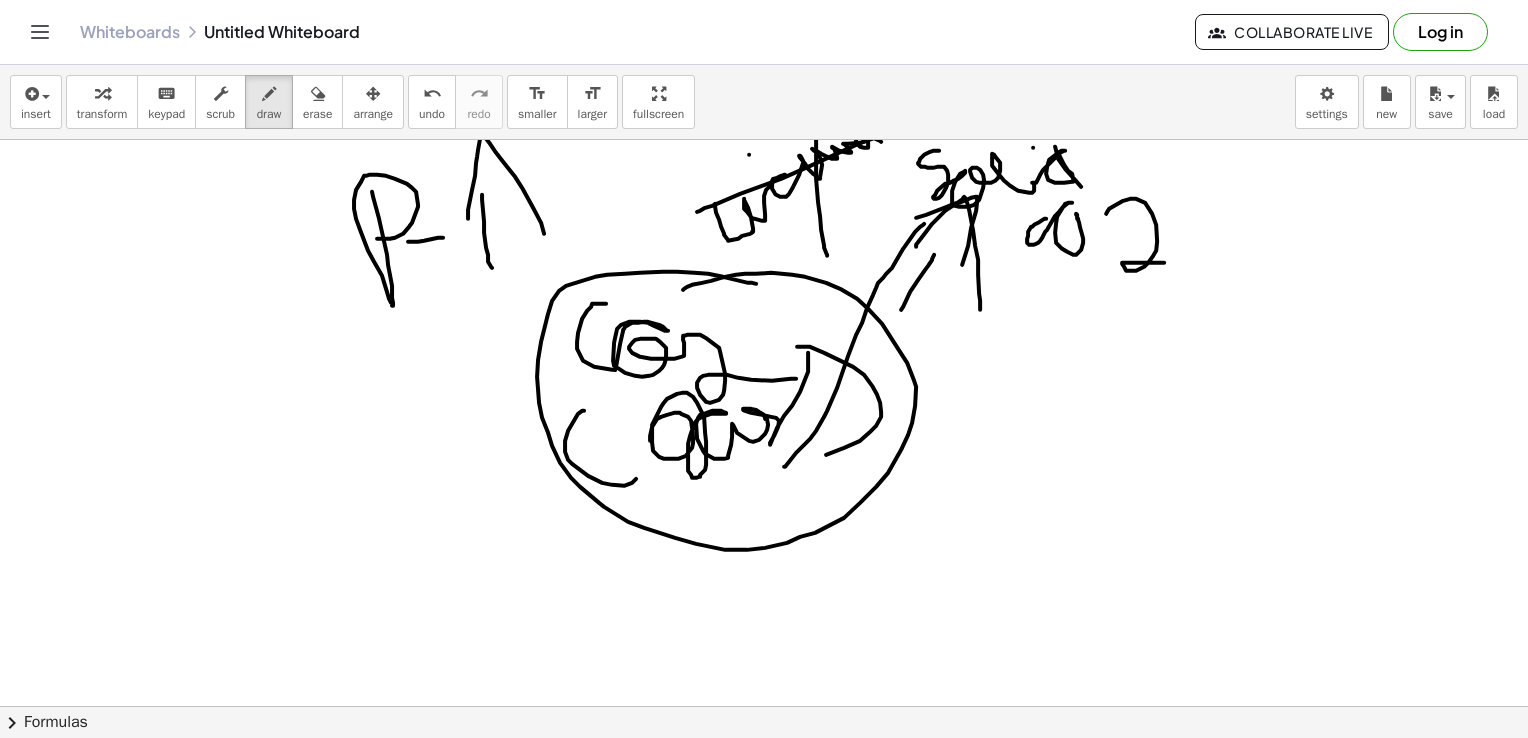 drag, startPoint x: 916, startPoint y: 217, endPoint x: 952, endPoint y: 298, distance: 88.63972 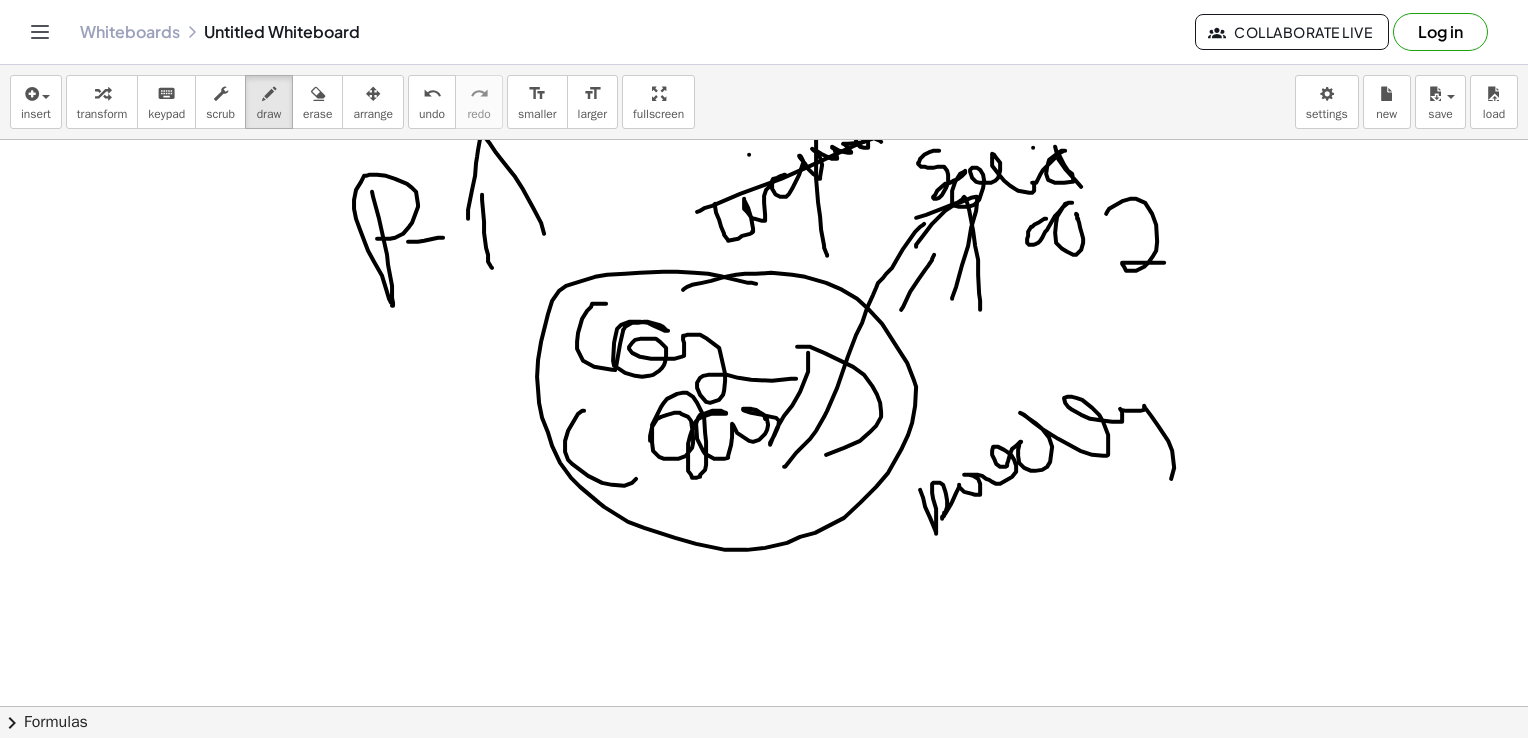 drag, startPoint x: 920, startPoint y: 489, endPoint x: 1158, endPoint y: 362, distance: 269.7647 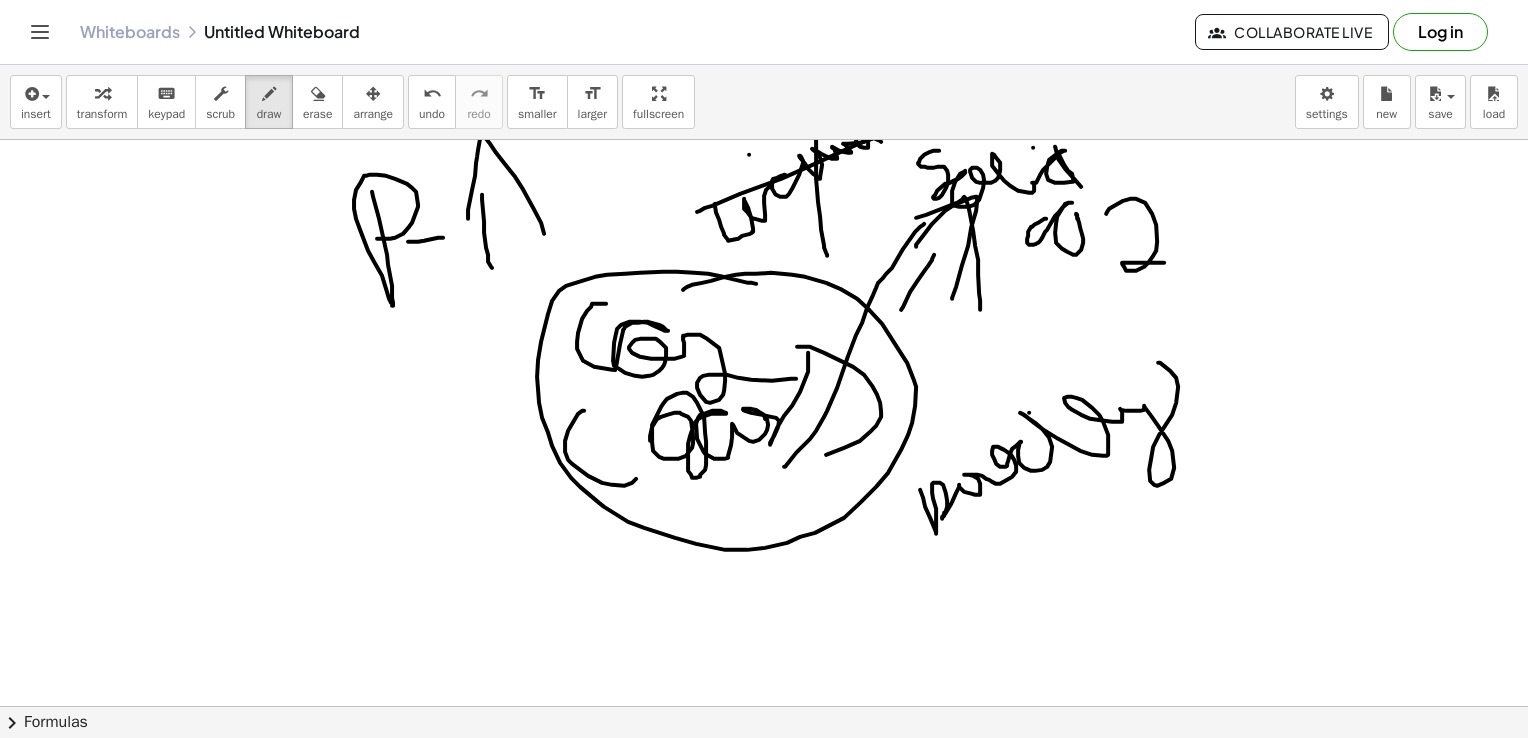 drag, startPoint x: 1029, startPoint y: 412, endPoint x: 1045, endPoint y: 385, distance: 31.38471 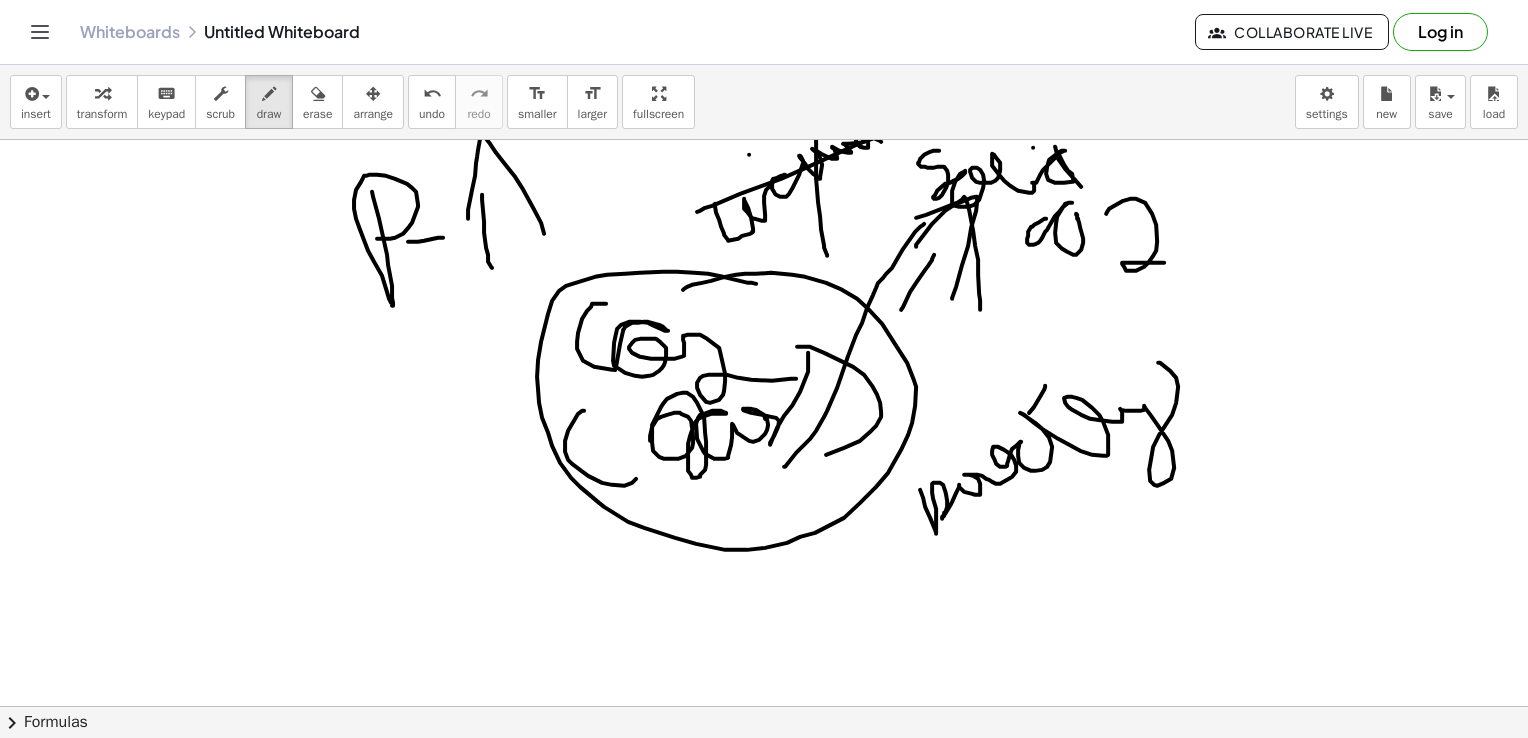 click at bounding box center (764, 772) 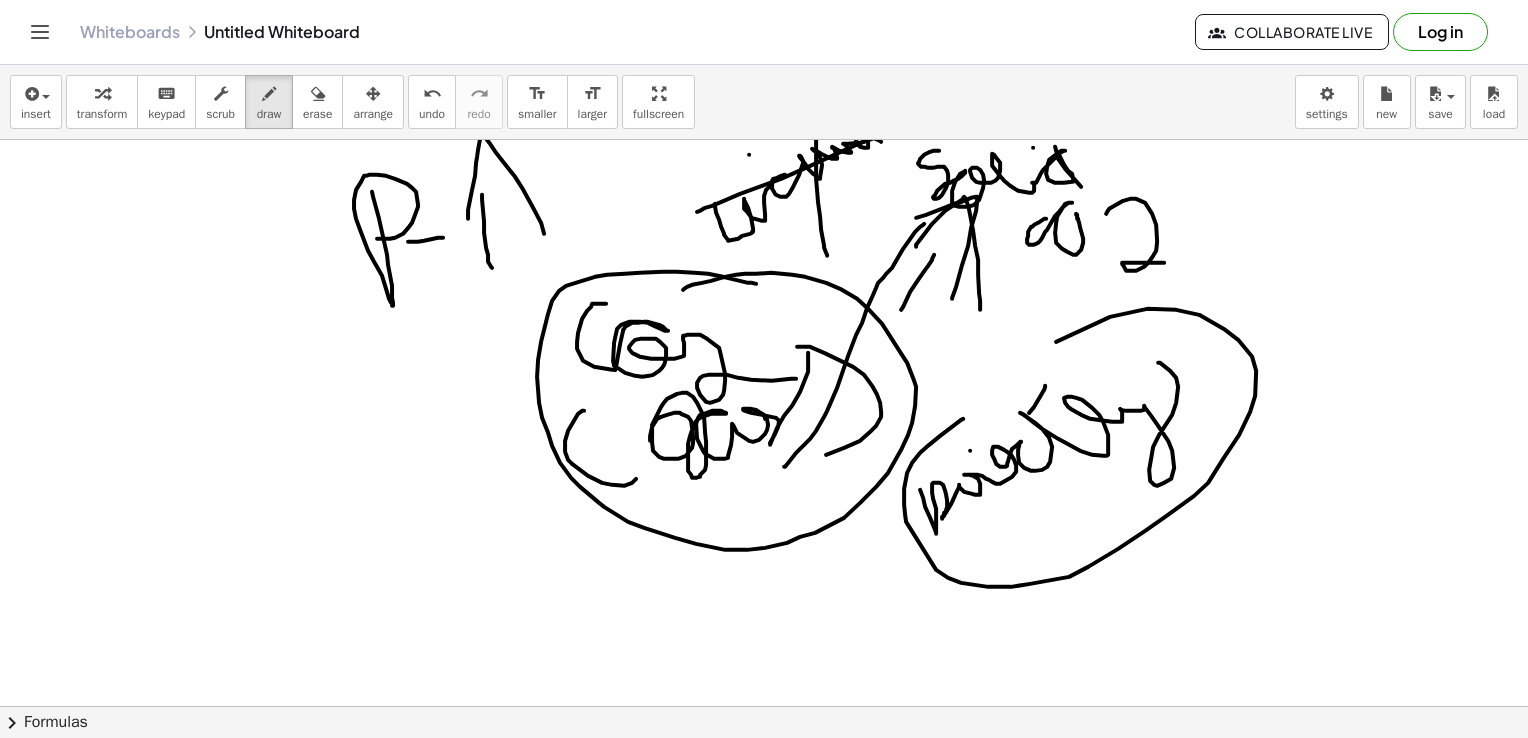 drag, startPoint x: 963, startPoint y: 418, endPoint x: 882, endPoint y: 620, distance: 217.63501 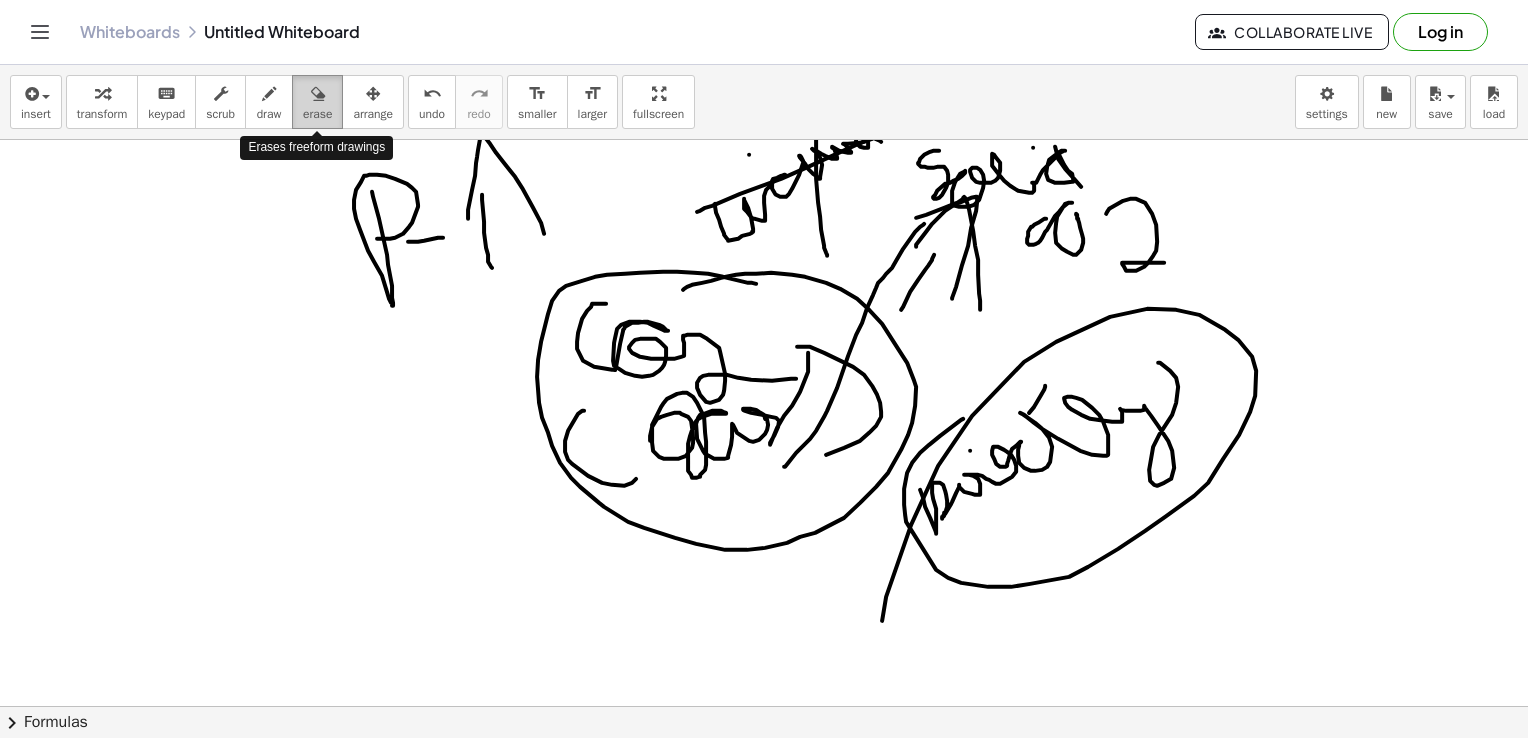click on "erase" at bounding box center (317, 114) 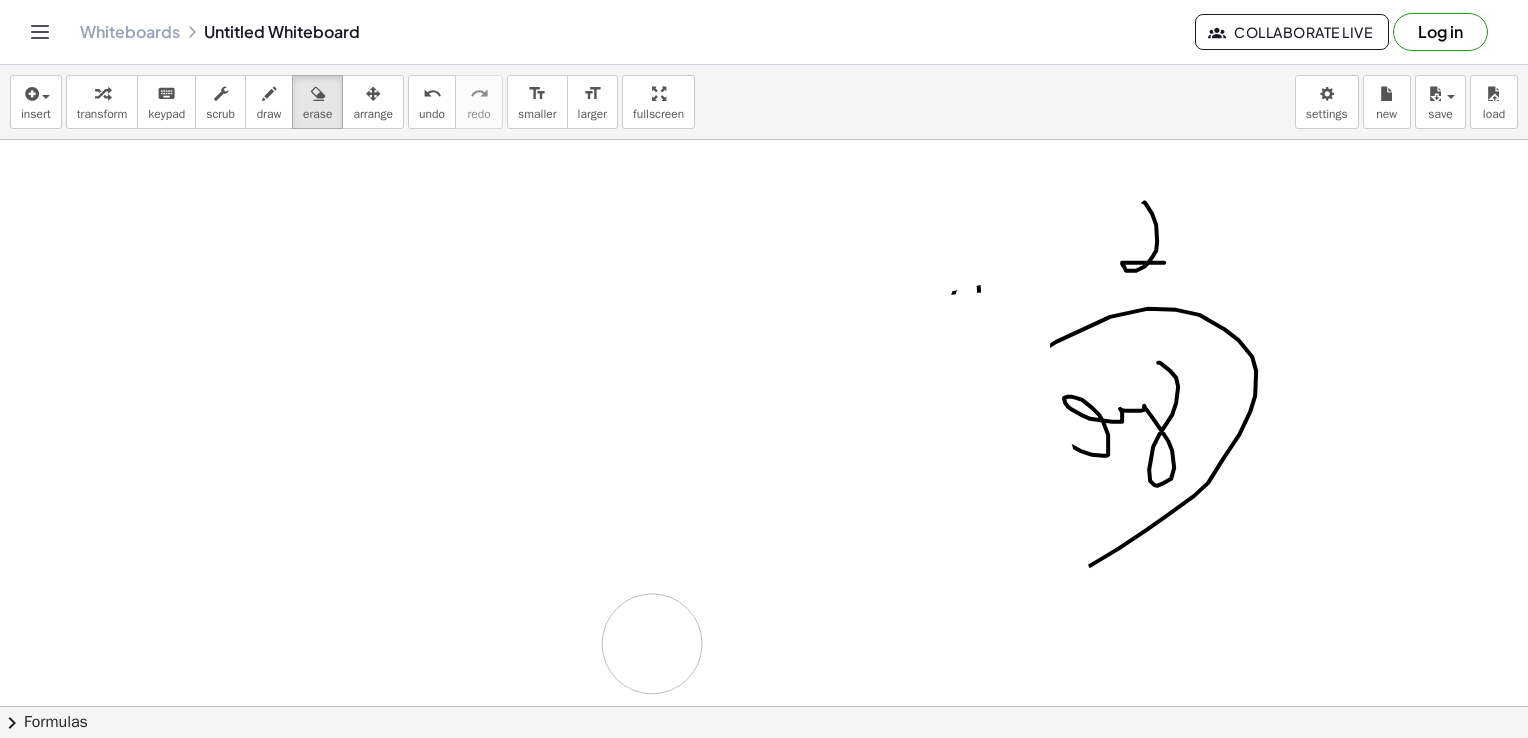 drag, startPoint x: 389, startPoint y: 225, endPoint x: 1012, endPoint y: 301, distance: 627.6185 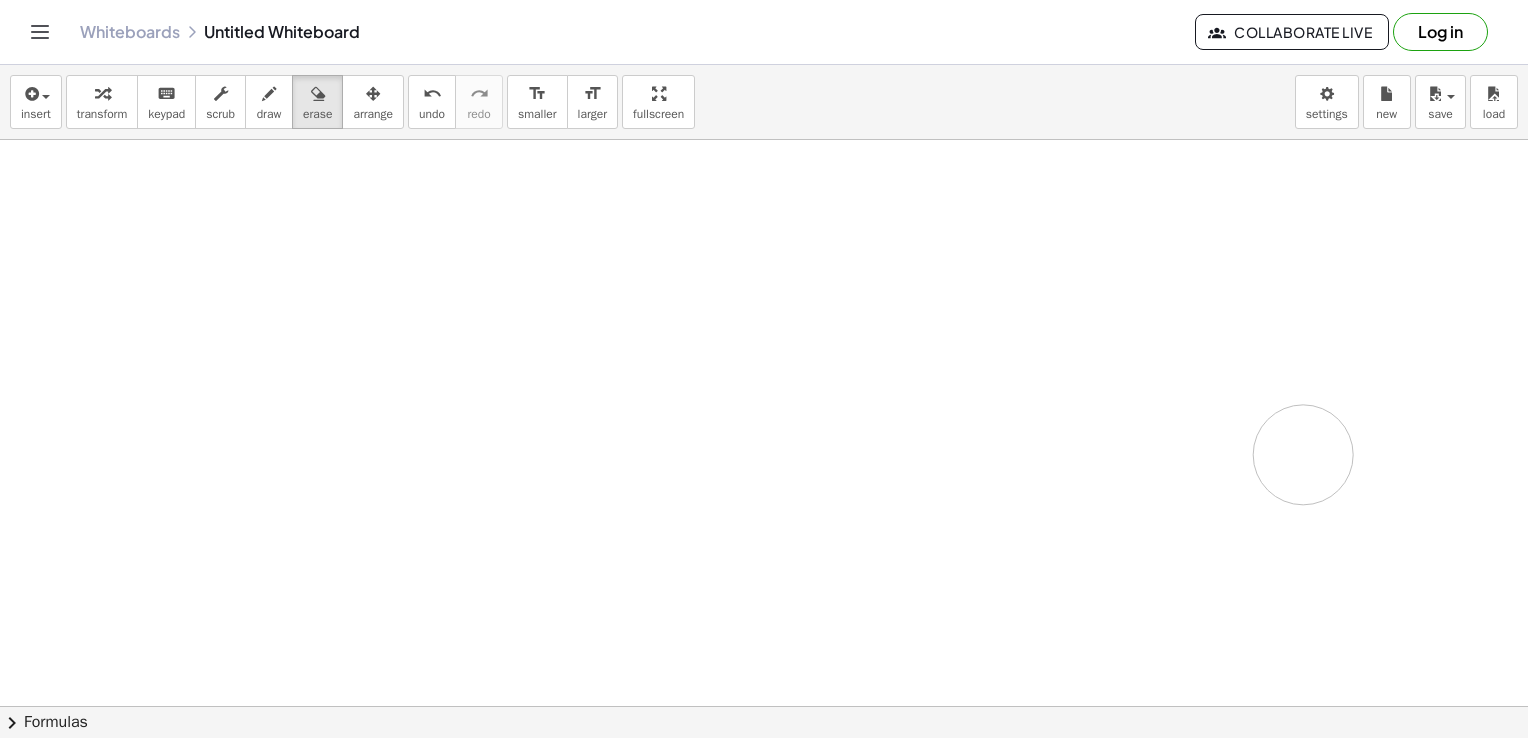 drag, startPoint x: 1109, startPoint y: 307, endPoint x: 871, endPoint y: 557, distance: 345.17242 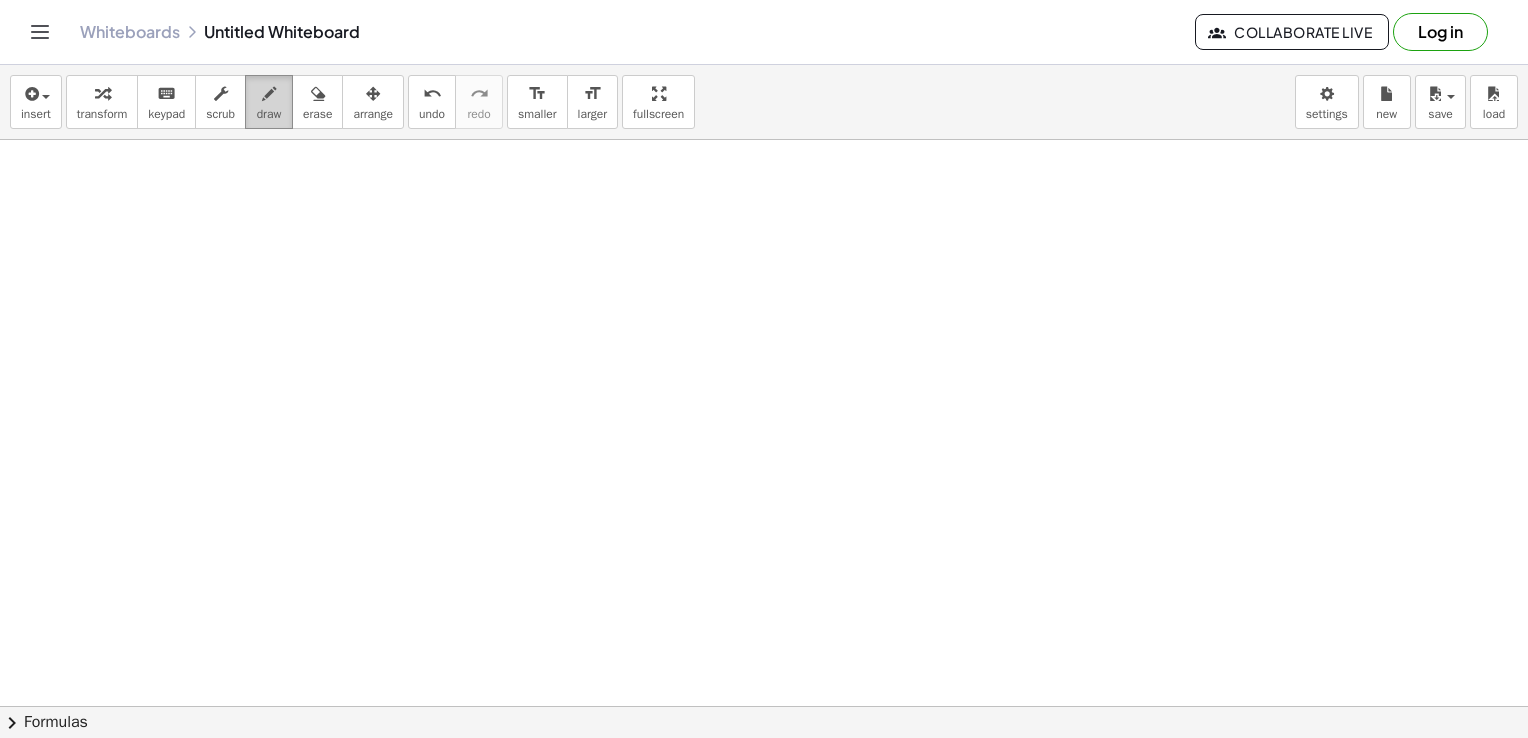 click on "draw" at bounding box center [269, 114] 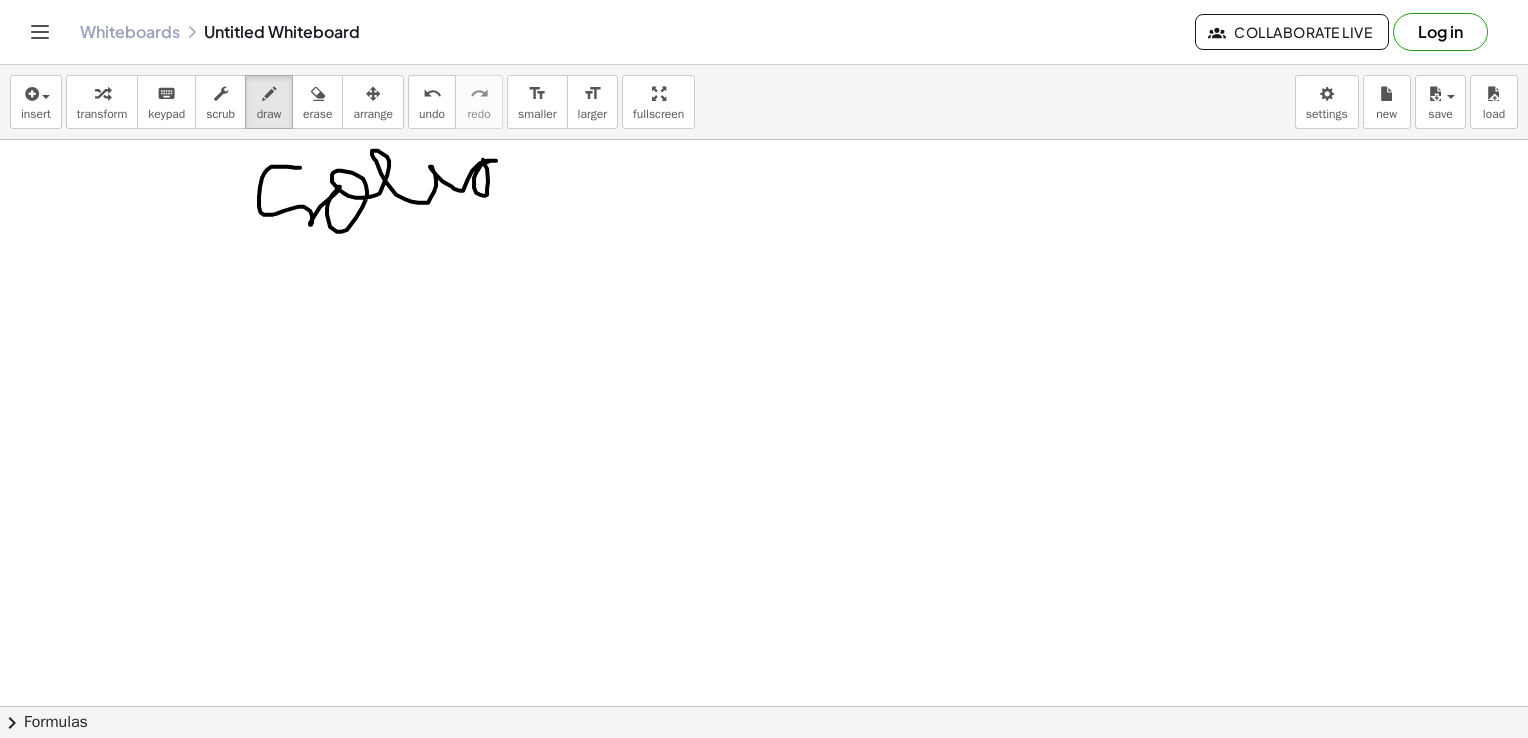 drag, startPoint x: 300, startPoint y: 167, endPoint x: 494, endPoint y: 215, distance: 199.84995 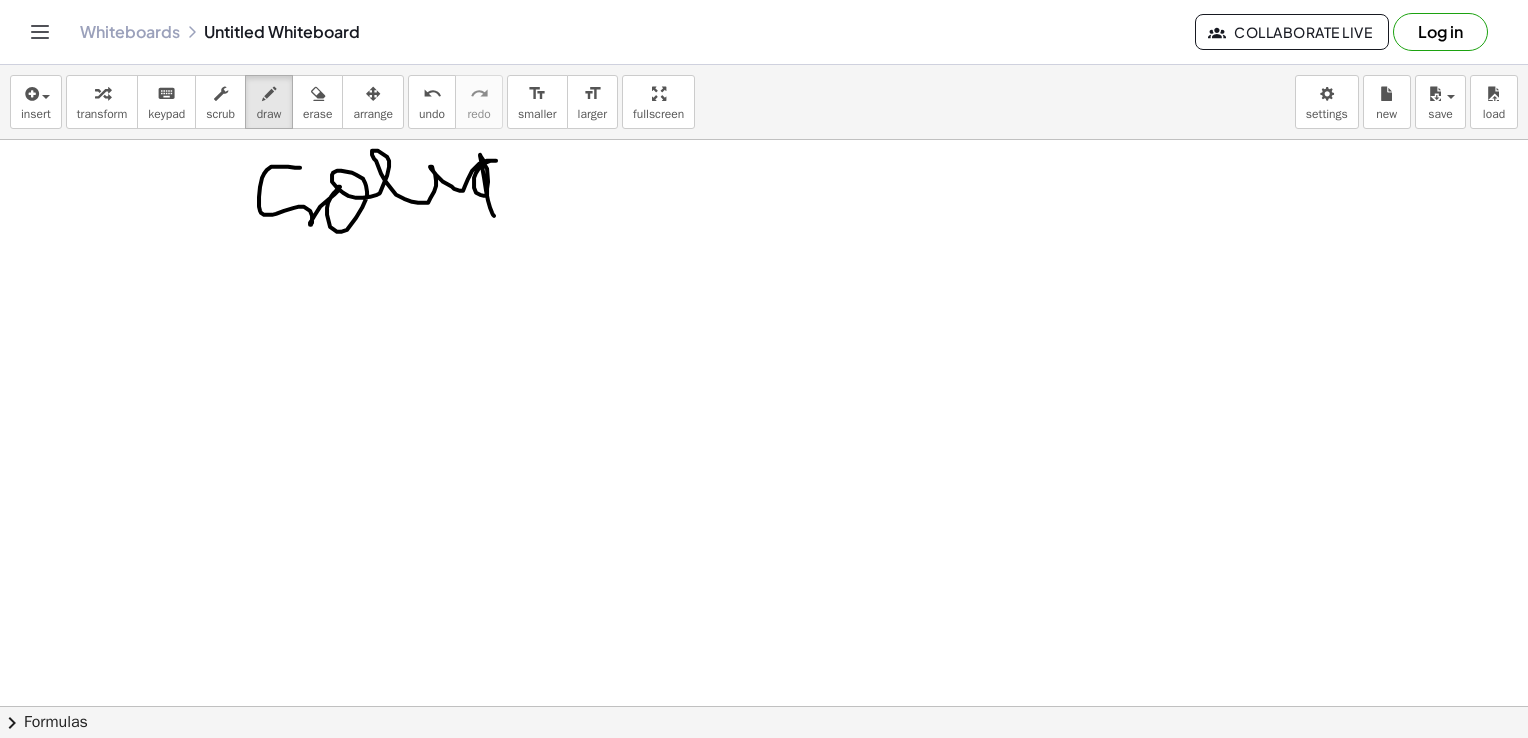 click at bounding box center [764, 772] 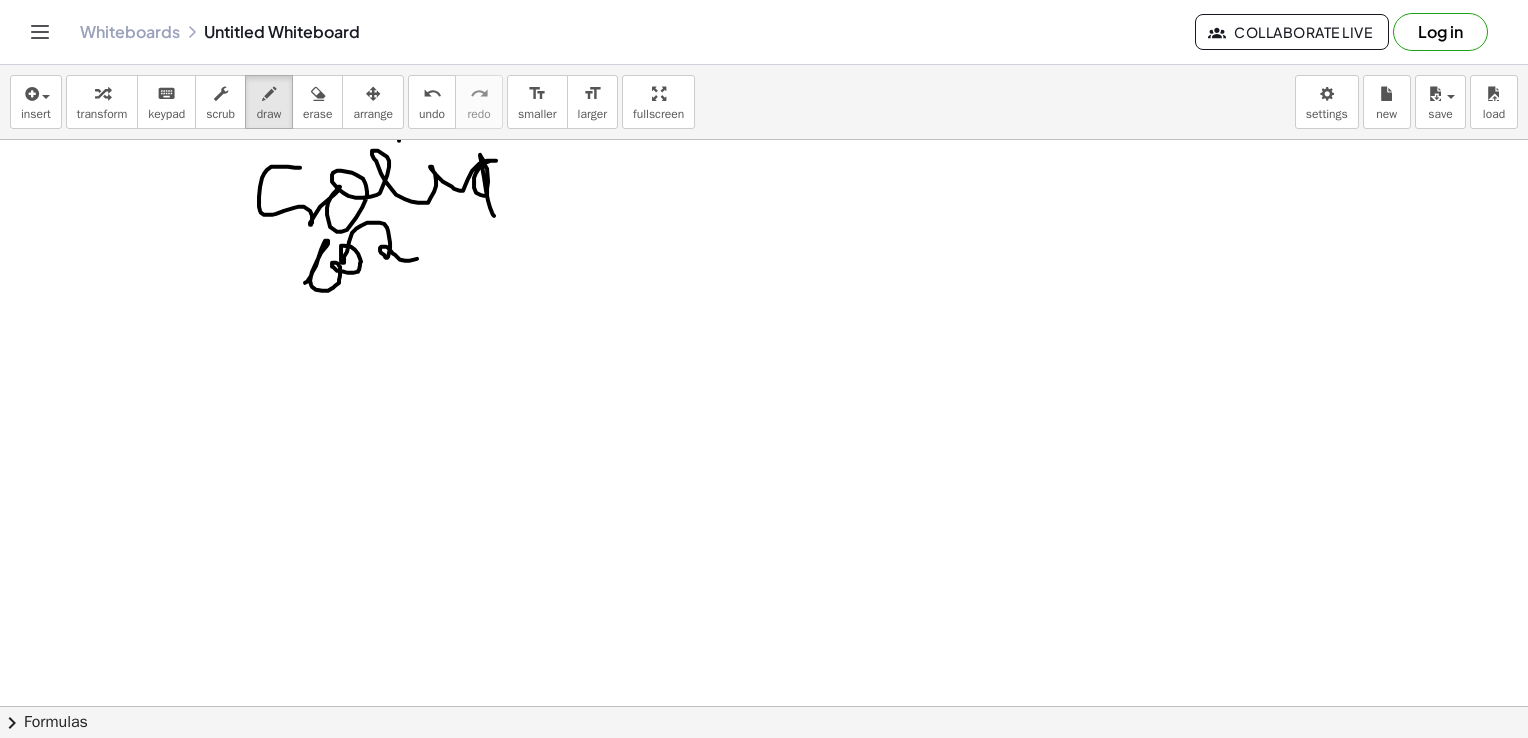 drag, startPoint x: 305, startPoint y: 282, endPoint x: 426, endPoint y: 240, distance: 128.082 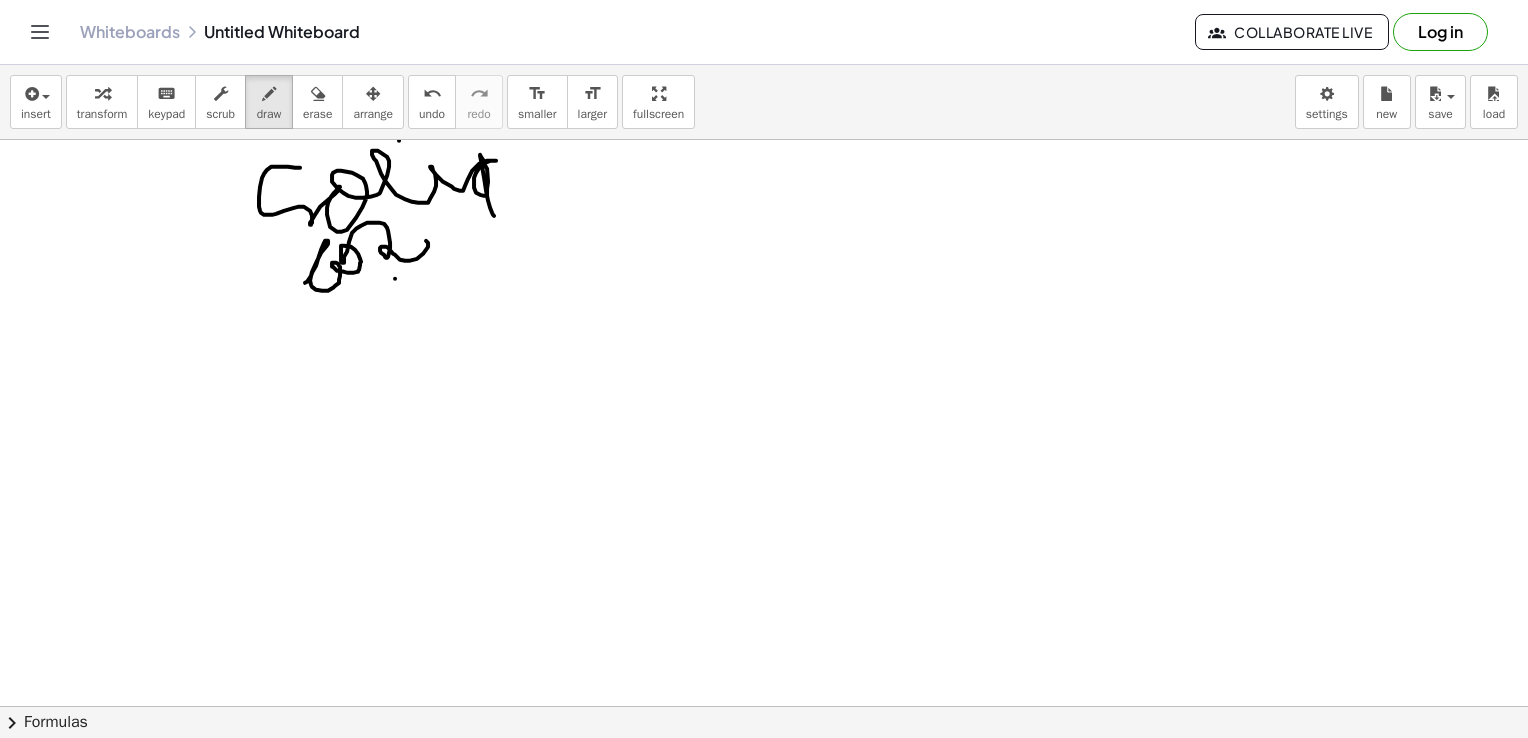 drag, startPoint x: 395, startPoint y: 278, endPoint x: 399, endPoint y: 321, distance: 43.185646 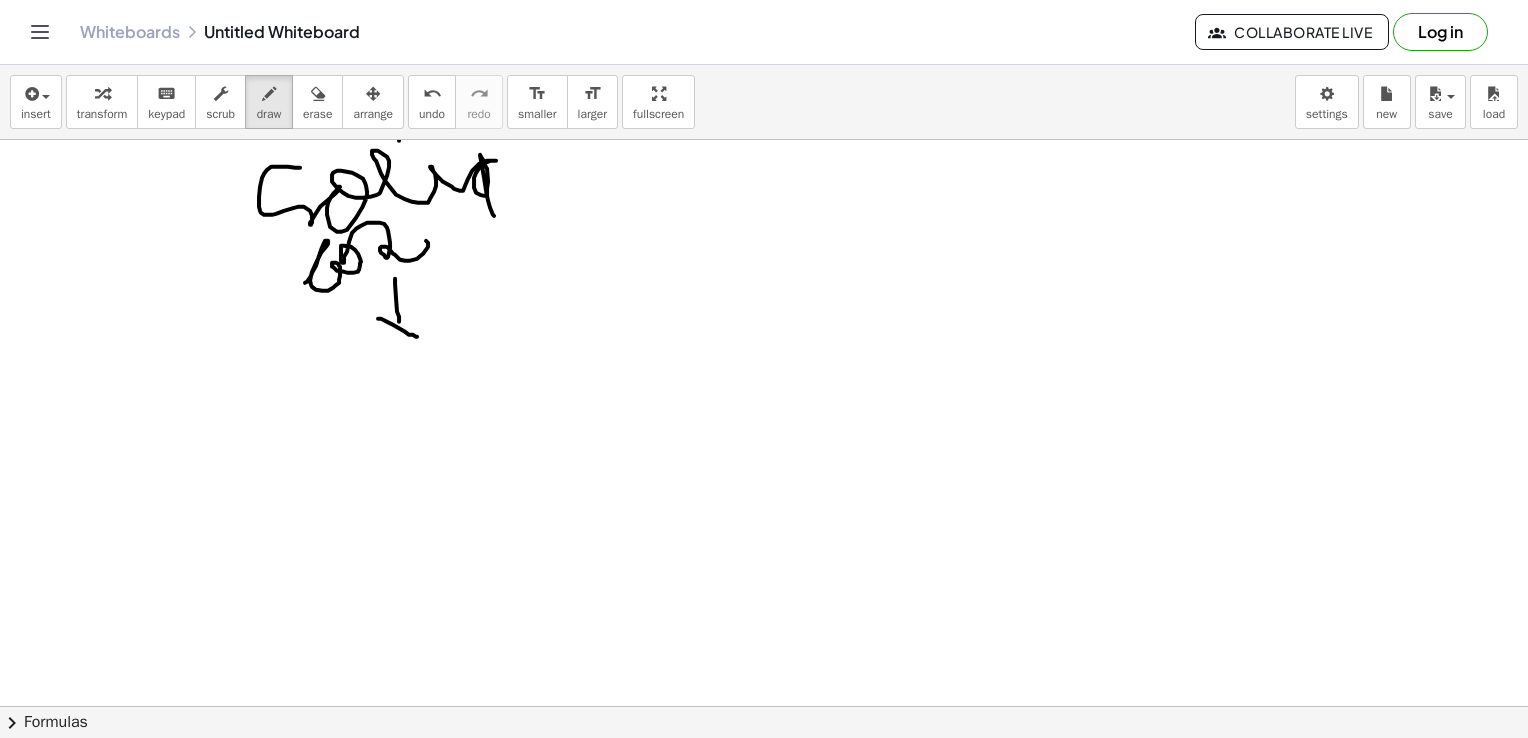 drag, startPoint x: 378, startPoint y: 318, endPoint x: 436, endPoint y: 307, distance: 59.03389 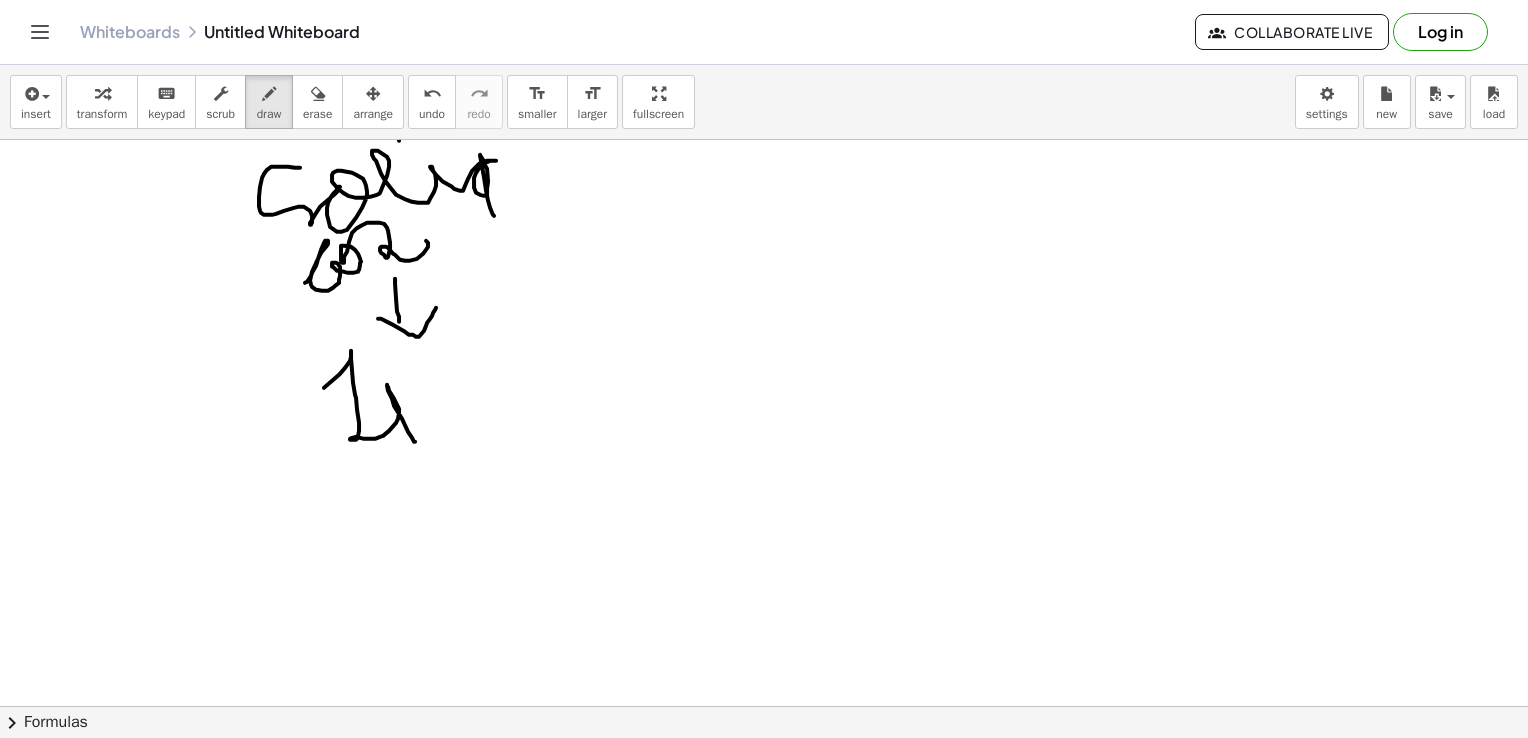 drag, startPoint x: 324, startPoint y: 387, endPoint x: 415, endPoint y: 441, distance: 105.81588 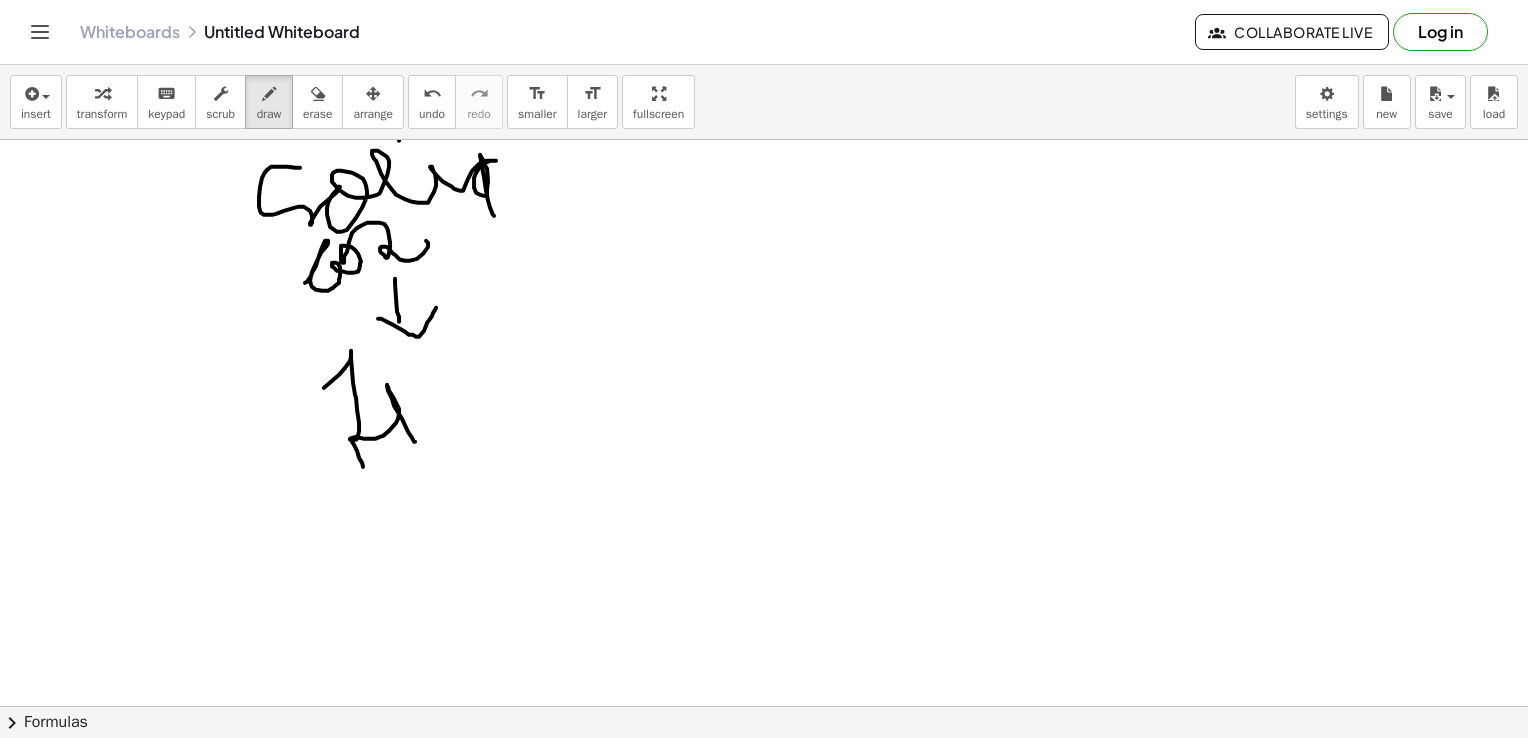 drag, startPoint x: 352, startPoint y: 438, endPoint x: 364, endPoint y: 466, distance: 30.463093 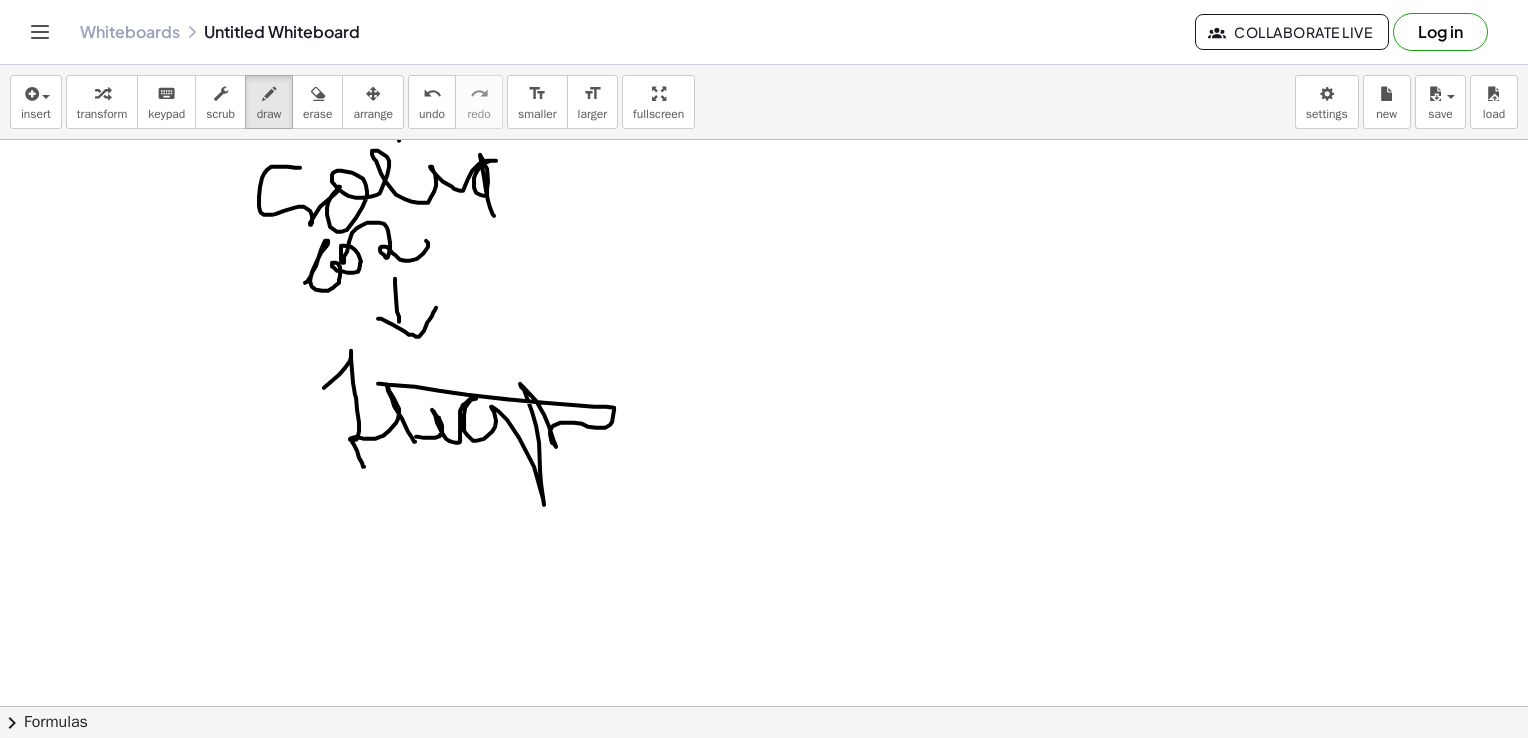 drag, startPoint x: 416, startPoint y: 436, endPoint x: 382, endPoint y: 381, distance: 64.66065 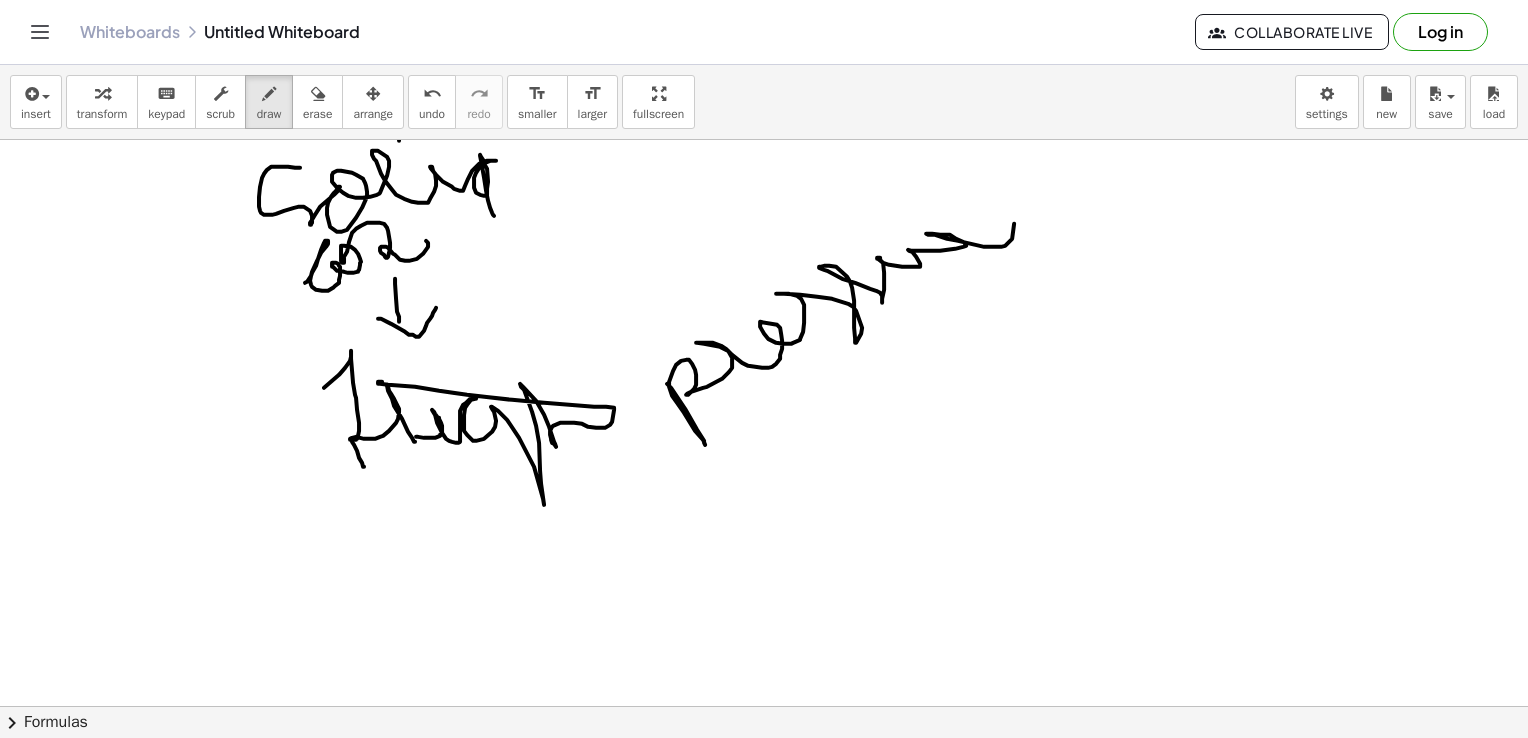 drag, startPoint x: 667, startPoint y: 383, endPoint x: 1035, endPoint y: 201, distance: 410.546 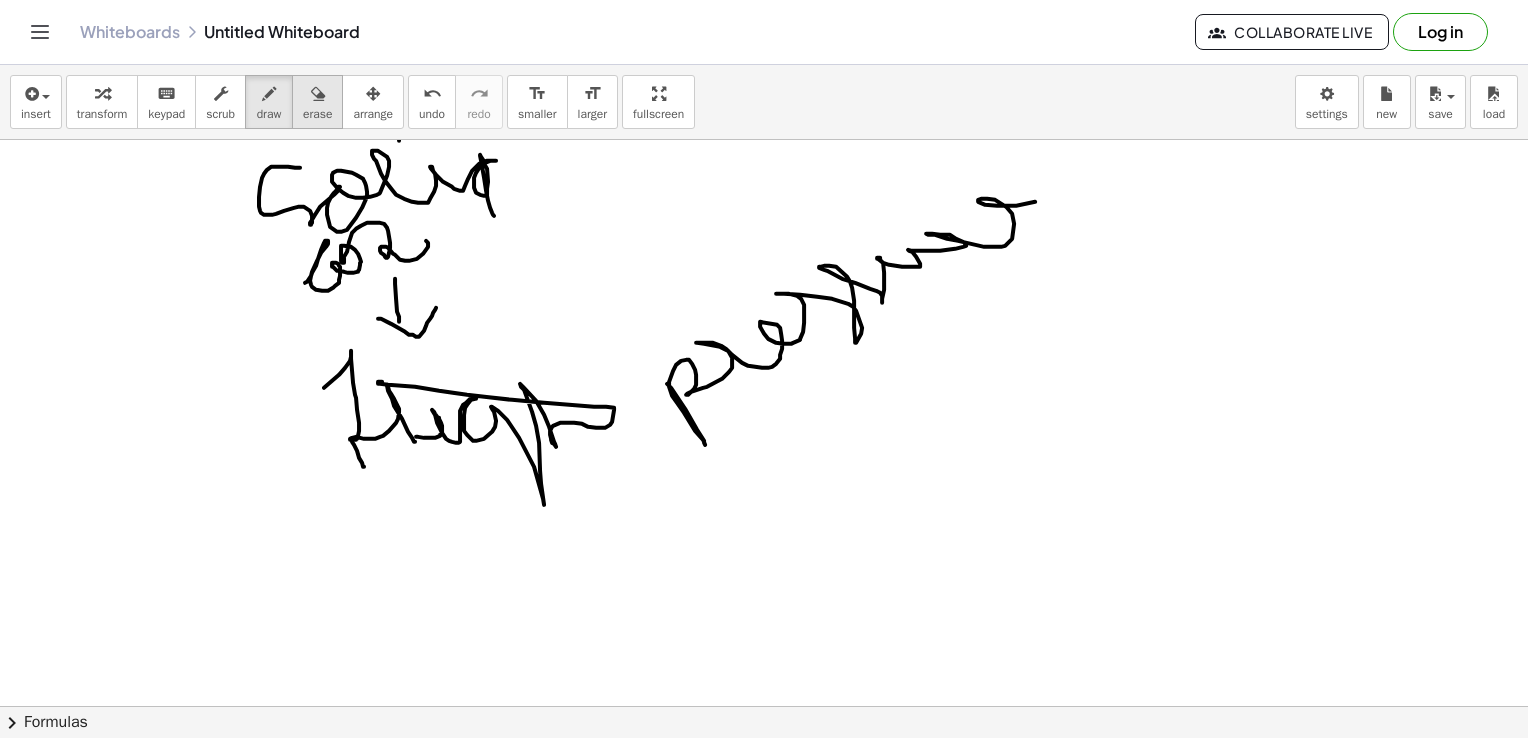 click on "erase" at bounding box center (317, 102) 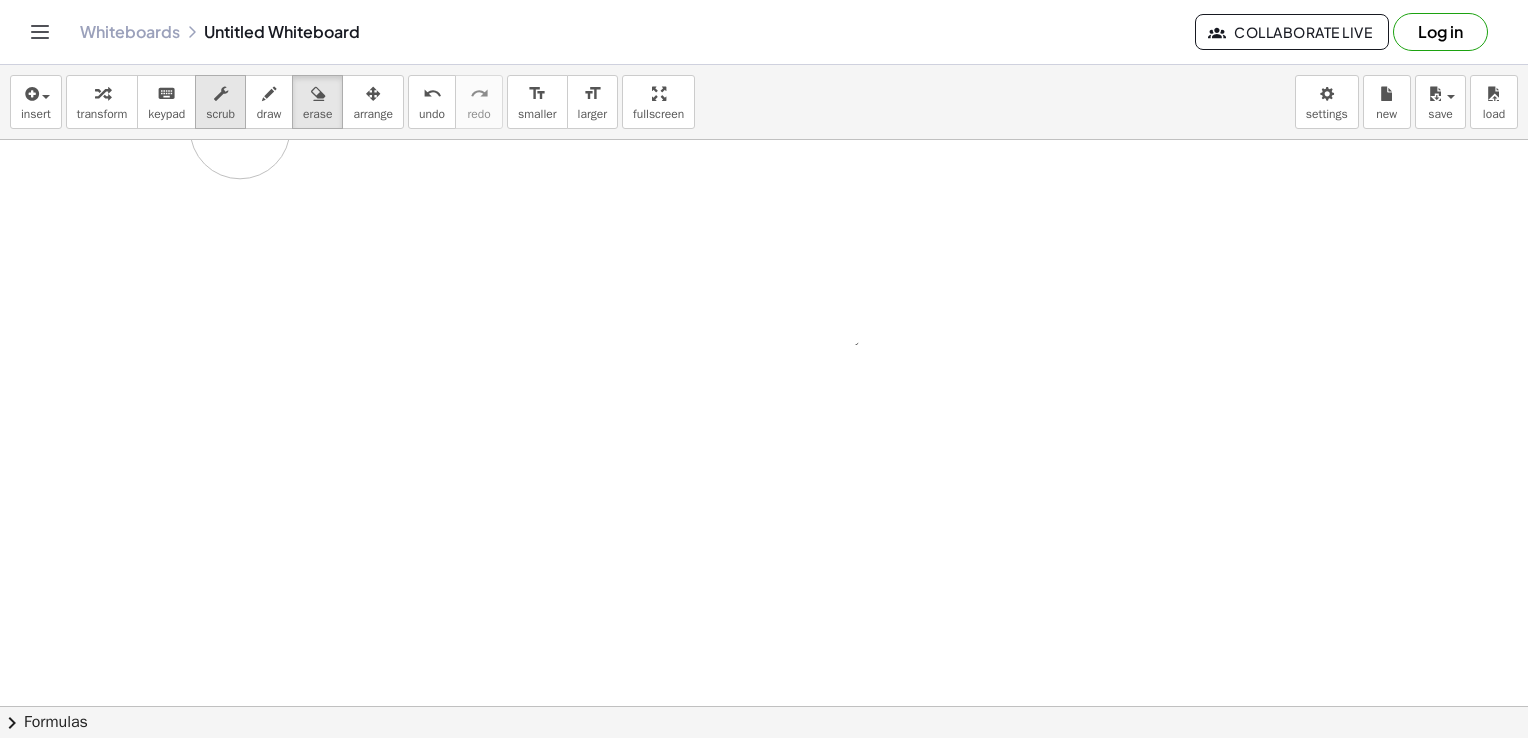 drag, startPoint x: 428, startPoint y: 230, endPoint x: 243, endPoint y: 124, distance: 213.21585 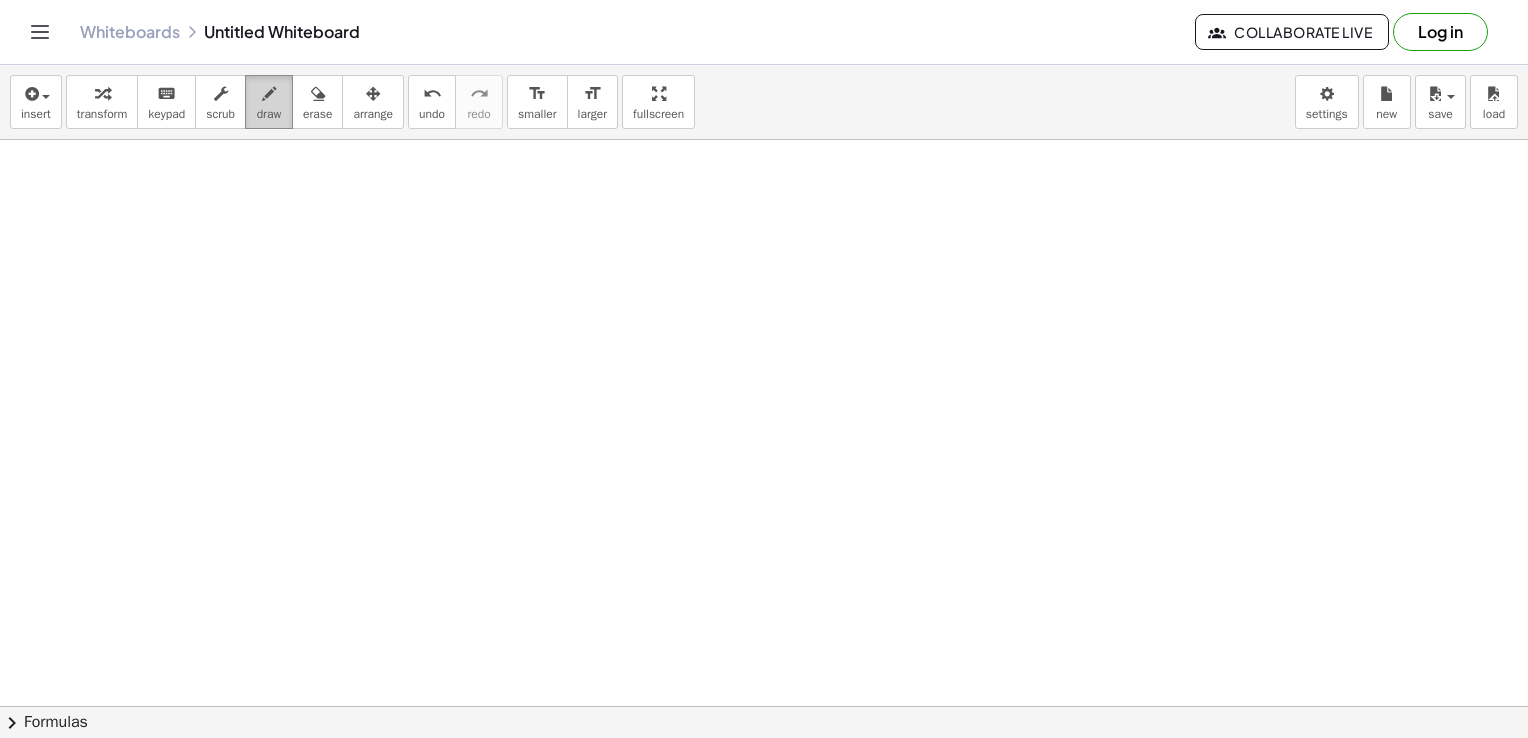 click on "draw" at bounding box center [269, 114] 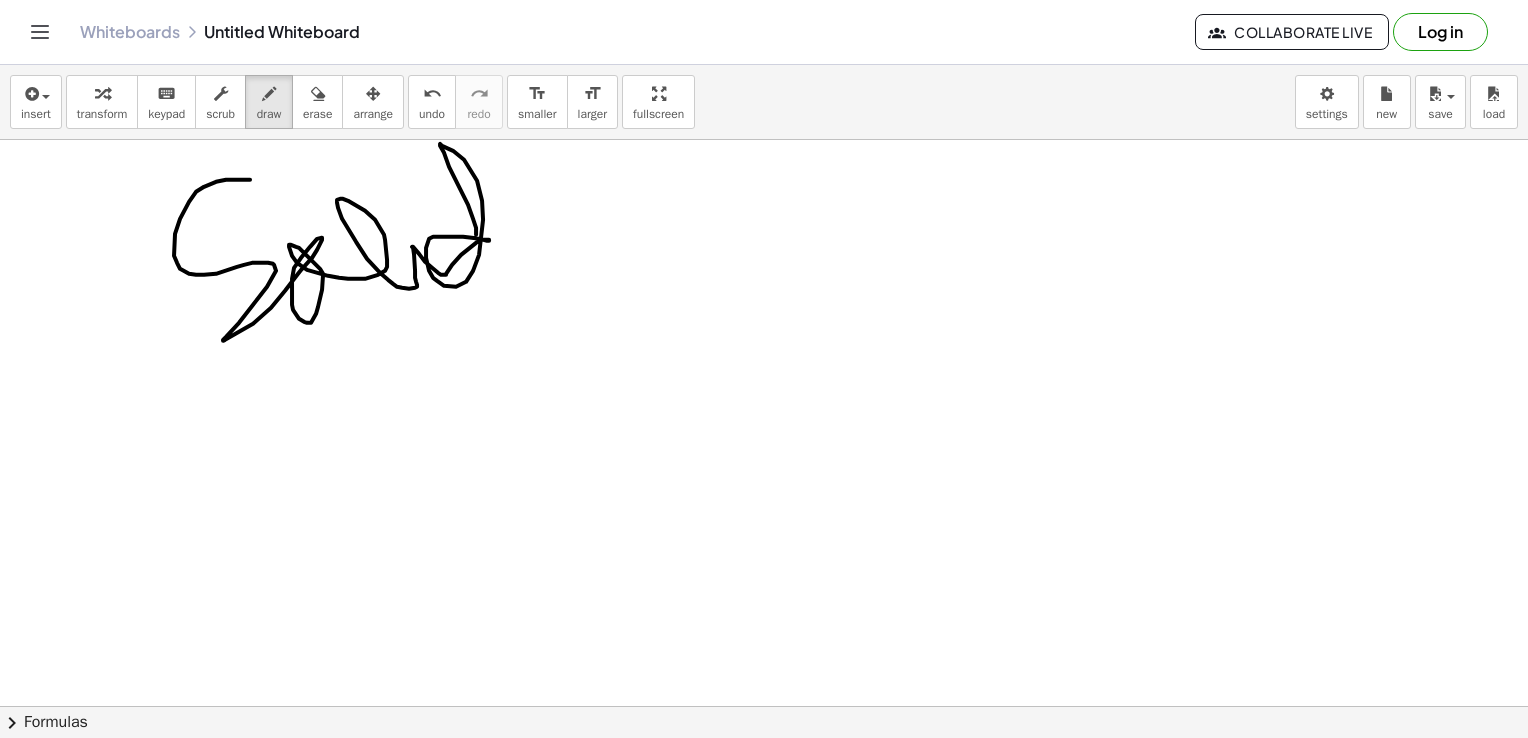 drag, startPoint x: 250, startPoint y: 179, endPoint x: 463, endPoint y: 277, distance: 234.46321 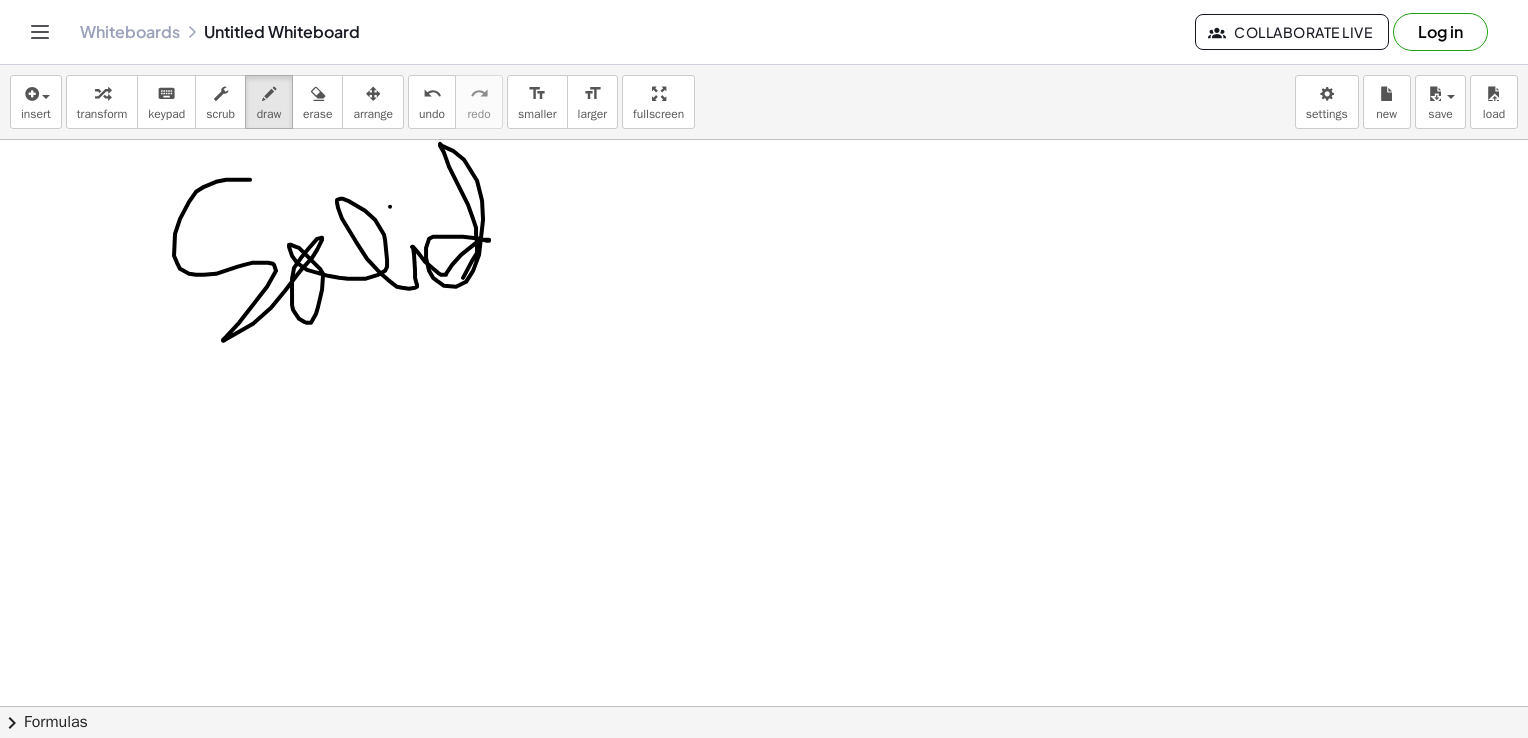 click at bounding box center [764, 772] 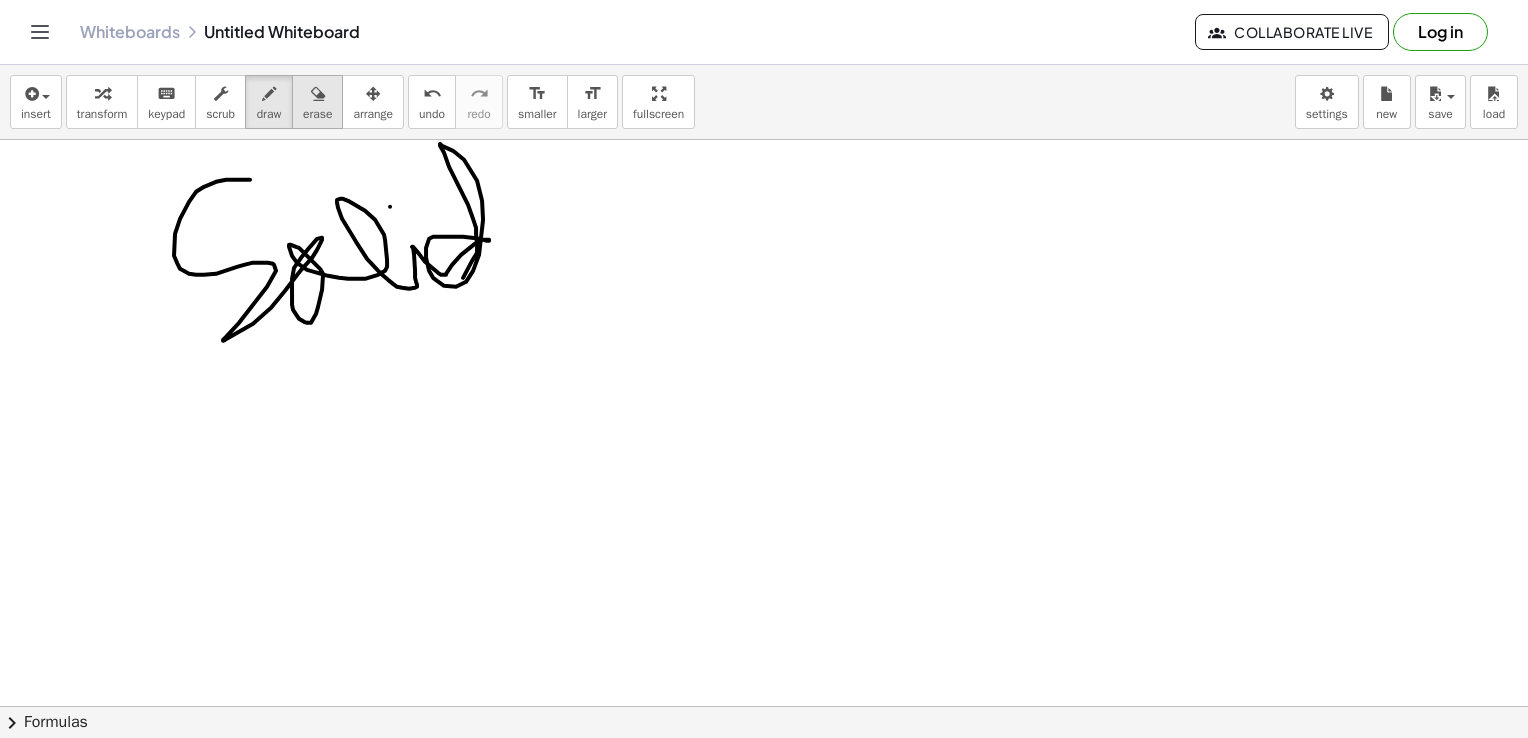 click on "erase" at bounding box center [317, 114] 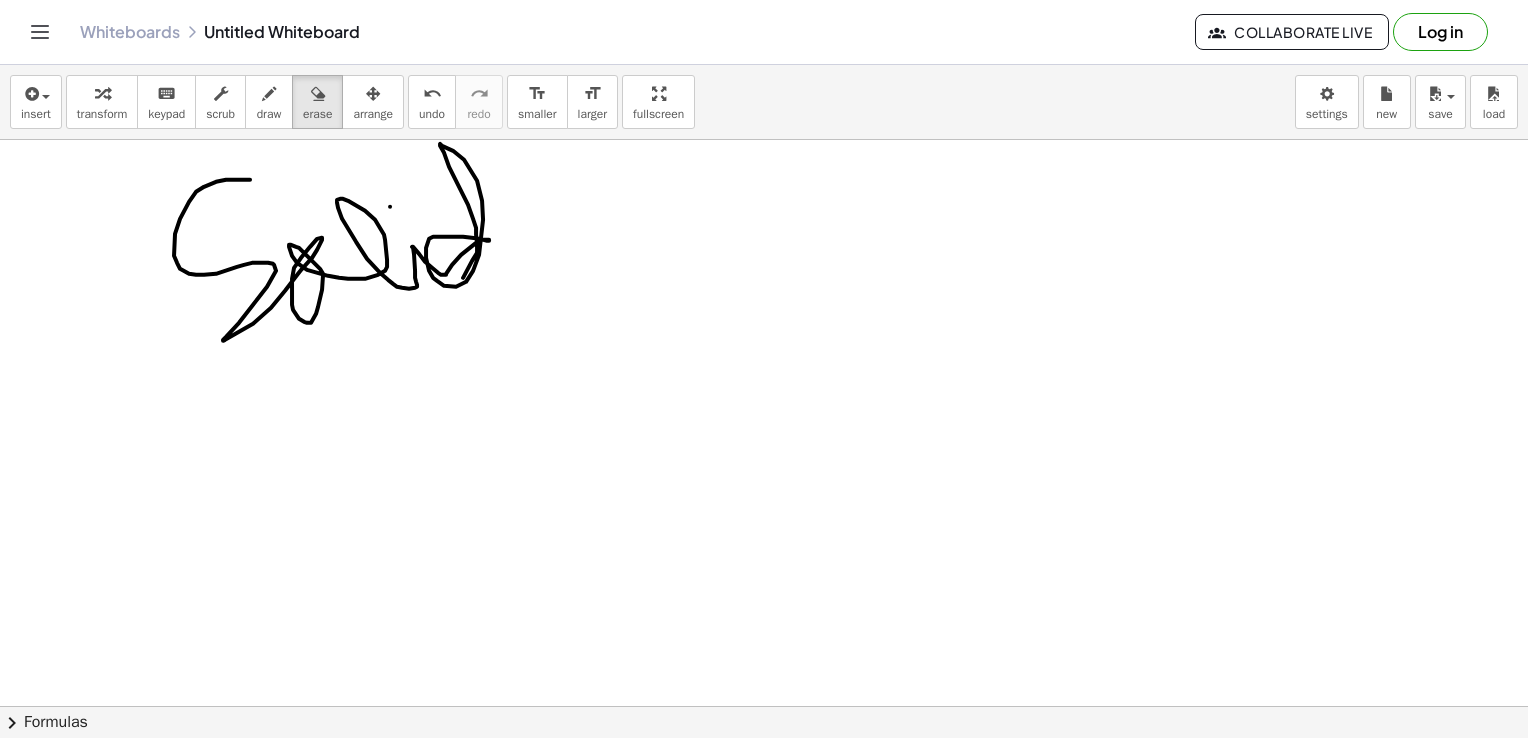 click at bounding box center [764, 772] 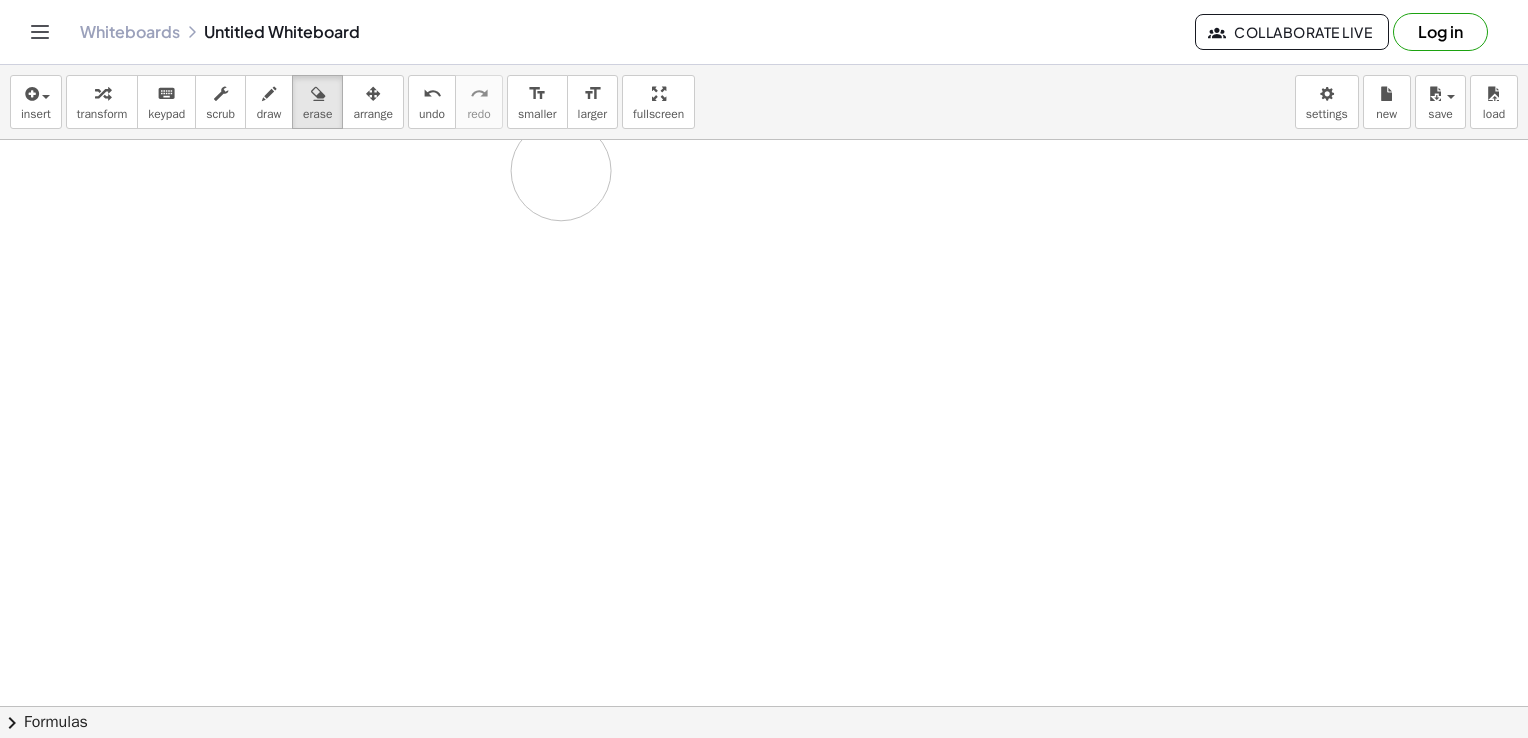 drag, startPoint x: 201, startPoint y: 320, endPoint x: 322, endPoint y: 296, distance: 123.35721 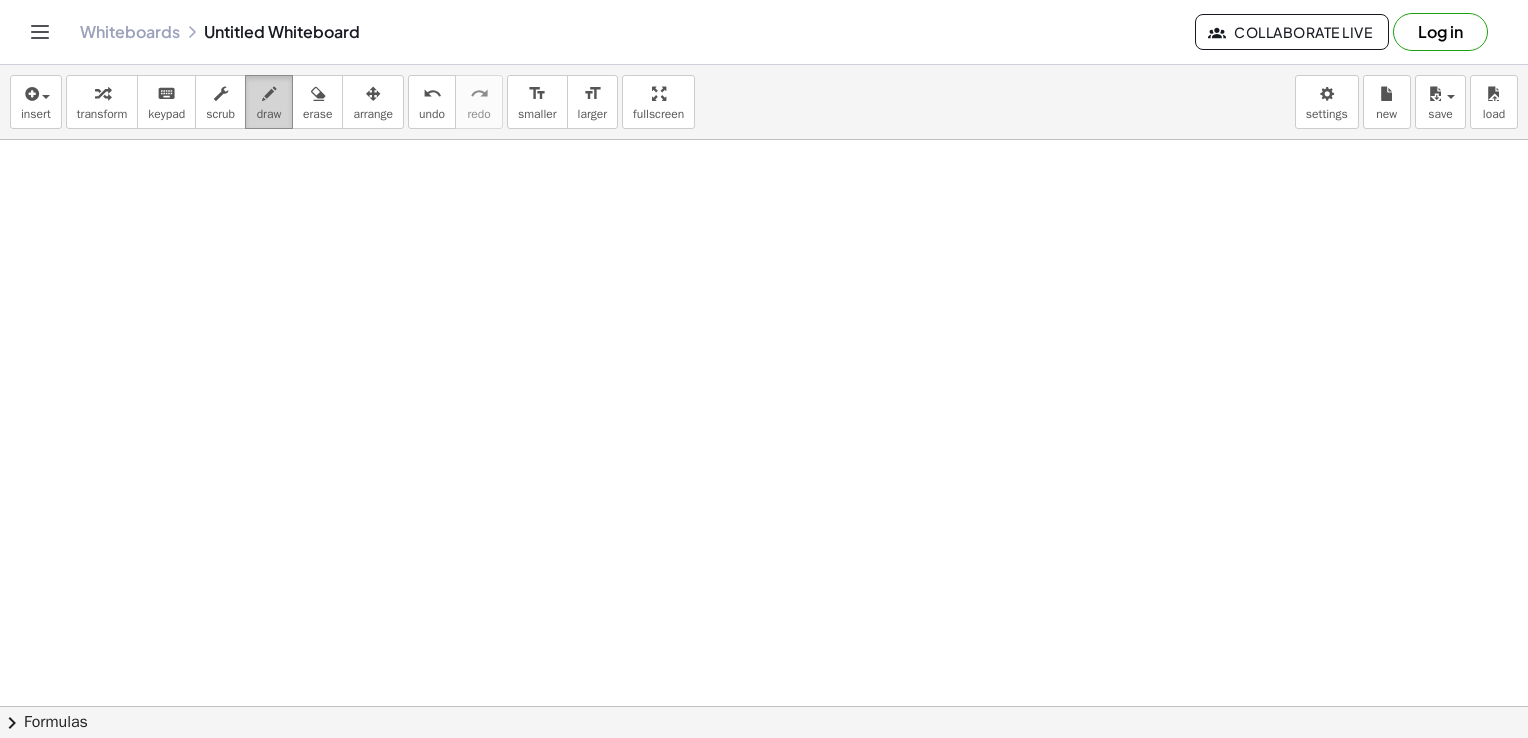 click on "draw" at bounding box center [269, 102] 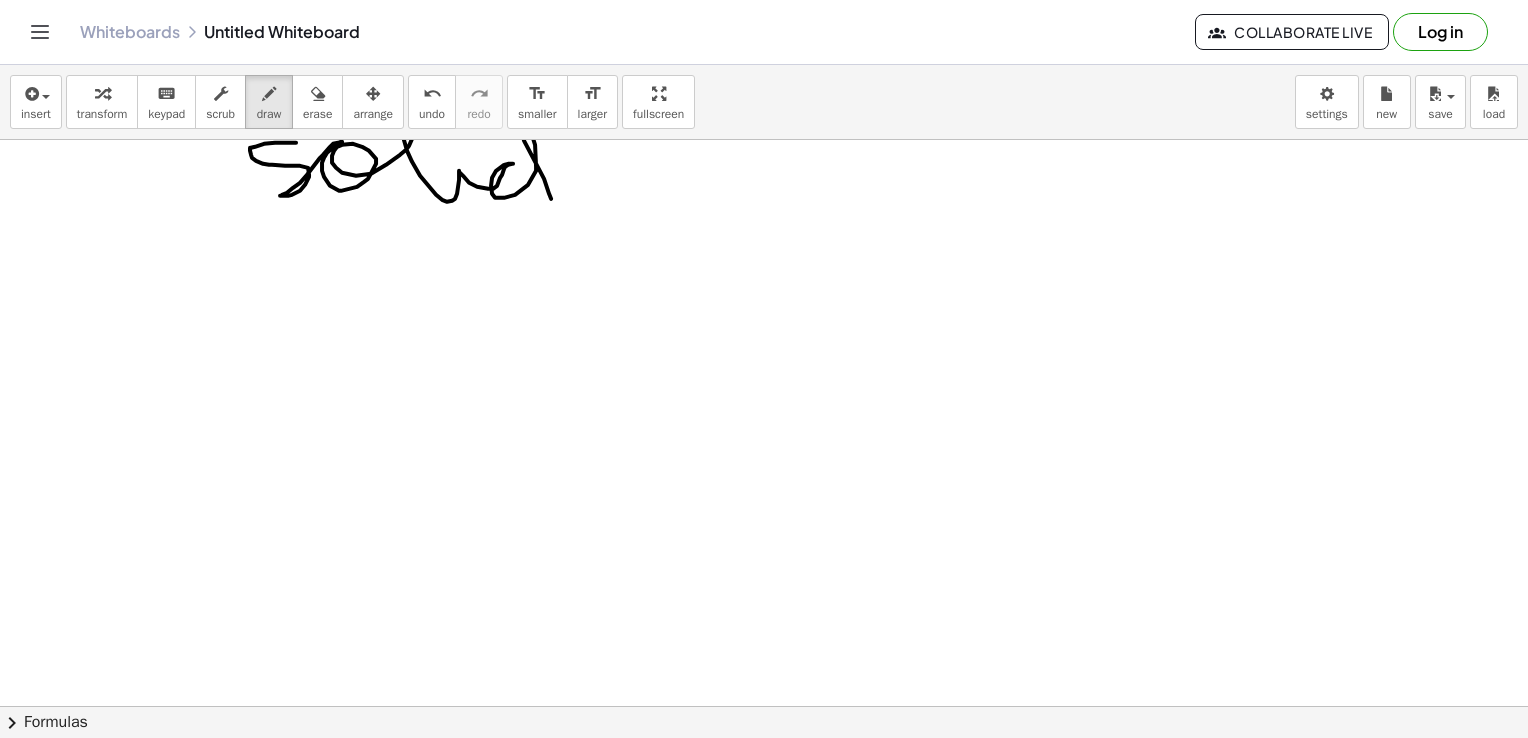 drag, startPoint x: 296, startPoint y: 142, endPoint x: 551, endPoint y: 198, distance: 261.07663 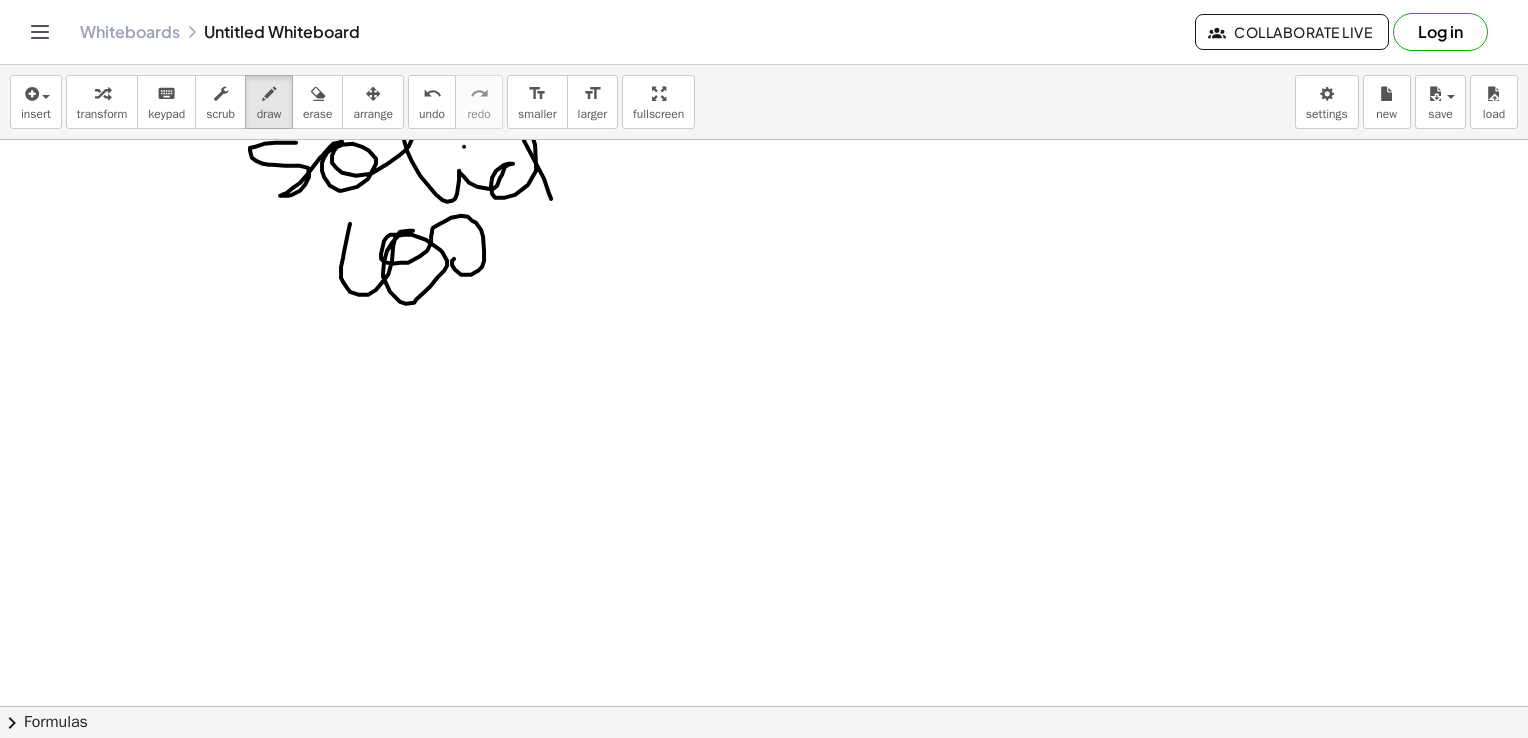 drag, startPoint x: 350, startPoint y: 223, endPoint x: 580, endPoint y: 236, distance: 230.3671 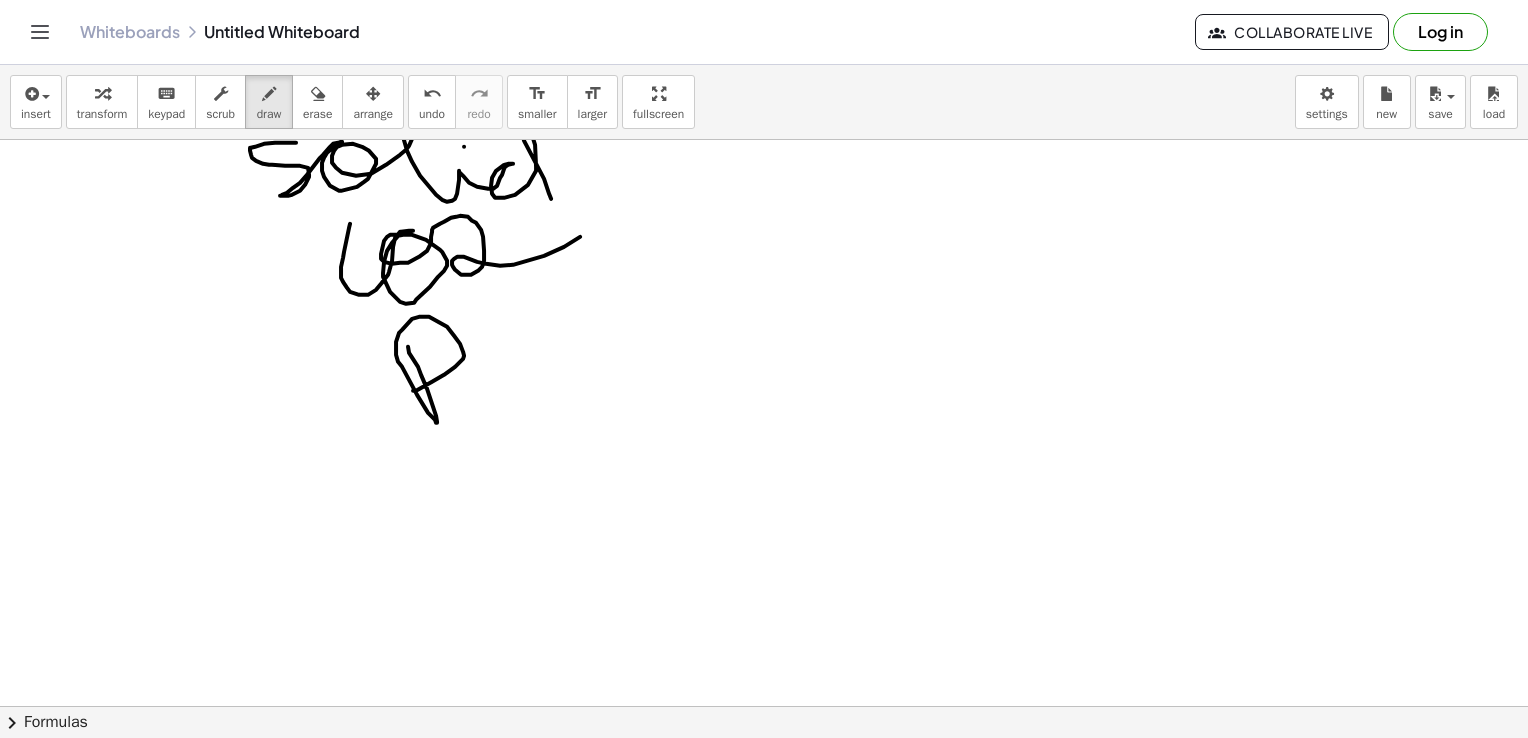 drag, startPoint x: 408, startPoint y: 346, endPoint x: 412, endPoint y: 390, distance: 44.181442 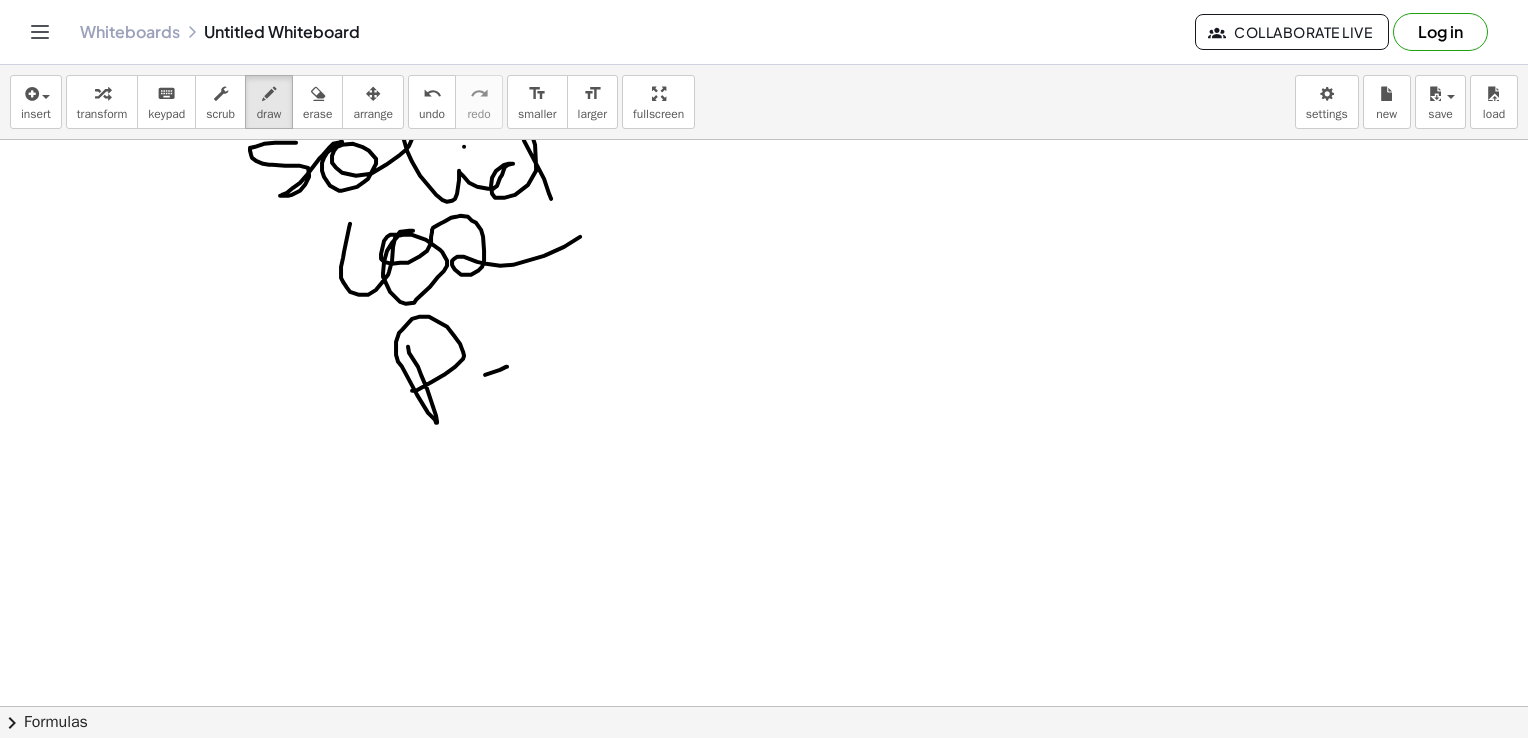 drag, startPoint x: 485, startPoint y: 374, endPoint x: 509, endPoint y: 365, distance: 25.632011 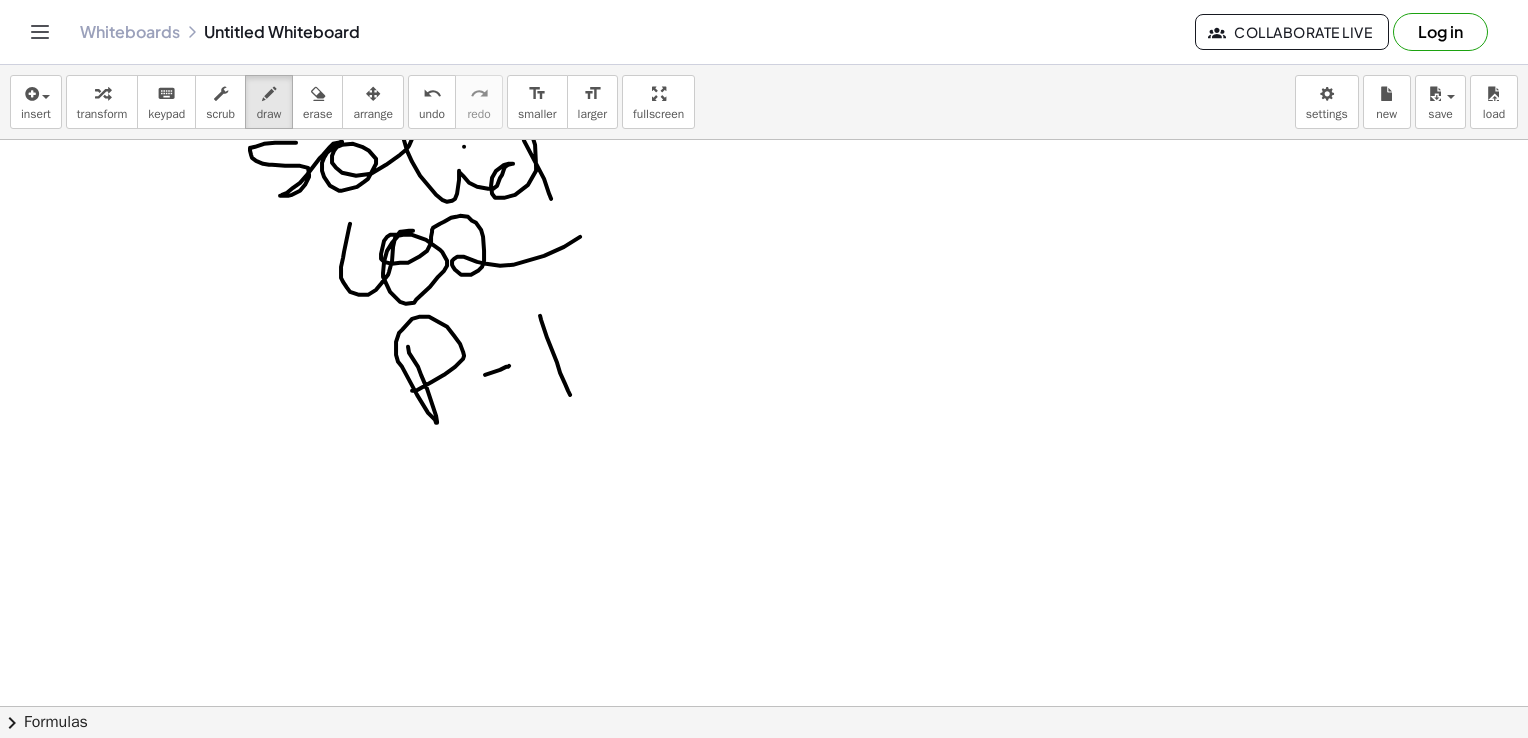 drag, startPoint x: 540, startPoint y: 315, endPoint x: 570, endPoint y: 394, distance: 84.50444 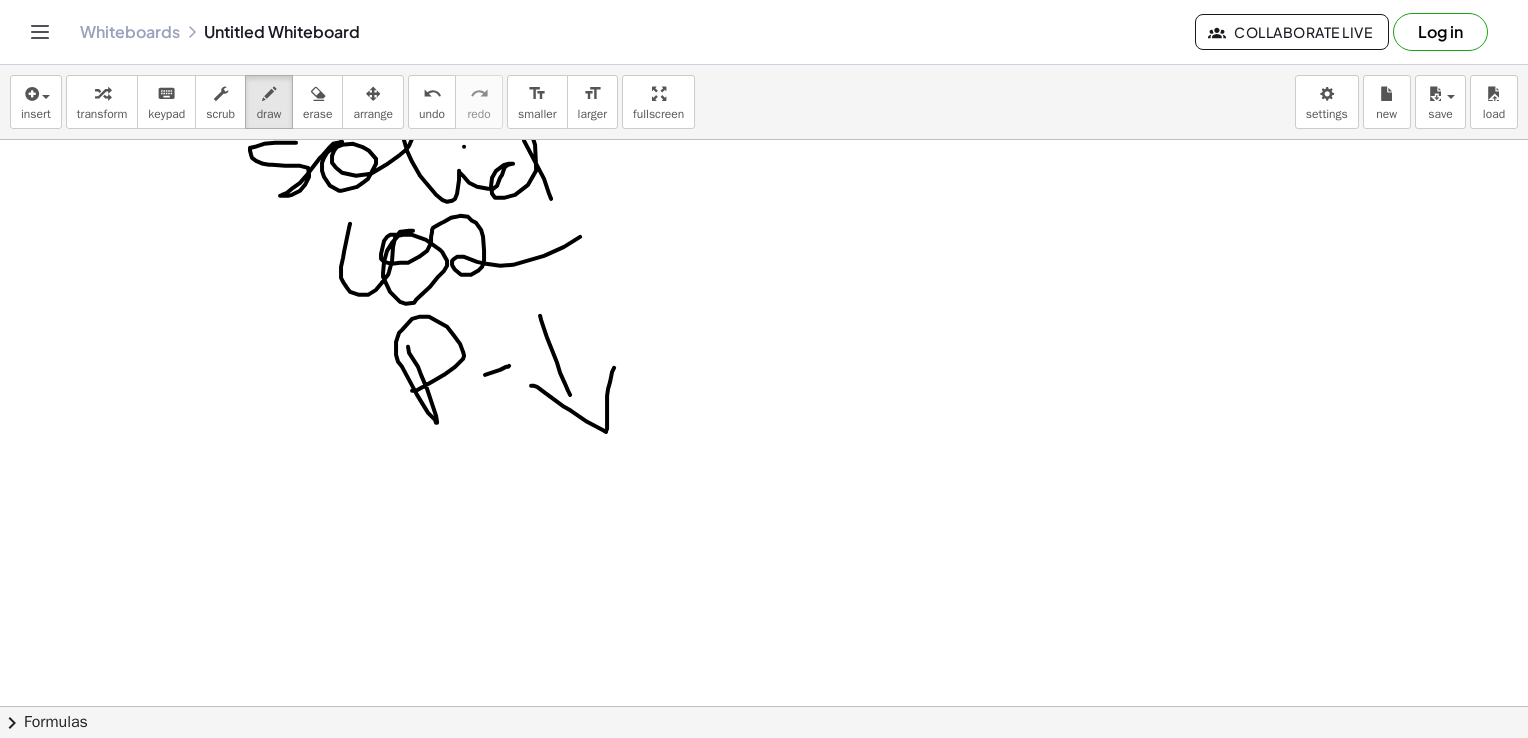 drag, startPoint x: 531, startPoint y: 385, endPoint x: 614, endPoint y: 367, distance: 84.92938 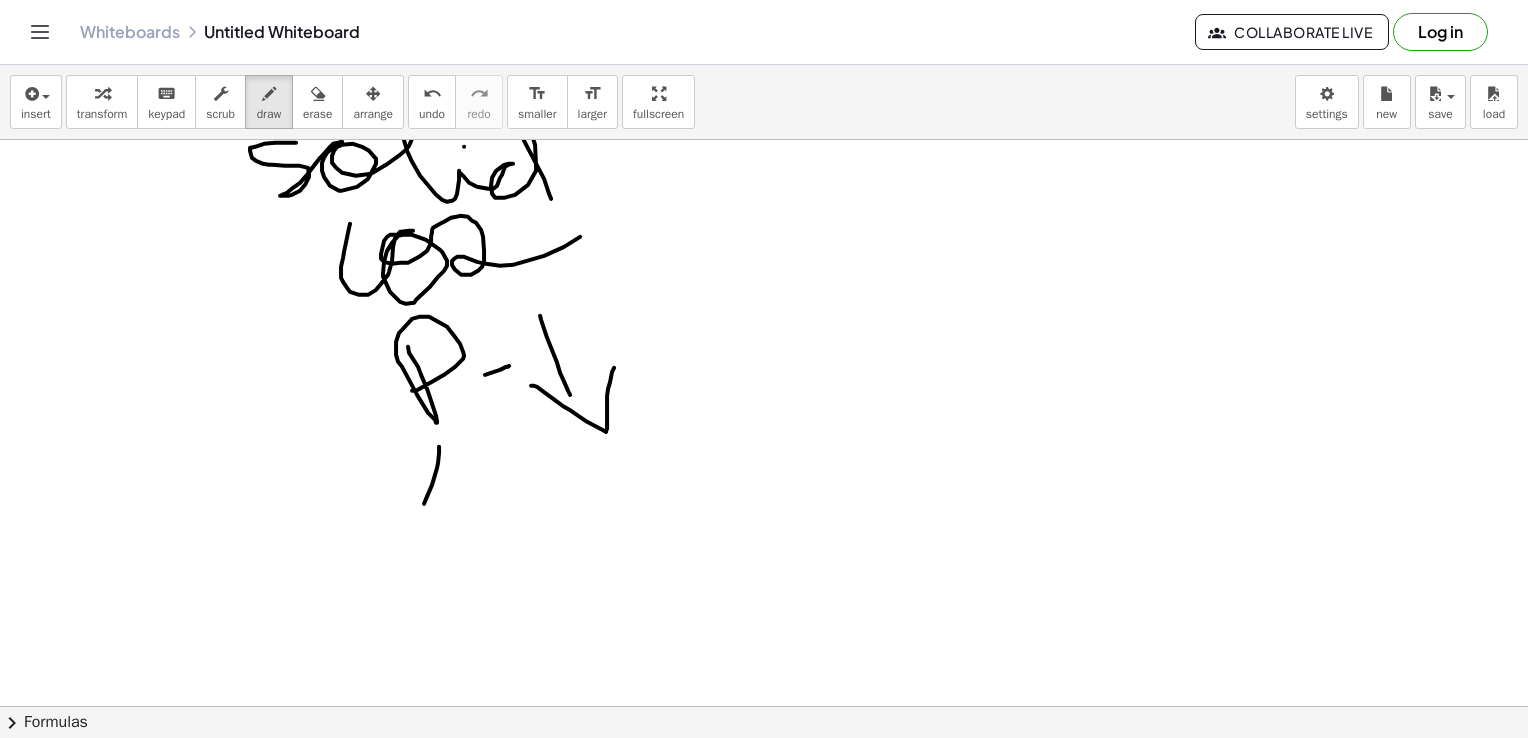 drag, startPoint x: 424, startPoint y: 503, endPoint x: 459, endPoint y: 506, distance: 35.128338 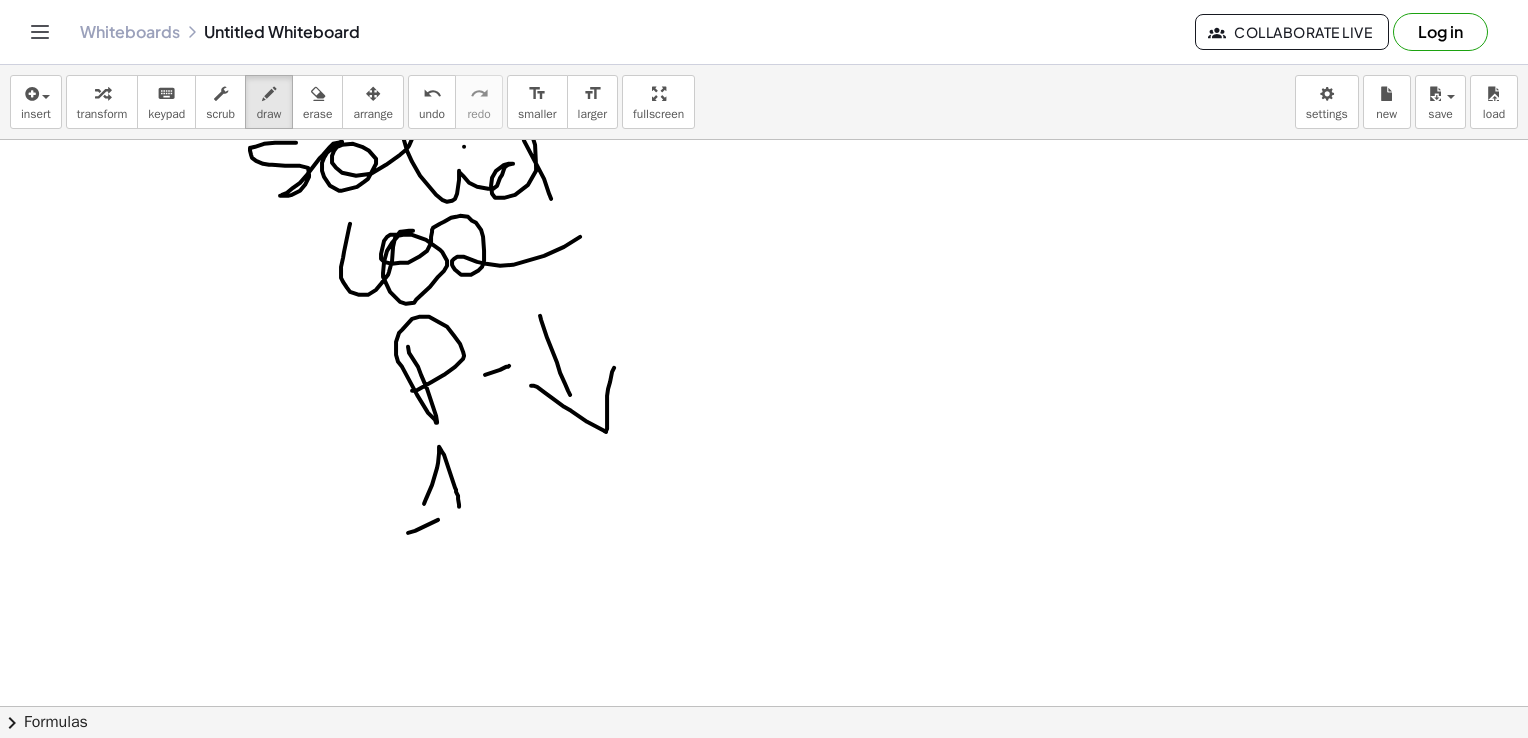 drag, startPoint x: 408, startPoint y: 532, endPoint x: 492, endPoint y: 499, distance: 90.24966 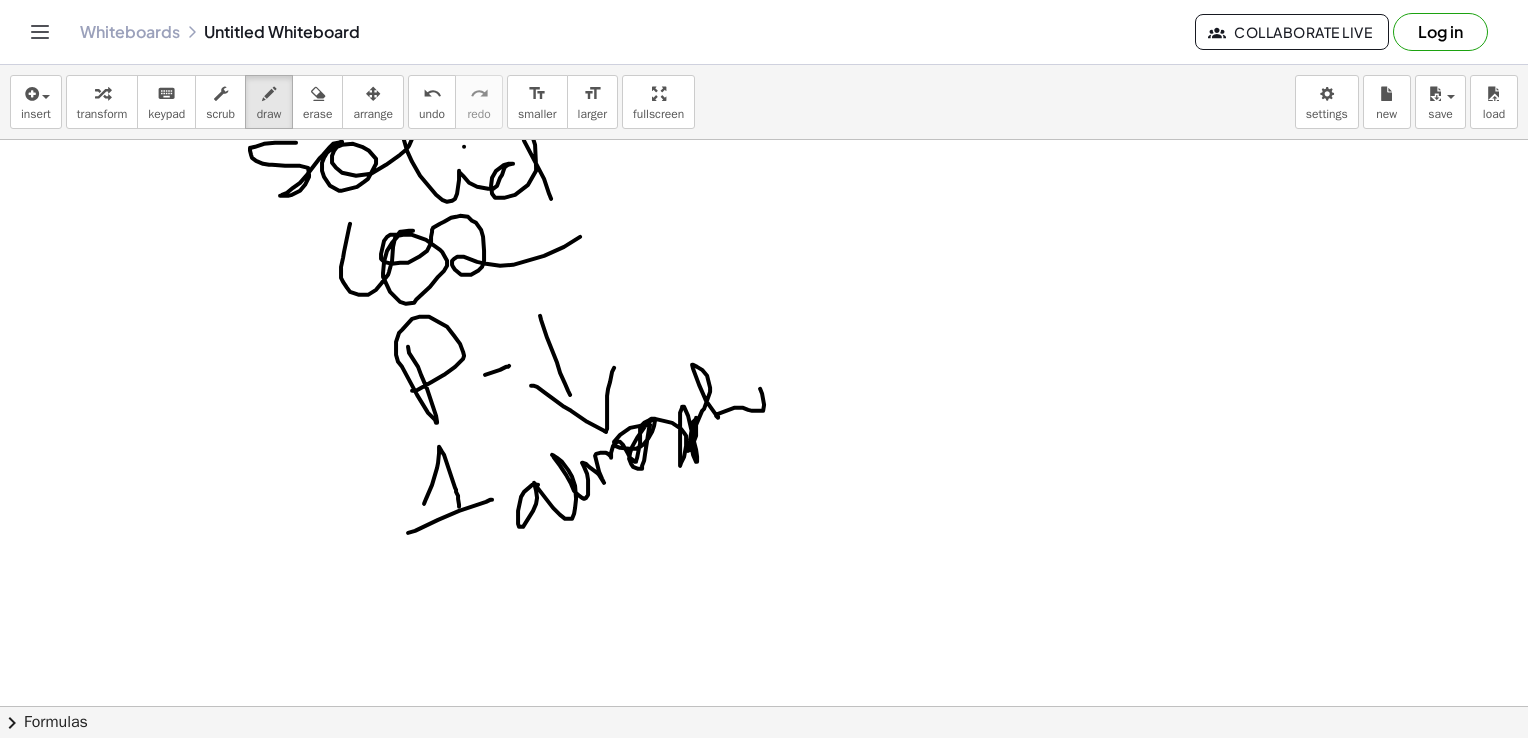 drag, startPoint x: 538, startPoint y: 484, endPoint x: 780, endPoint y: 376, distance: 265.00565 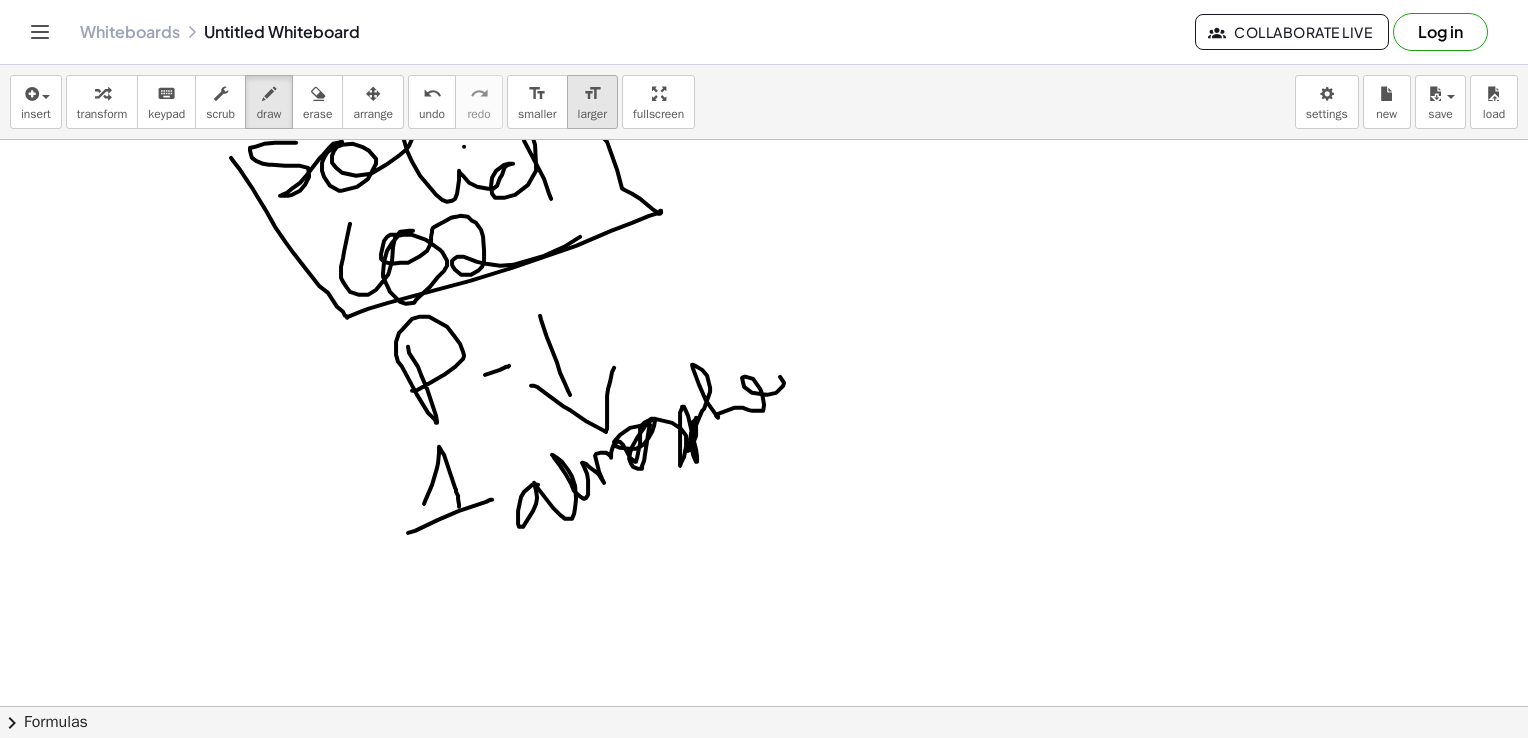 drag, startPoint x: 231, startPoint y: 157, endPoint x: 575, endPoint y: 110, distance: 347.19592 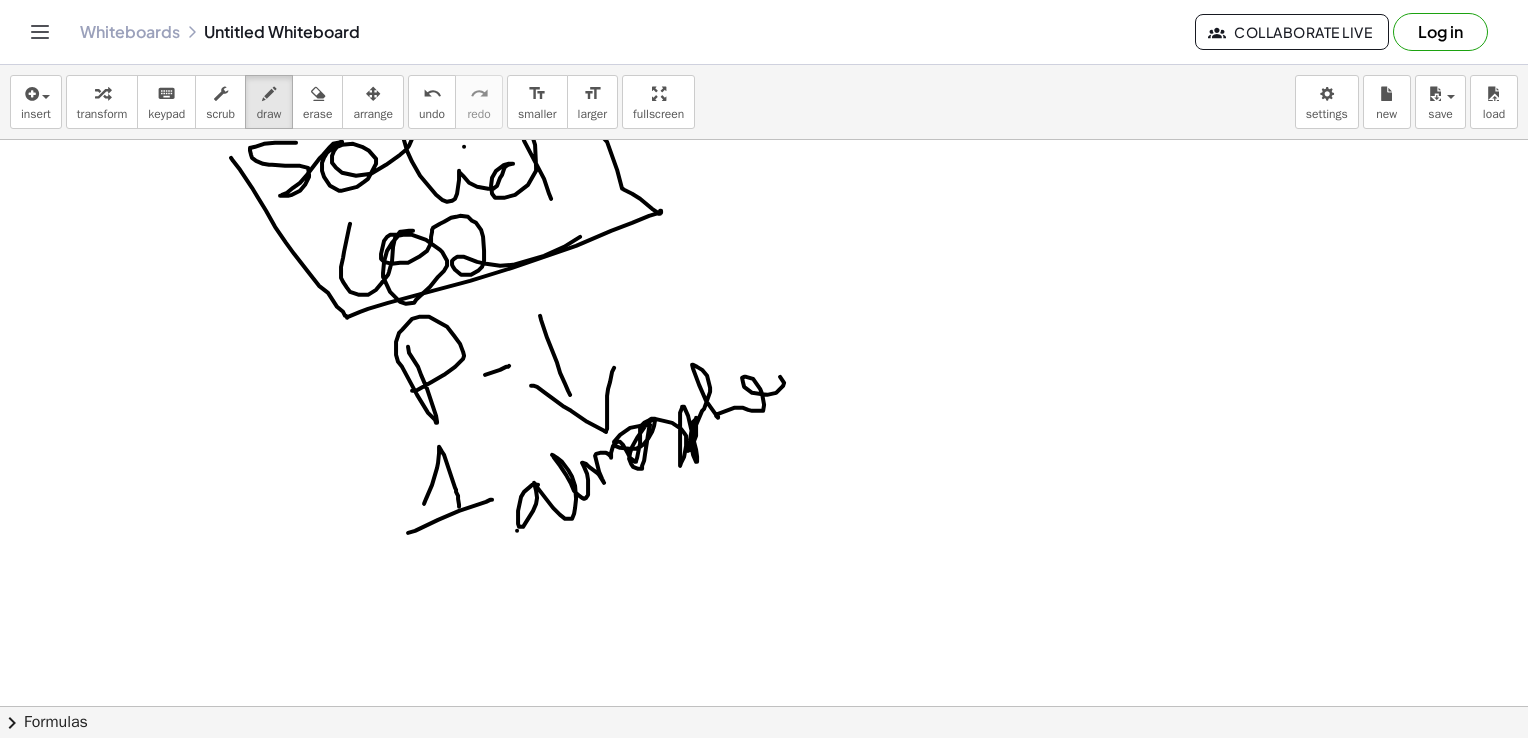 click at bounding box center (764, 772) 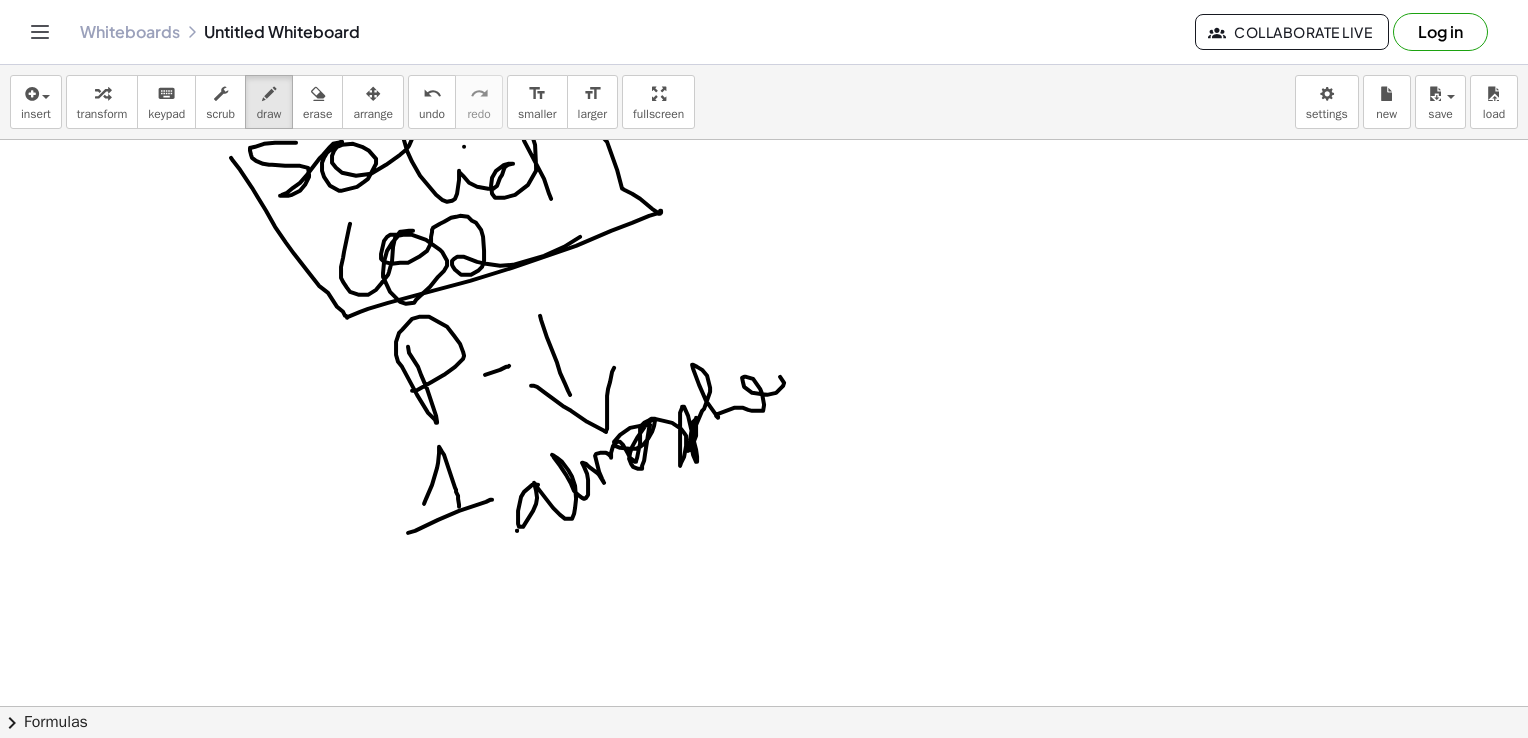 click at bounding box center [764, 772] 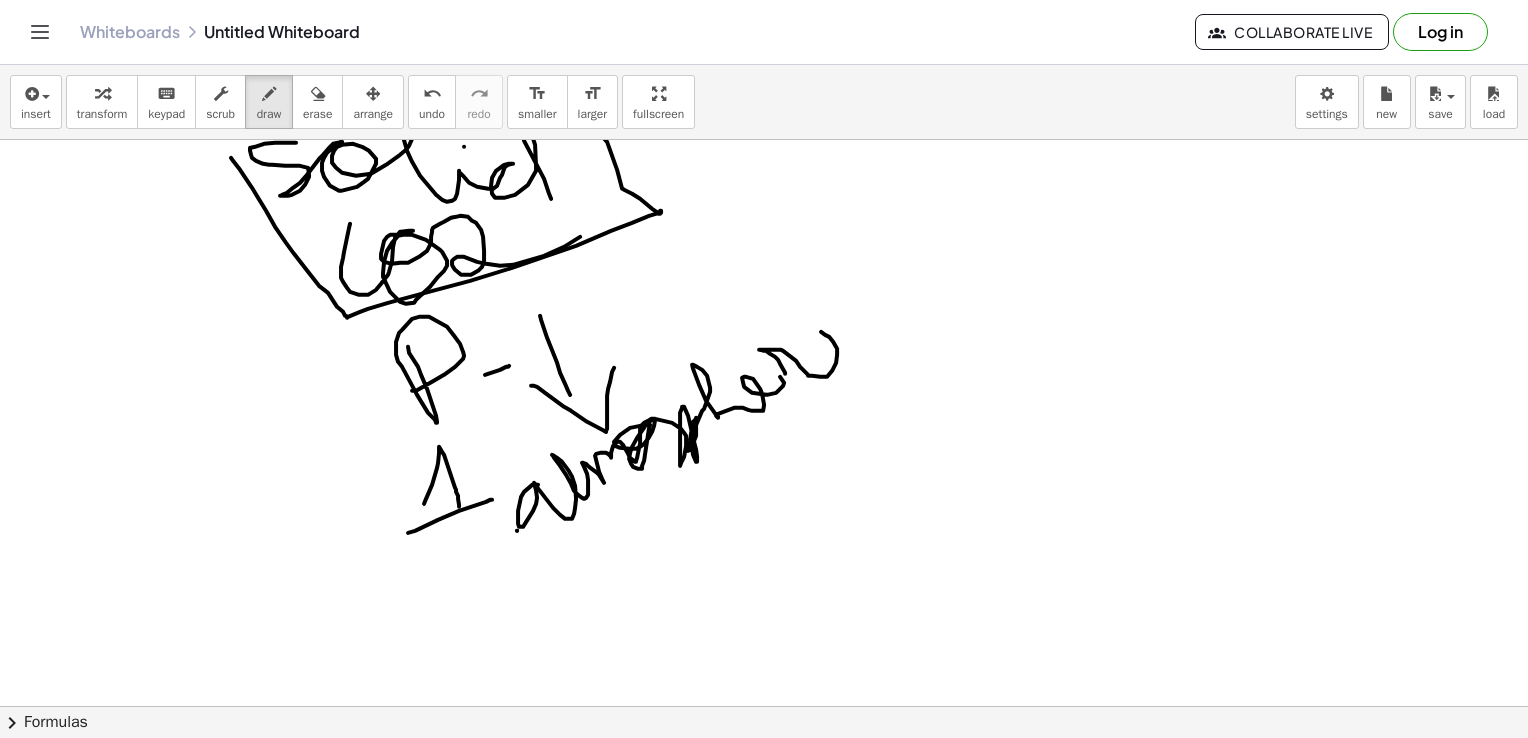 drag, startPoint x: 785, startPoint y: 373, endPoint x: 890, endPoint y: 317, distance: 119 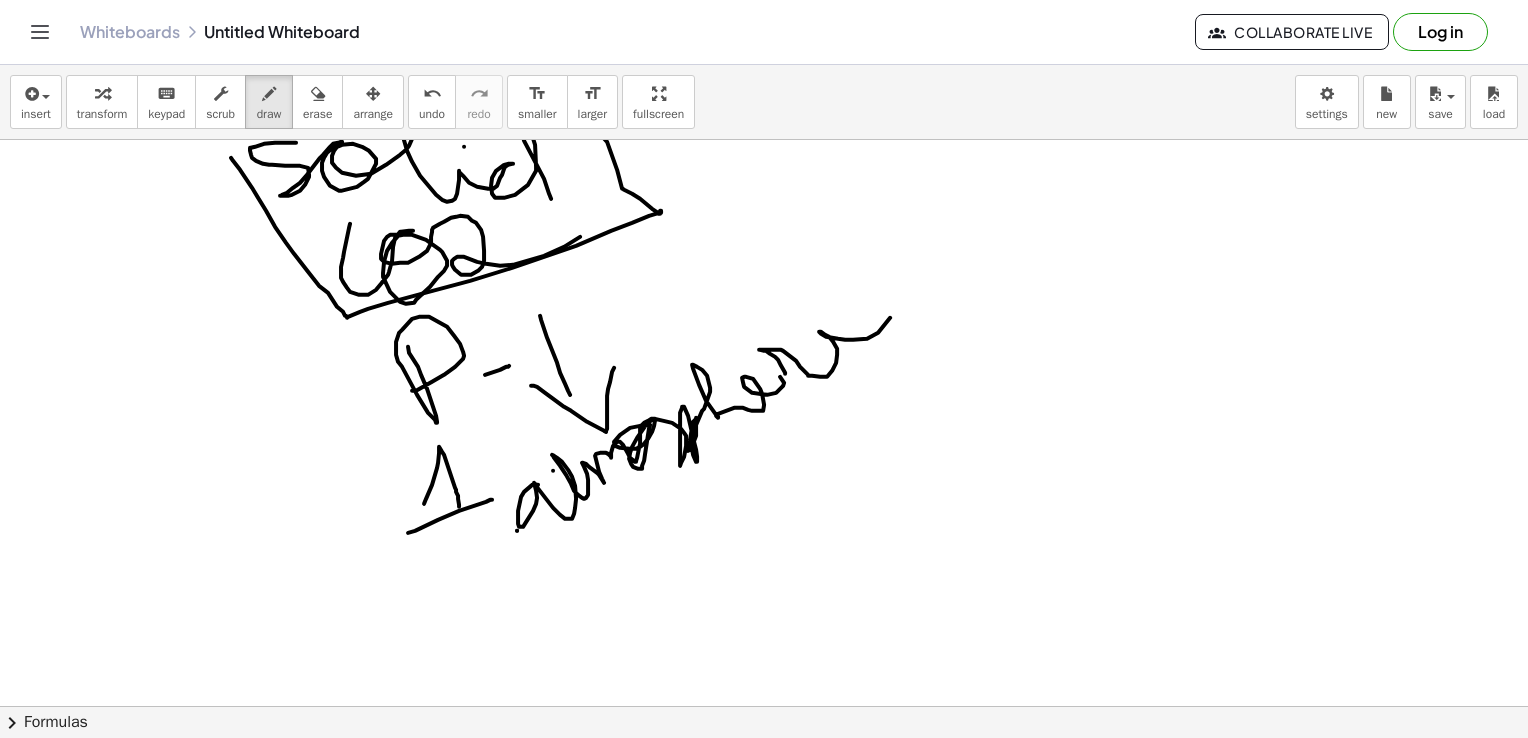 drag, startPoint x: 553, startPoint y: 470, endPoint x: 577, endPoint y: 438, distance: 40 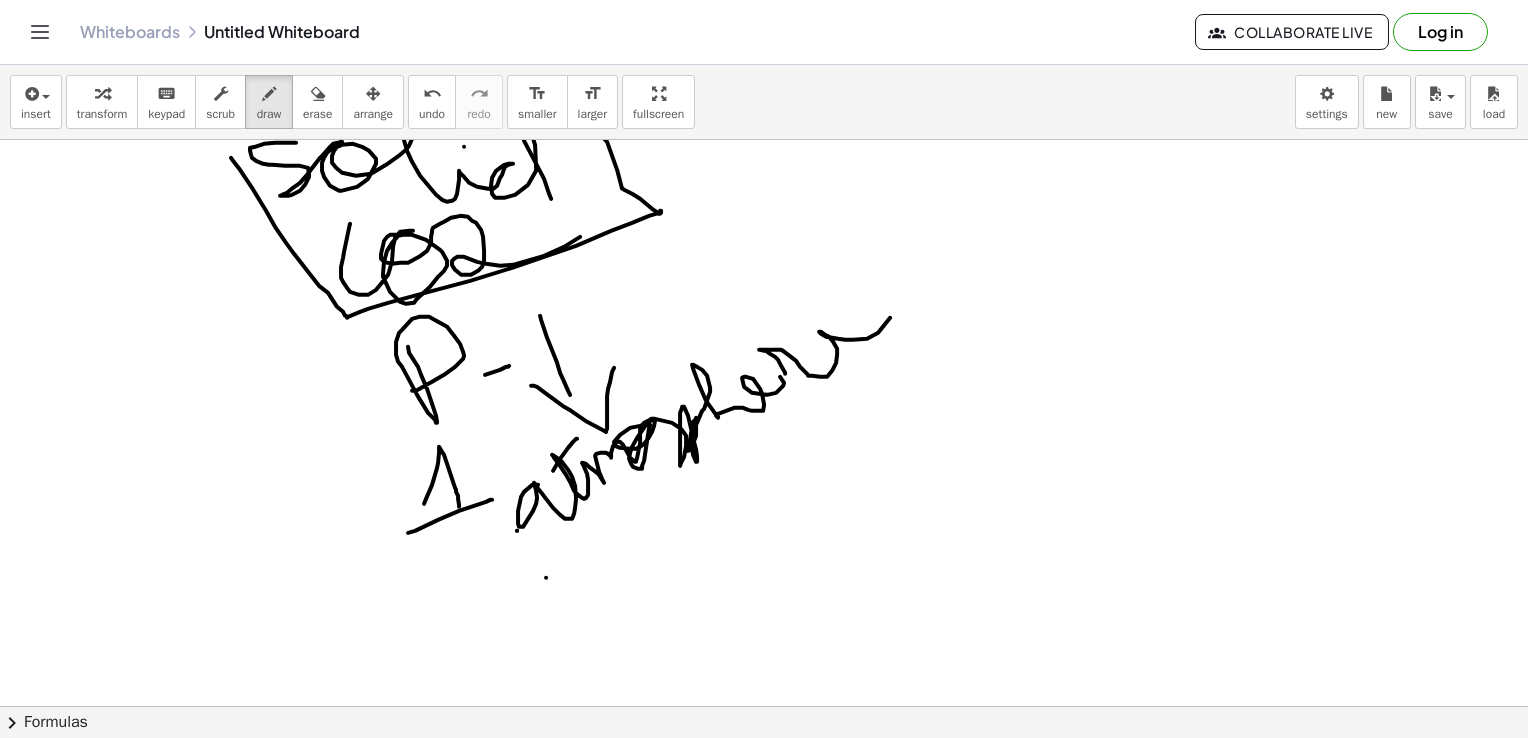 drag, startPoint x: 546, startPoint y: 577, endPoint x: 922, endPoint y: 315, distance: 458.2794 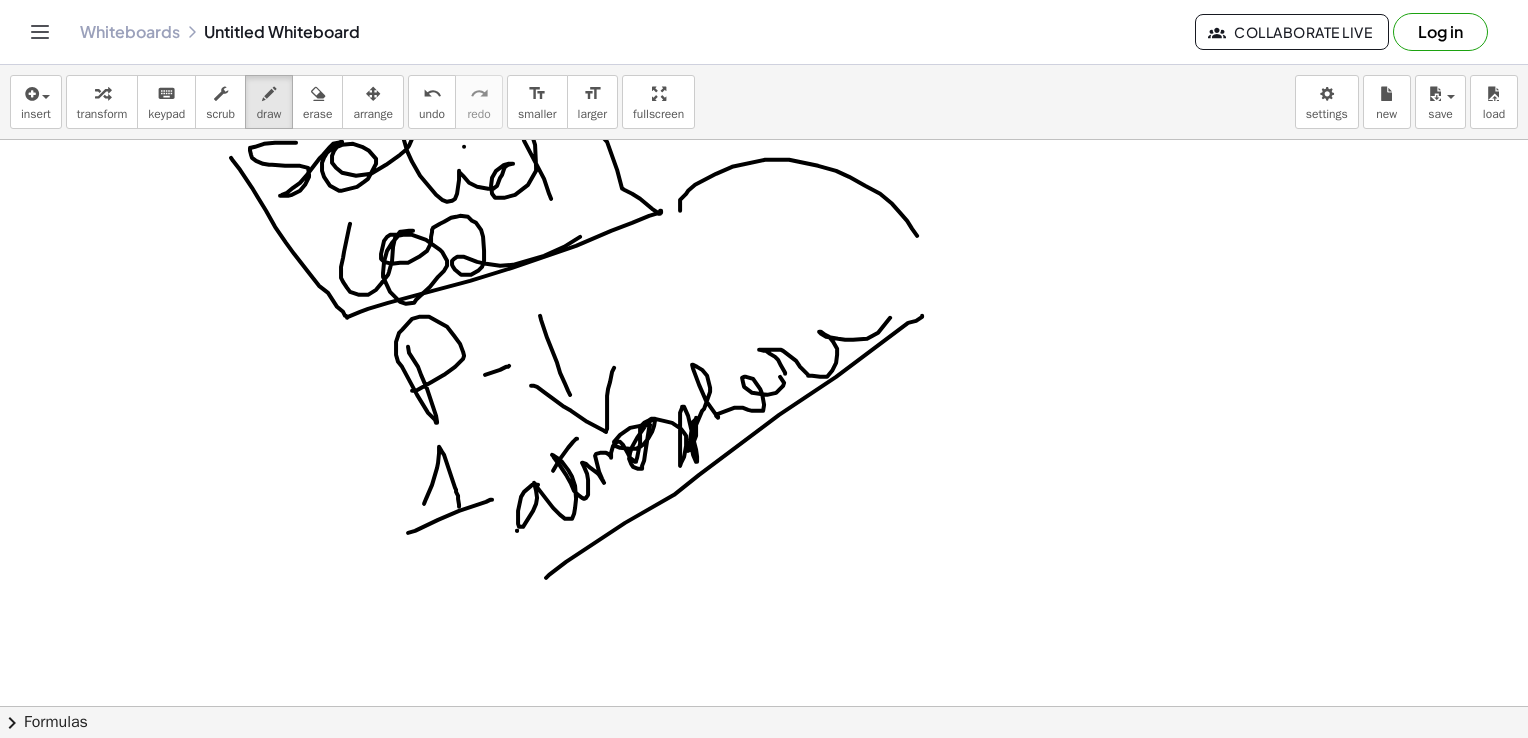drag, startPoint x: 680, startPoint y: 210, endPoint x: 928, endPoint y: 246, distance: 250.59929 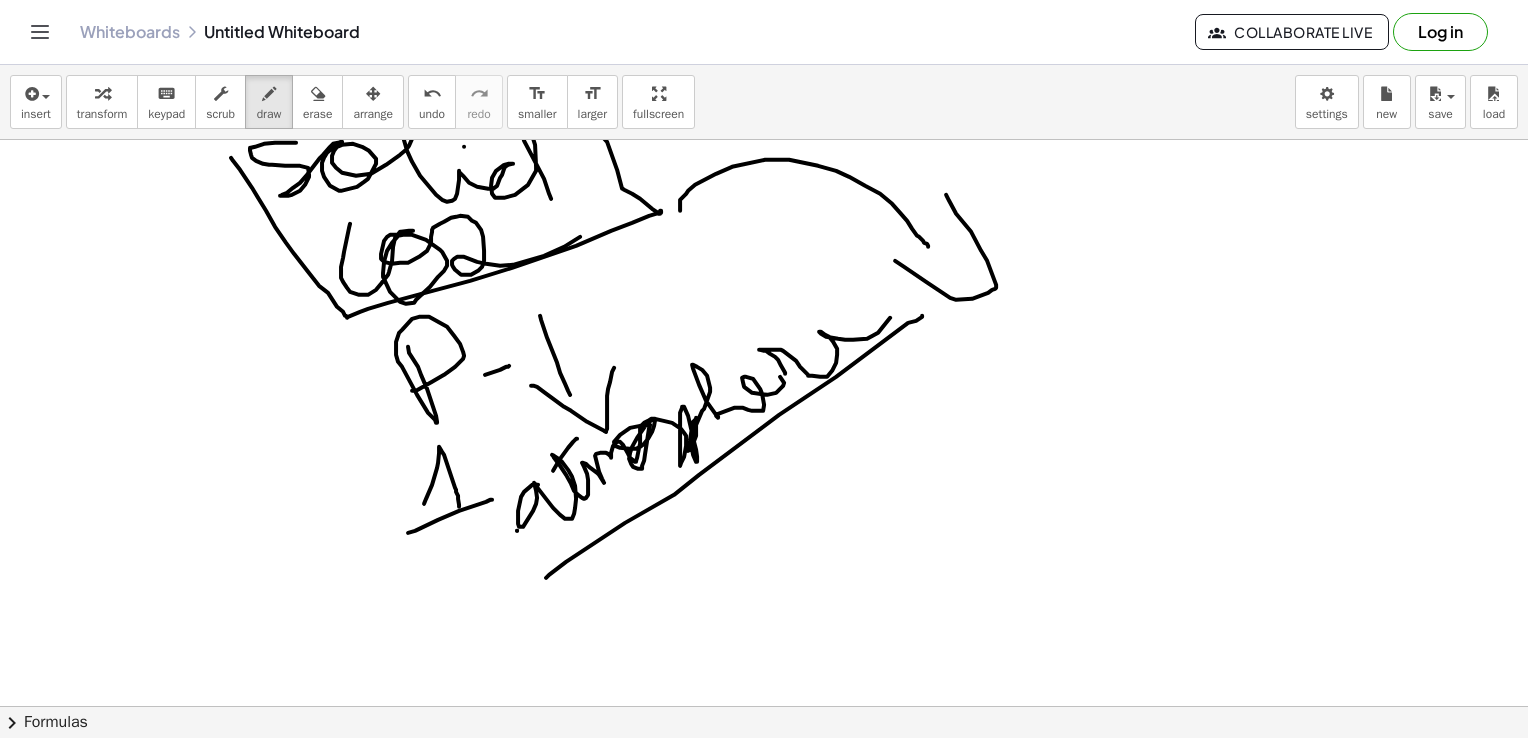 drag, startPoint x: 895, startPoint y: 260, endPoint x: 946, endPoint y: 192, distance: 85 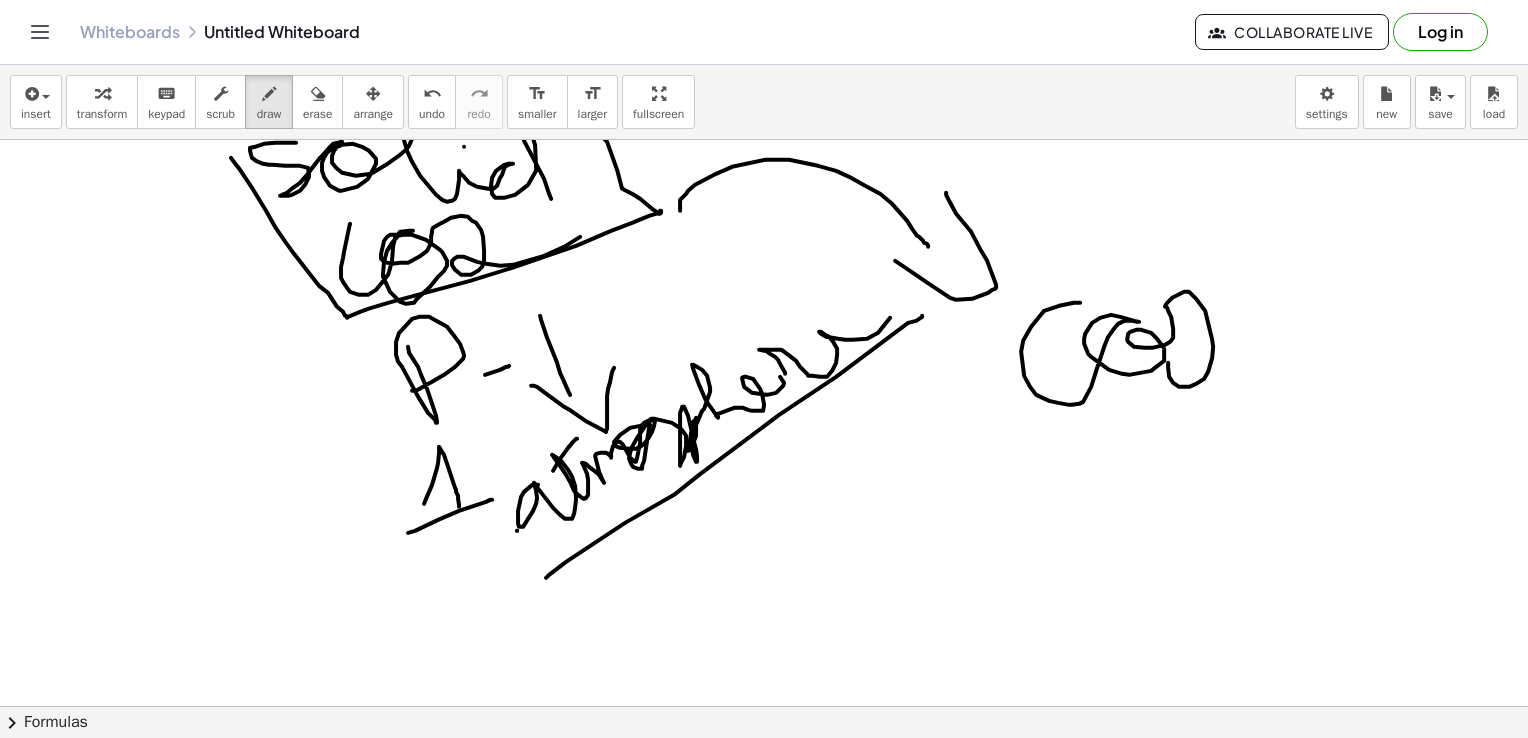 drag, startPoint x: 1080, startPoint y: 302, endPoint x: 1296, endPoint y: 338, distance: 218.97945 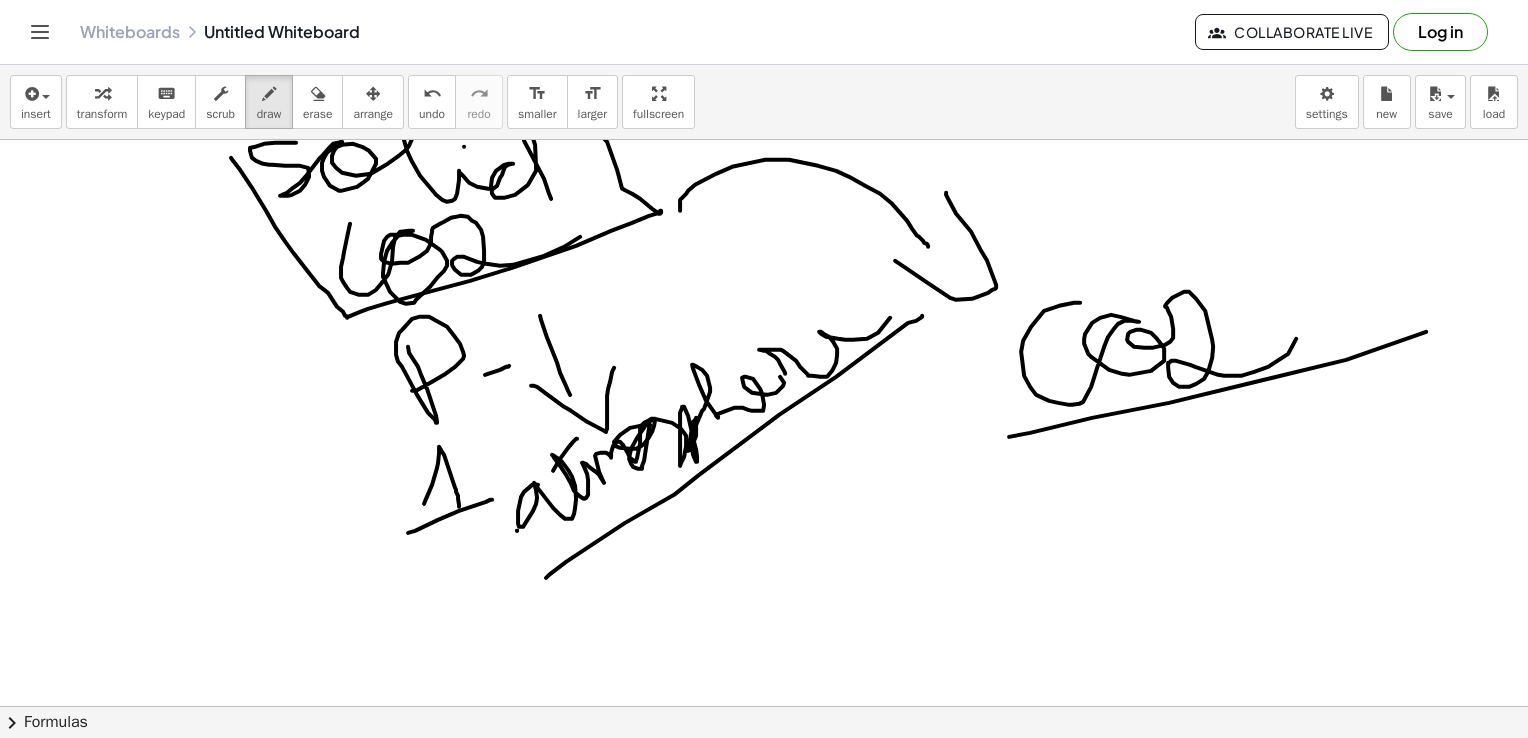 drag, startPoint x: 1426, startPoint y: 331, endPoint x: 1527, endPoint y: 268, distance: 119.03781 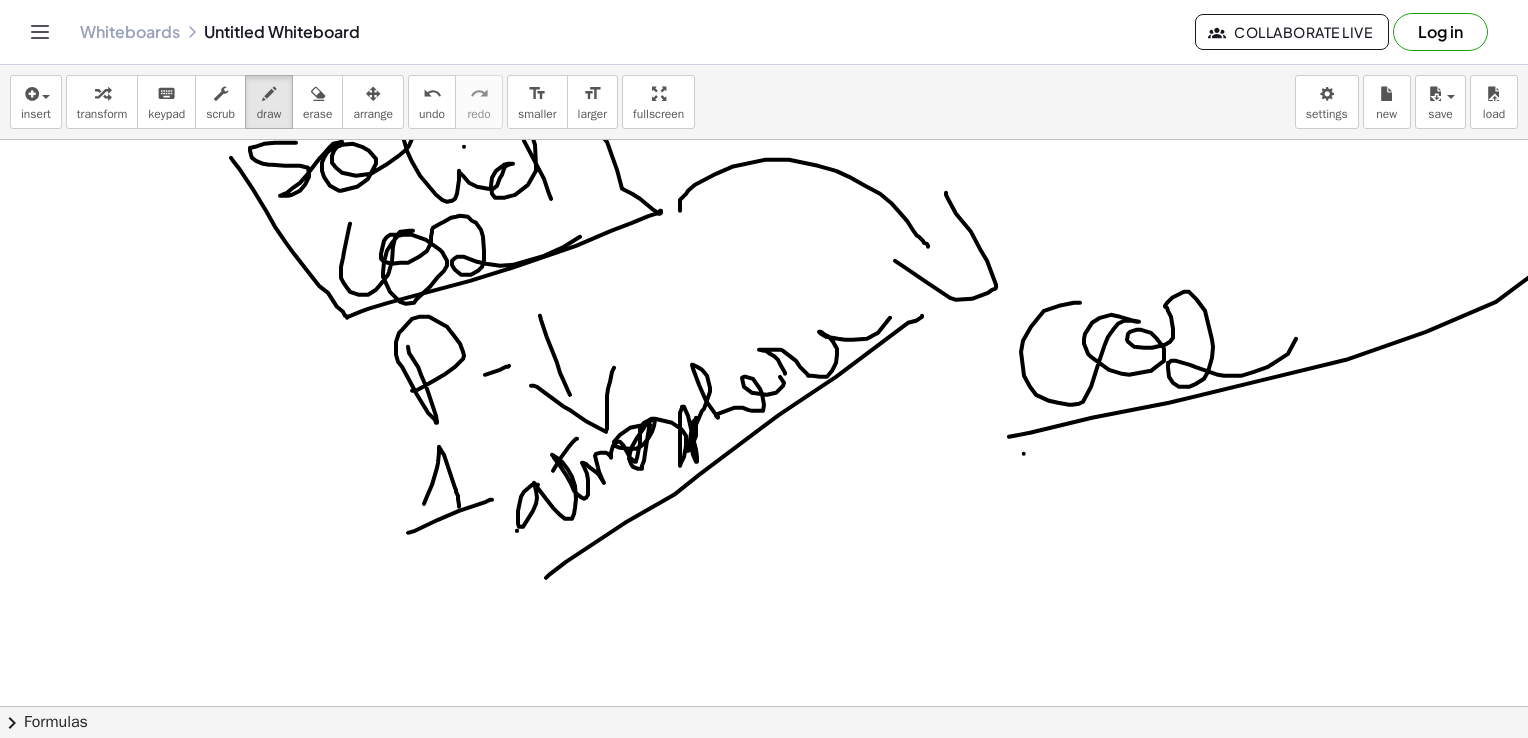 drag, startPoint x: 1024, startPoint y: 453, endPoint x: 1244, endPoint y: 400, distance: 226.29405 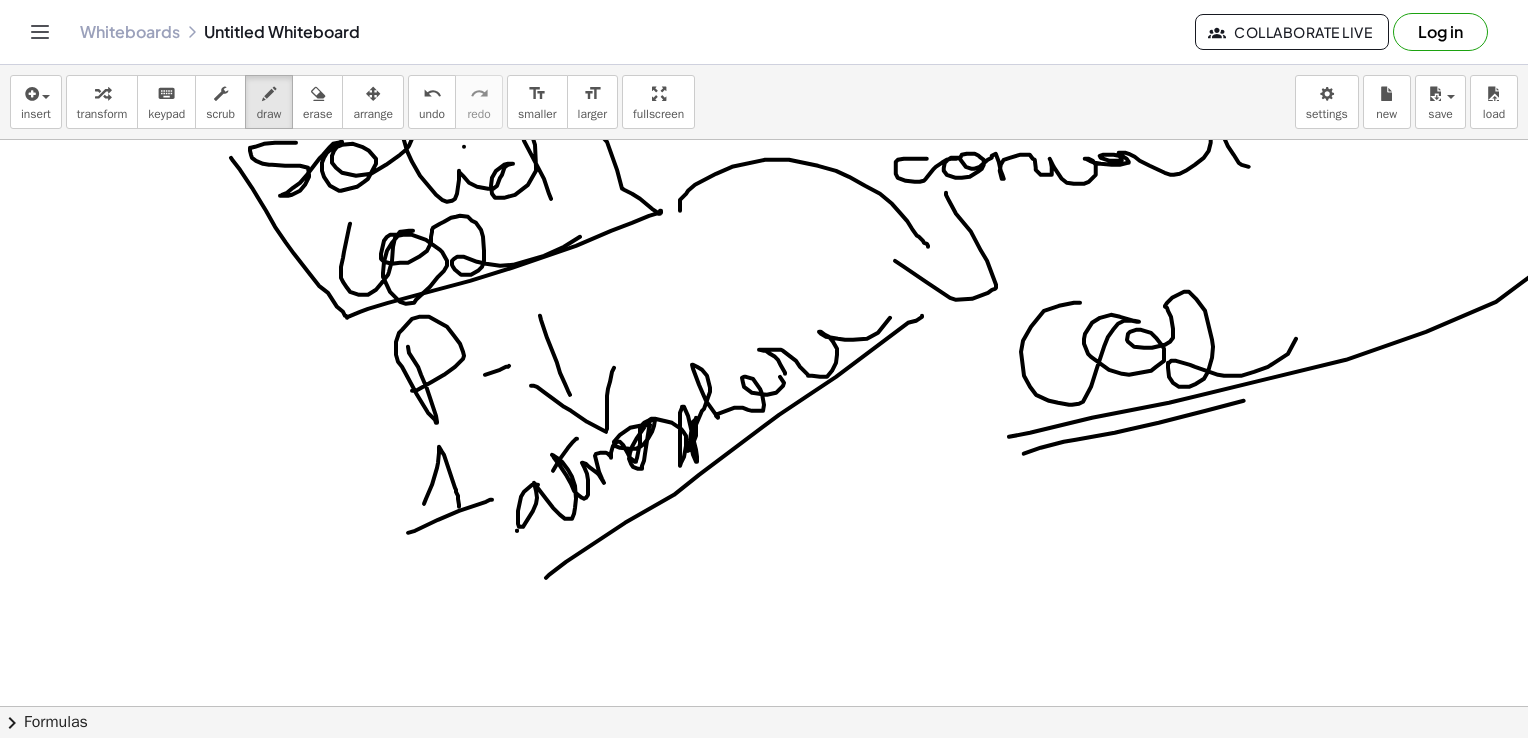 drag, startPoint x: 927, startPoint y: 158, endPoint x: 1275, endPoint y: 139, distance: 348.51828 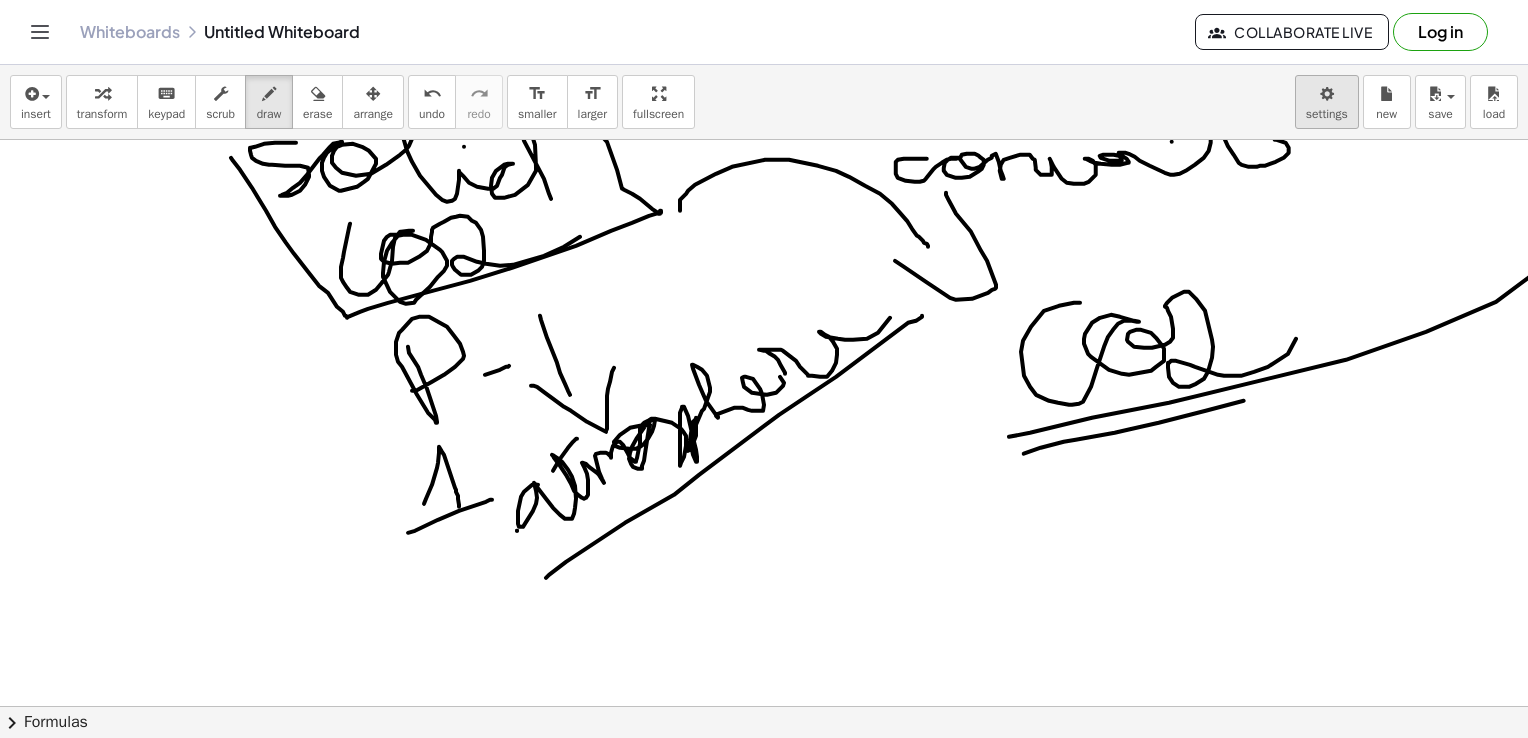 drag, startPoint x: 1172, startPoint y: 141, endPoint x: 1317, endPoint y: 122, distance: 146.23953 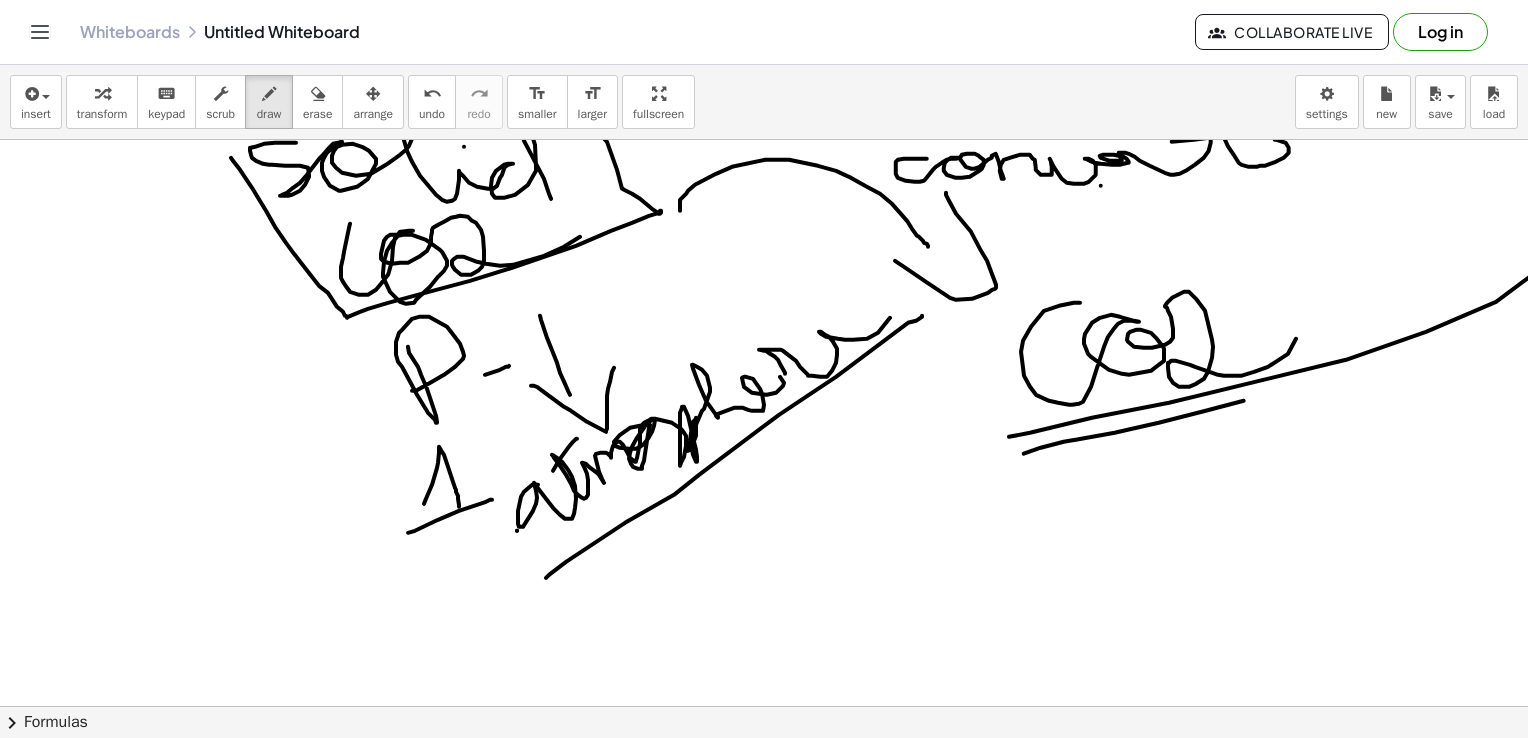 drag, startPoint x: 1101, startPoint y: 185, endPoint x: 1124, endPoint y: 277, distance: 94.83143 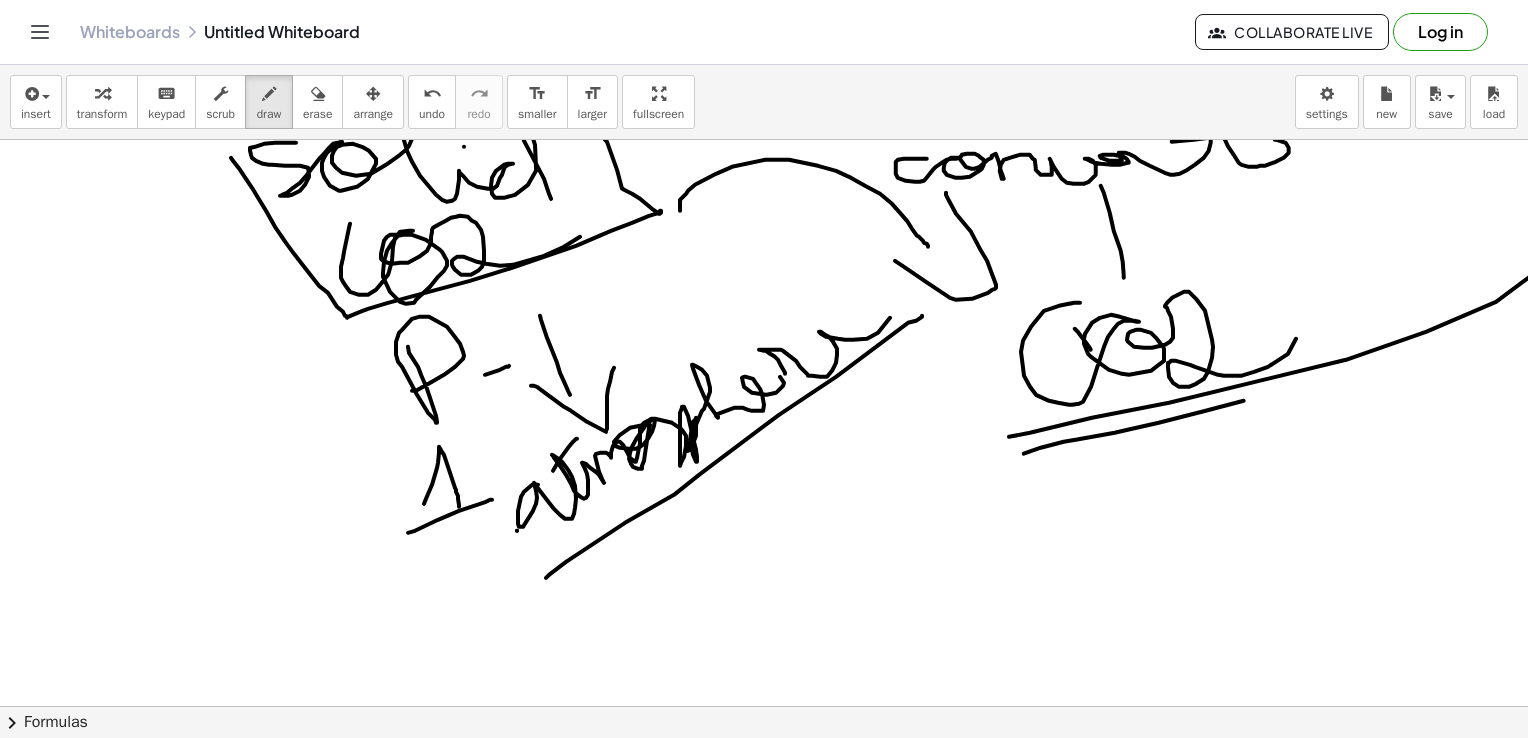 drag, startPoint x: 1075, startPoint y: 328, endPoint x: 1205, endPoint y: 234, distance: 160.42444 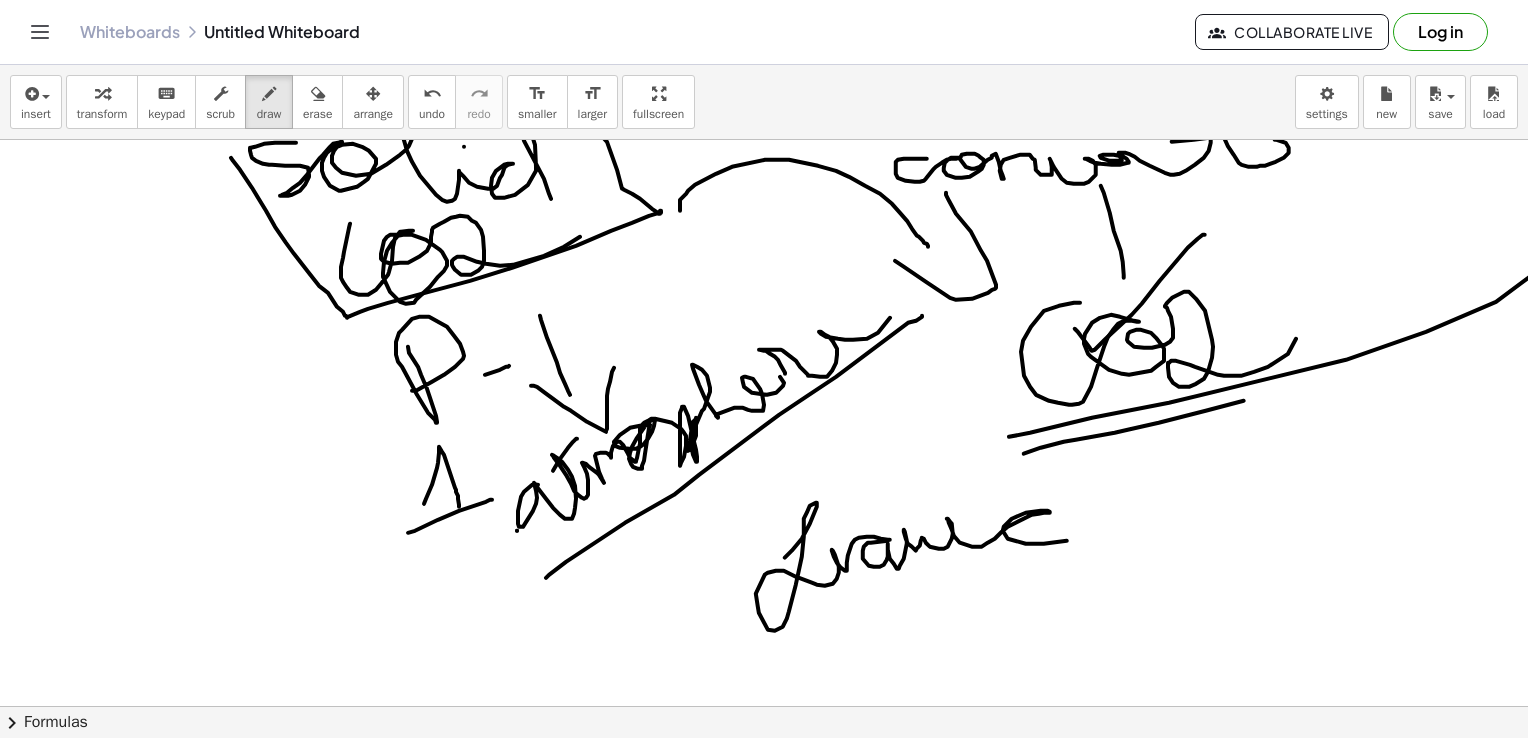 drag, startPoint x: 785, startPoint y: 557, endPoint x: 1134, endPoint y: 554, distance: 349.0129 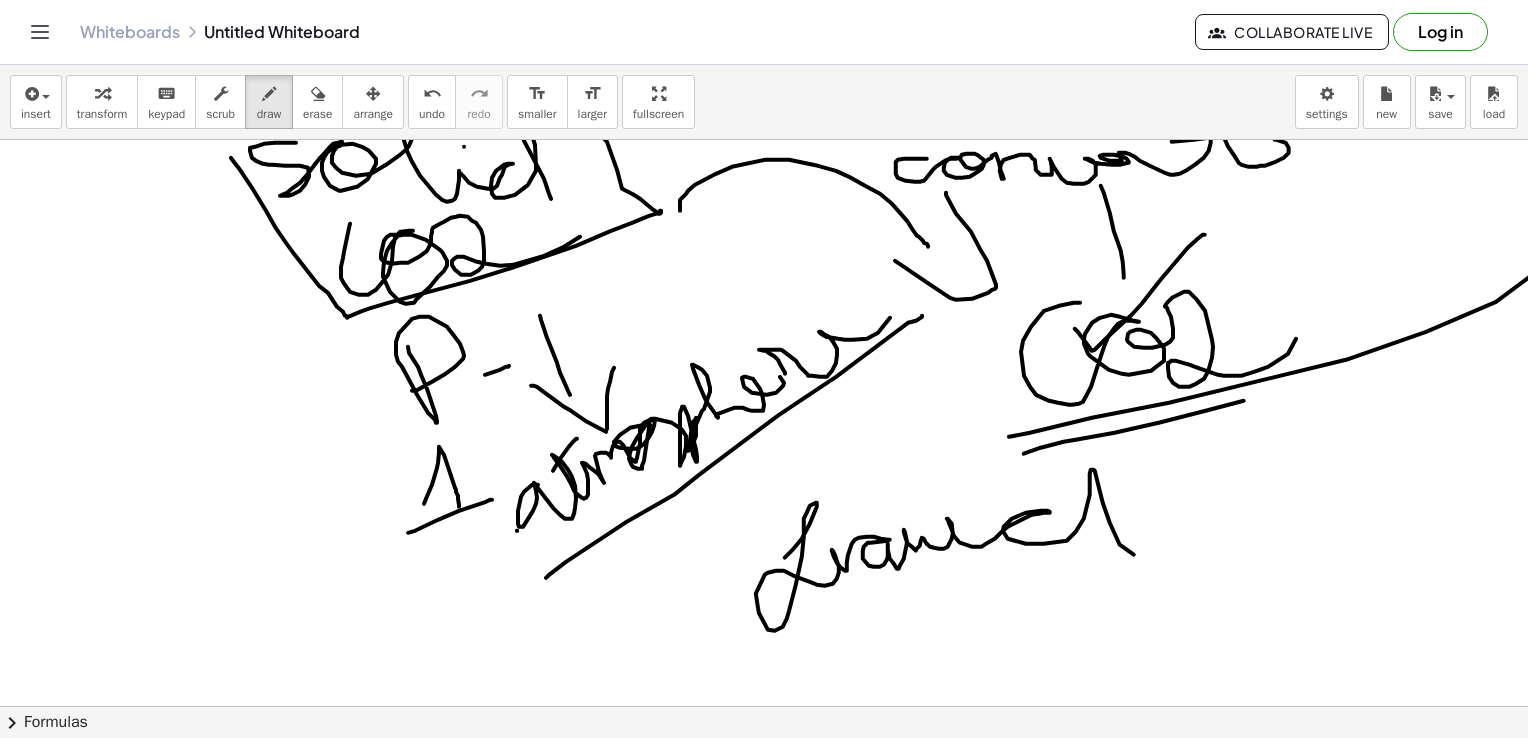 click at bounding box center (769, 772) 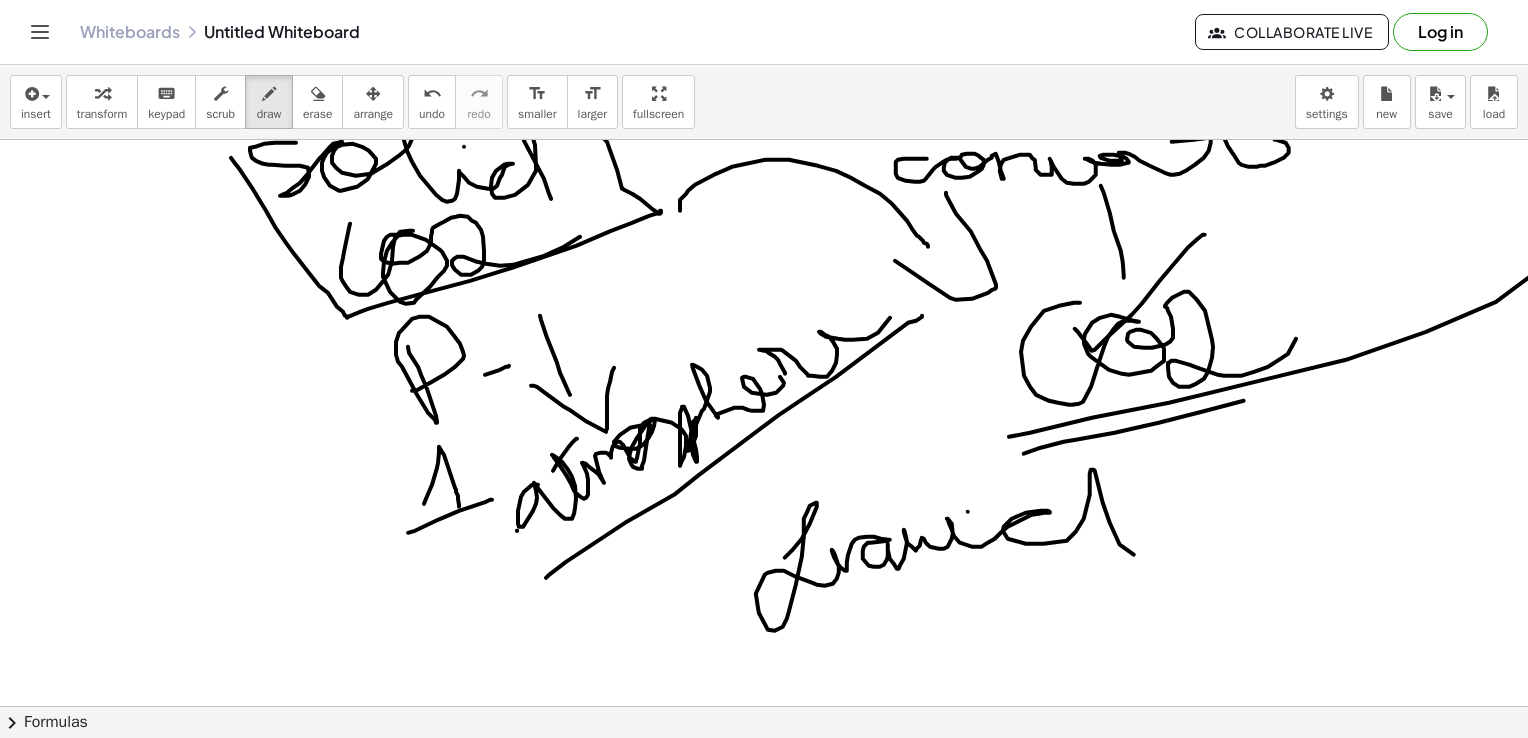 click at bounding box center [769, 772] 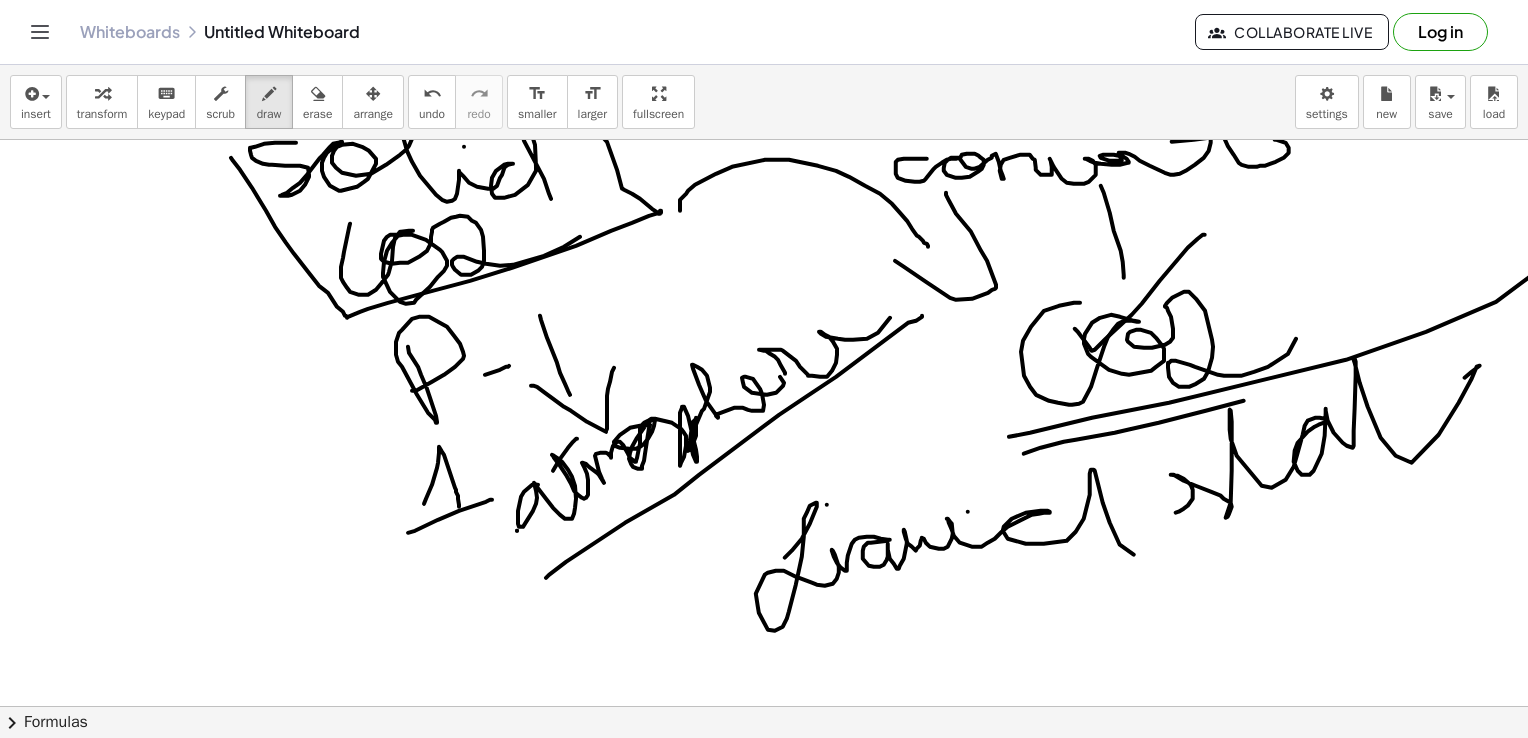 drag, startPoint x: 1176, startPoint y: 512, endPoint x: 1527, endPoint y: 430, distance: 360.4511 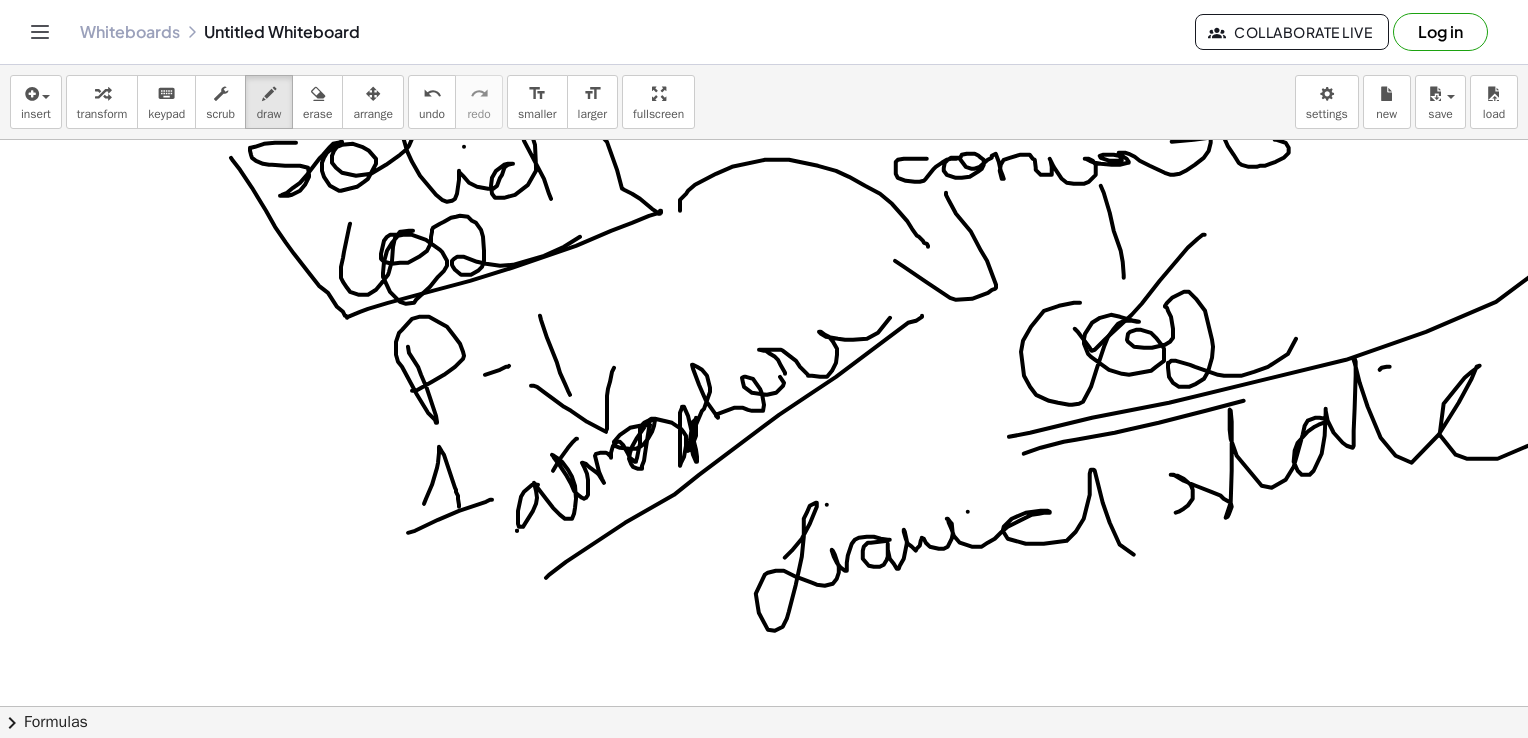 drag, startPoint x: 1382, startPoint y: 367, endPoint x: 1357, endPoint y: 378, distance: 27.313 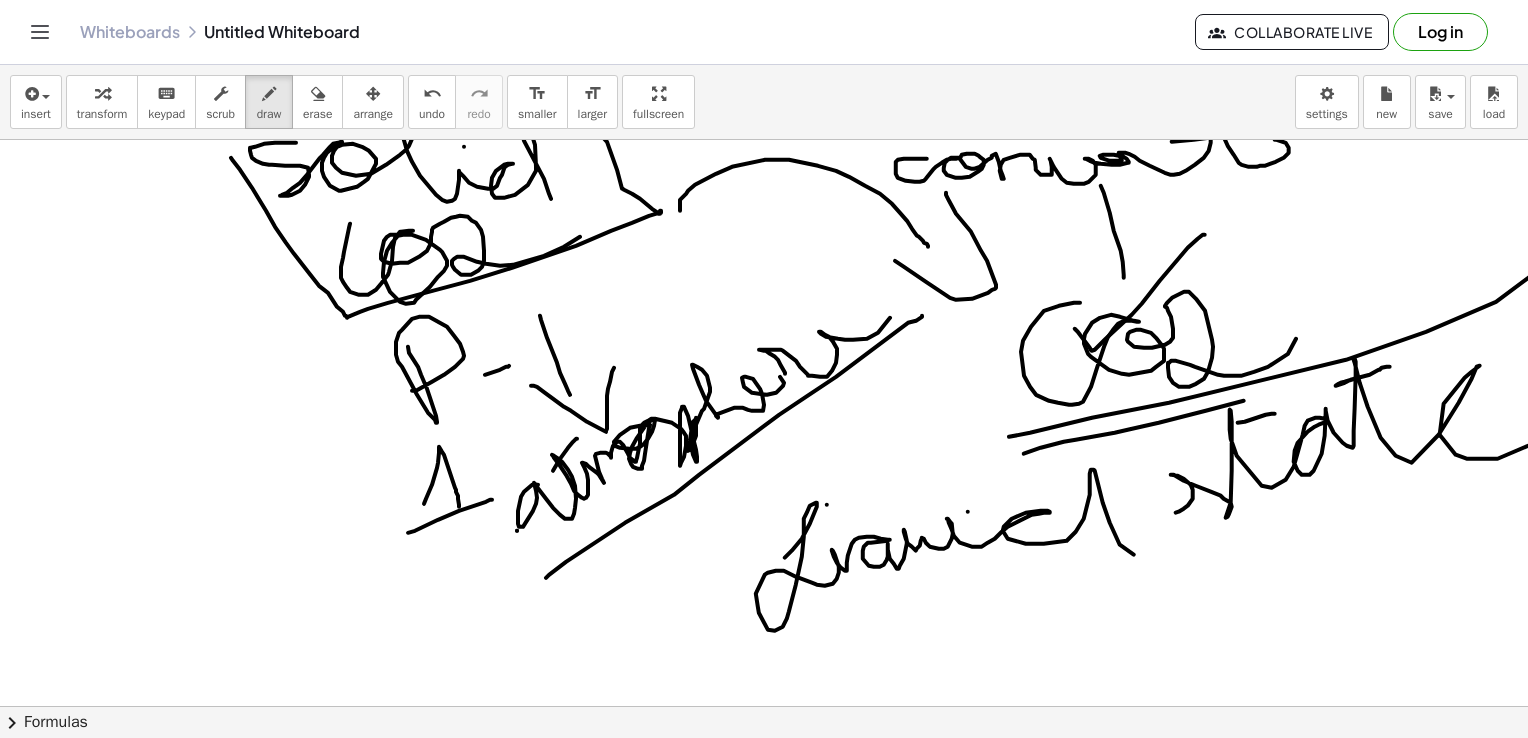 drag, startPoint x: 1275, startPoint y: 413, endPoint x: 1198, endPoint y: 436, distance: 80.36168 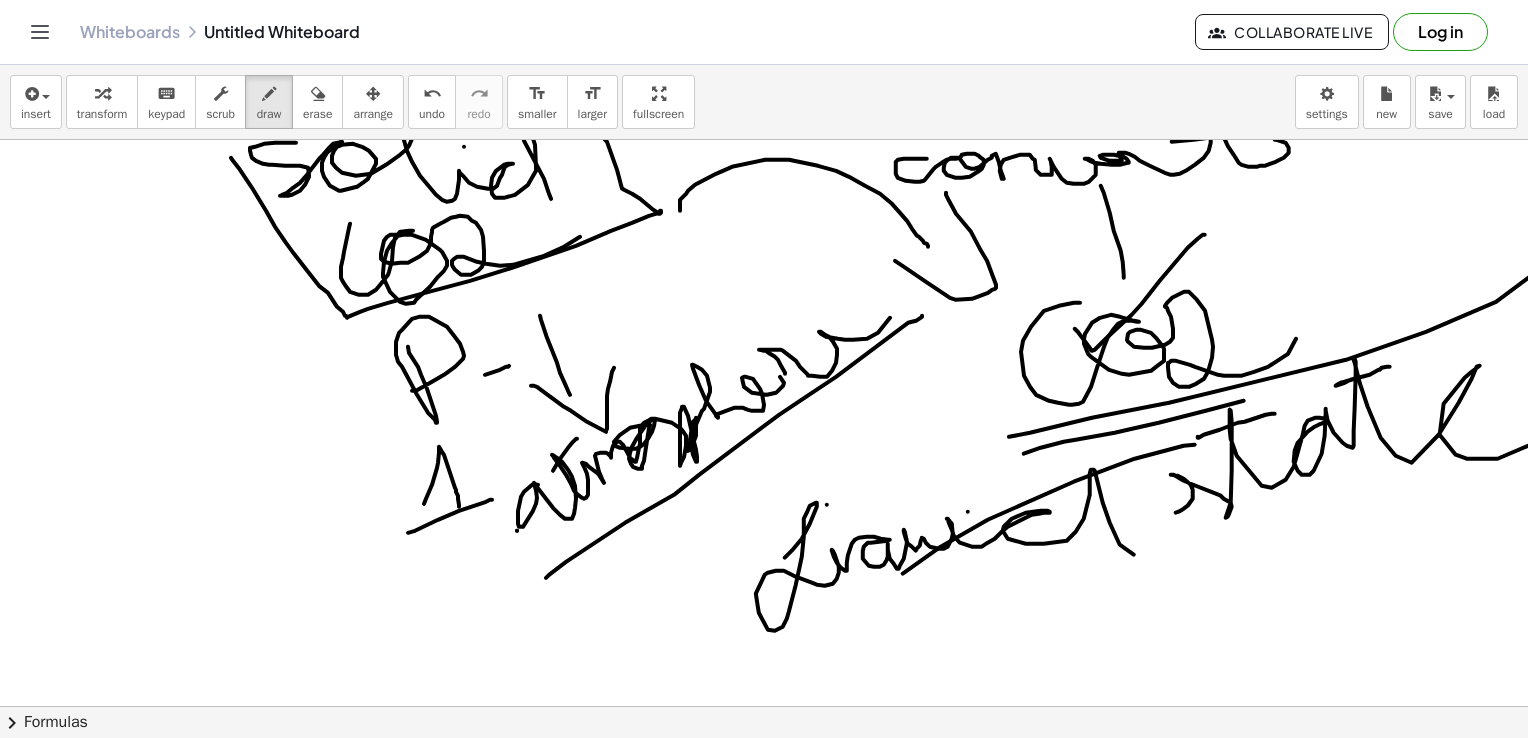 drag, startPoint x: 1195, startPoint y: 444, endPoint x: 845, endPoint y: 613, distance: 388.66568 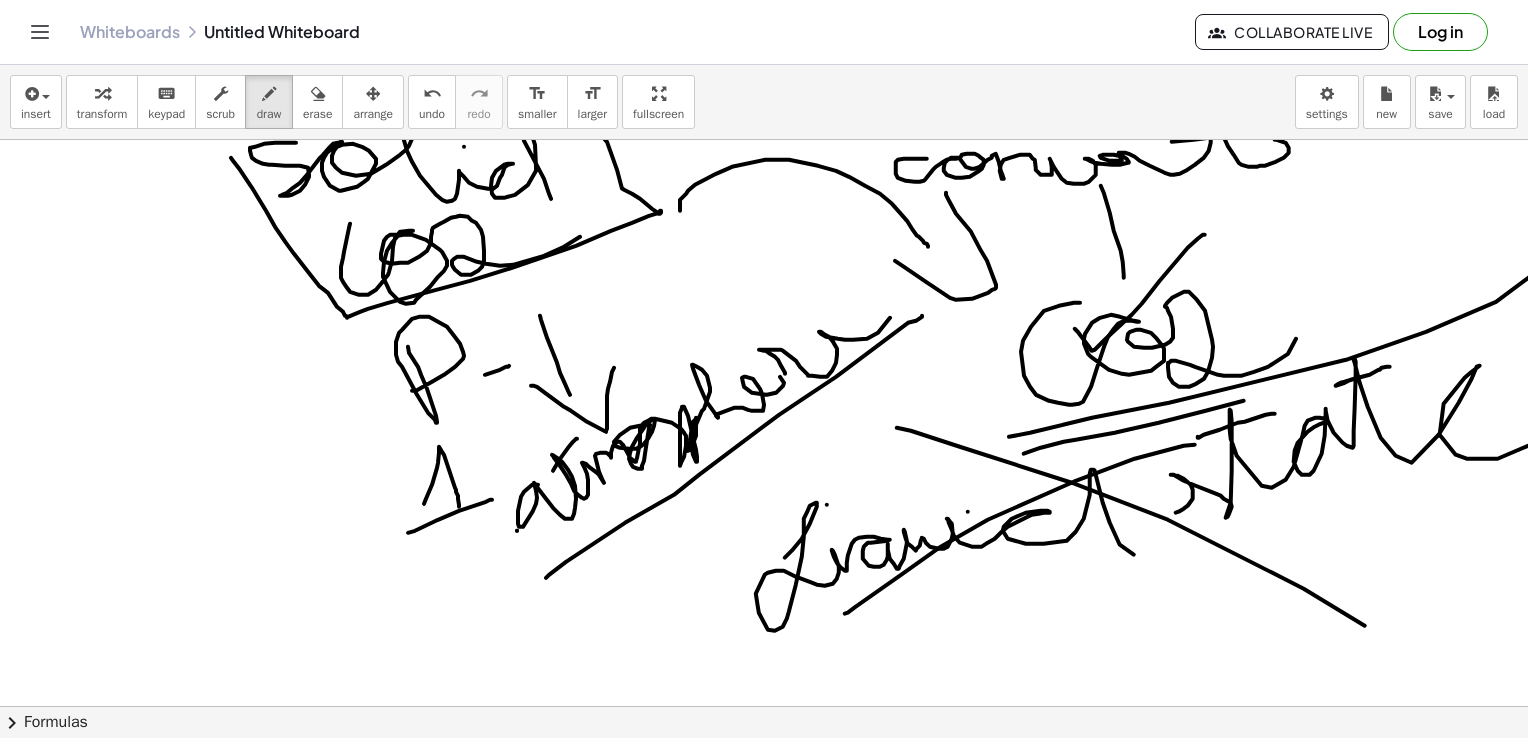 drag, startPoint x: 897, startPoint y: 427, endPoint x: 1454, endPoint y: 657, distance: 602.61847 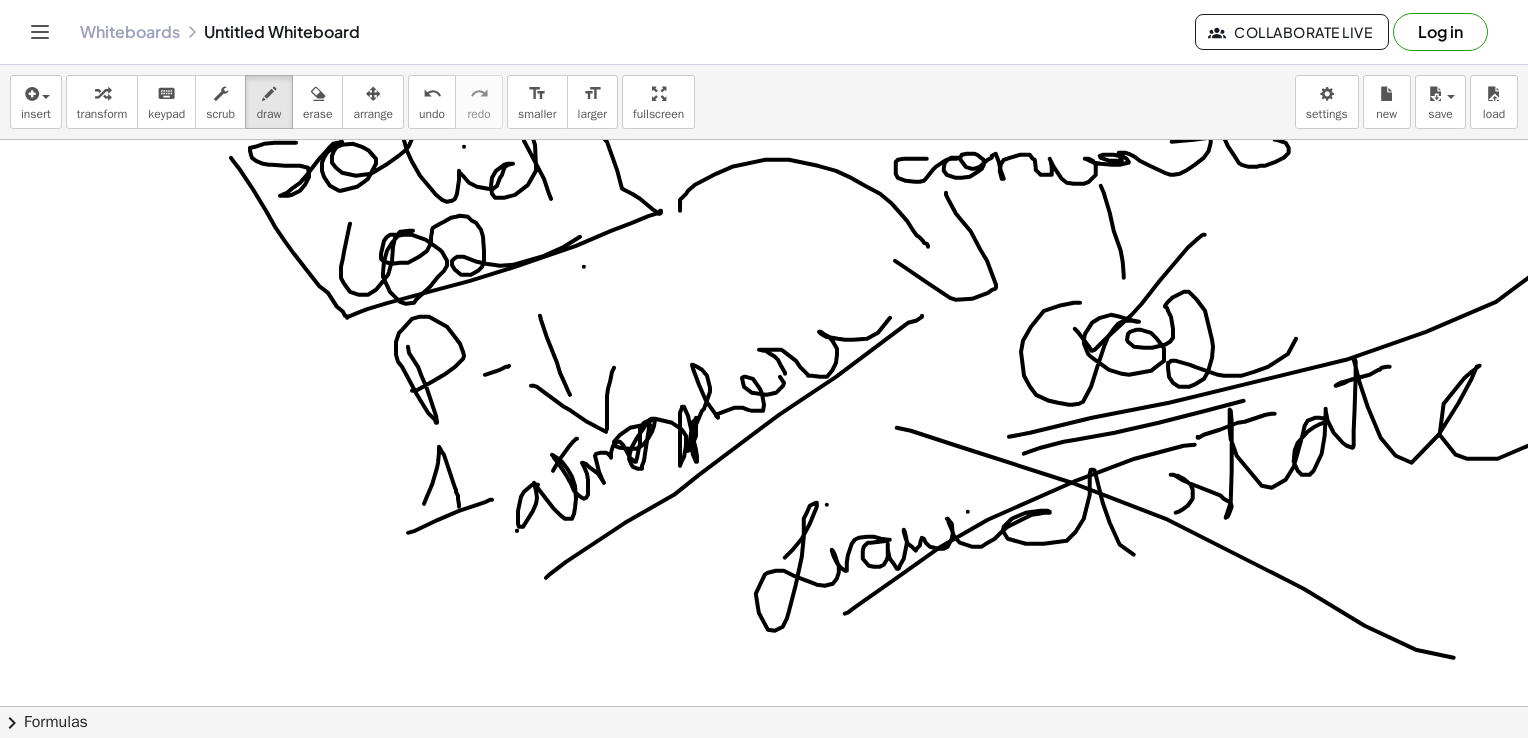 drag, startPoint x: 584, startPoint y: 266, endPoint x: 832, endPoint y: 252, distance: 248.39485 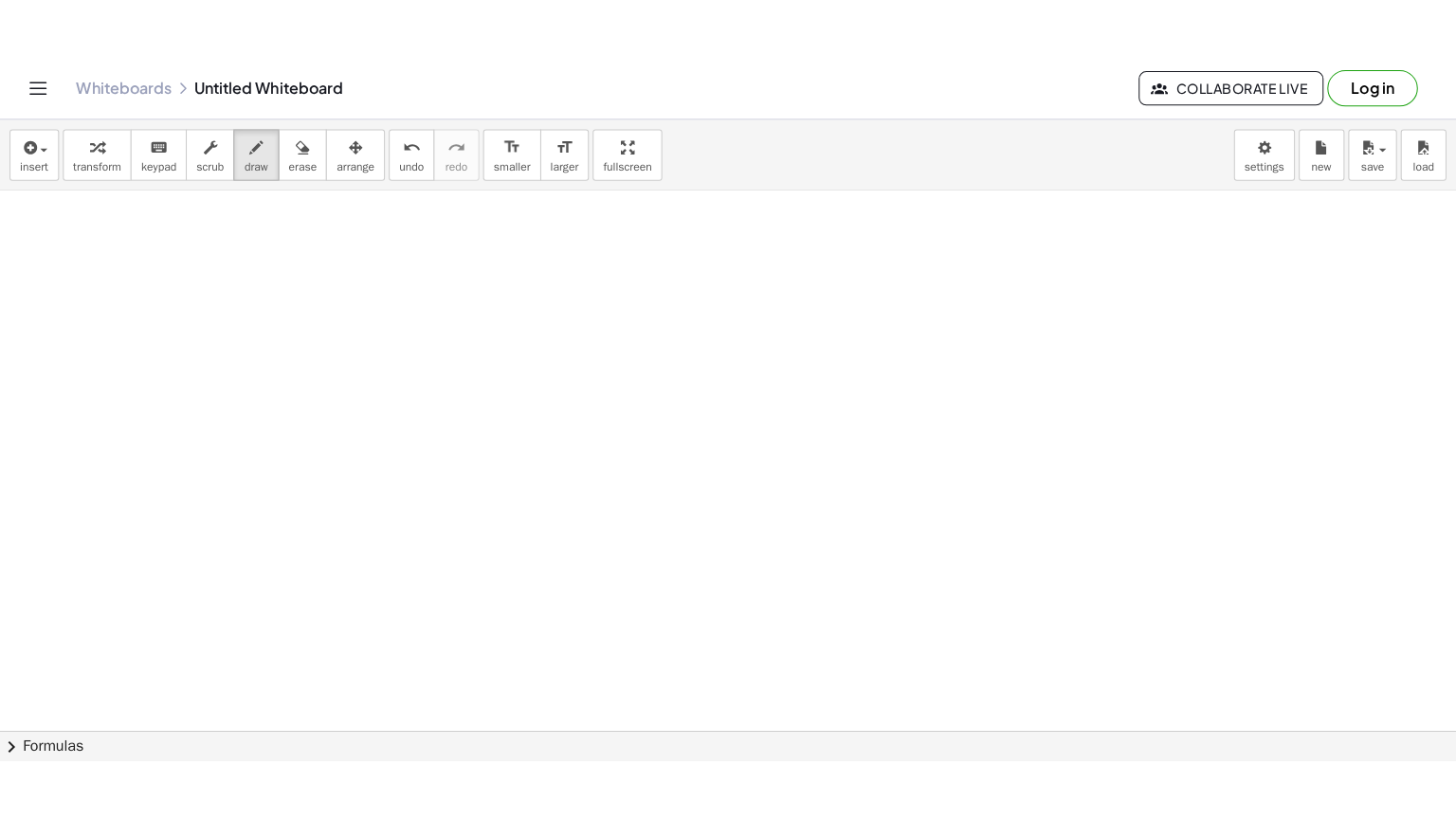 scroll, scrollTop: 691, scrollLeft: 0, axis: vertical 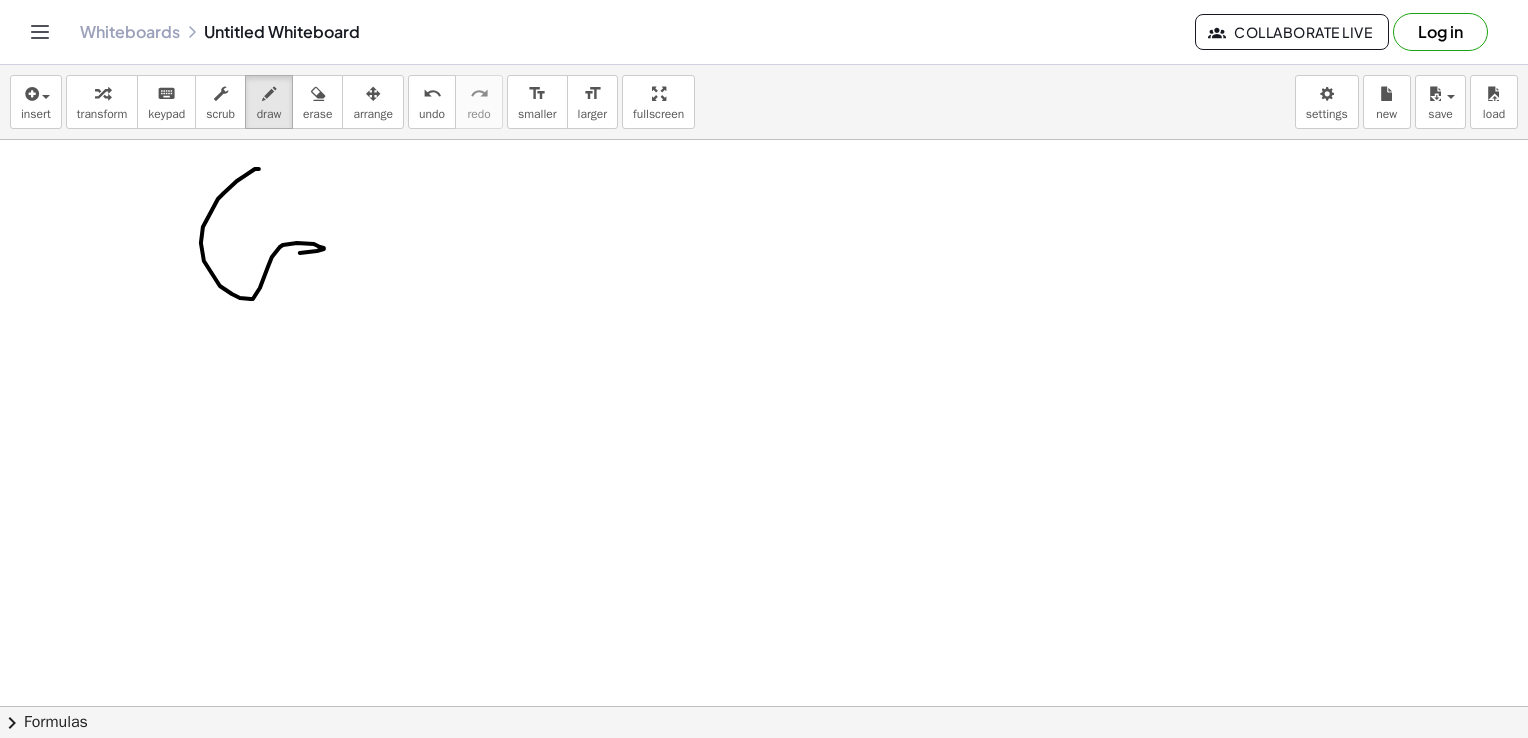 drag, startPoint x: 259, startPoint y: 168, endPoint x: 284, endPoint y: 374, distance: 207.51144 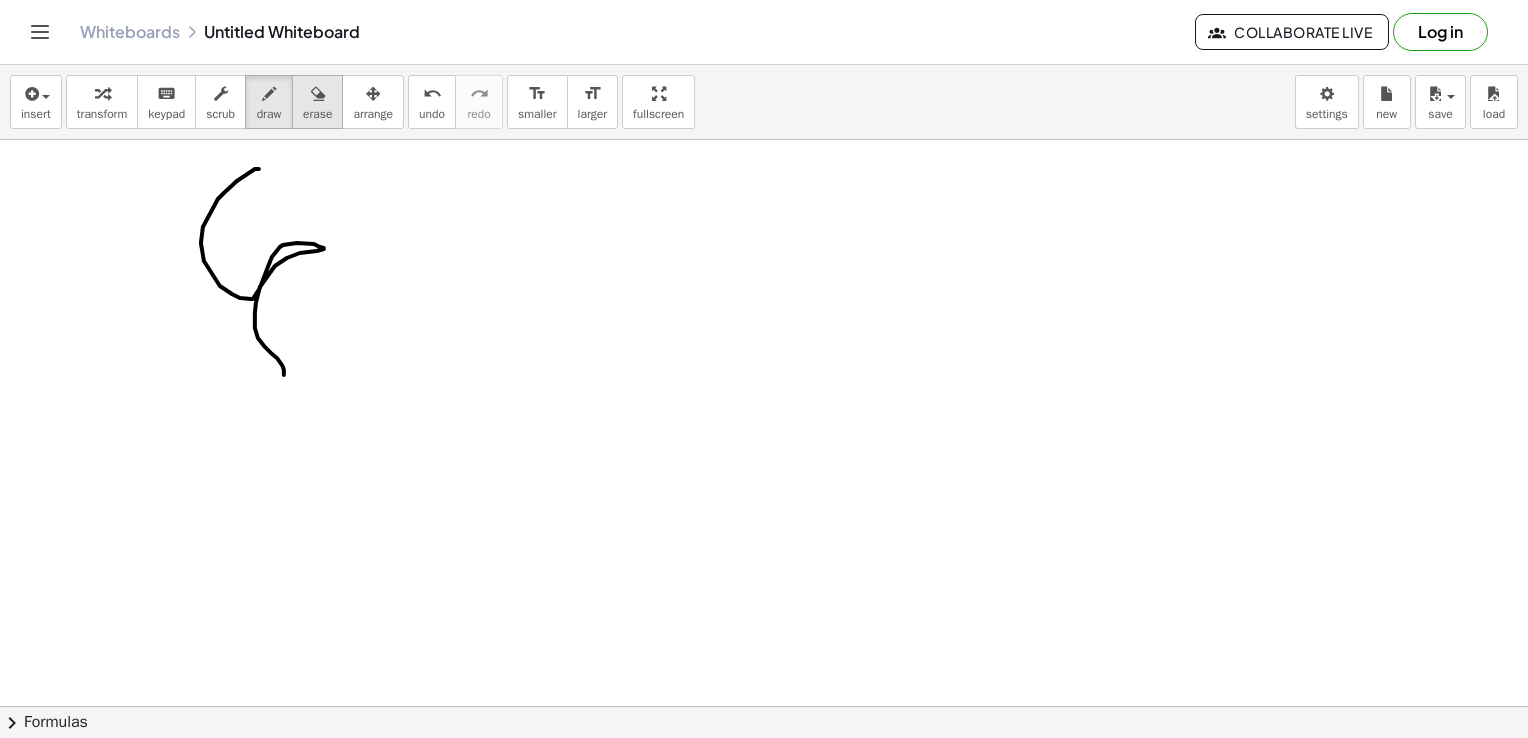 click at bounding box center (317, 93) 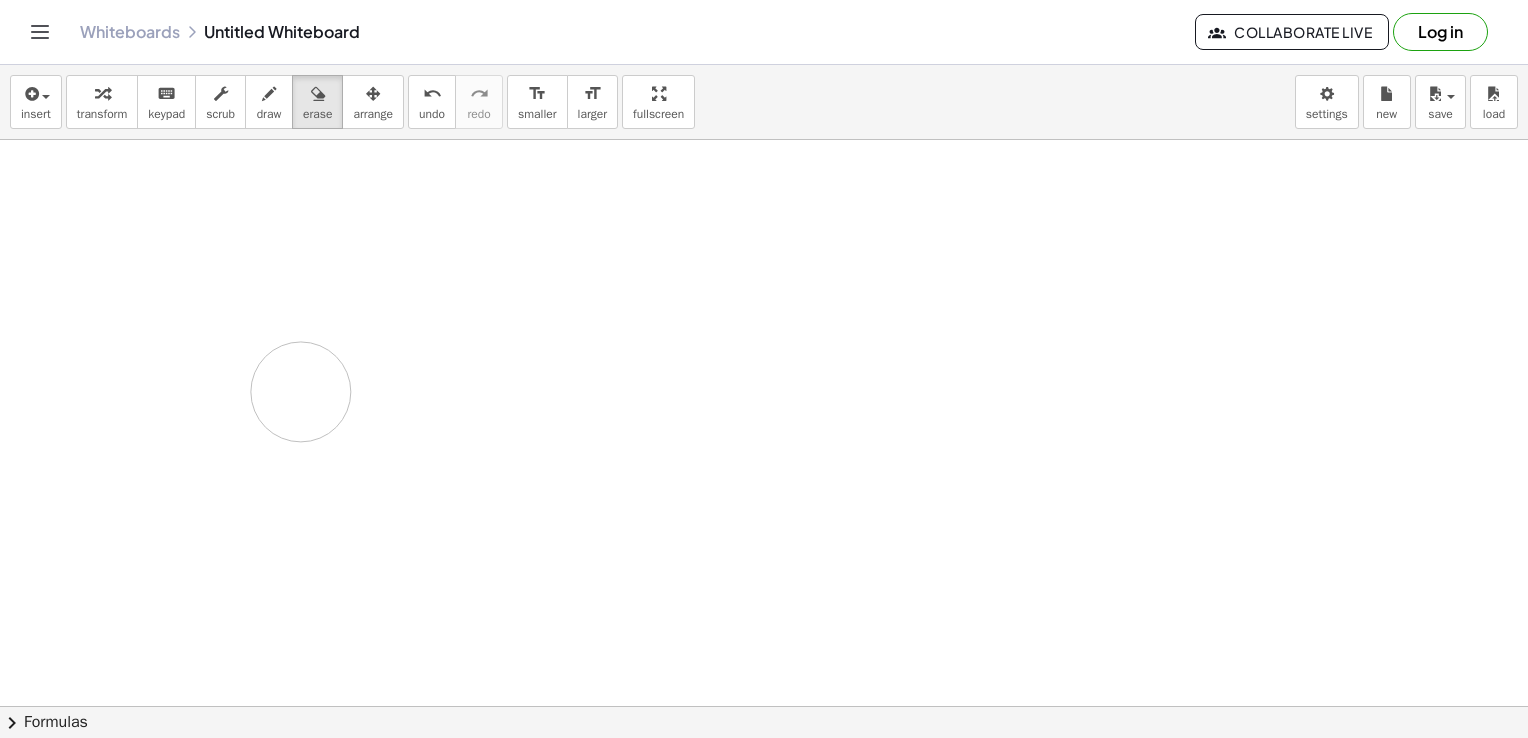 drag, startPoint x: 253, startPoint y: 242, endPoint x: 303, endPoint y: 250, distance: 50.635956 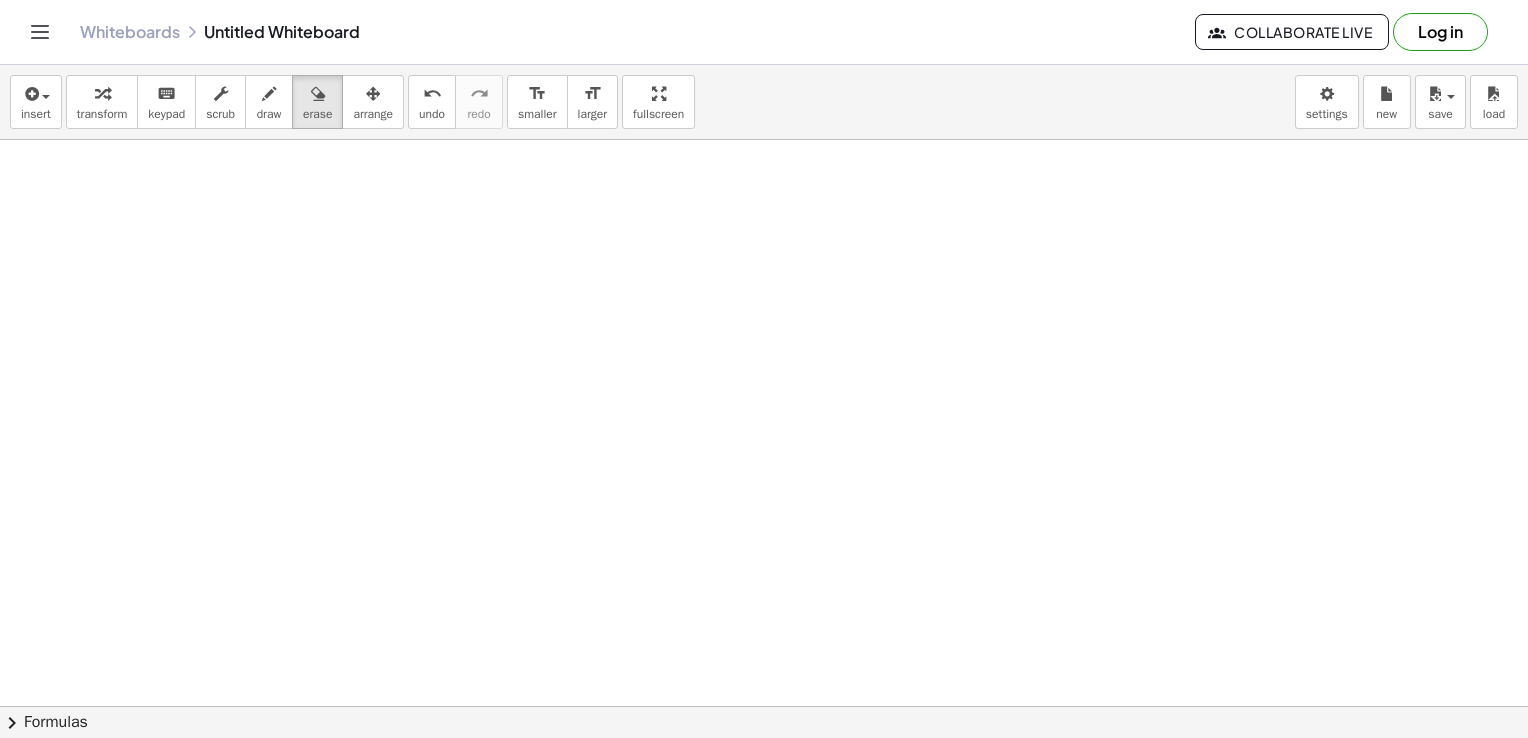 click on "insert select one: Math Expression Function Text Youtube Video Graphing Geometry Geometry 3D transform keyboard keypad scrub draw erase arrange undo undo redo redo format_size smaller format_size larger fullscreen load   save new settings" at bounding box center (764, 102) 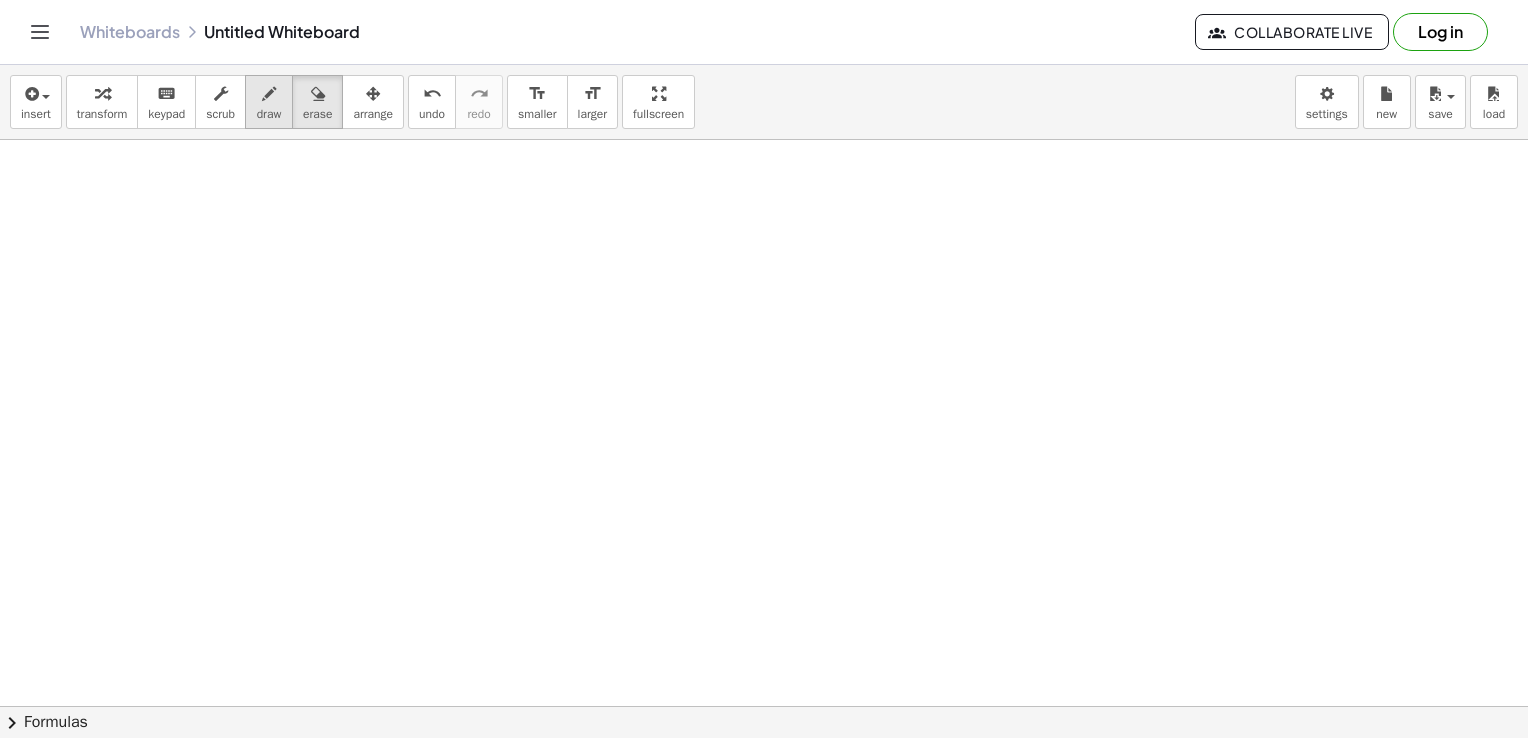 click on "draw" at bounding box center (269, 114) 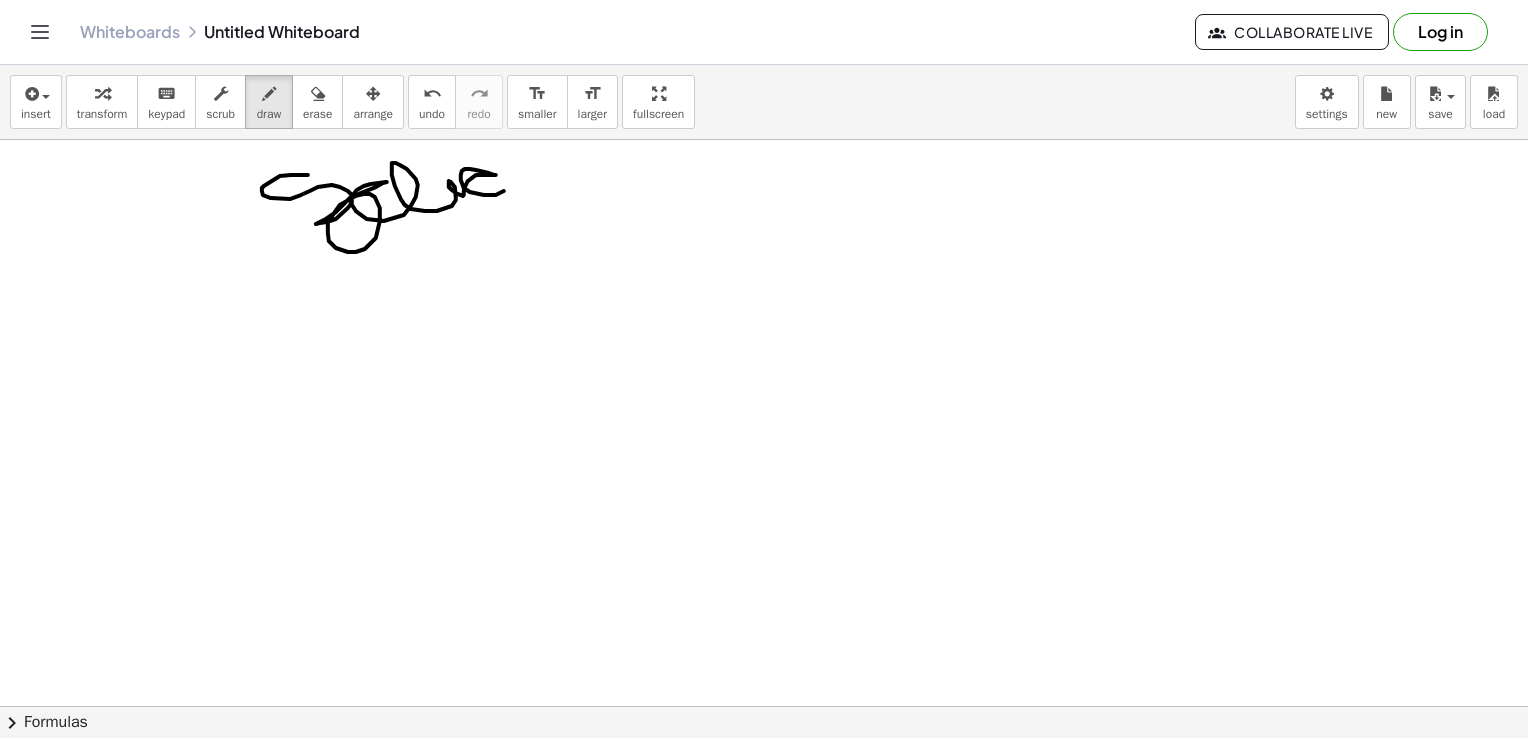 drag, startPoint x: 308, startPoint y: 174, endPoint x: 520, endPoint y: 190, distance: 212.60292 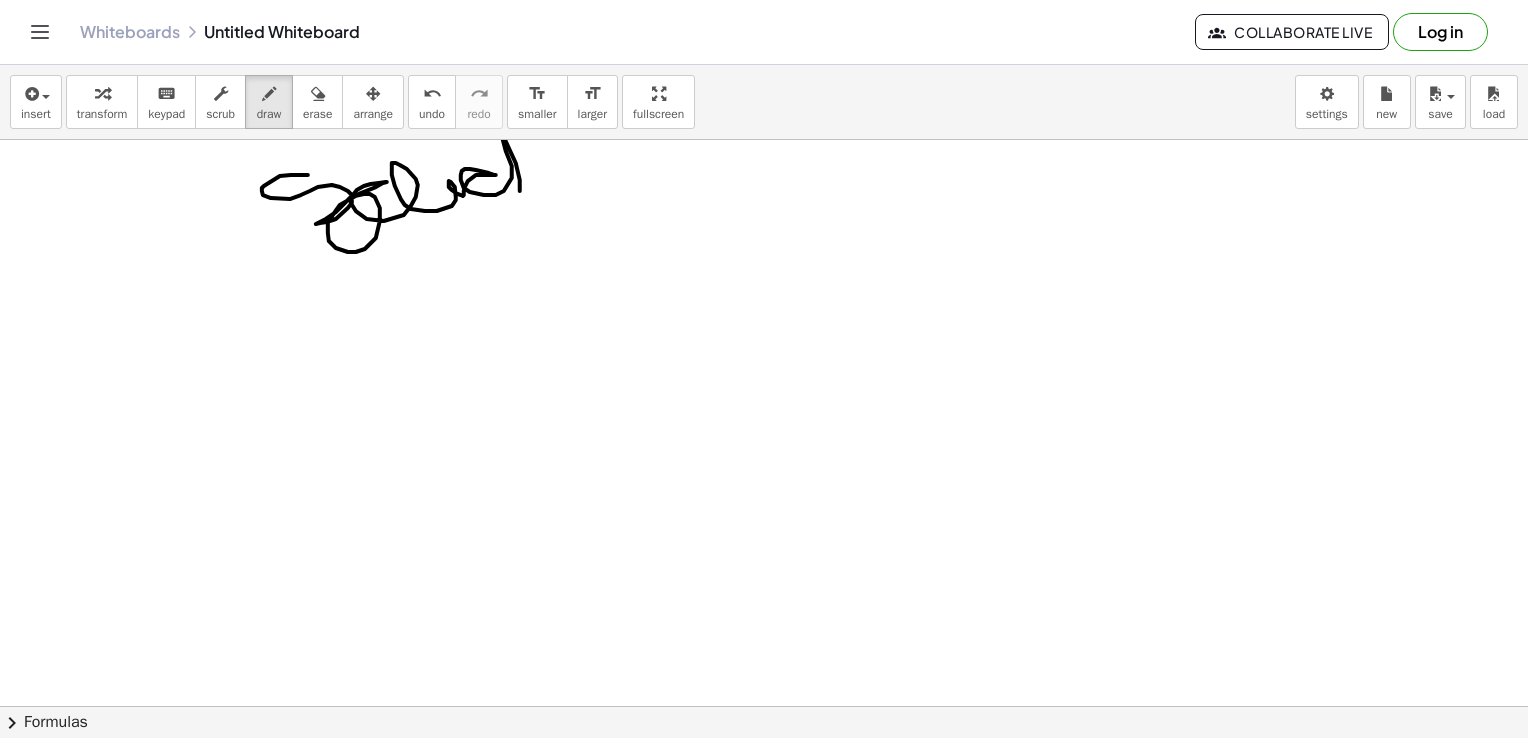 click at bounding box center [769, 262] 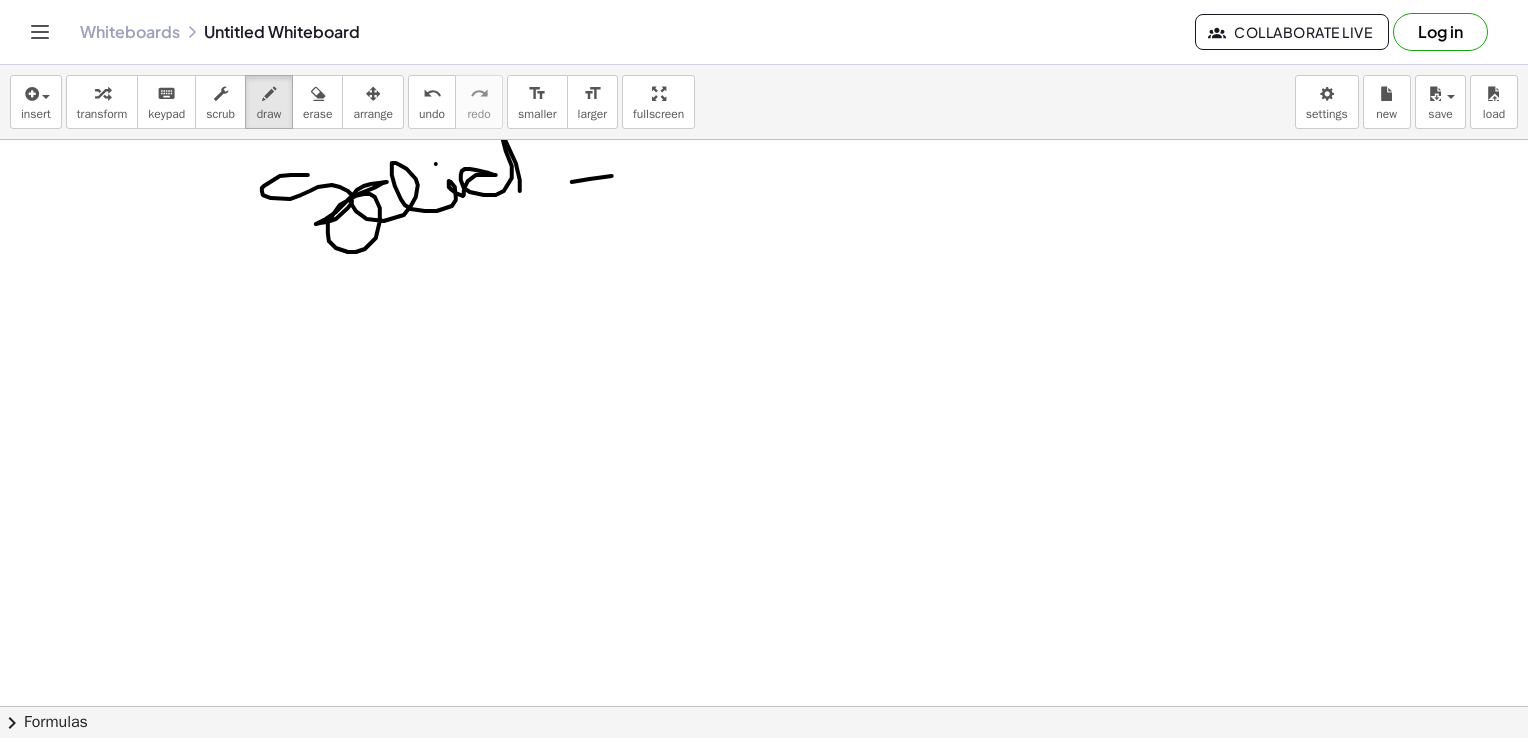 drag, startPoint x: 572, startPoint y: 181, endPoint x: 668, endPoint y: 176, distance: 96.13012 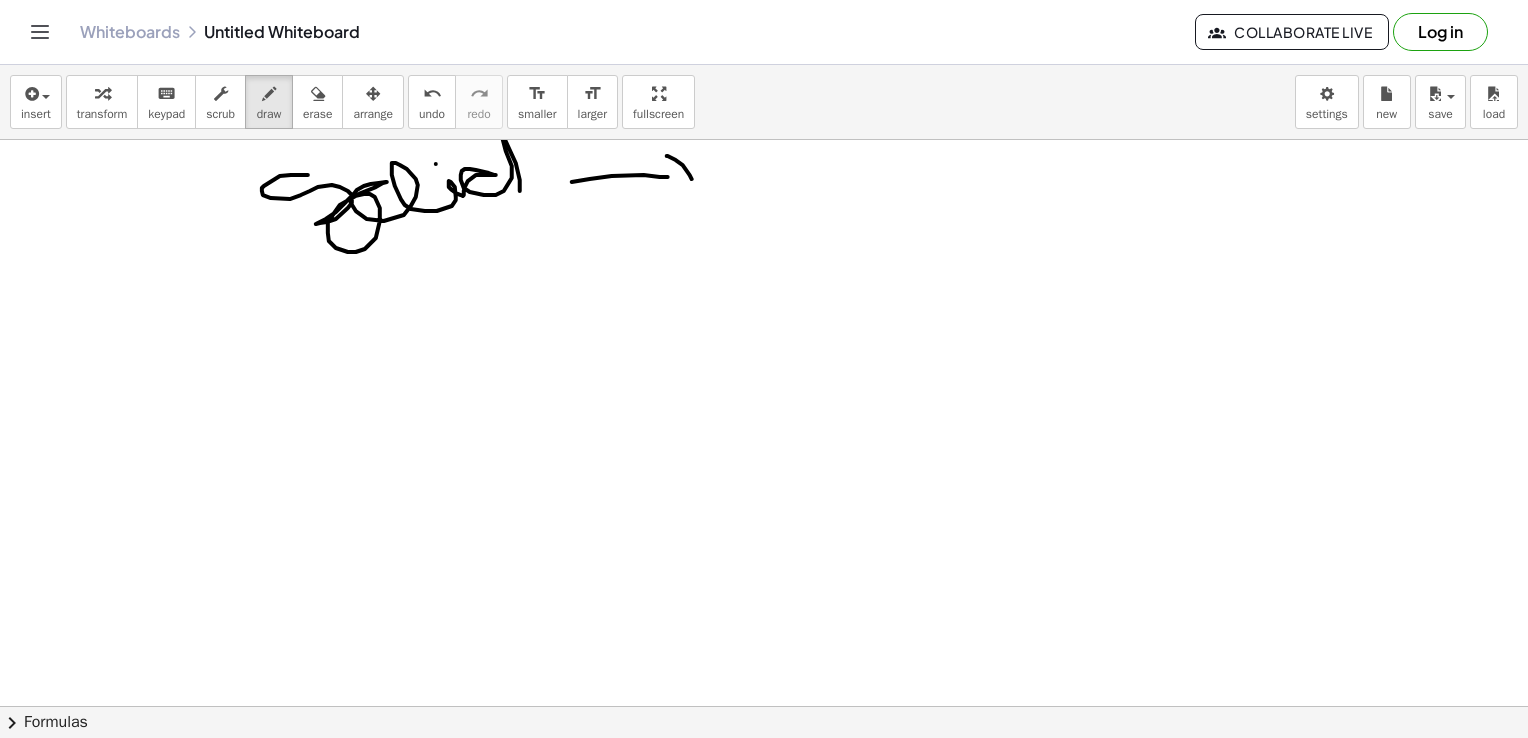 drag, startPoint x: 667, startPoint y: 155, endPoint x: 634, endPoint y: 199, distance: 55 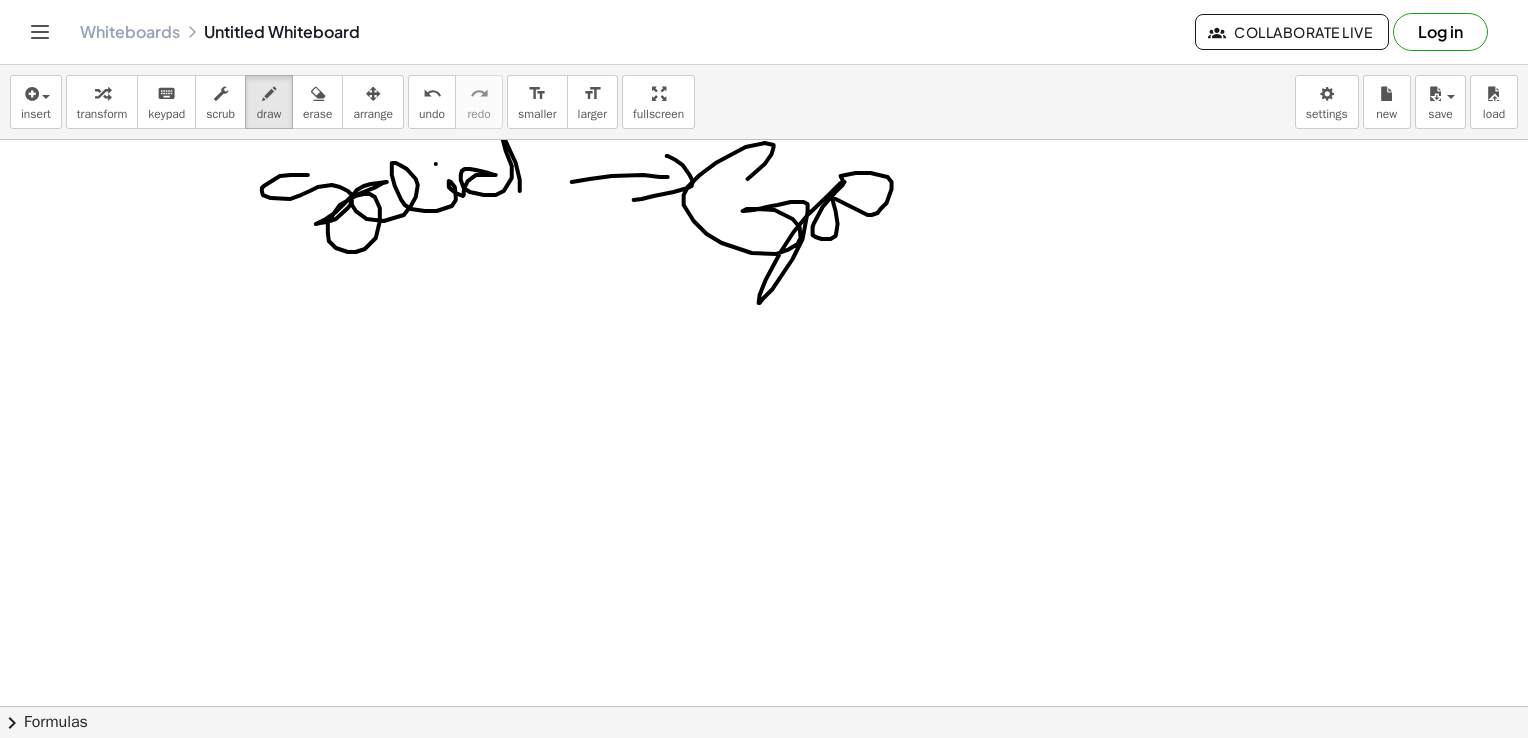 drag, startPoint x: 748, startPoint y: 178, endPoint x: 1027, endPoint y: 164, distance: 279.35104 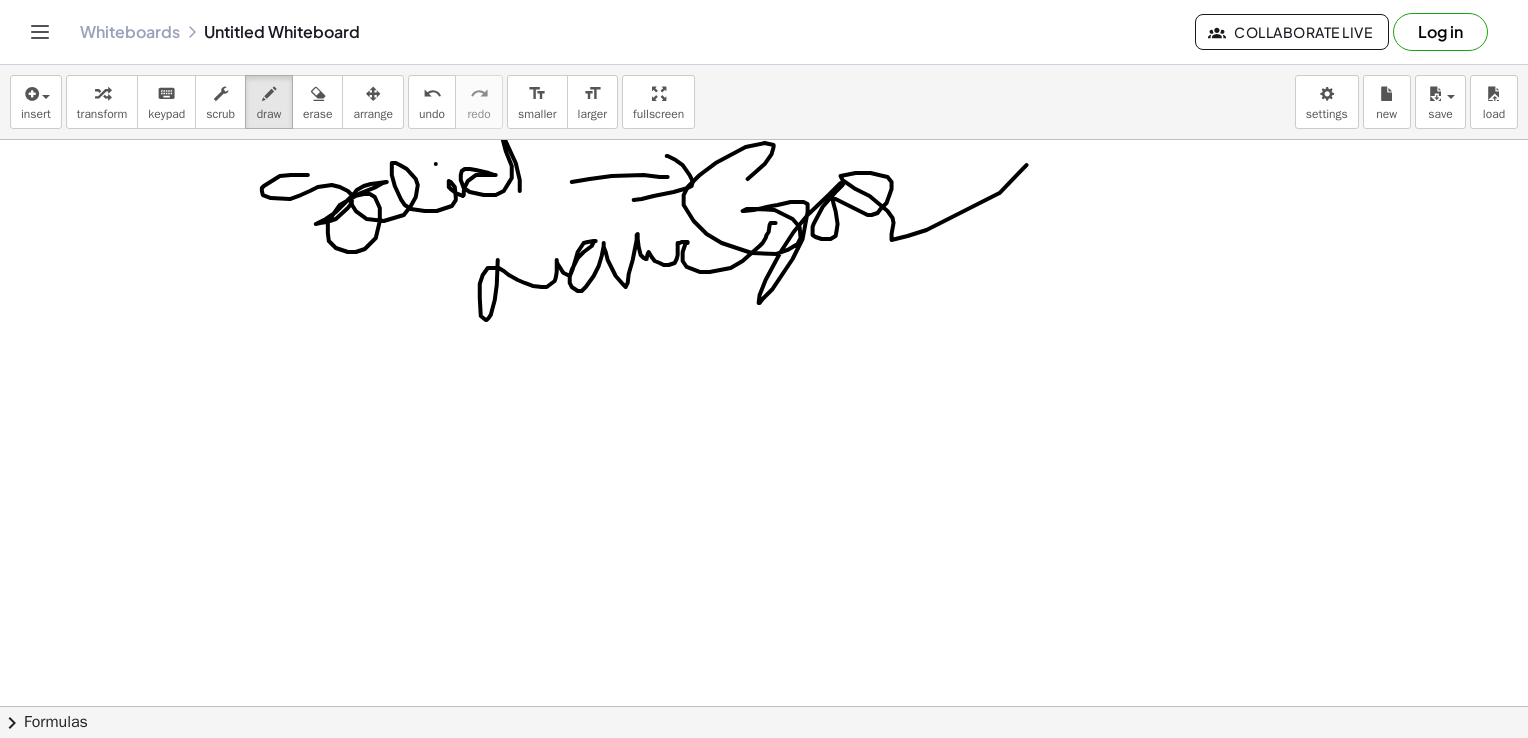 drag, startPoint x: 498, startPoint y: 259, endPoint x: 839, endPoint y: 328, distance: 347.91092 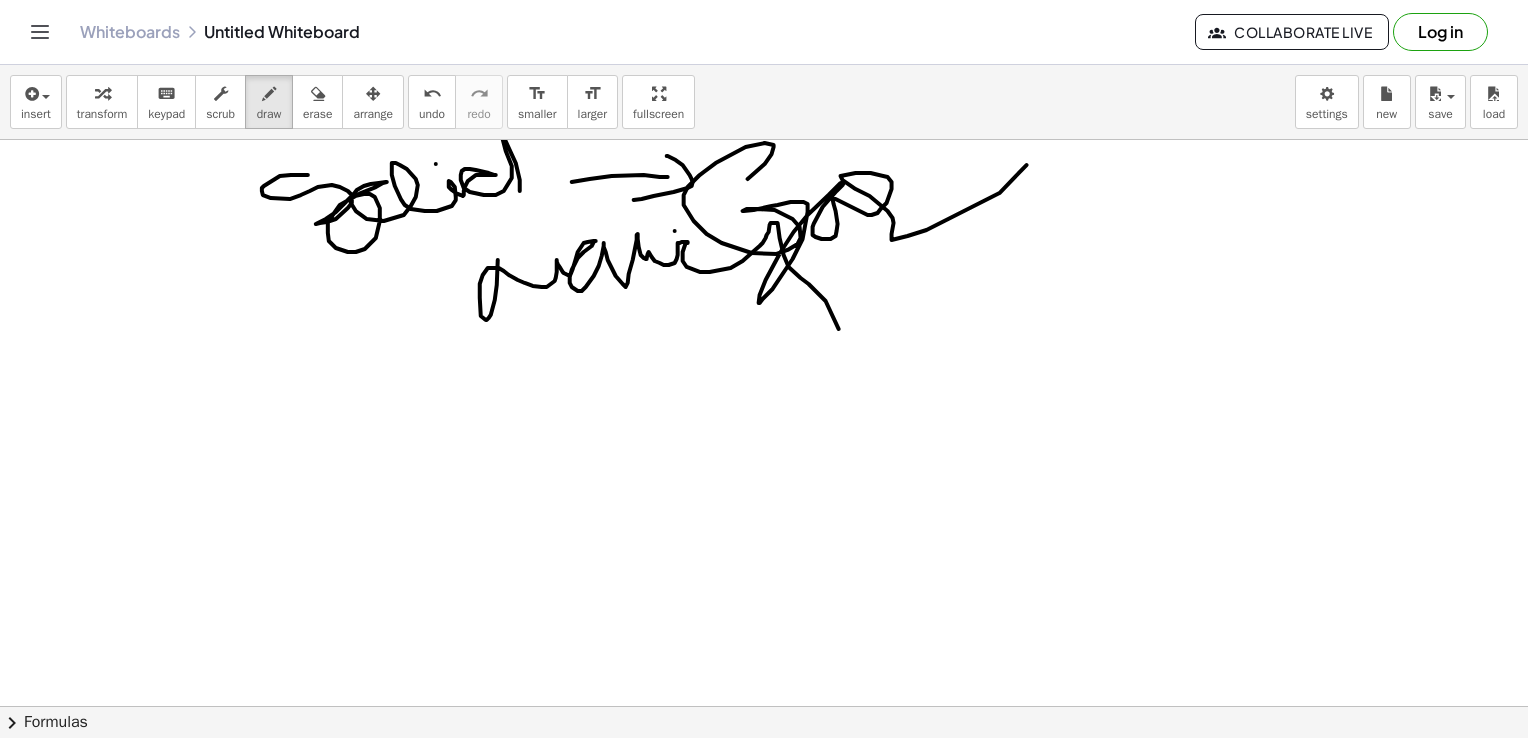 click at bounding box center [769, 262] 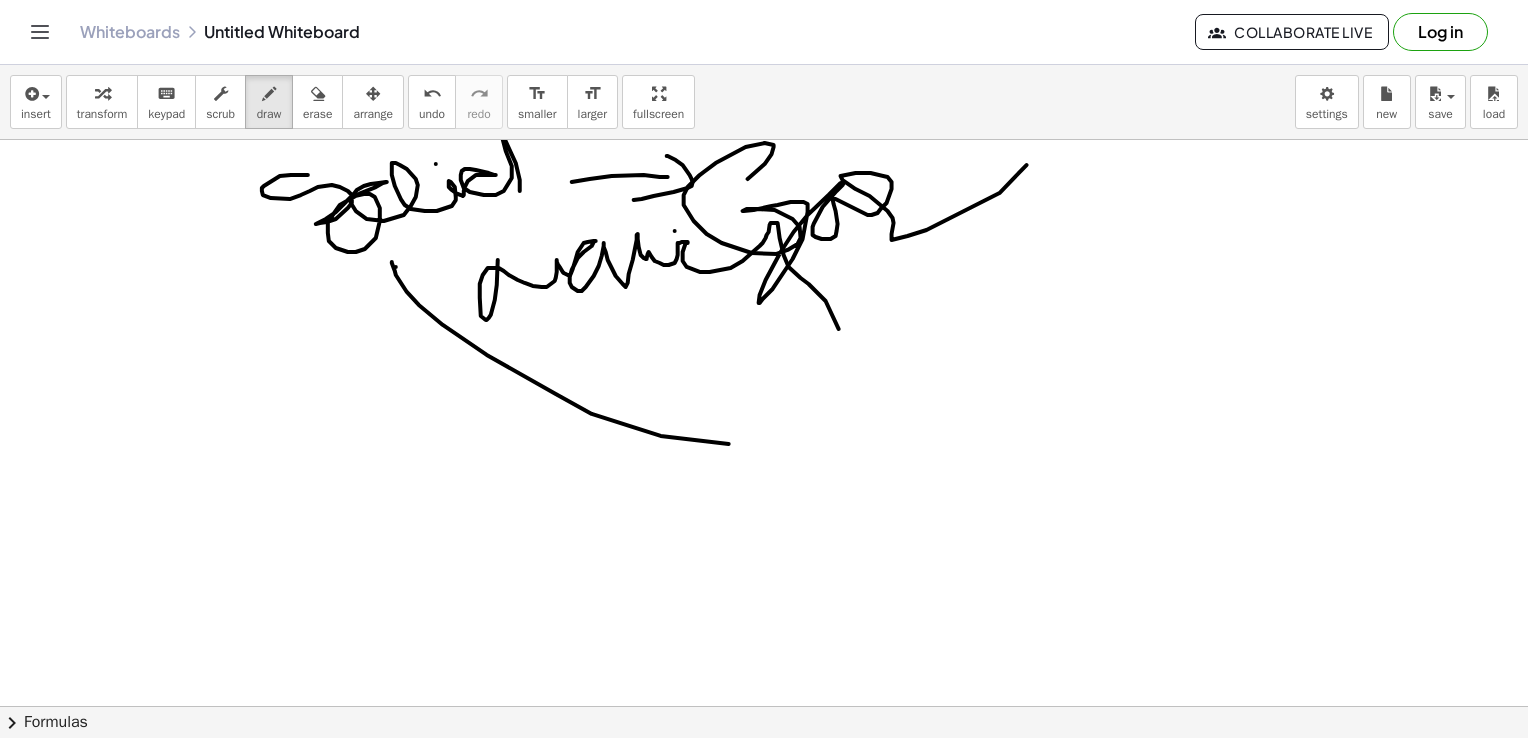 drag, startPoint x: 392, startPoint y: 261, endPoint x: 872, endPoint y: 400, distance: 499.72092 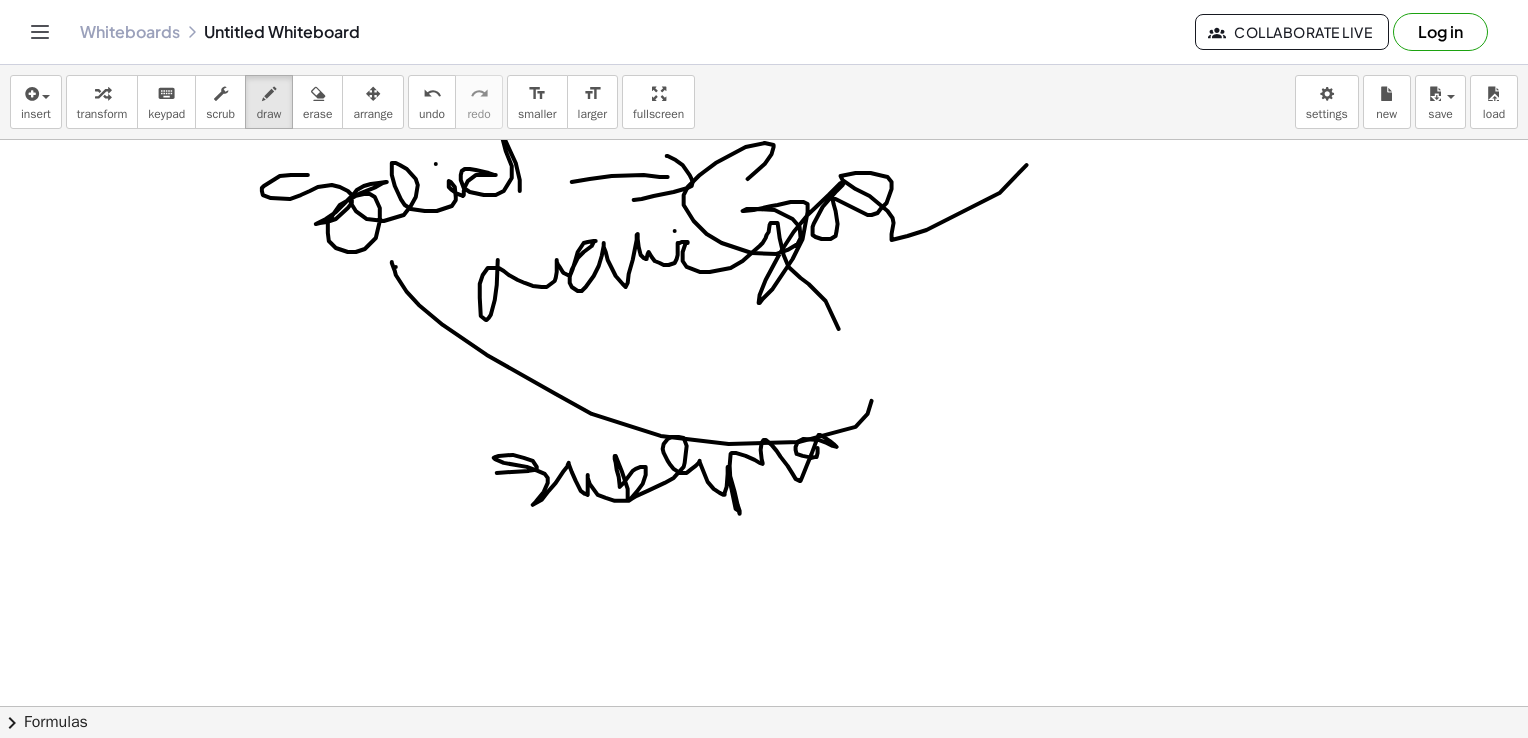 drag, startPoint x: 497, startPoint y: 472, endPoint x: 817, endPoint y: 447, distance: 320.97507 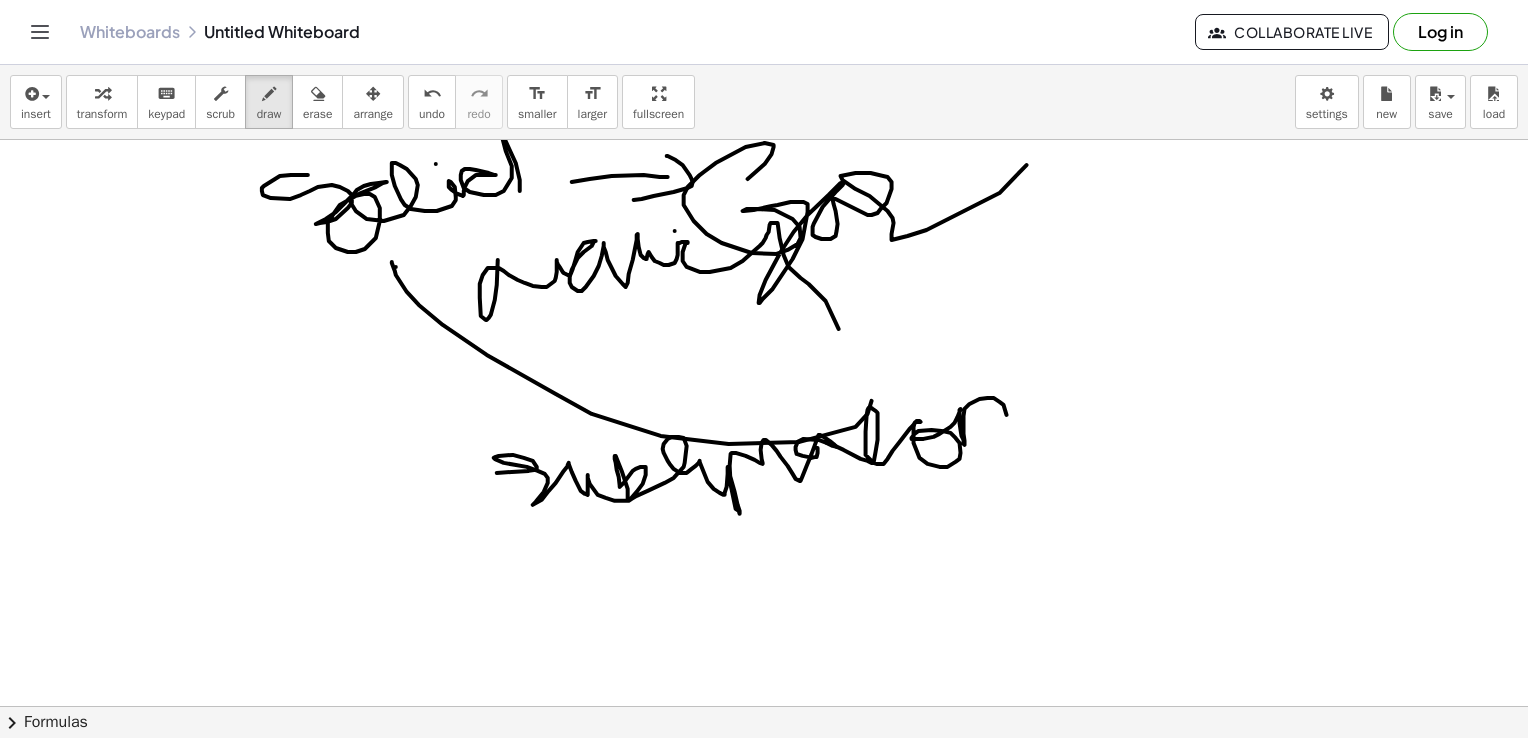 drag, startPoint x: 827, startPoint y: 442, endPoint x: 1012, endPoint y: 438, distance: 185.04324 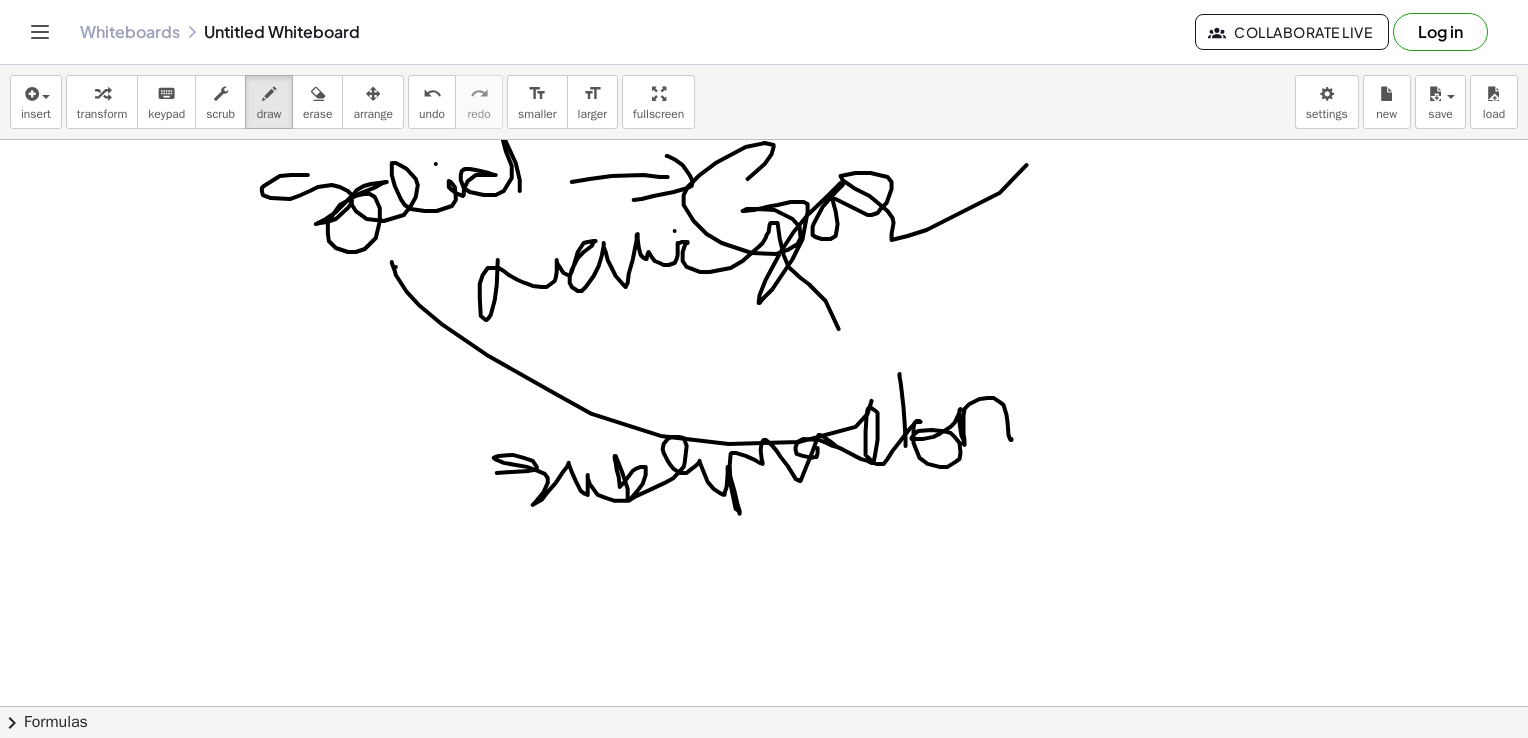 drag, startPoint x: 906, startPoint y: 445, endPoint x: 900, endPoint y: 374, distance: 71.25307 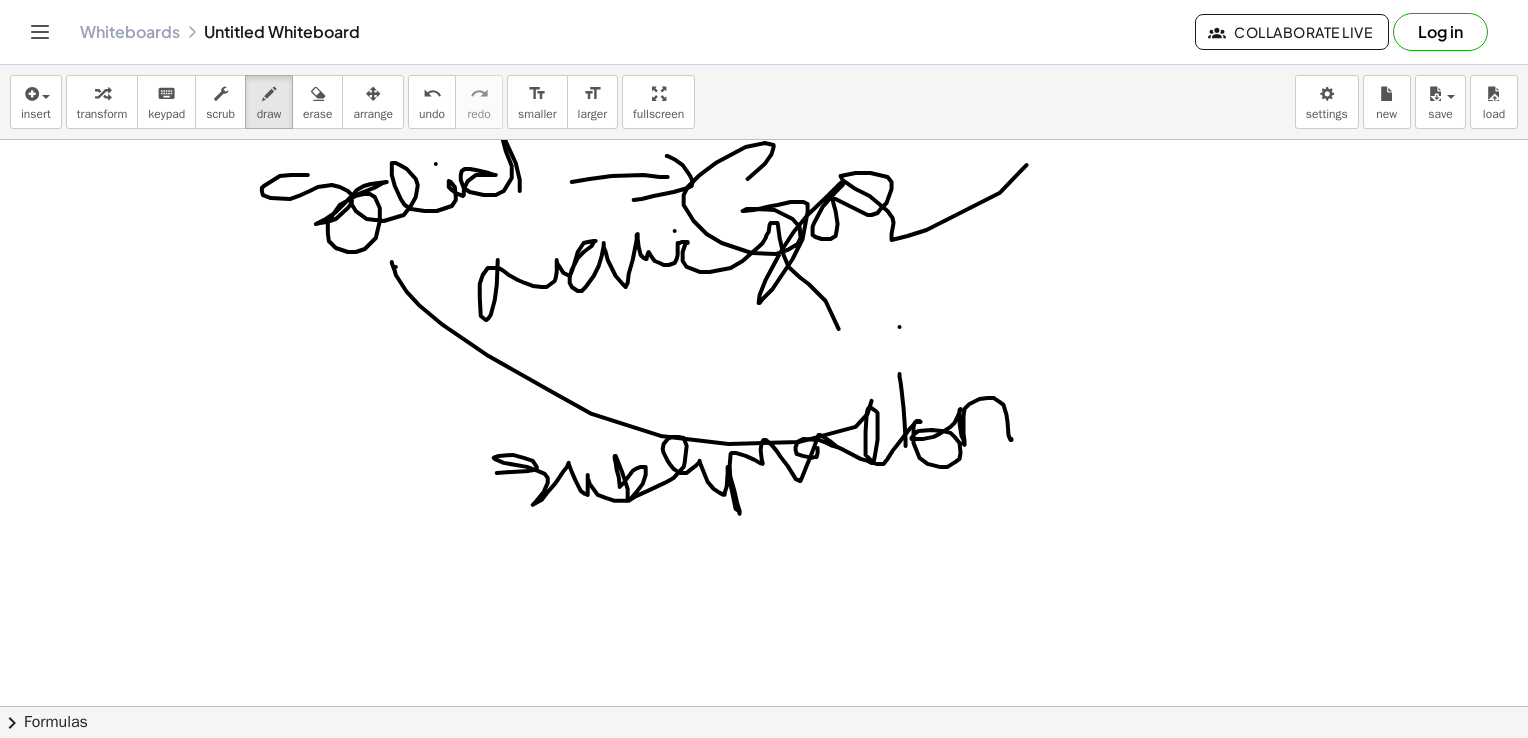 click at bounding box center (769, 262) 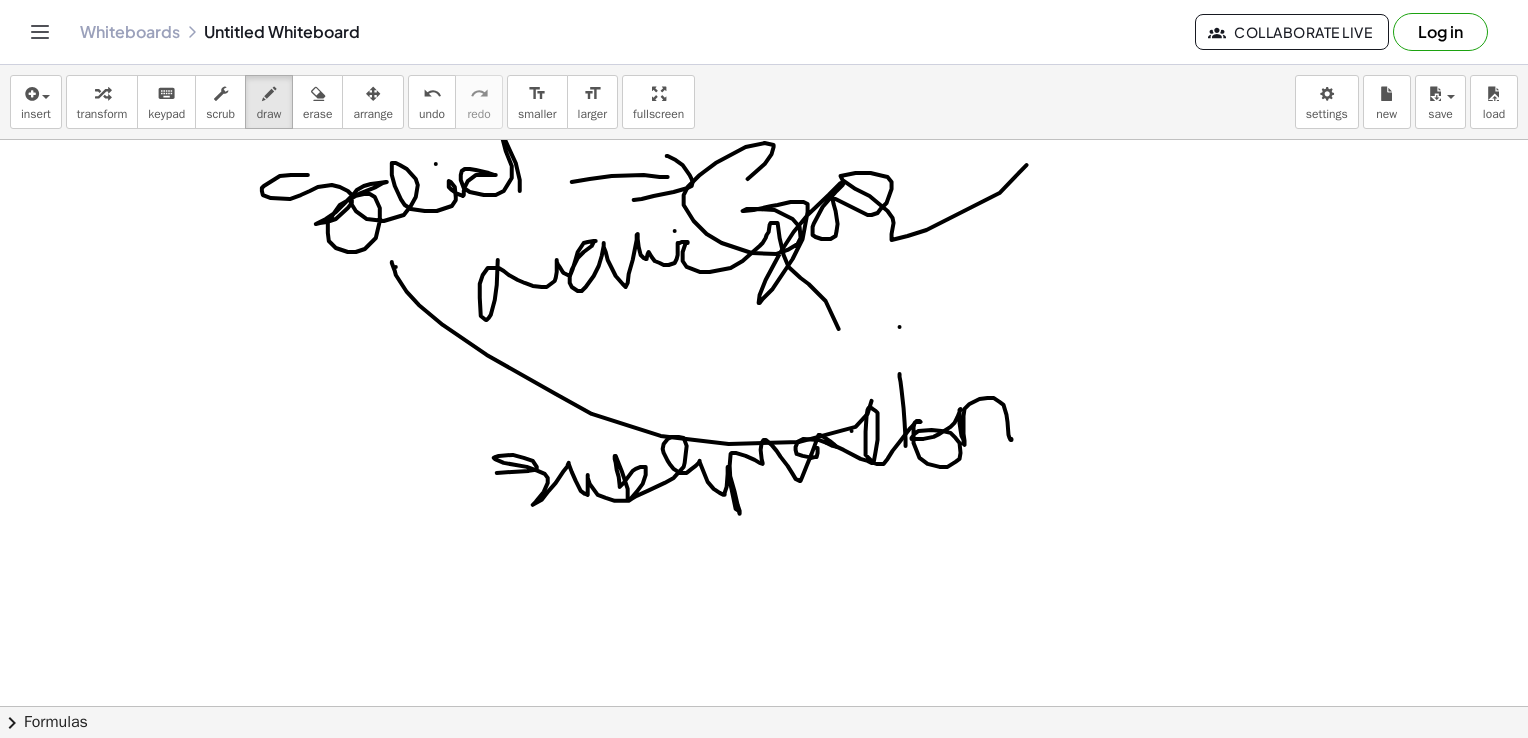 drag, startPoint x: 852, startPoint y: 430, endPoint x: 1007, endPoint y: 387, distance: 160.85397 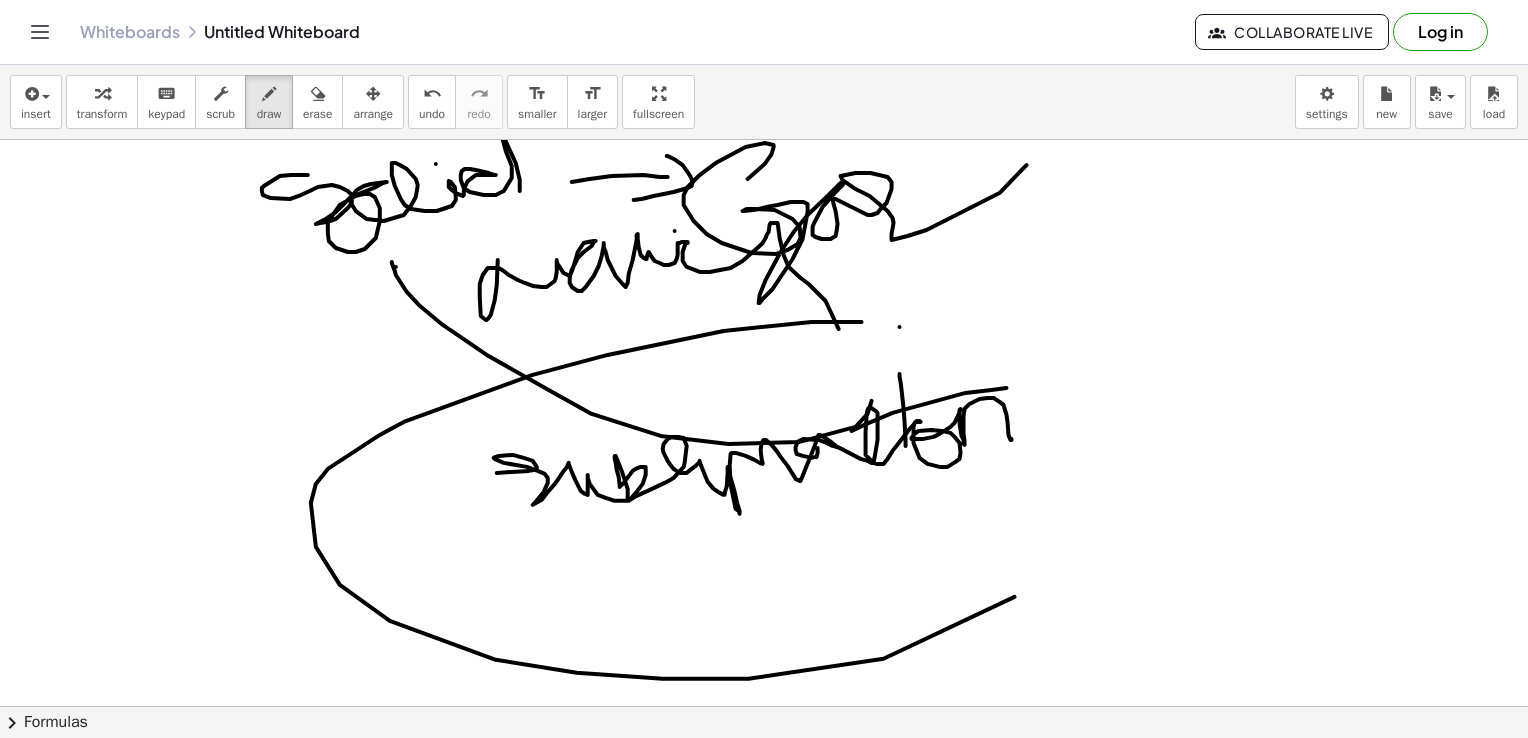 drag, startPoint x: 862, startPoint y: 321, endPoint x: 716, endPoint y: 394, distance: 163.23296 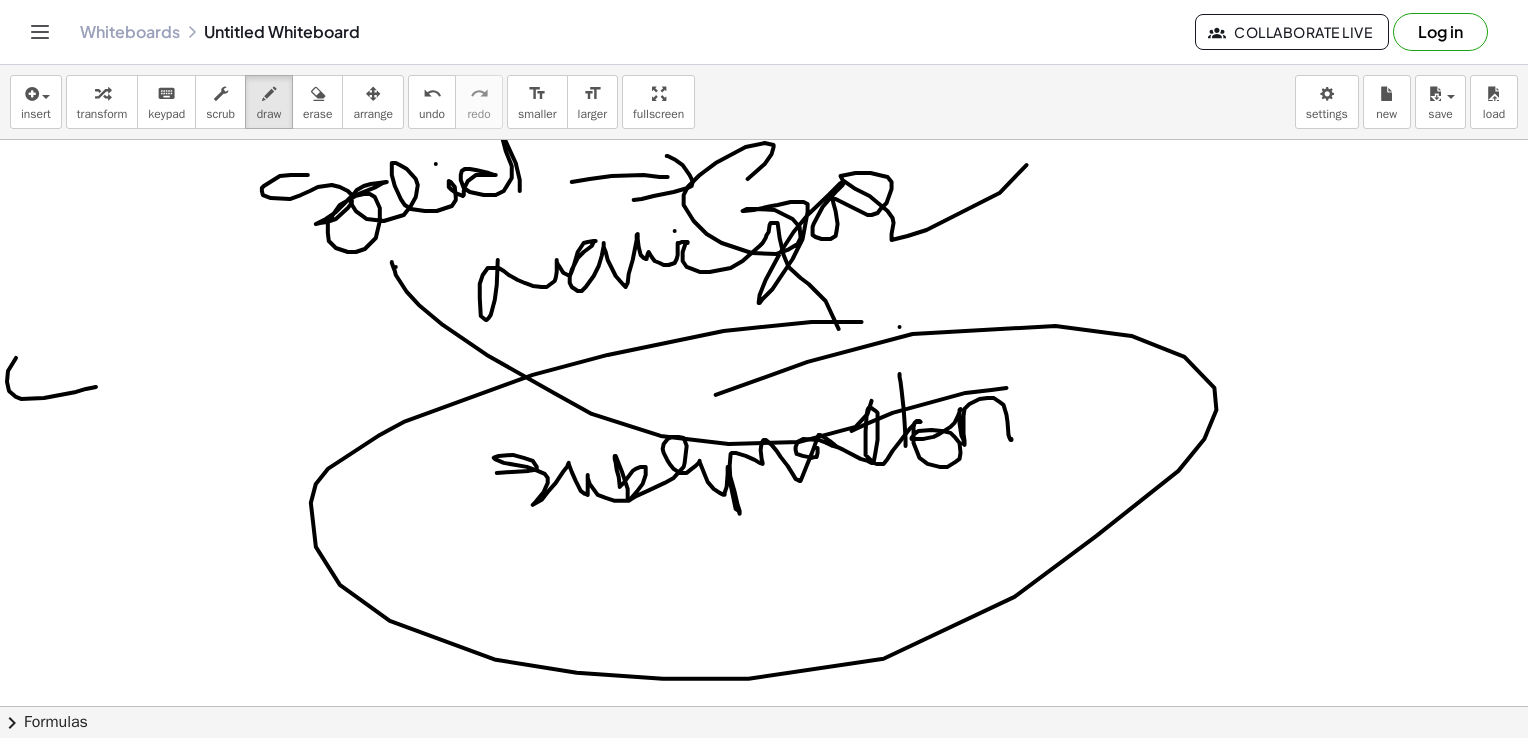 drag, startPoint x: 96, startPoint y: 386, endPoint x: 139, endPoint y: 335, distance: 66.70832 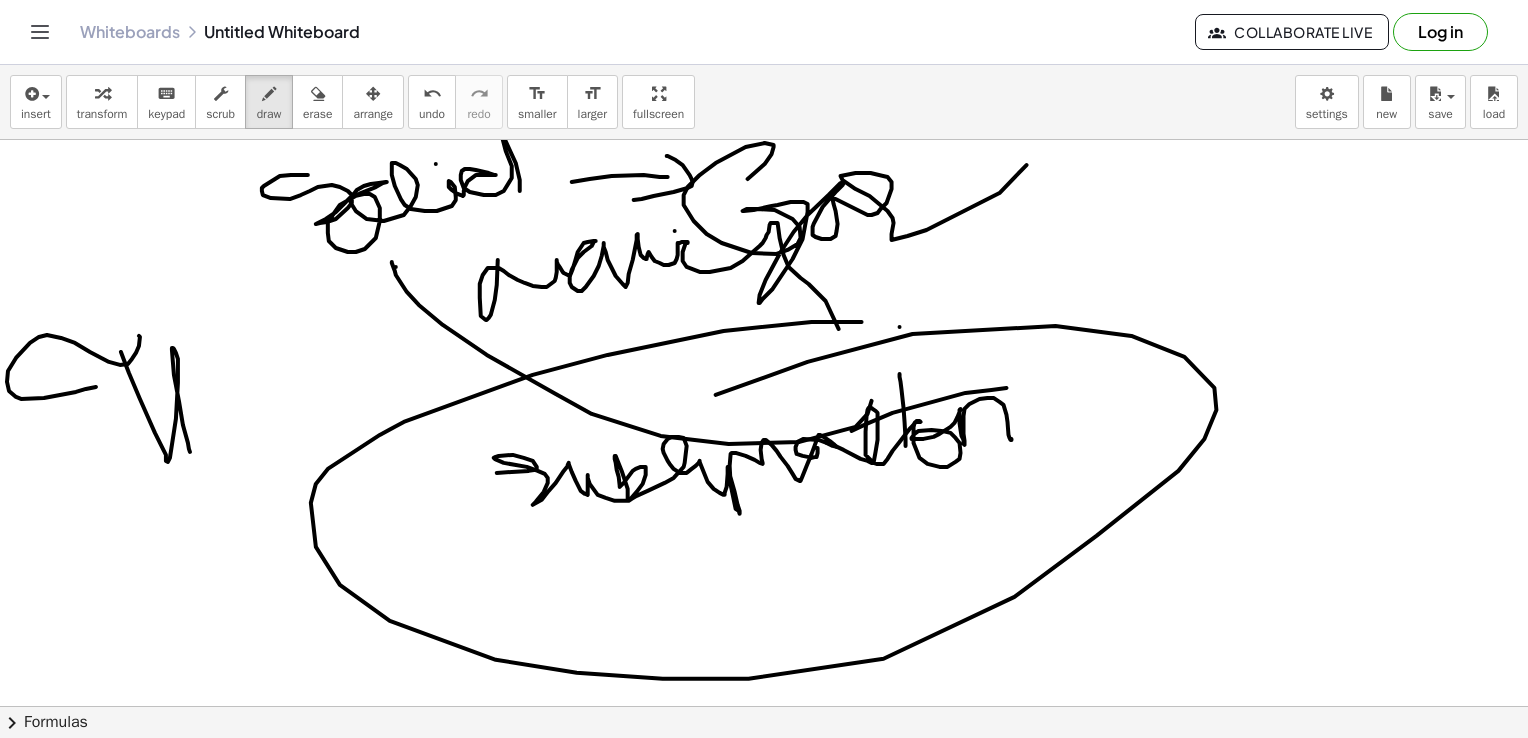 drag, startPoint x: 121, startPoint y: 351, endPoint x: 274, endPoint y: 380, distance: 155.72412 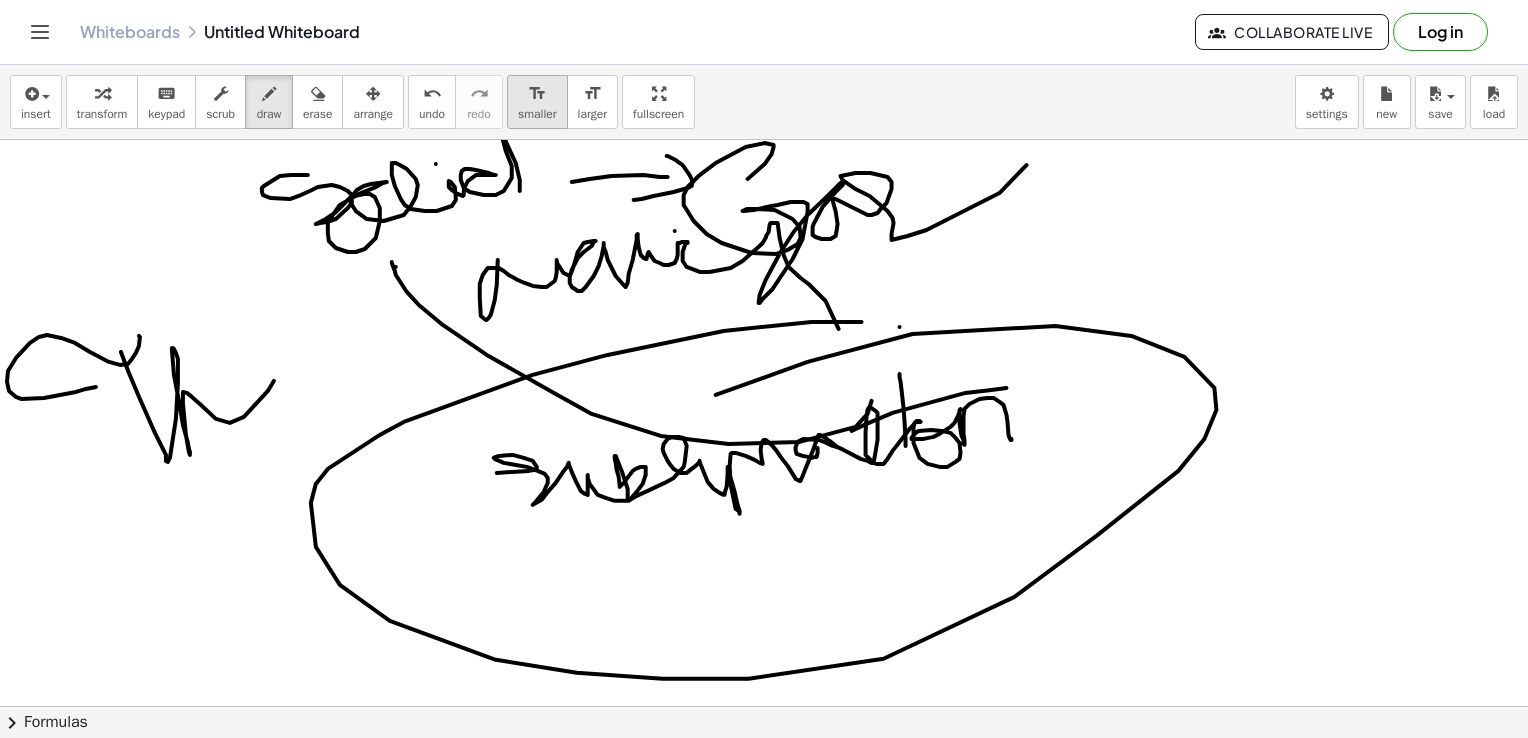 click on "smaller" at bounding box center (537, 114) 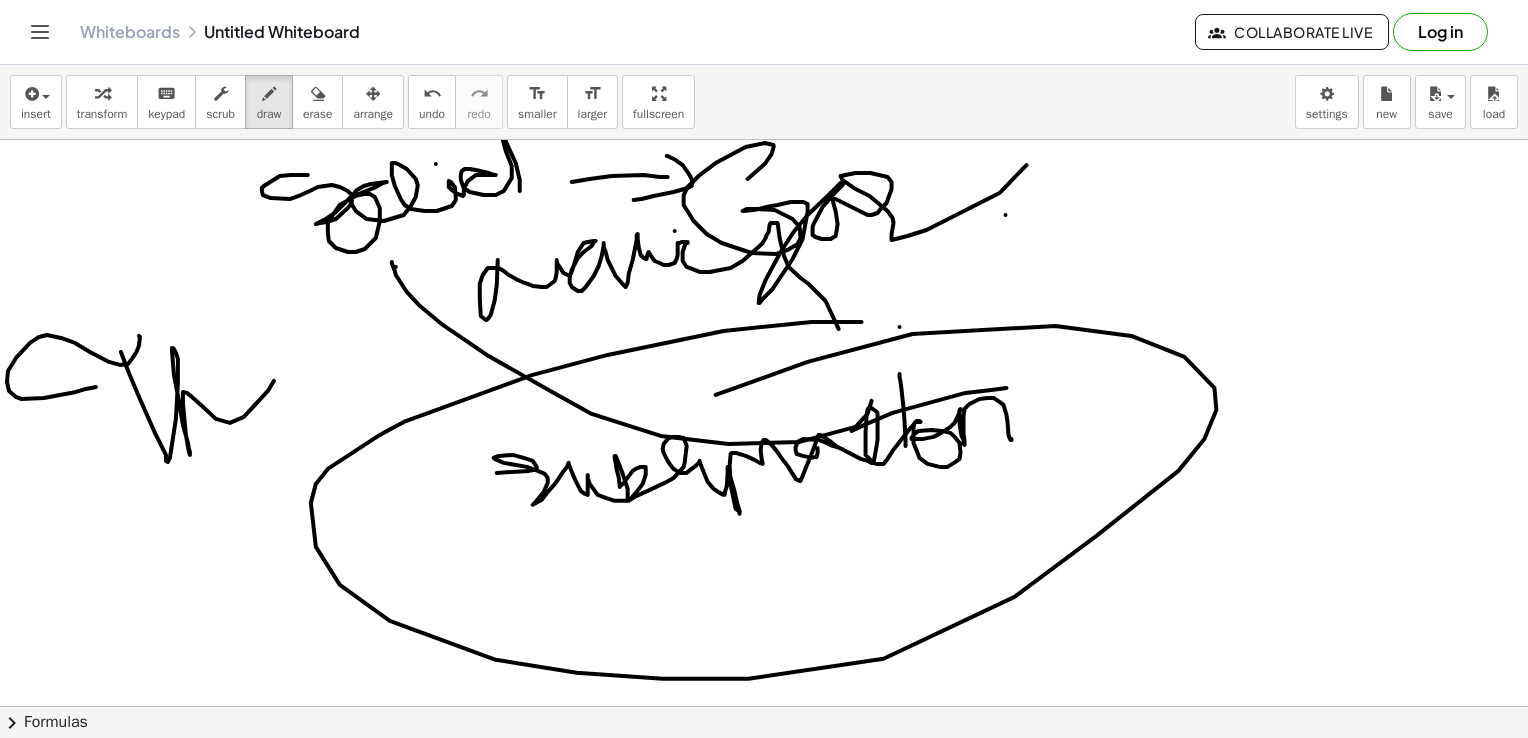 click at bounding box center (769, 262) 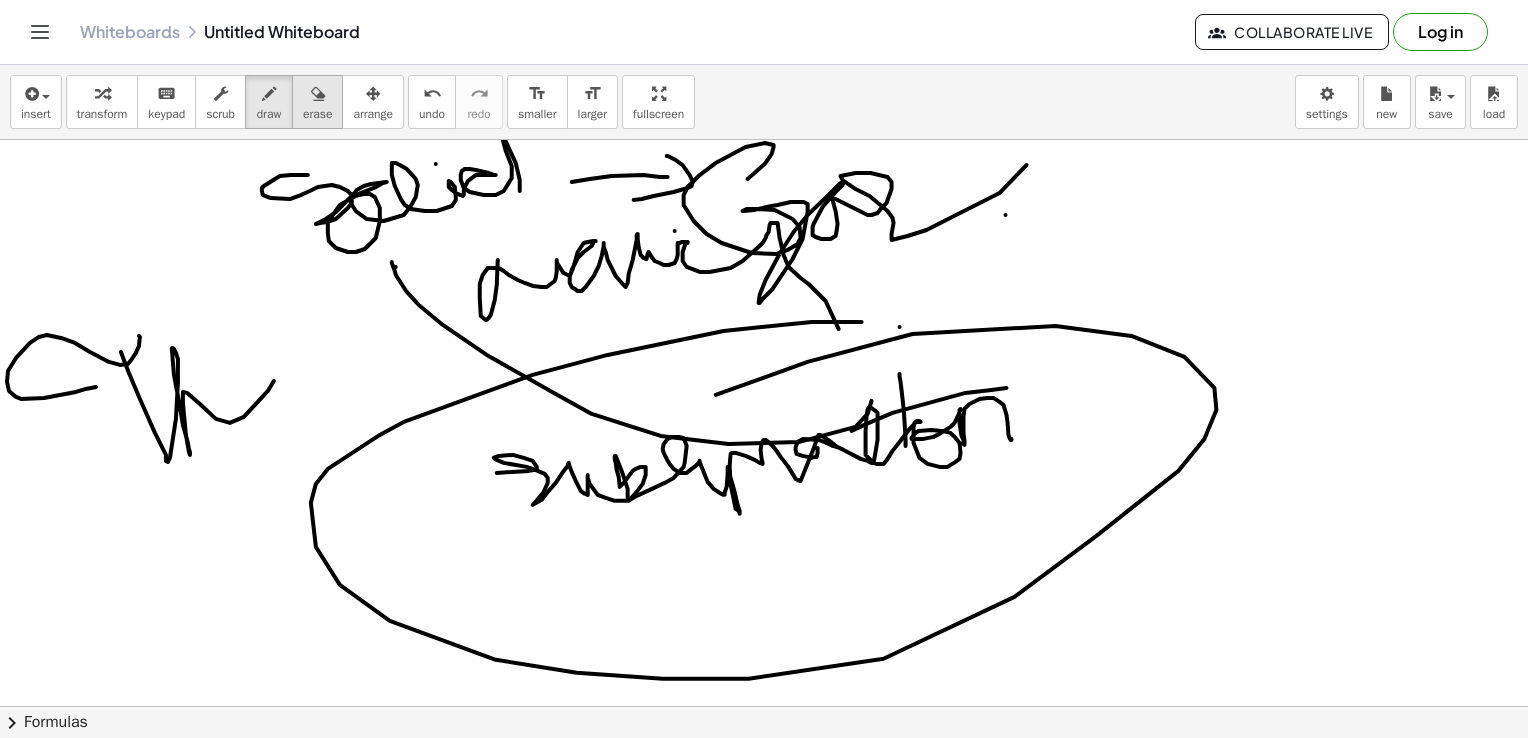 click on "erase" at bounding box center (317, 114) 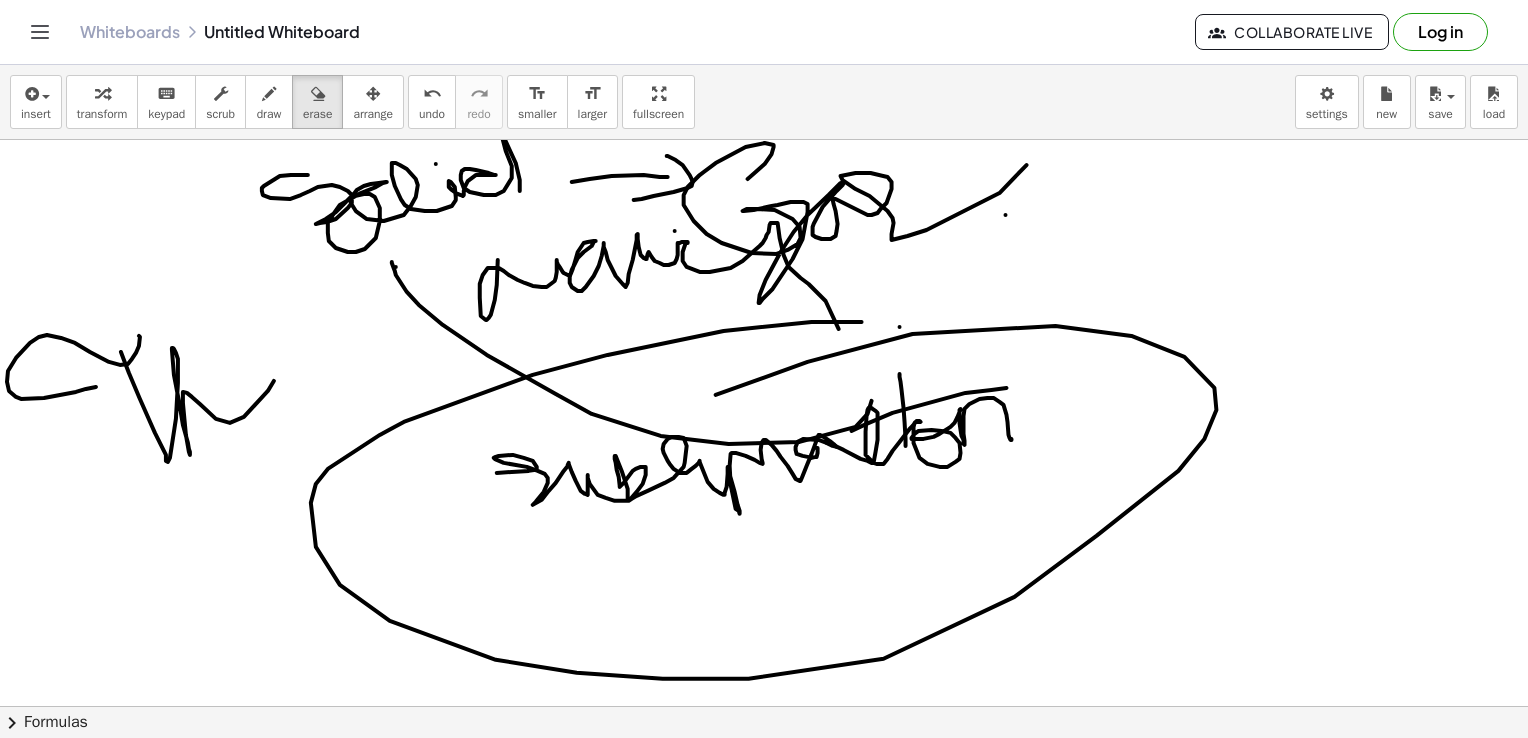 drag, startPoint x: 330, startPoint y: 118, endPoint x: 408, endPoint y: 198, distance: 111.73182 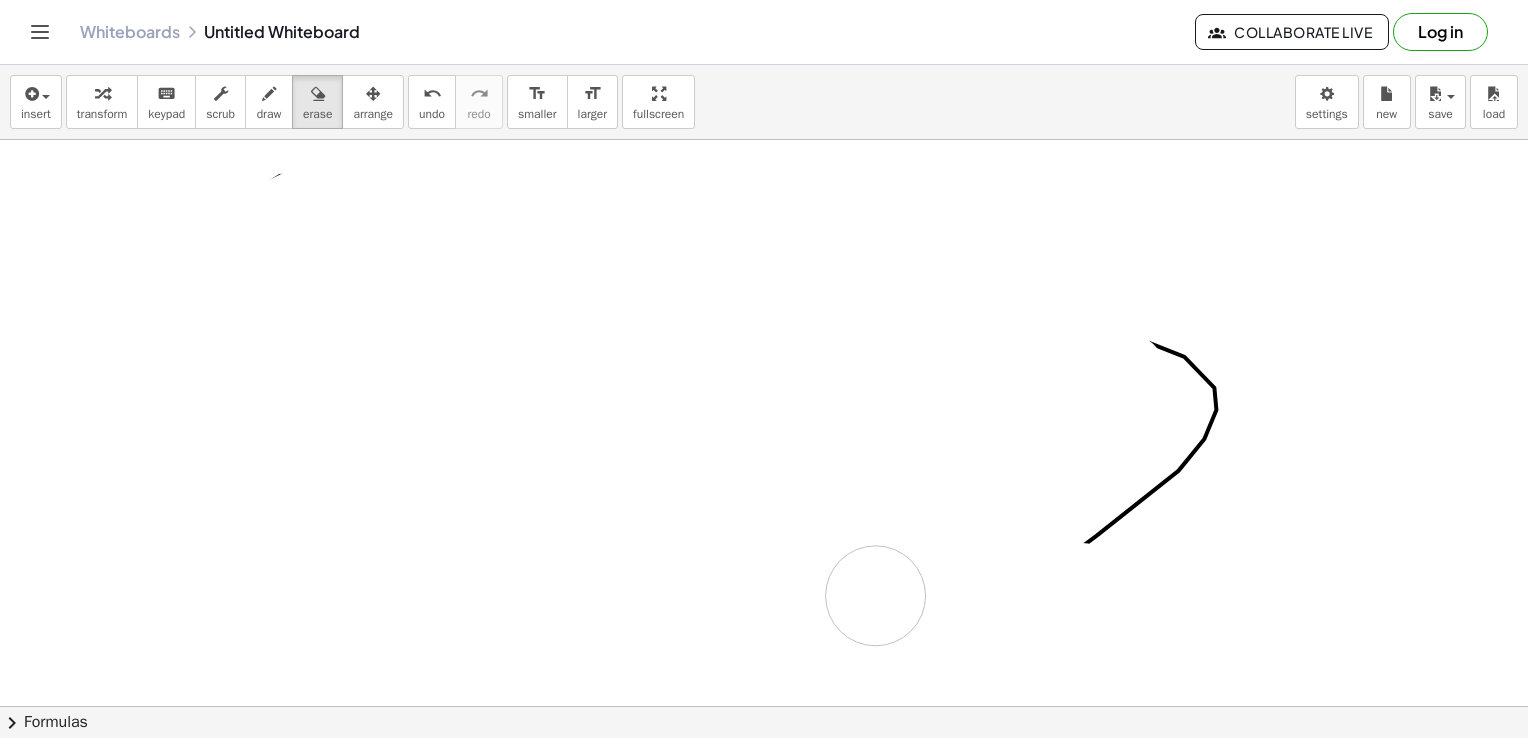 drag, startPoint x: 408, startPoint y: 198, endPoint x: 1131, endPoint y: 534, distance: 797.2609 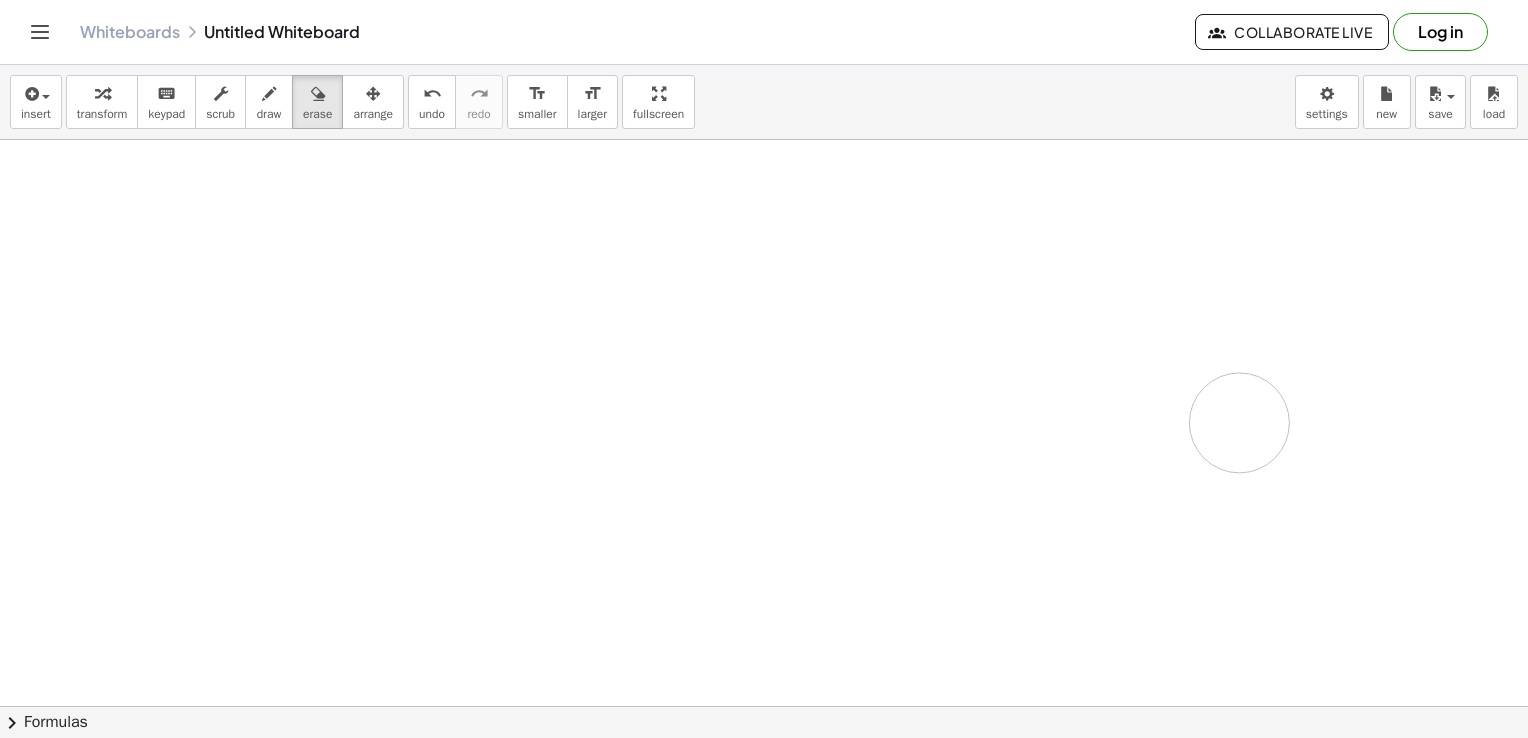 drag, startPoint x: 1131, startPoint y: 534, endPoint x: 1237, endPoint y: 421, distance: 154.93547 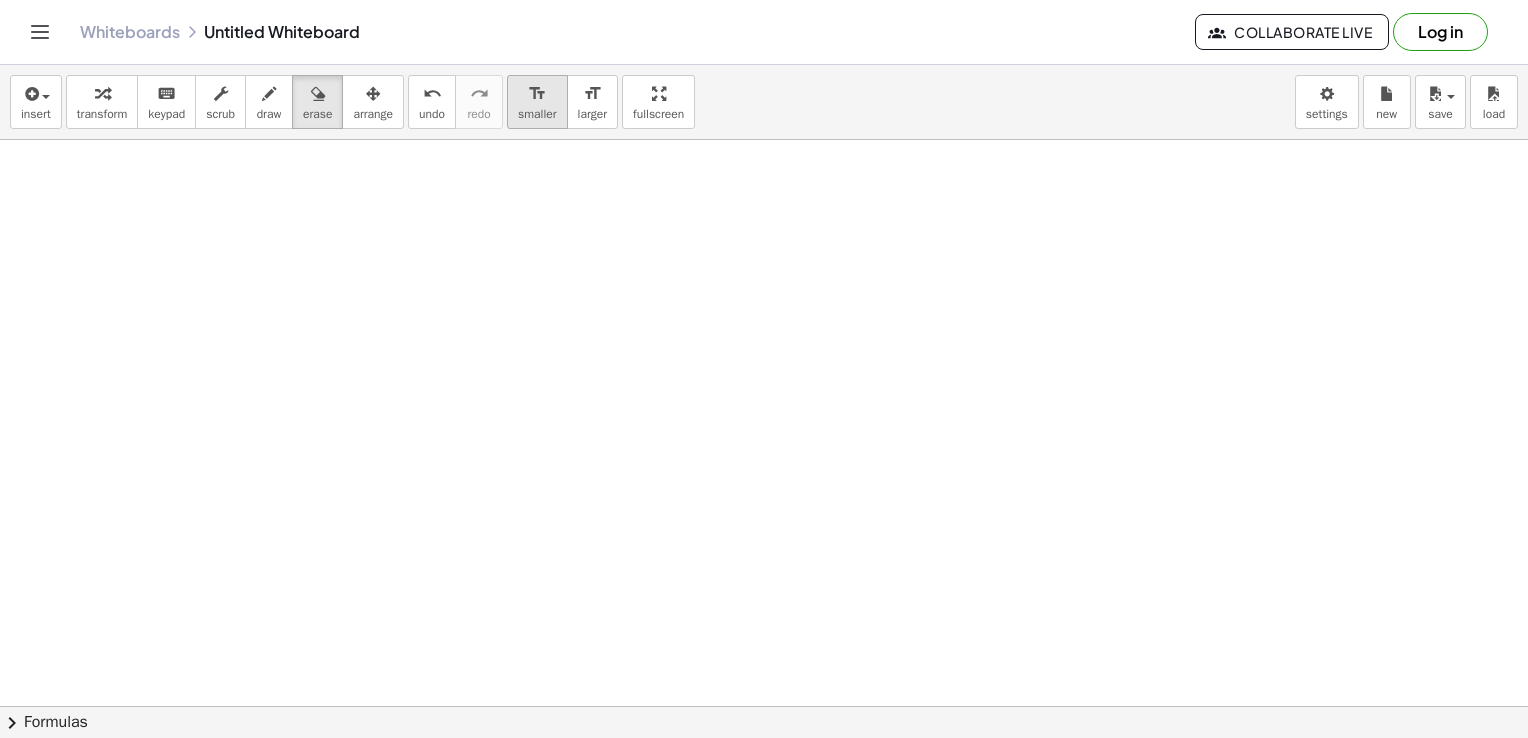 click on "smaller" at bounding box center (537, 114) 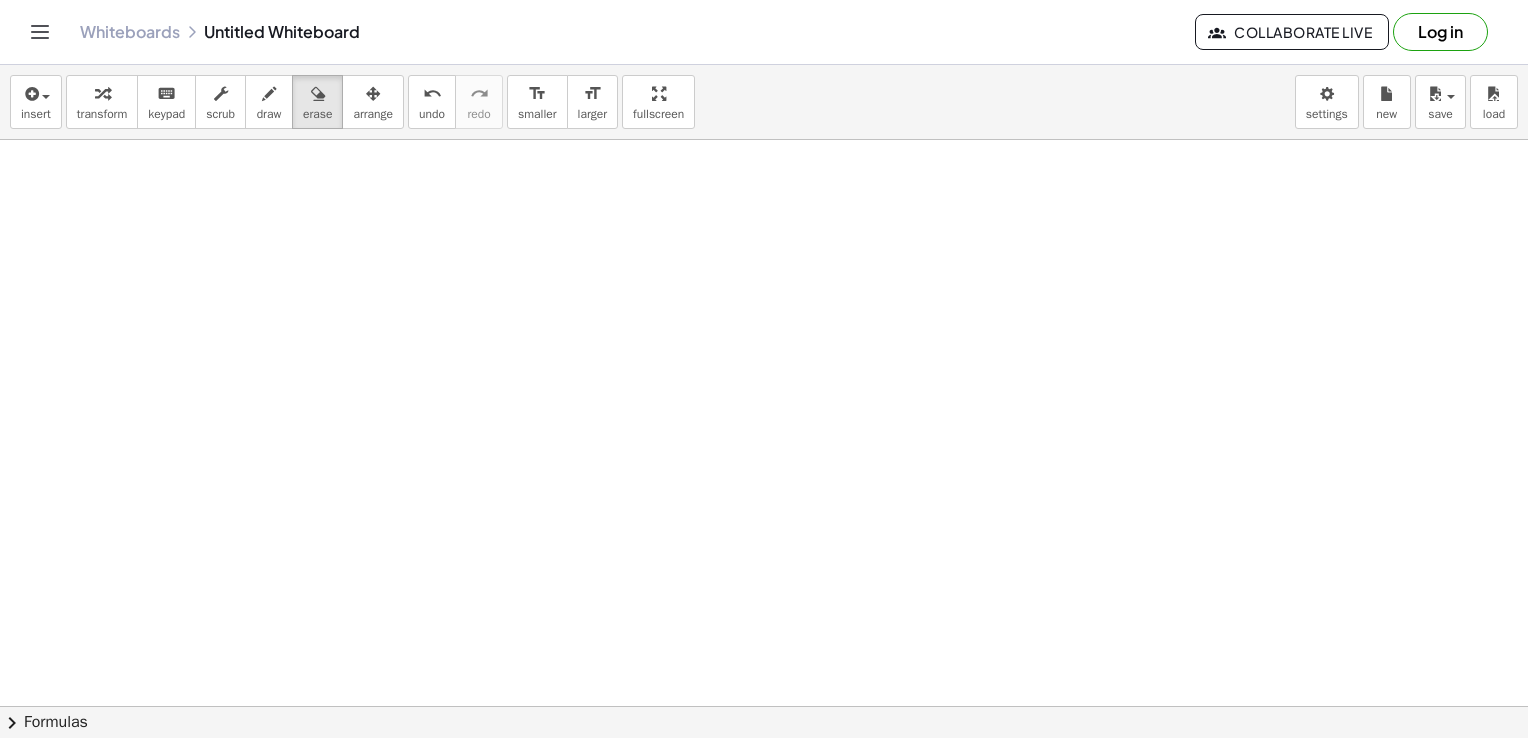 drag, startPoint x: 545, startPoint y: 116, endPoint x: 572, endPoint y: 258, distance: 144.54411 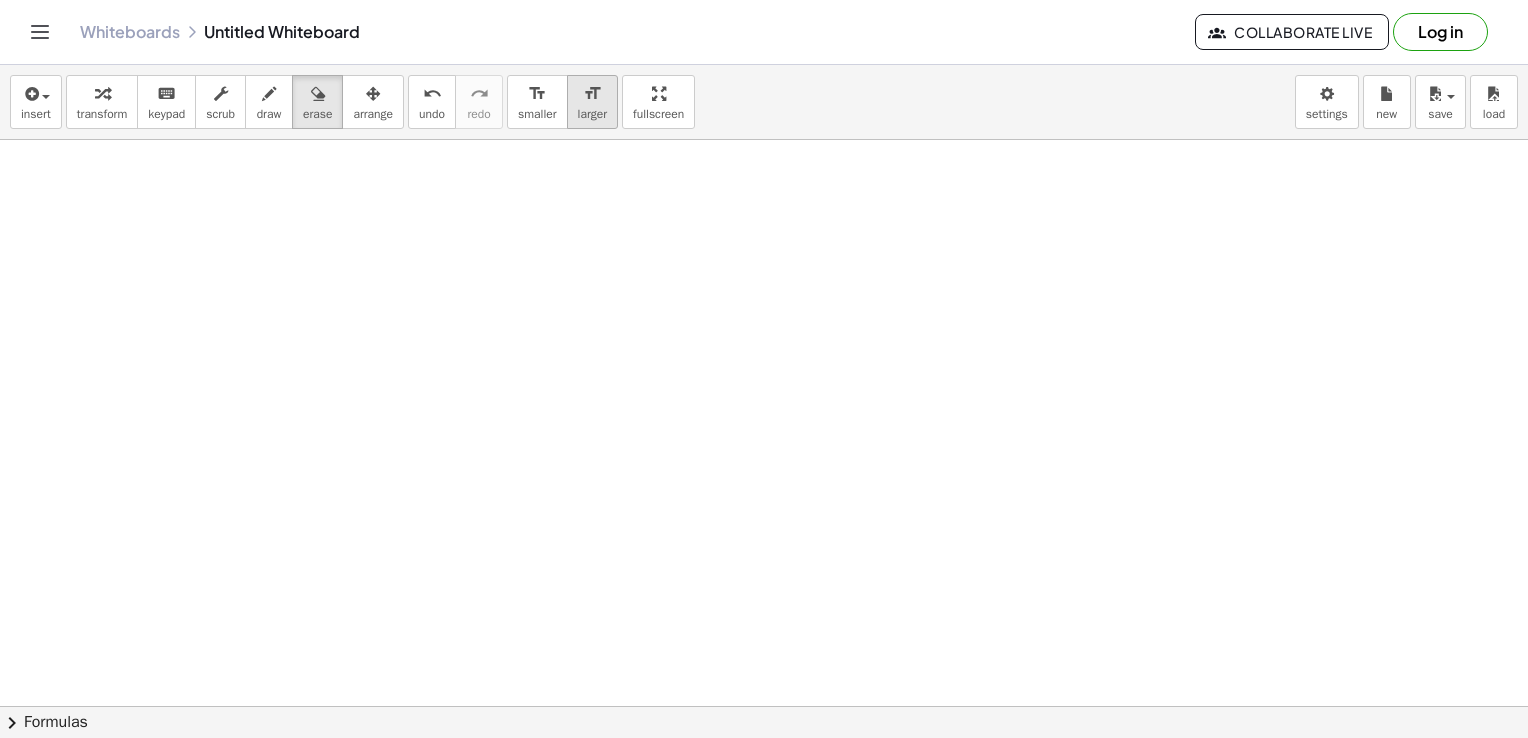 click on "format_size" at bounding box center [592, 93] 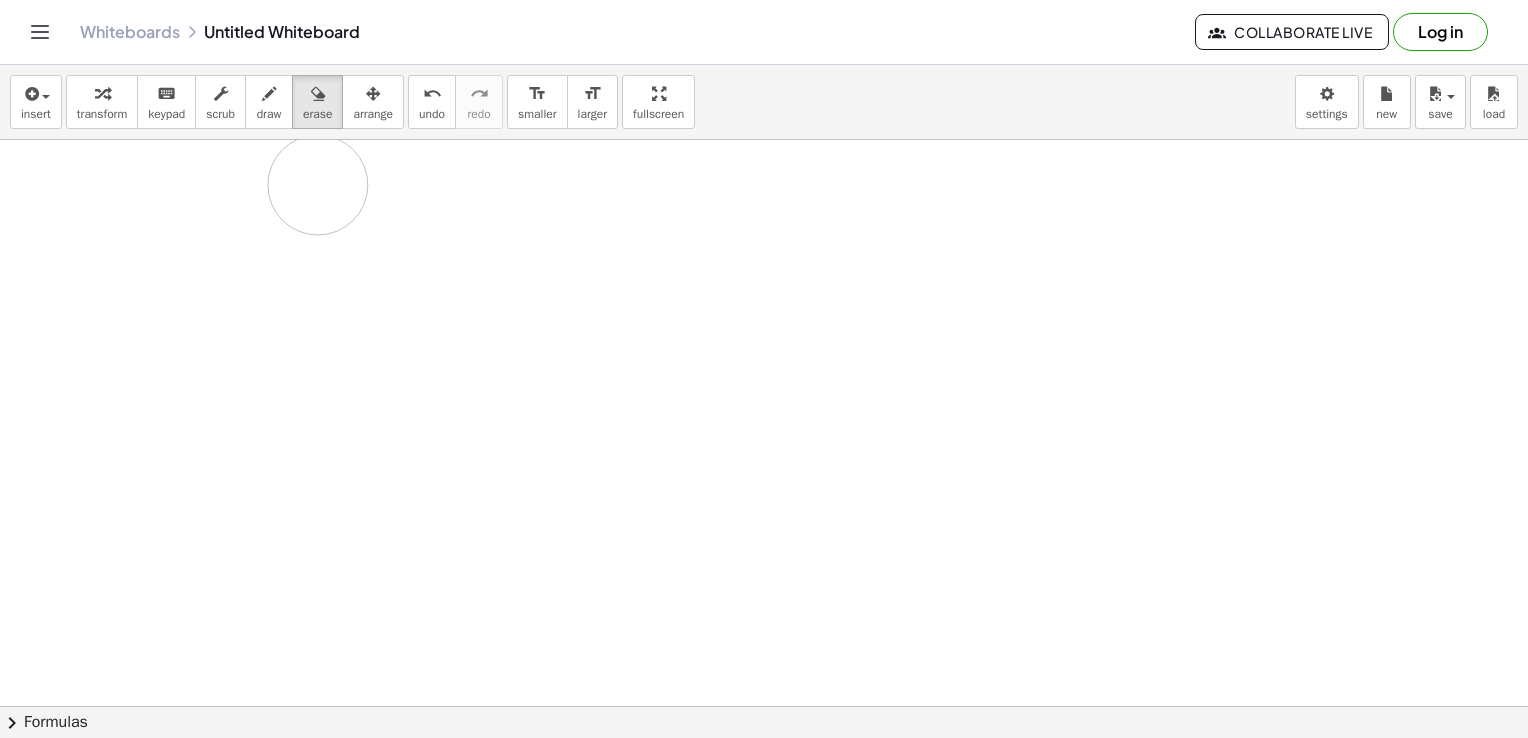 drag, startPoint x: 280, startPoint y: 168, endPoint x: 293, endPoint y: 196, distance: 30.870699 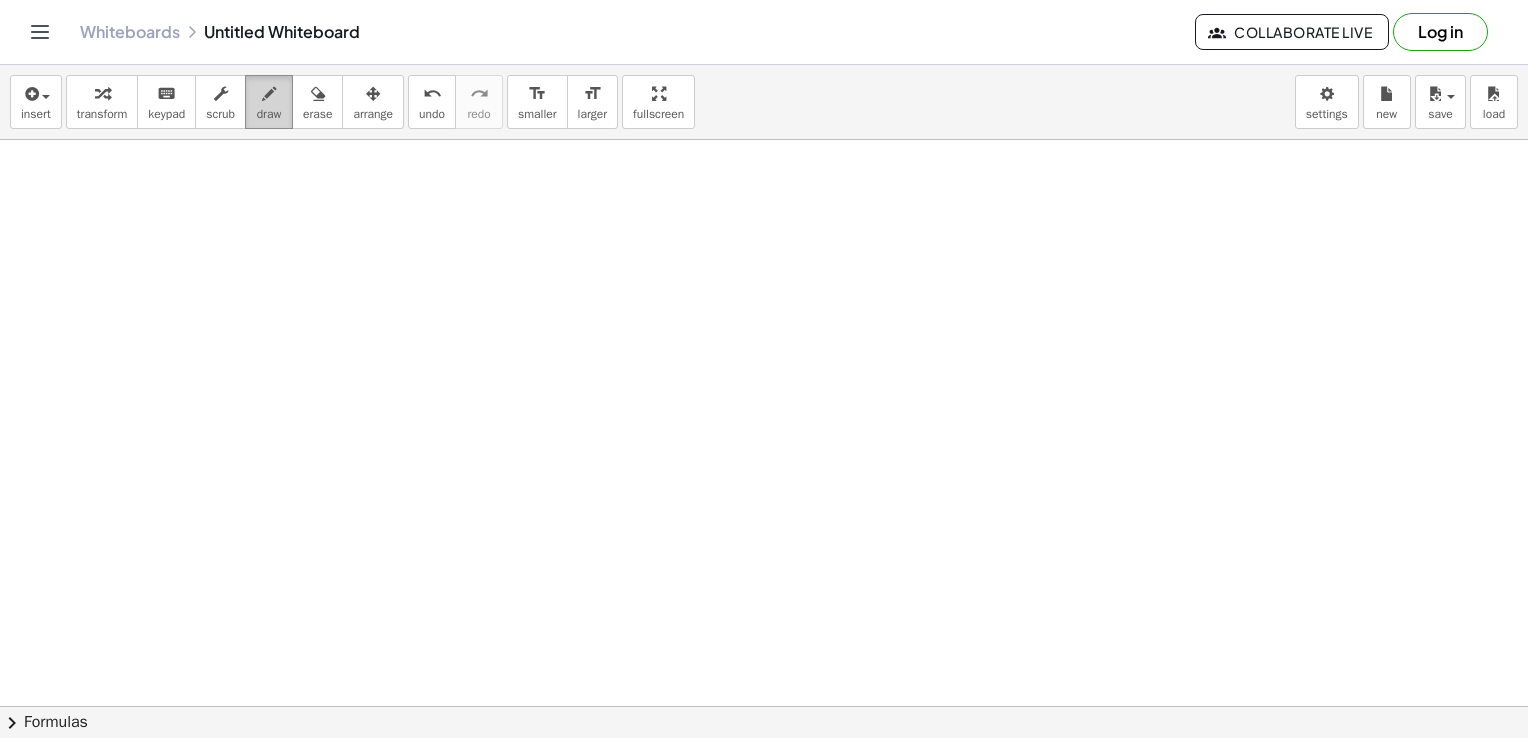 click at bounding box center (269, 94) 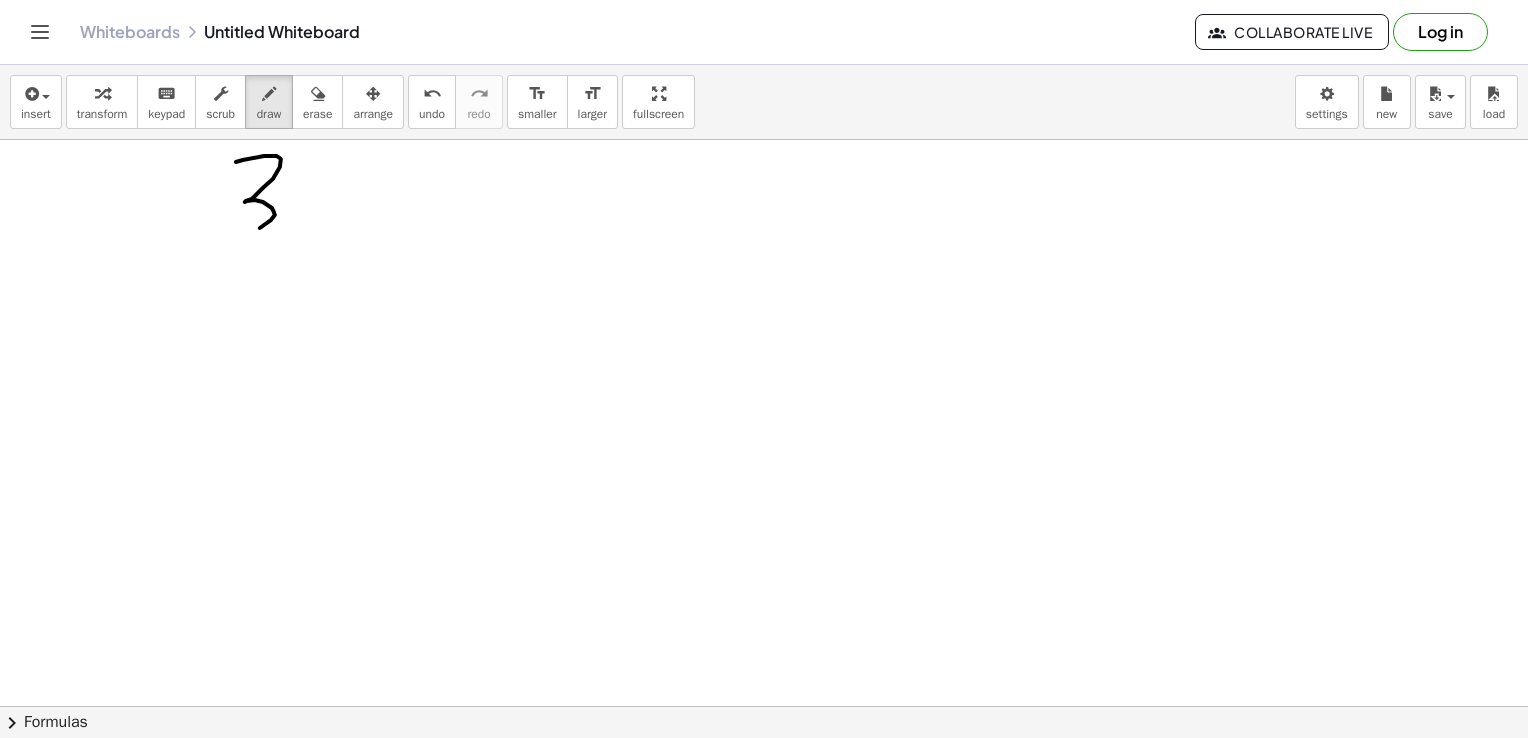 drag, startPoint x: 236, startPoint y: 161, endPoint x: 200, endPoint y: 261, distance: 106.28264 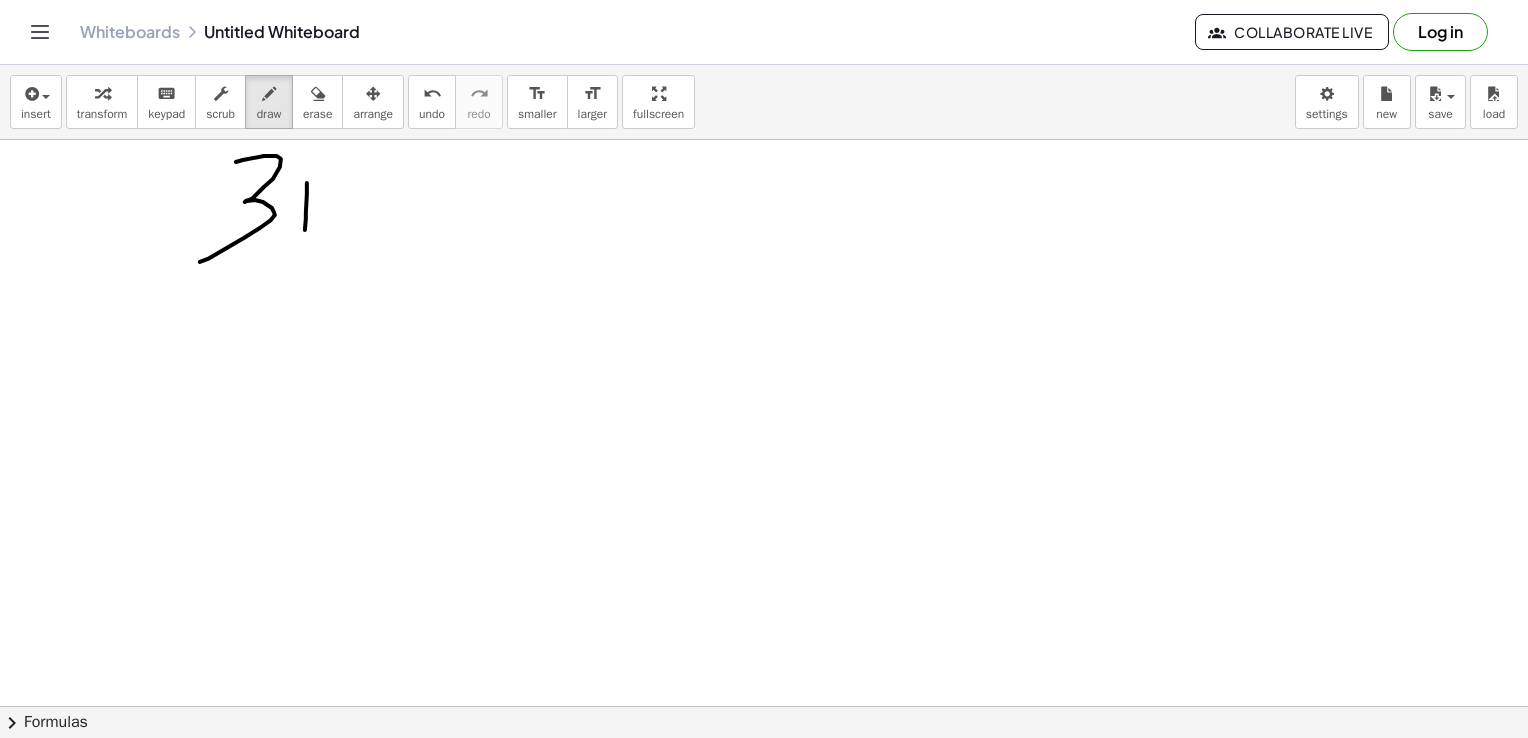 drag, startPoint x: 307, startPoint y: 182, endPoint x: 305, endPoint y: 243, distance: 61.03278 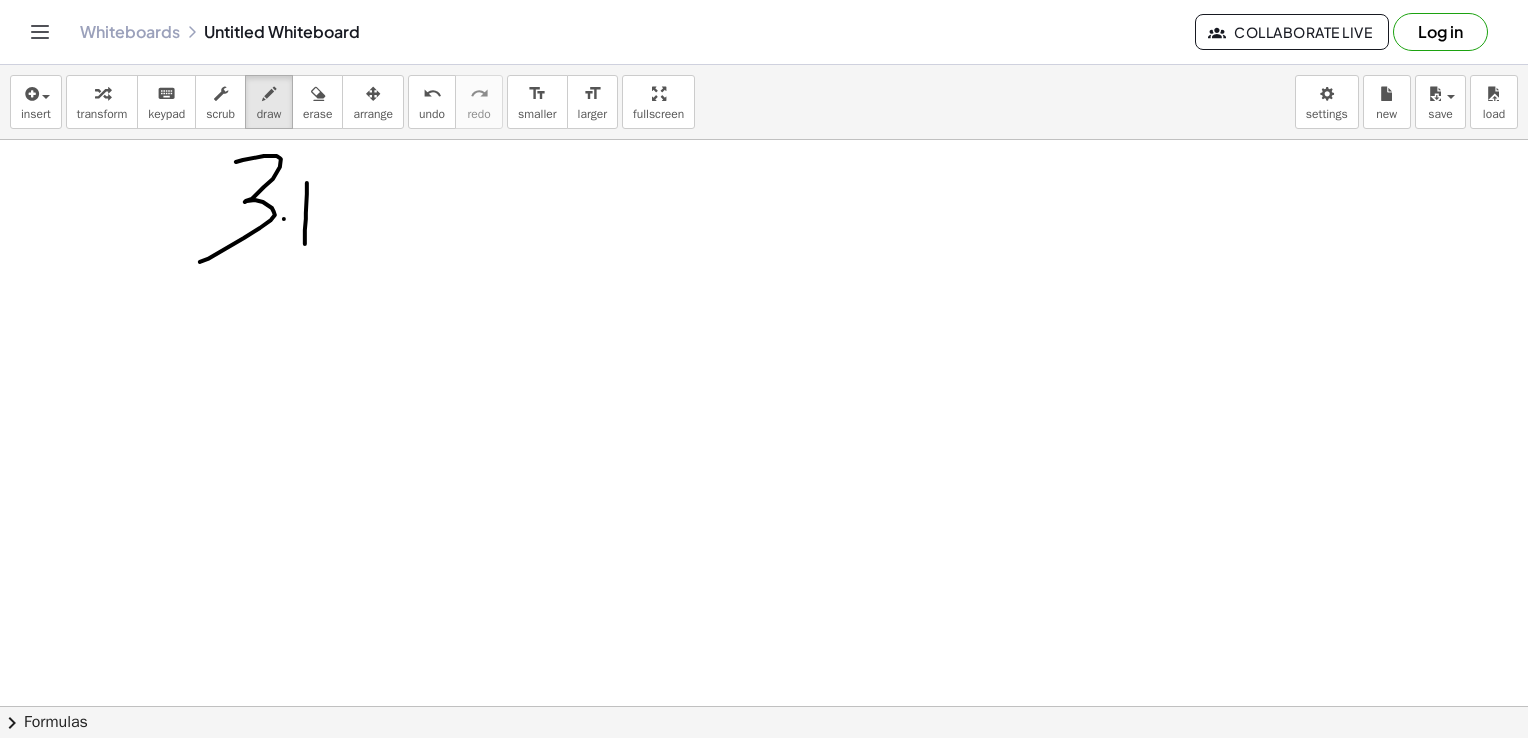 drag, startPoint x: 284, startPoint y: 218, endPoint x: 328, endPoint y: 218, distance: 44 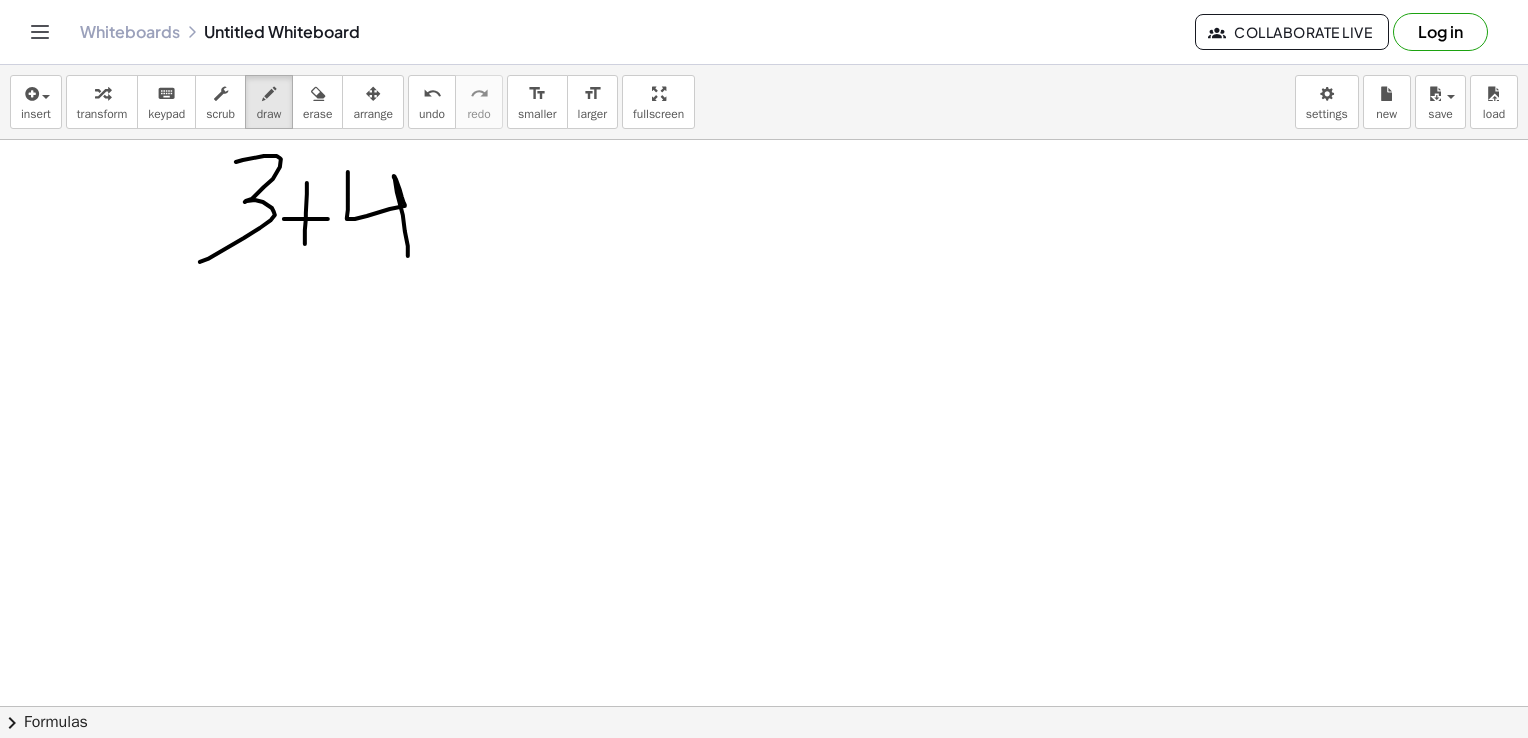 drag, startPoint x: 348, startPoint y: 171, endPoint x: 409, endPoint y: 263, distance: 110.38569 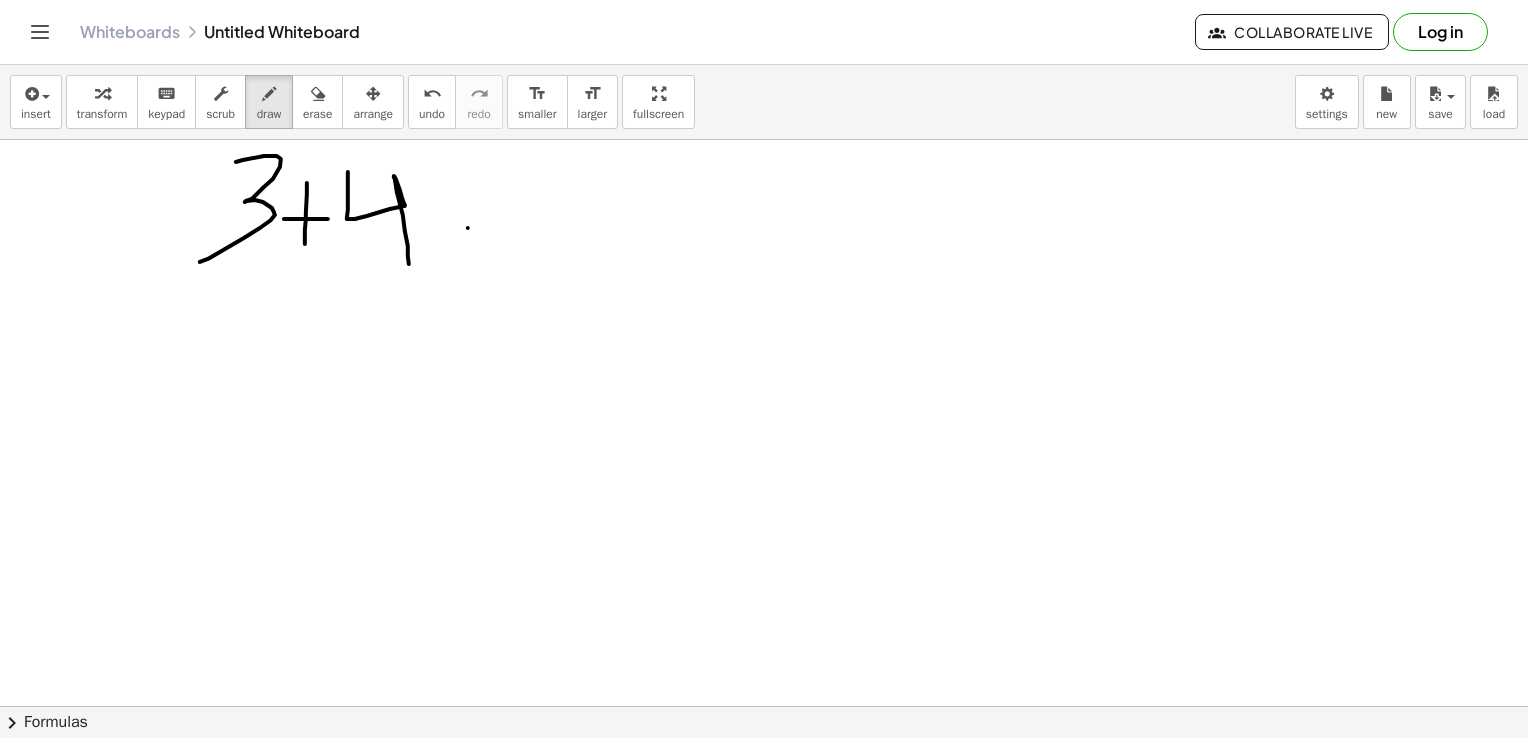 drag, startPoint x: 468, startPoint y: 227, endPoint x: 472, endPoint y: 294, distance: 67.11929 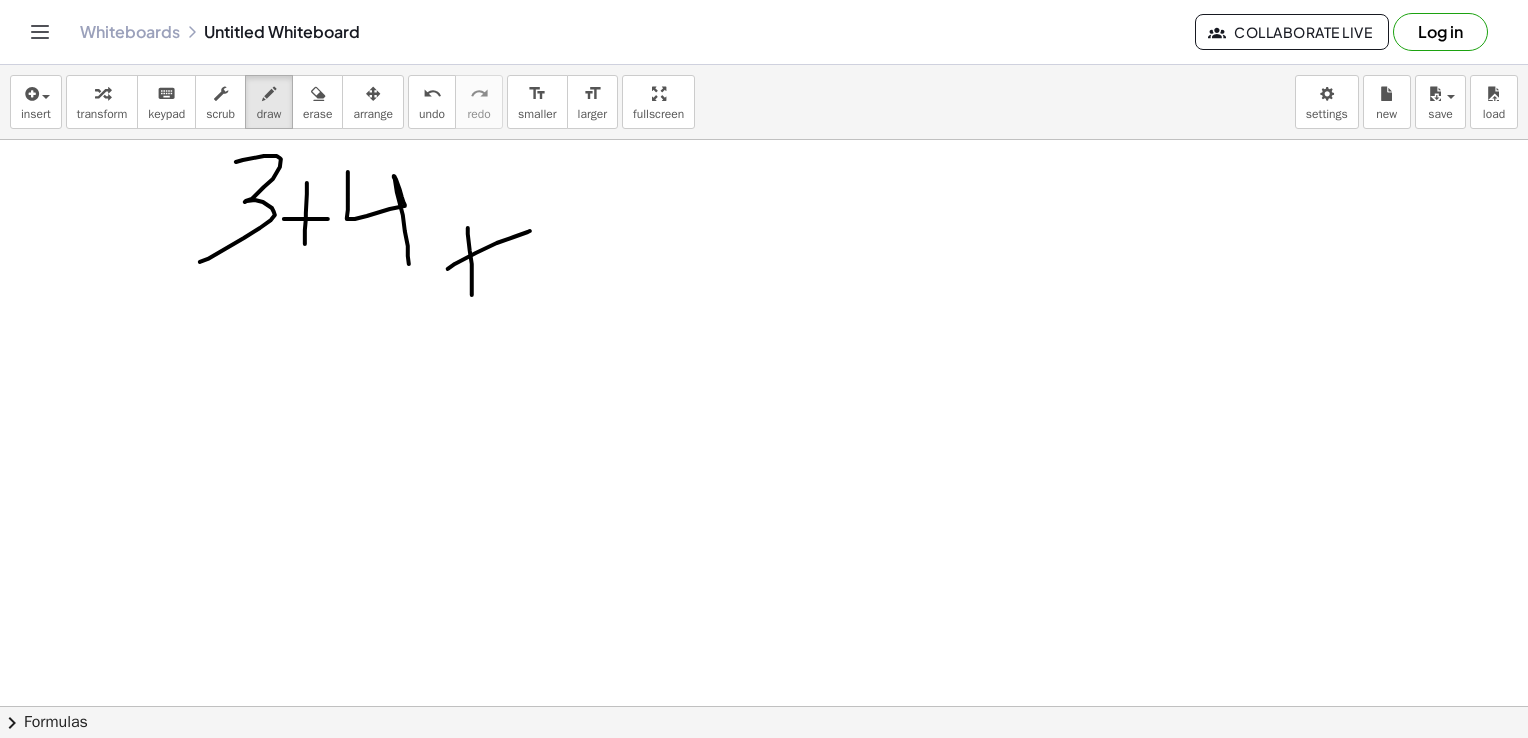 drag, startPoint x: 448, startPoint y: 268, endPoint x: 531, endPoint y: 230, distance: 91.28527 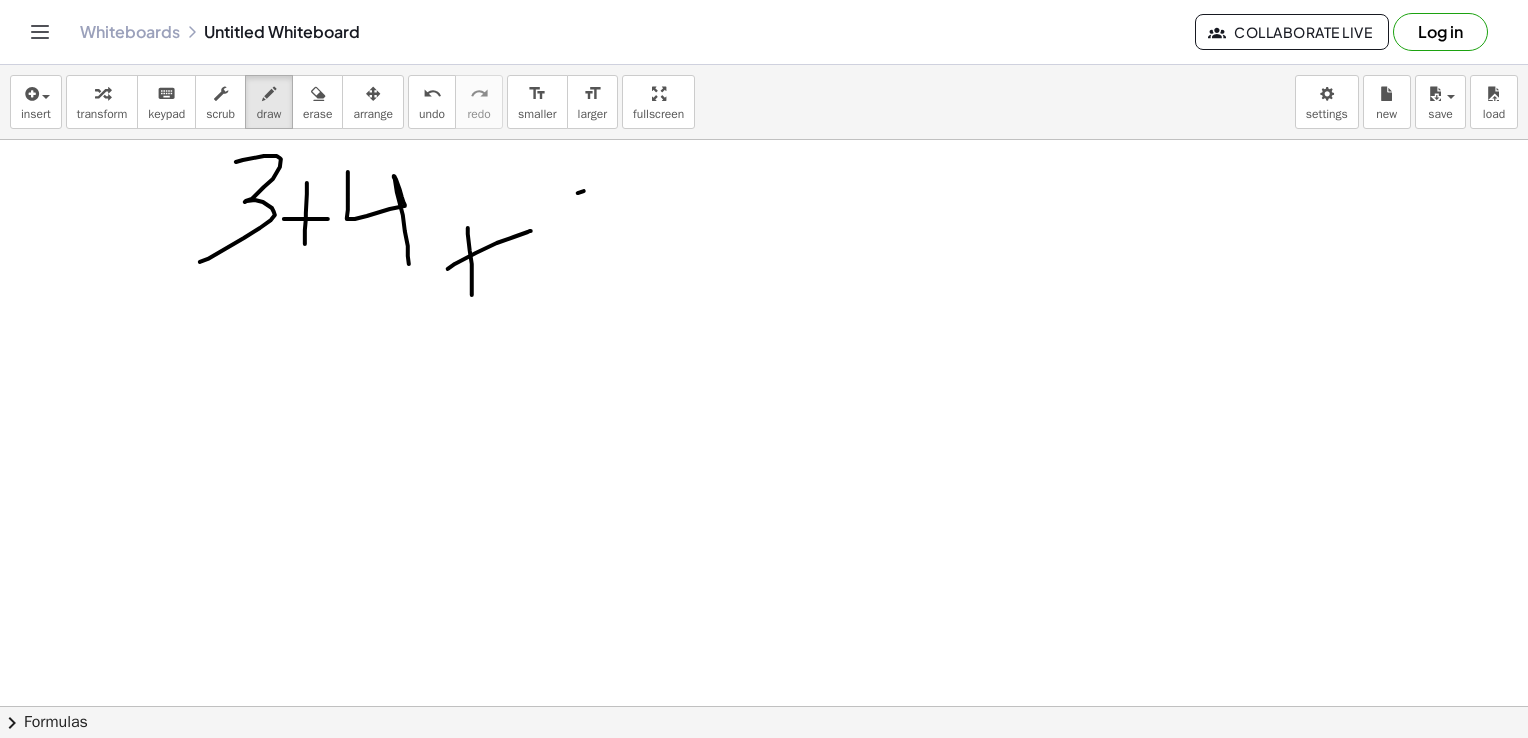 drag, startPoint x: 578, startPoint y: 192, endPoint x: 636, endPoint y: 171, distance: 61.68468 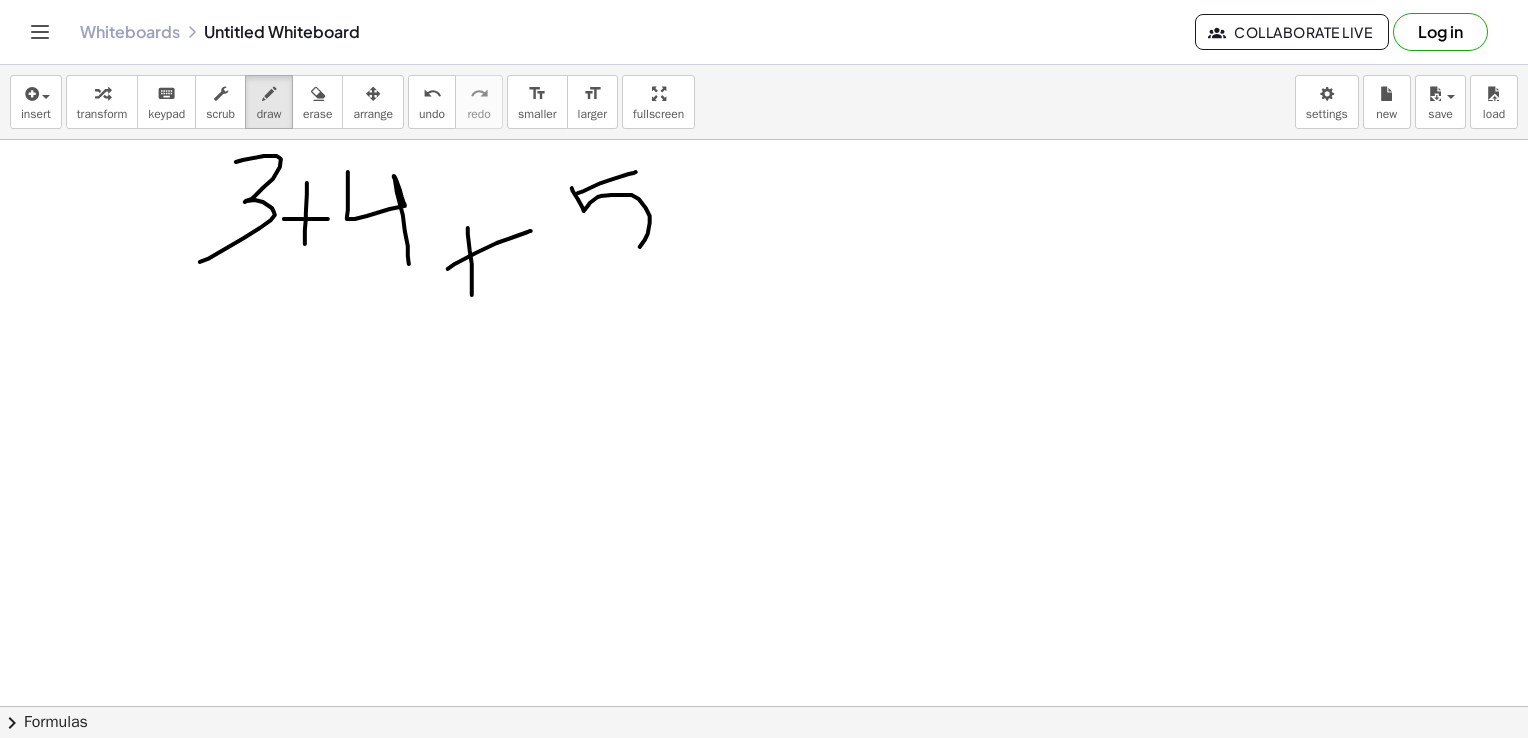 drag, startPoint x: 572, startPoint y: 187, endPoint x: 600, endPoint y: 252, distance: 70.77429 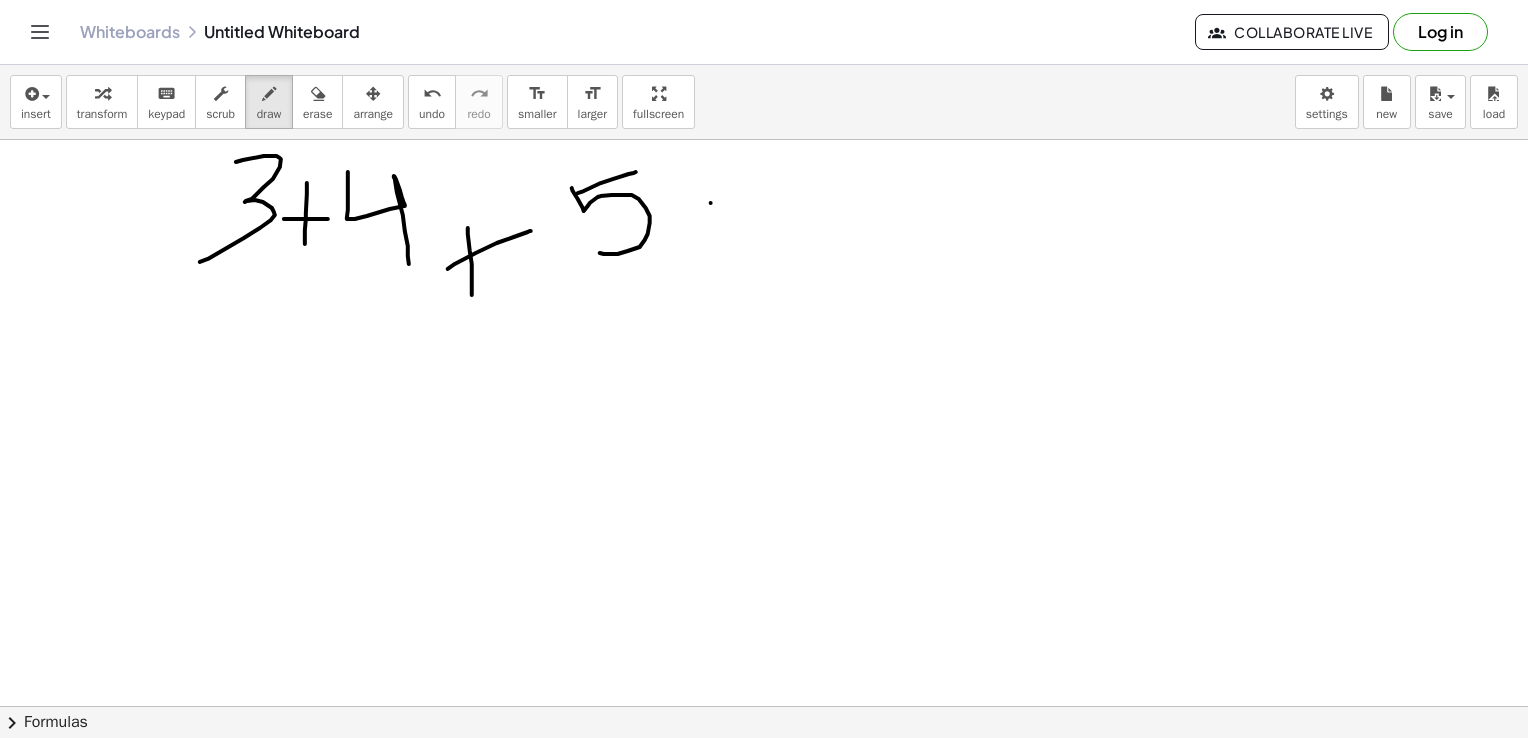 drag, startPoint x: 711, startPoint y: 202, endPoint x: 719, endPoint y: 270, distance: 68.46897 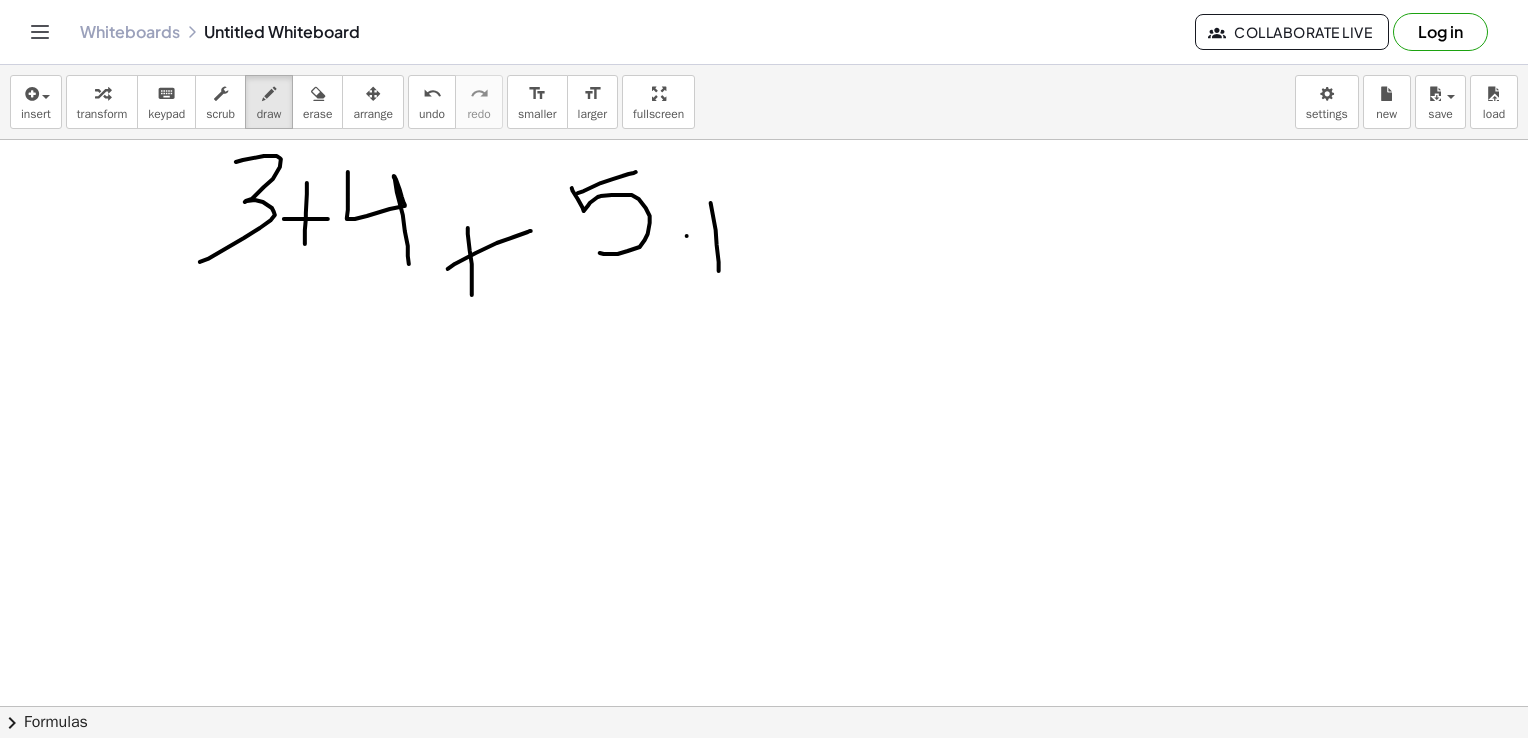 drag, startPoint x: 687, startPoint y: 235, endPoint x: 783, endPoint y: 211, distance: 98.95454 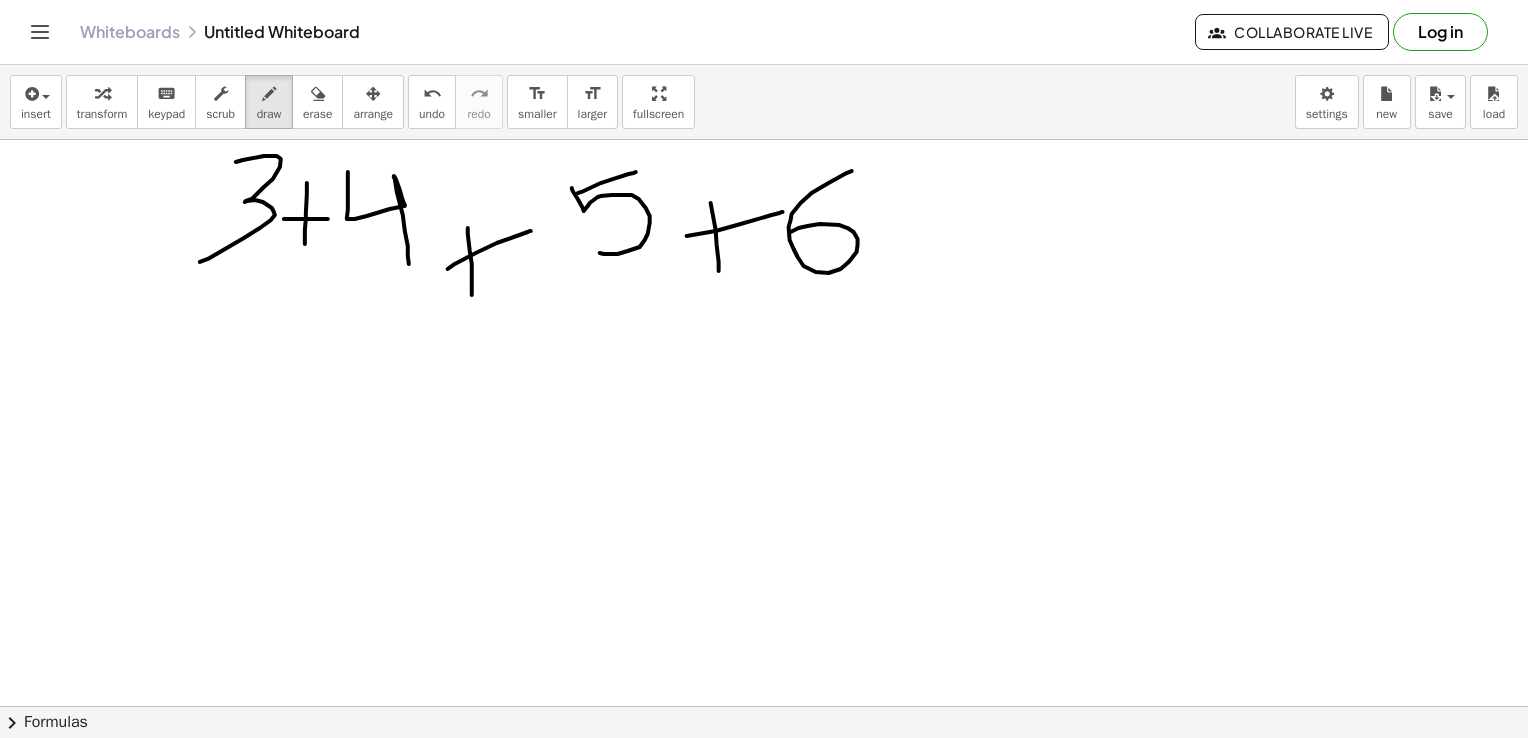 drag, startPoint x: 852, startPoint y: 170, endPoint x: 789, endPoint y: 233, distance: 89.09545 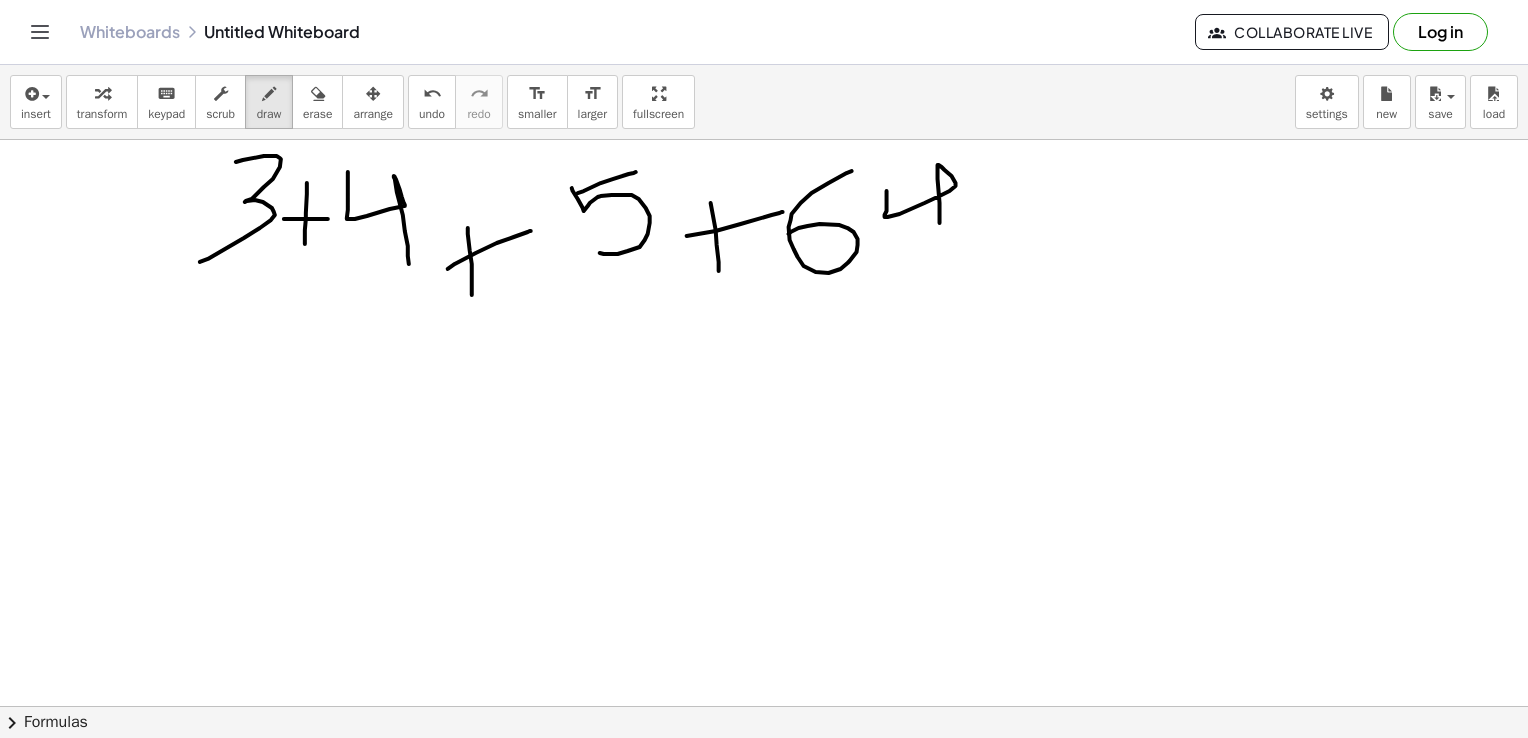 drag, startPoint x: 887, startPoint y: 190, endPoint x: 943, endPoint y: 306, distance: 128.80994 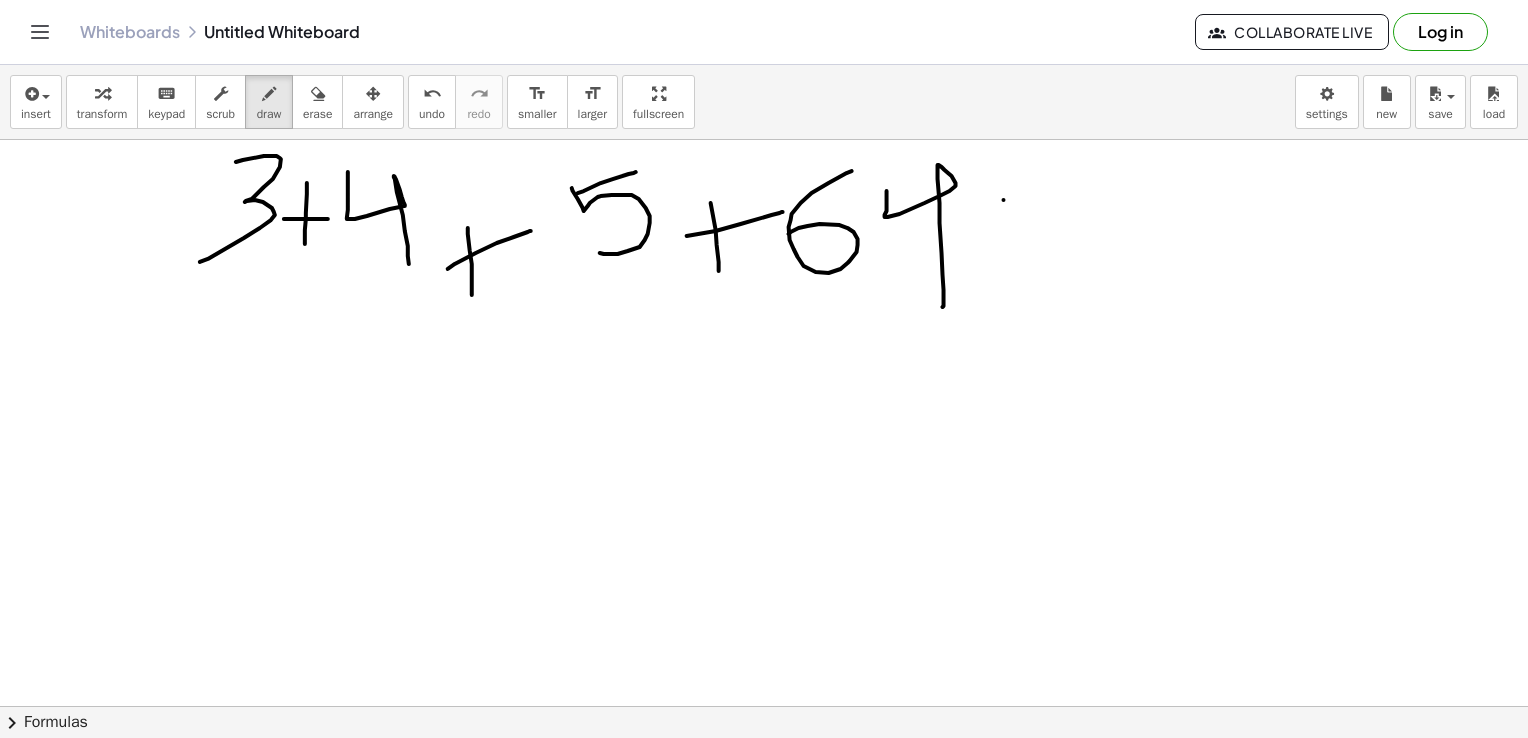 drag, startPoint x: 1004, startPoint y: 199, endPoint x: 1006, endPoint y: 255, distance: 56.0357 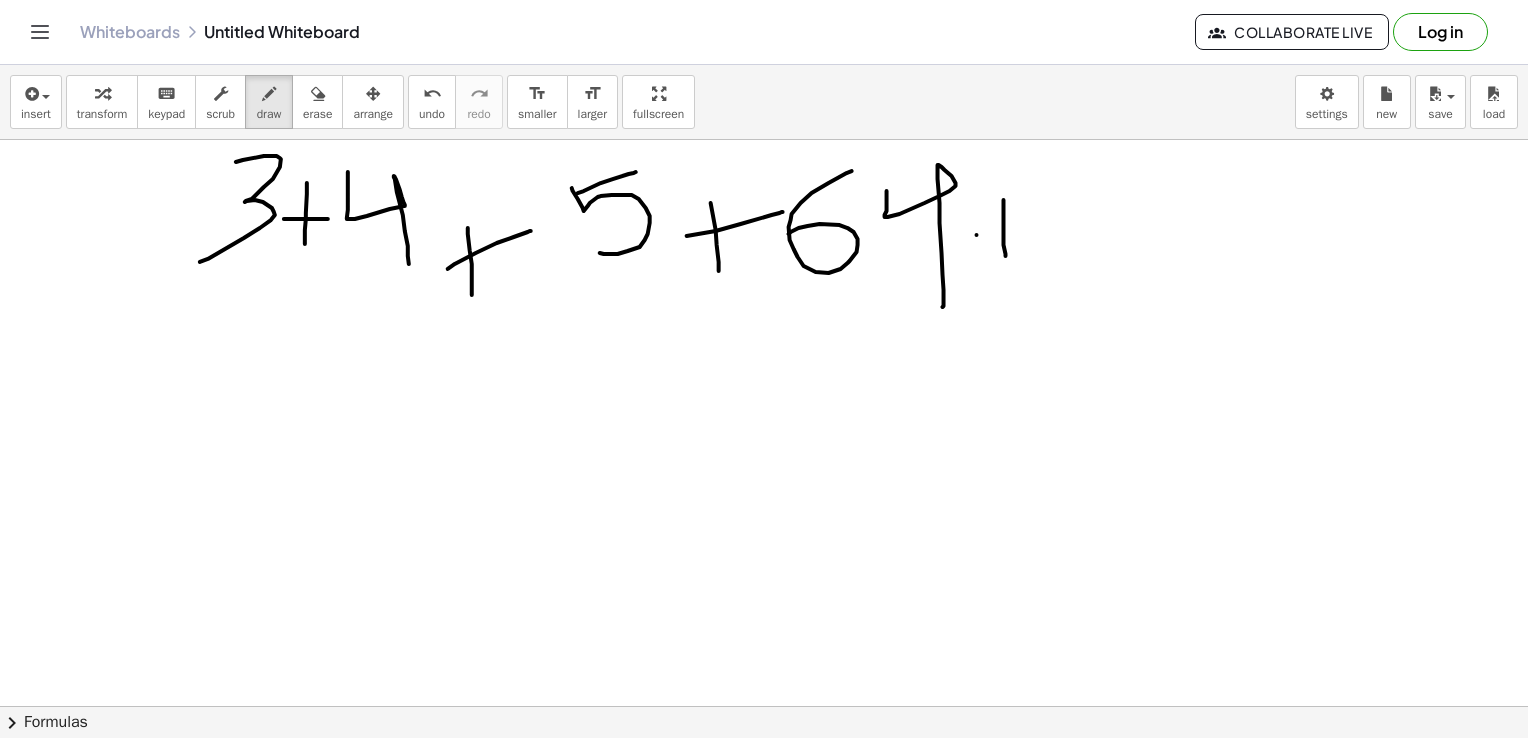 drag, startPoint x: 977, startPoint y: 234, endPoint x: 1086, endPoint y: 219, distance: 110.02727 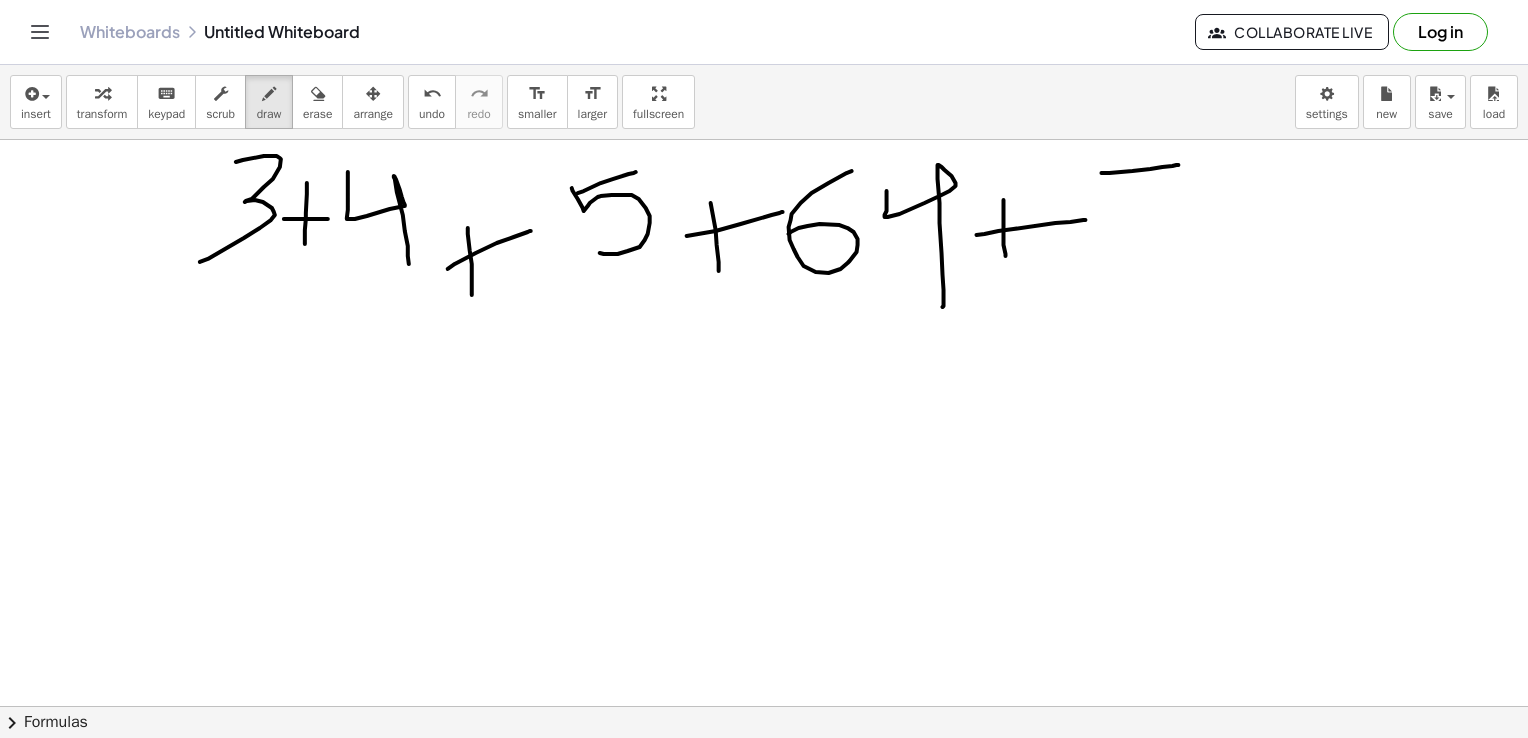 drag, startPoint x: 1102, startPoint y: 172, endPoint x: 1156, endPoint y: 270, distance: 111.89281 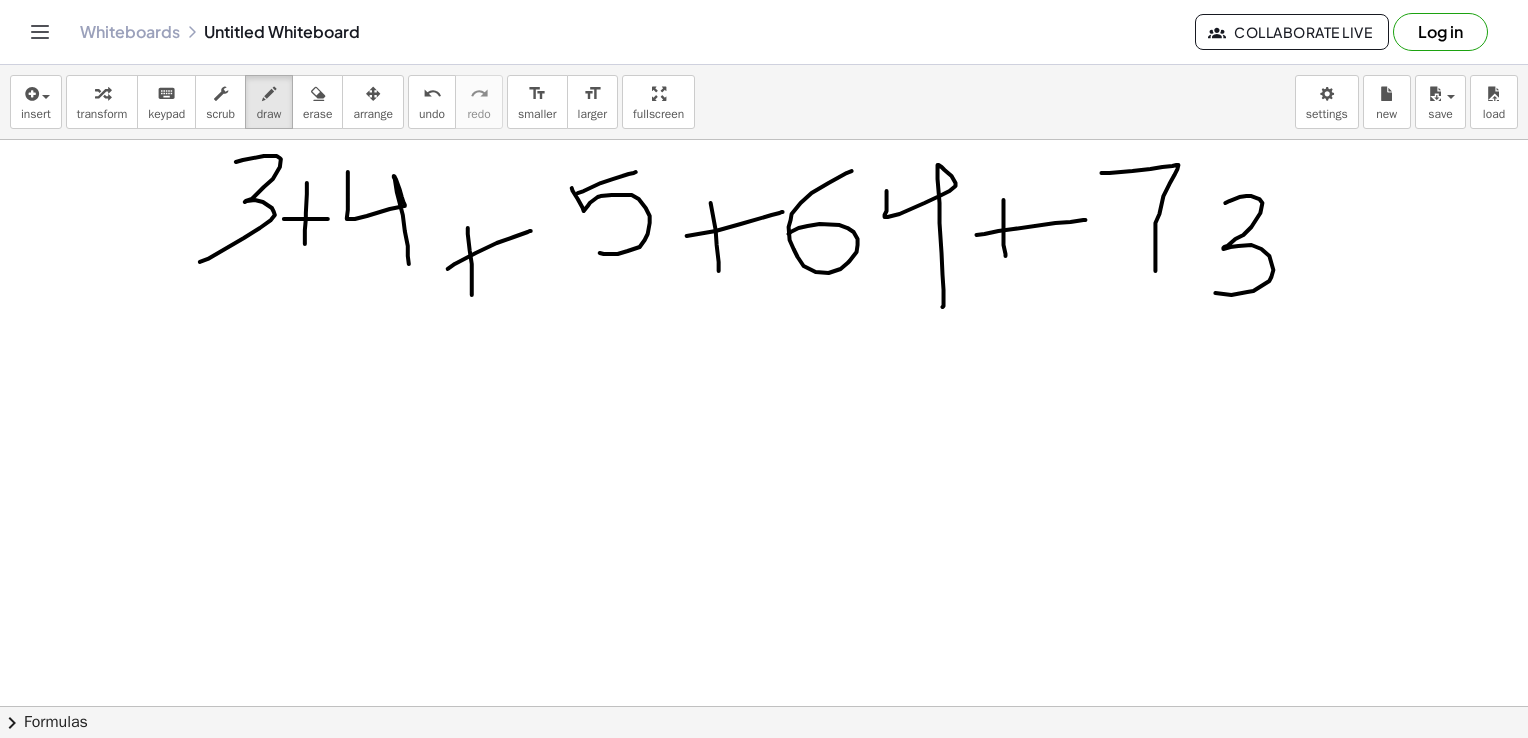 drag, startPoint x: 1226, startPoint y: 202, endPoint x: 1207, endPoint y: 289, distance: 89.050545 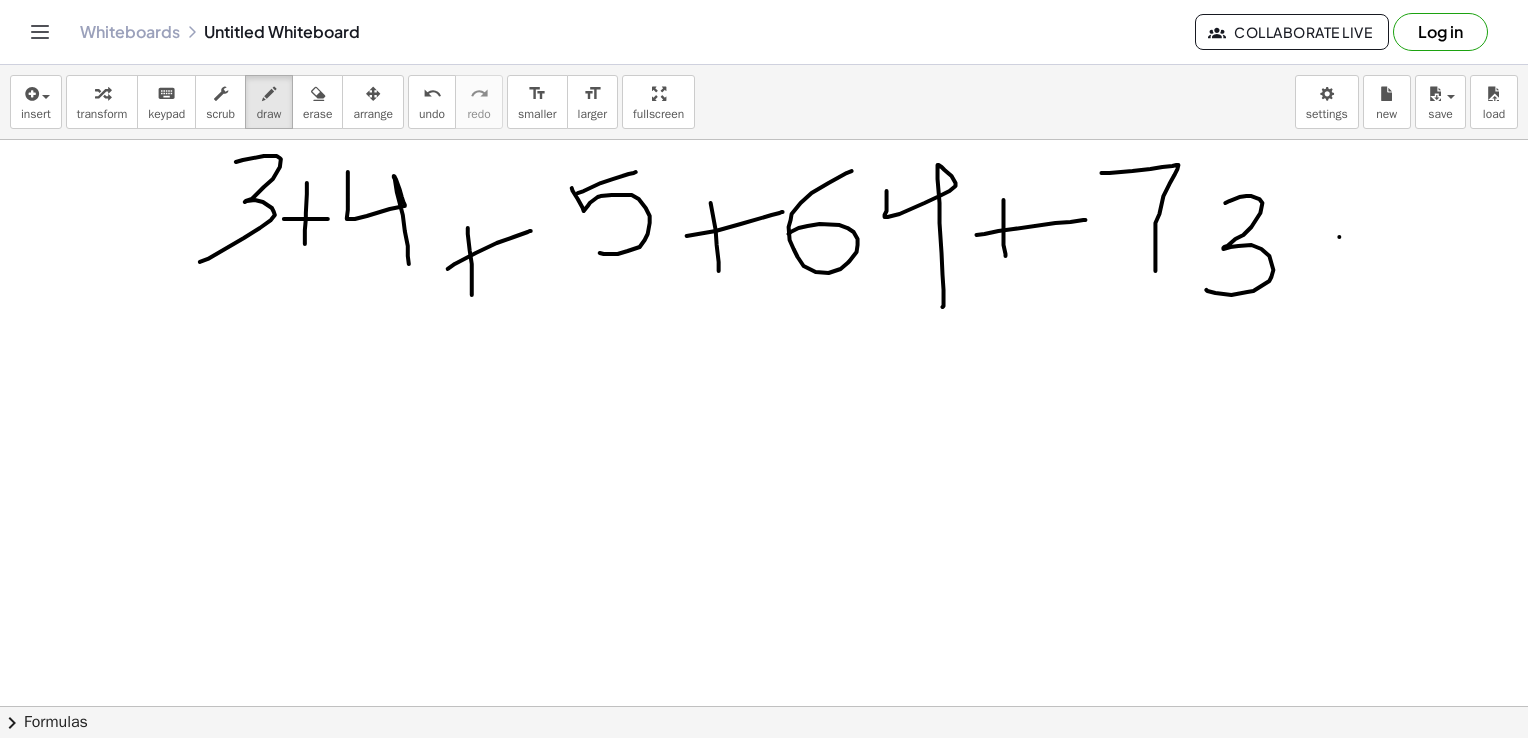 drag, startPoint x: 1340, startPoint y: 236, endPoint x: 1347, endPoint y: 277, distance: 41.59327 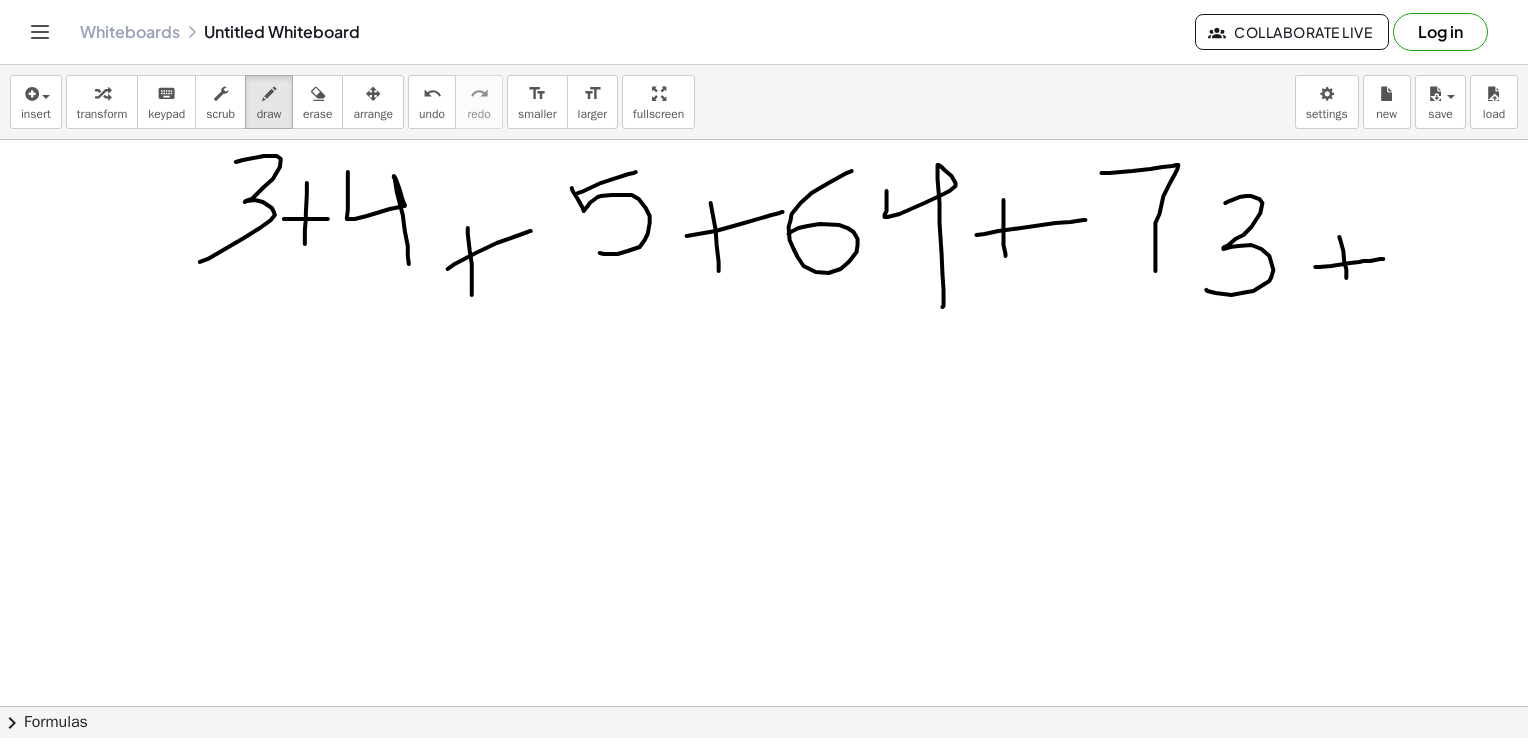 drag, startPoint x: 1316, startPoint y: 266, endPoint x: 1384, endPoint y: 258, distance: 68.46897 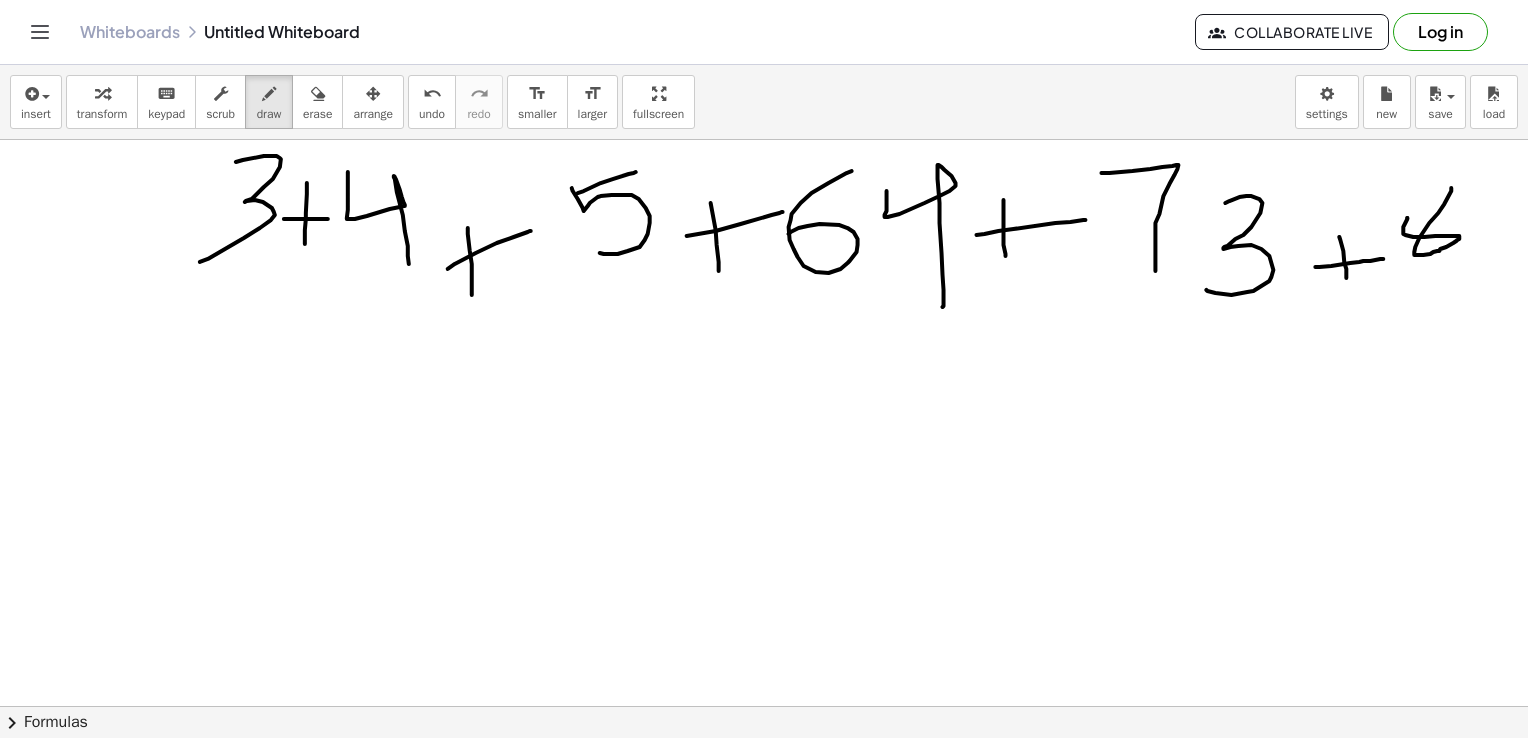 click at bounding box center (769, 262) 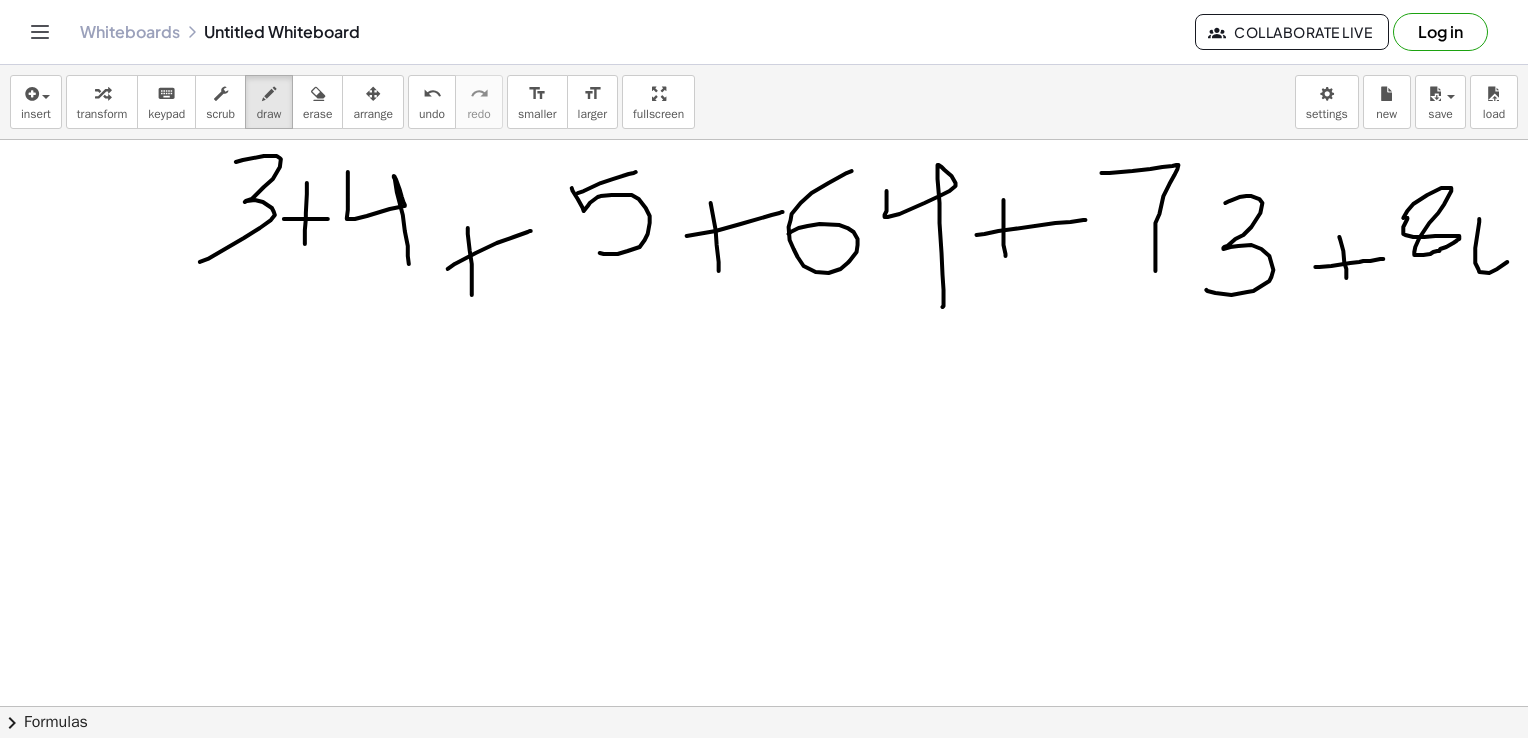 drag, startPoint x: 1480, startPoint y: 218, endPoint x: 1437, endPoint y: 226, distance: 43.737854 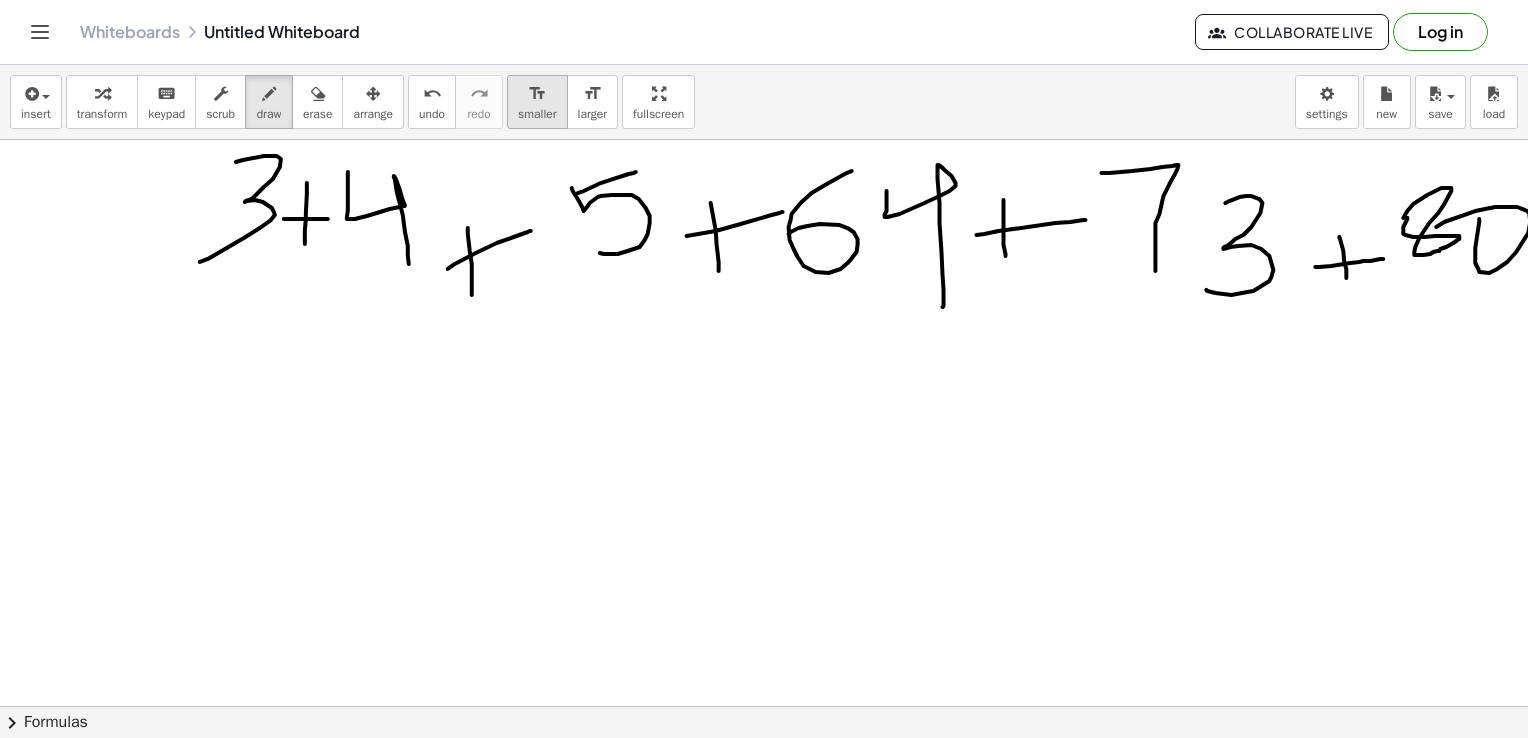 click on "smaller" at bounding box center (537, 114) 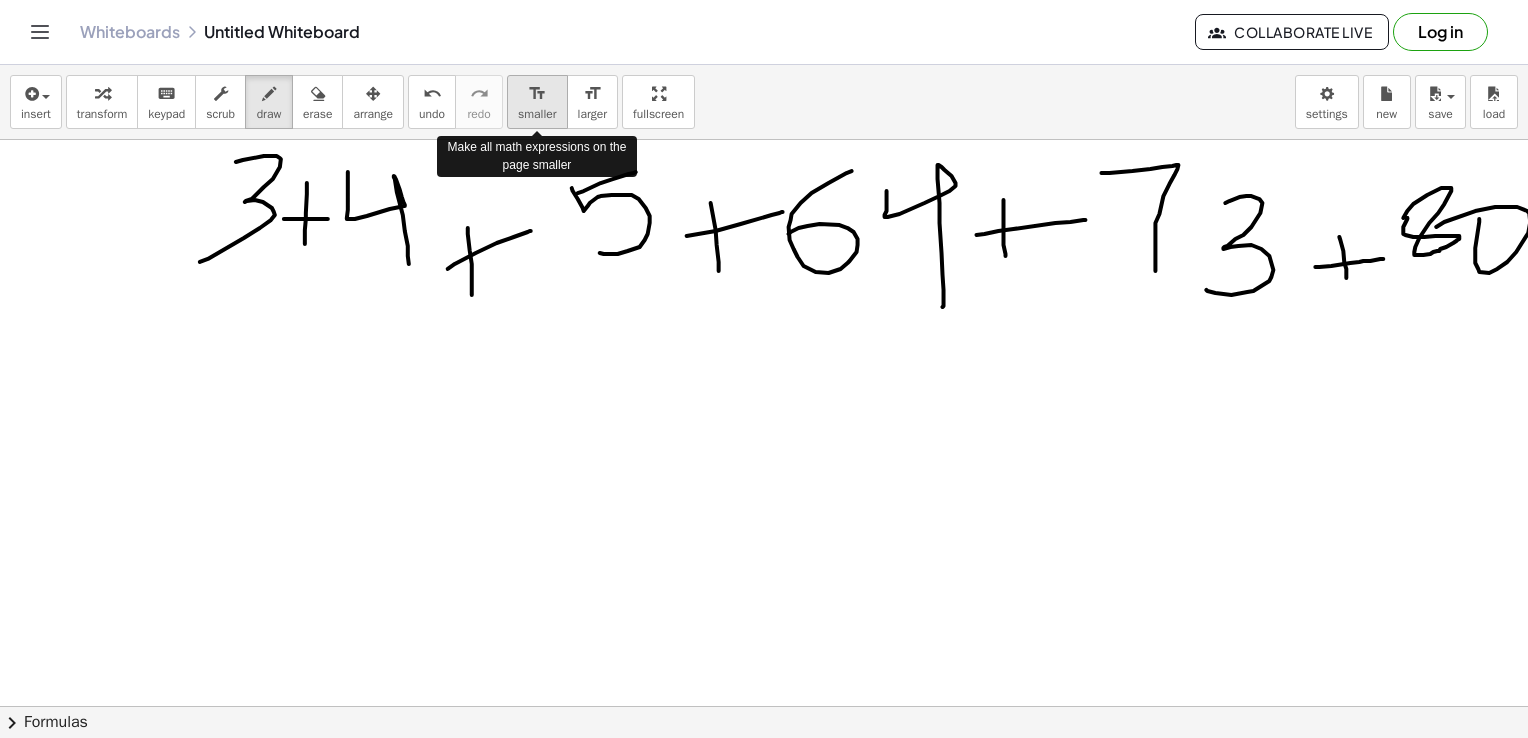 click on "smaller" at bounding box center (537, 114) 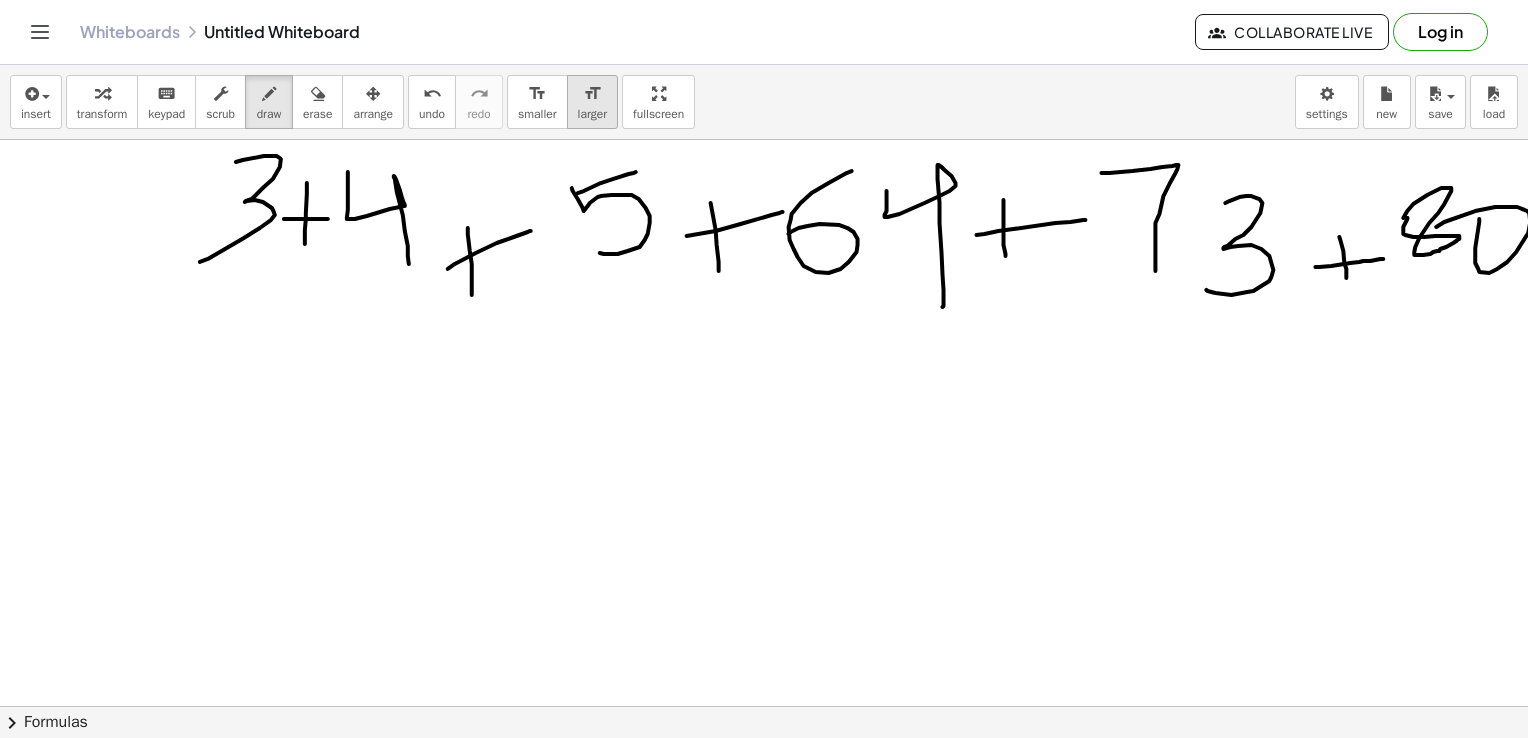 click on "format_size larger" at bounding box center [592, 102] 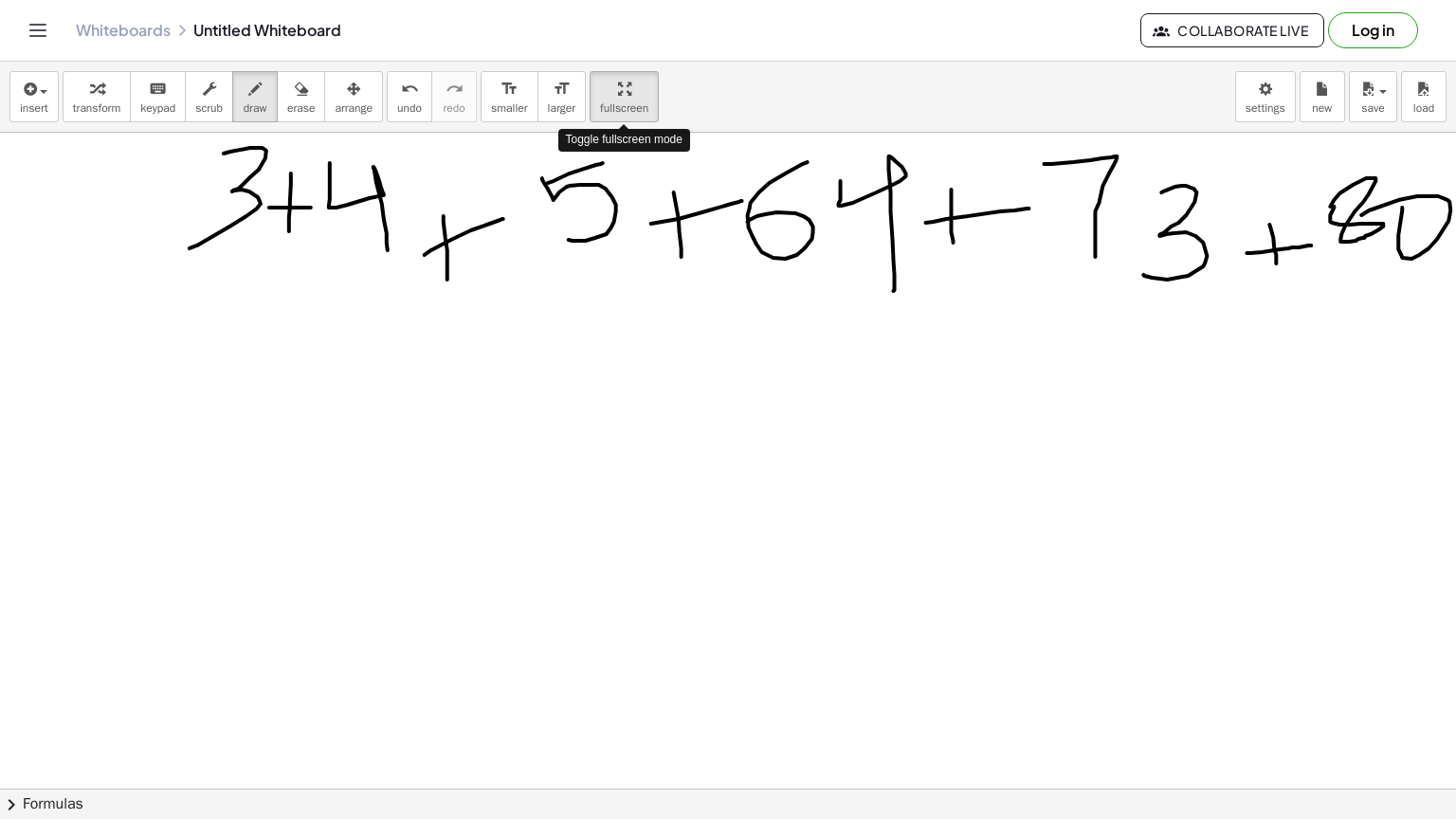 drag, startPoint x: 608, startPoint y: 84, endPoint x: 611, endPoint y: 155, distance: 71.06335 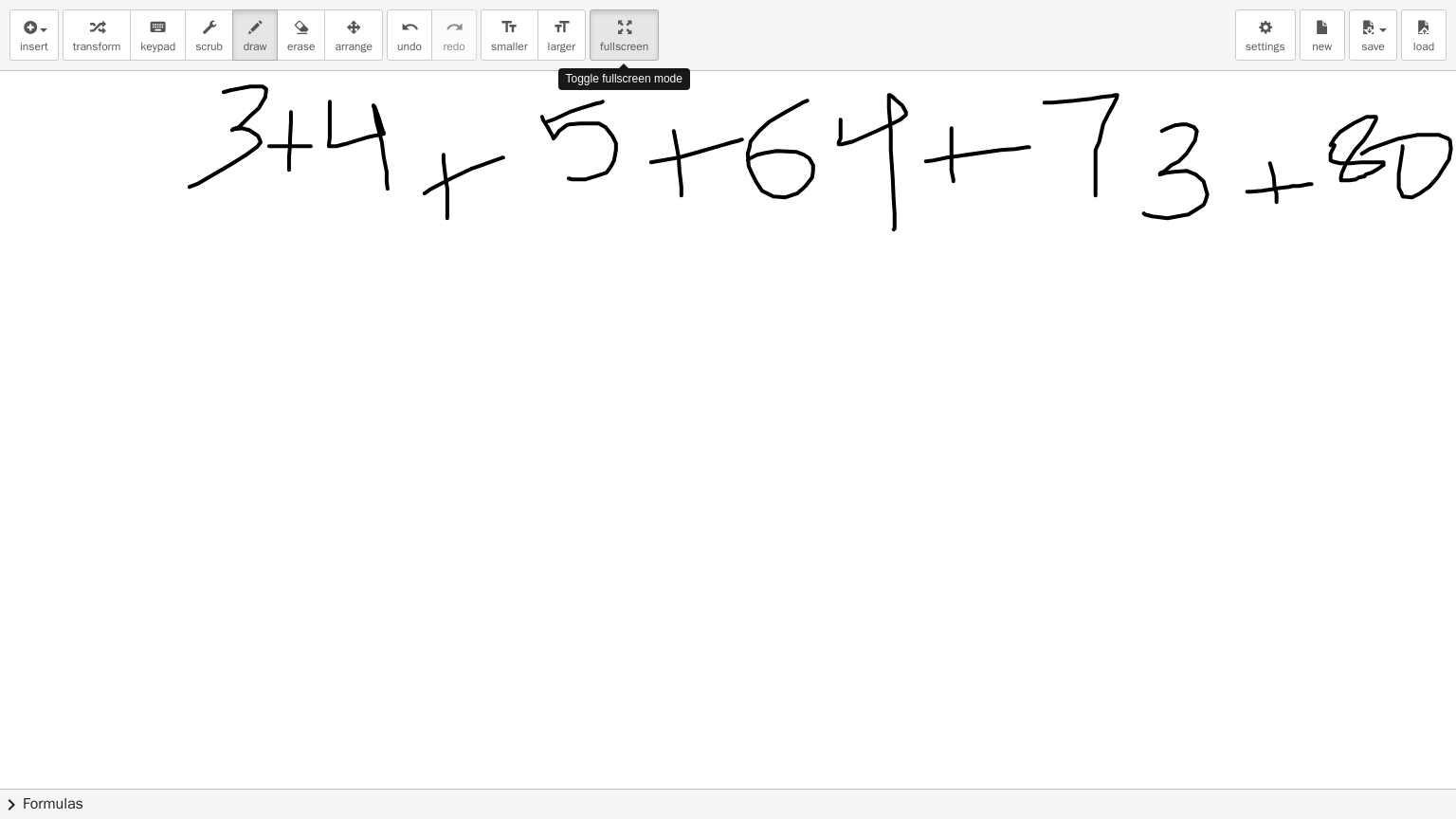 click on "insert select one: Math Expression Function Text Youtube Video Graphing Geometry Geometry 3D transform keyboard keypad scrub draw erase arrange undo undo redo redo format_size smaller format_size larger fullscreen load   save new settings Toggle fullscreen mode × chevron_right  Formulas
Drag one side of a formula onto a highlighted expression on the canvas to apply it.
Quadratic Formula
+ · a · x 2 + · b · x + c = 0
⇔
x = · ( − b ± 2 √ ( + b 2 − · 4 · a · c ) ) · 2 · a
+ x 2 + · p · x + q = 0
⇔
x = − · p · 2 ± 2 √ ( + ( · p · 2 ) 2 − q )
Manually Factoring a Quadratic
+ x 2 + · b · x + c" at bounding box center (728, 410) 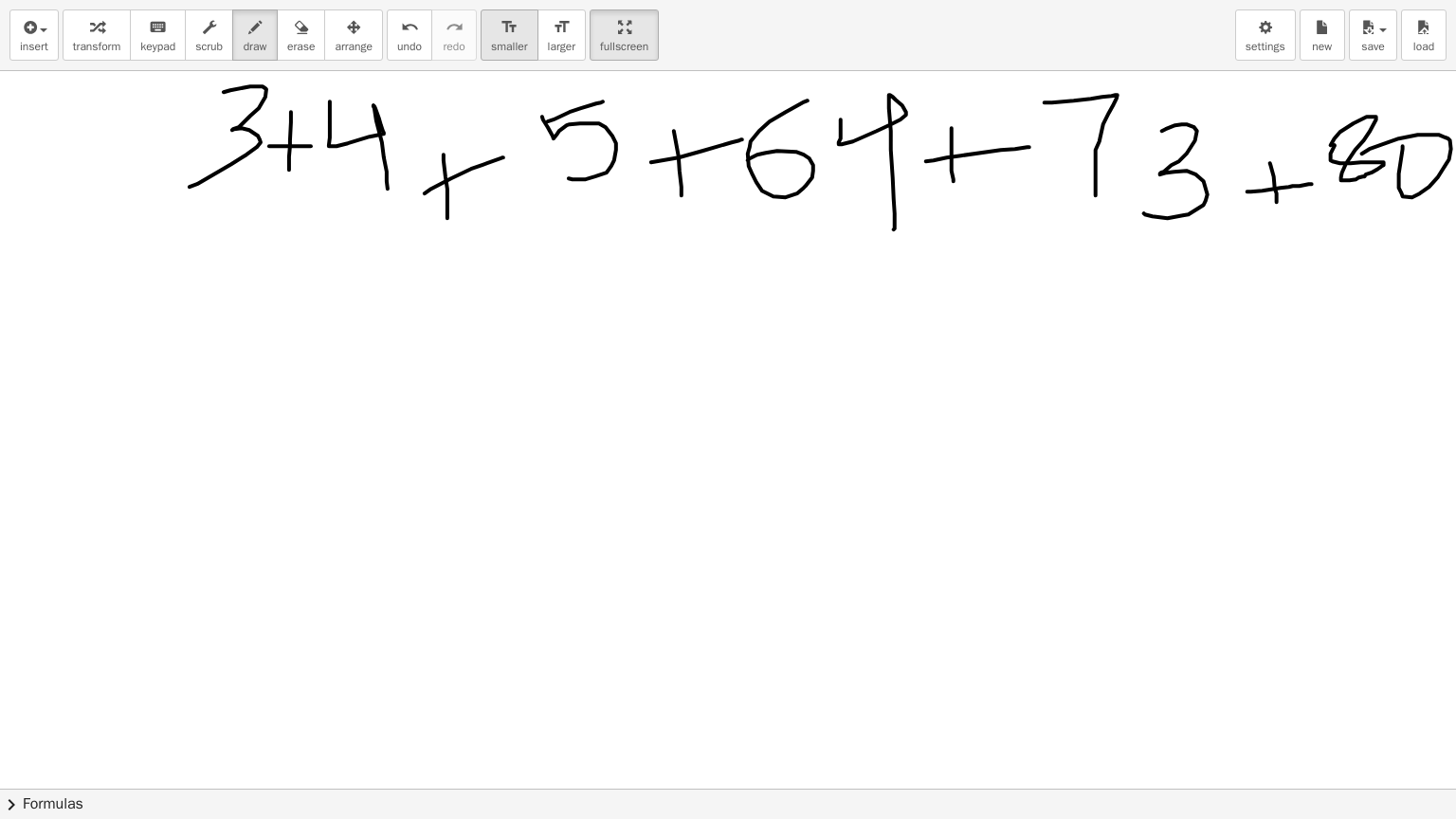 click on "format_size" at bounding box center (509, 27) 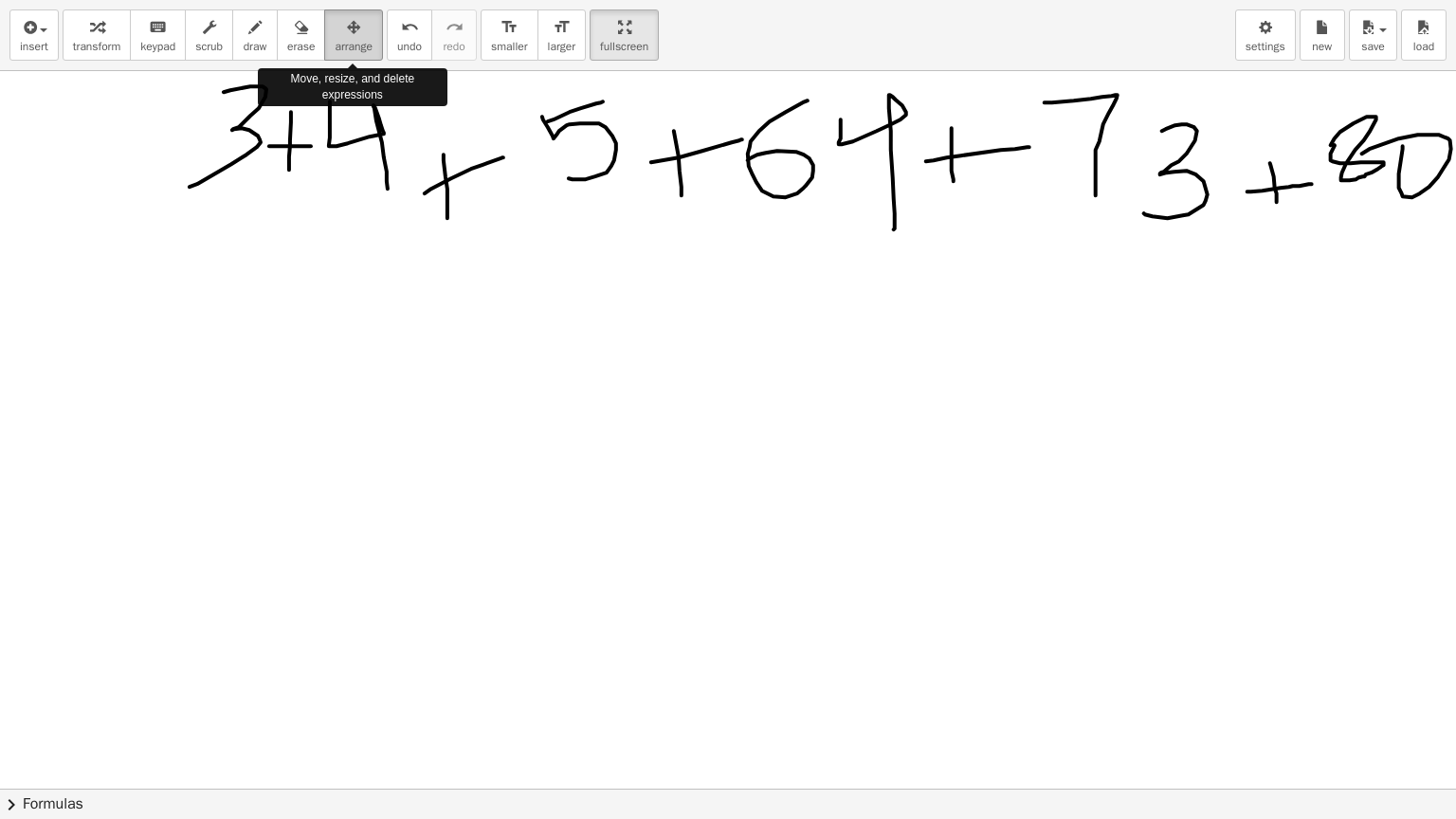 click on "arrange" at bounding box center (354, 46) 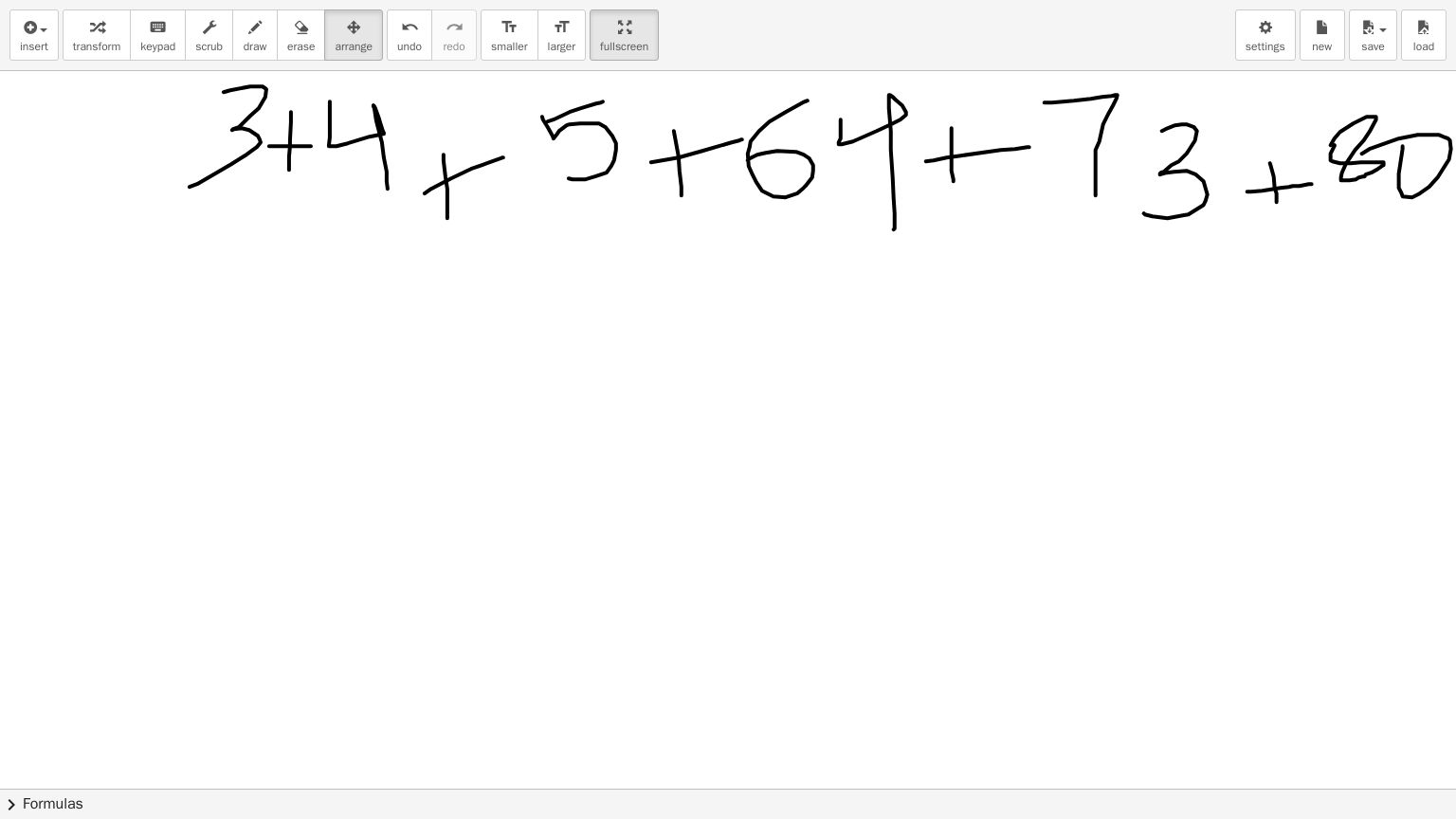 drag, startPoint x: 413, startPoint y: 118, endPoint x: 361, endPoint y: 136, distance: 55.0273 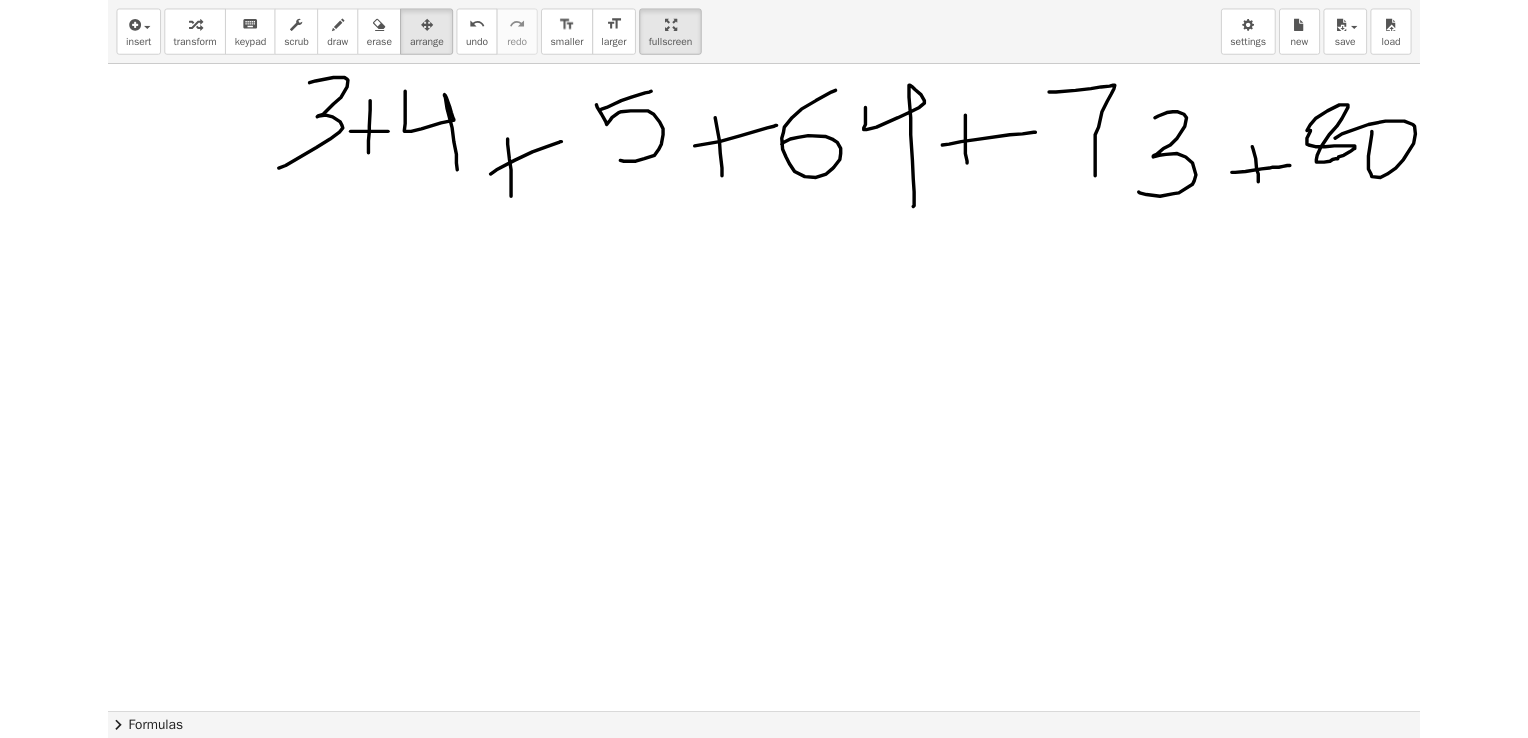 scroll, scrollTop: 729, scrollLeft: 17, axis: both 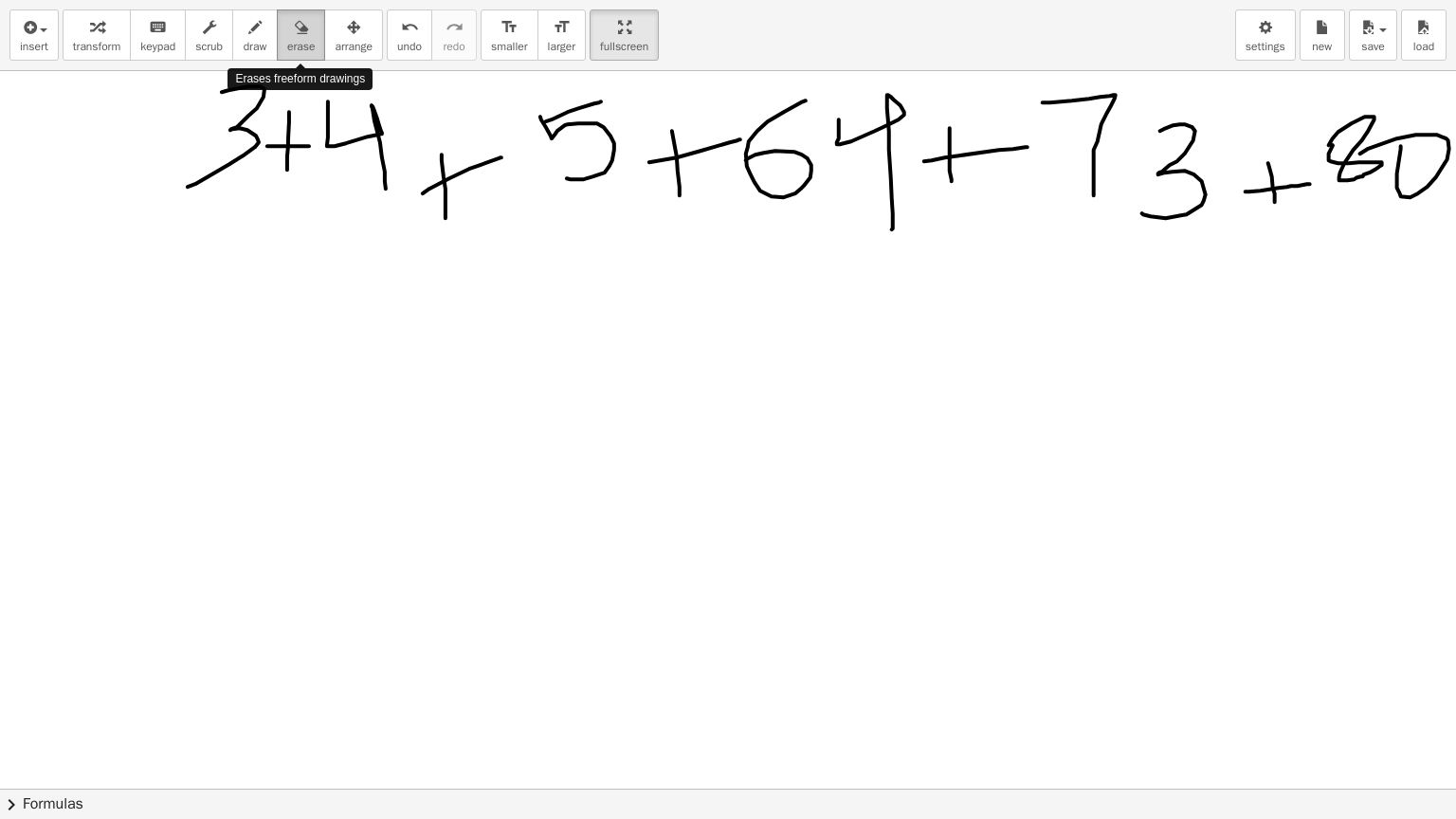 click on "erase" at bounding box center (300, 35) 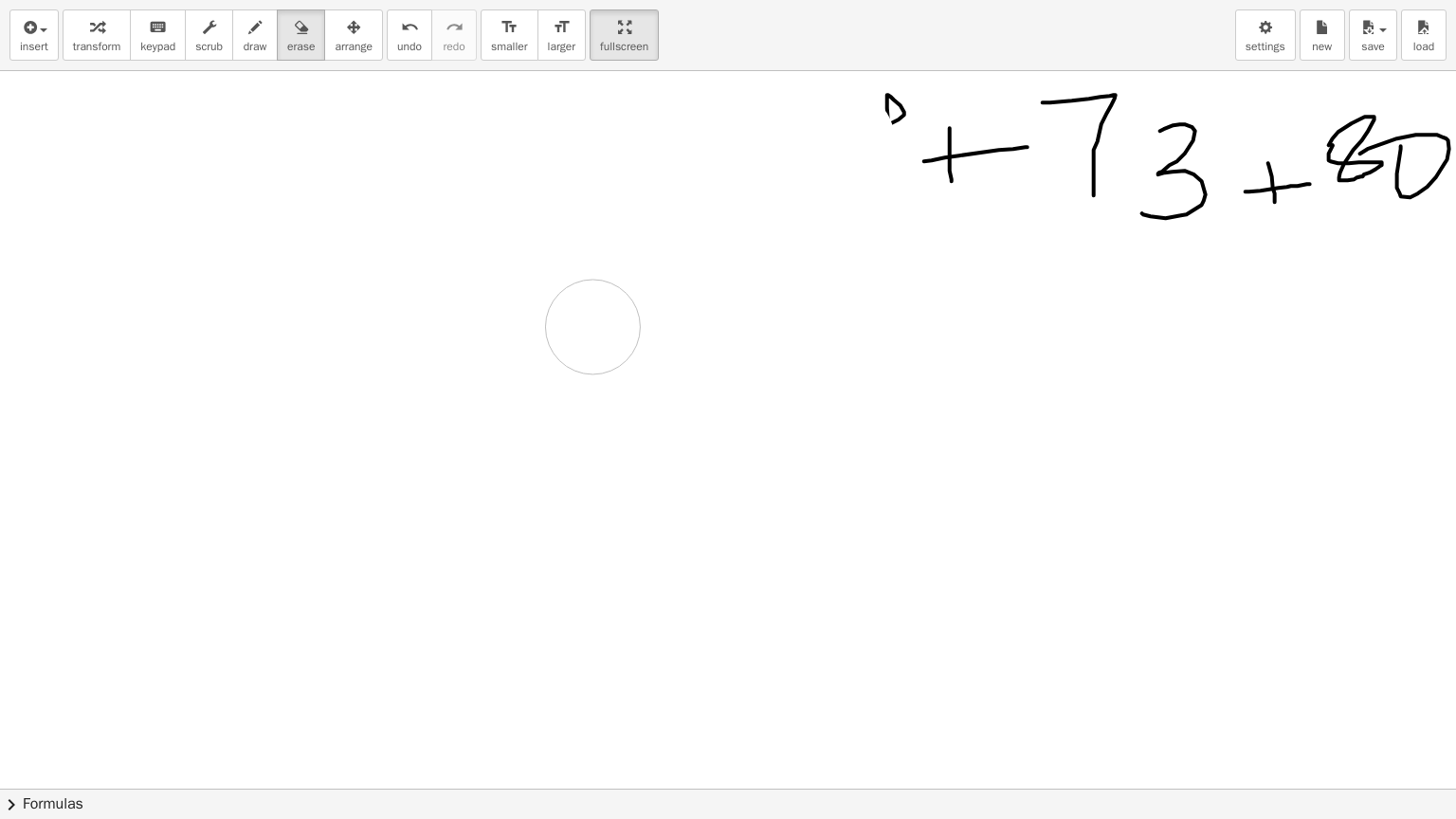 drag, startPoint x: 307, startPoint y: 136, endPoint x: 1065, endPoint y: 144, distance: 758.04 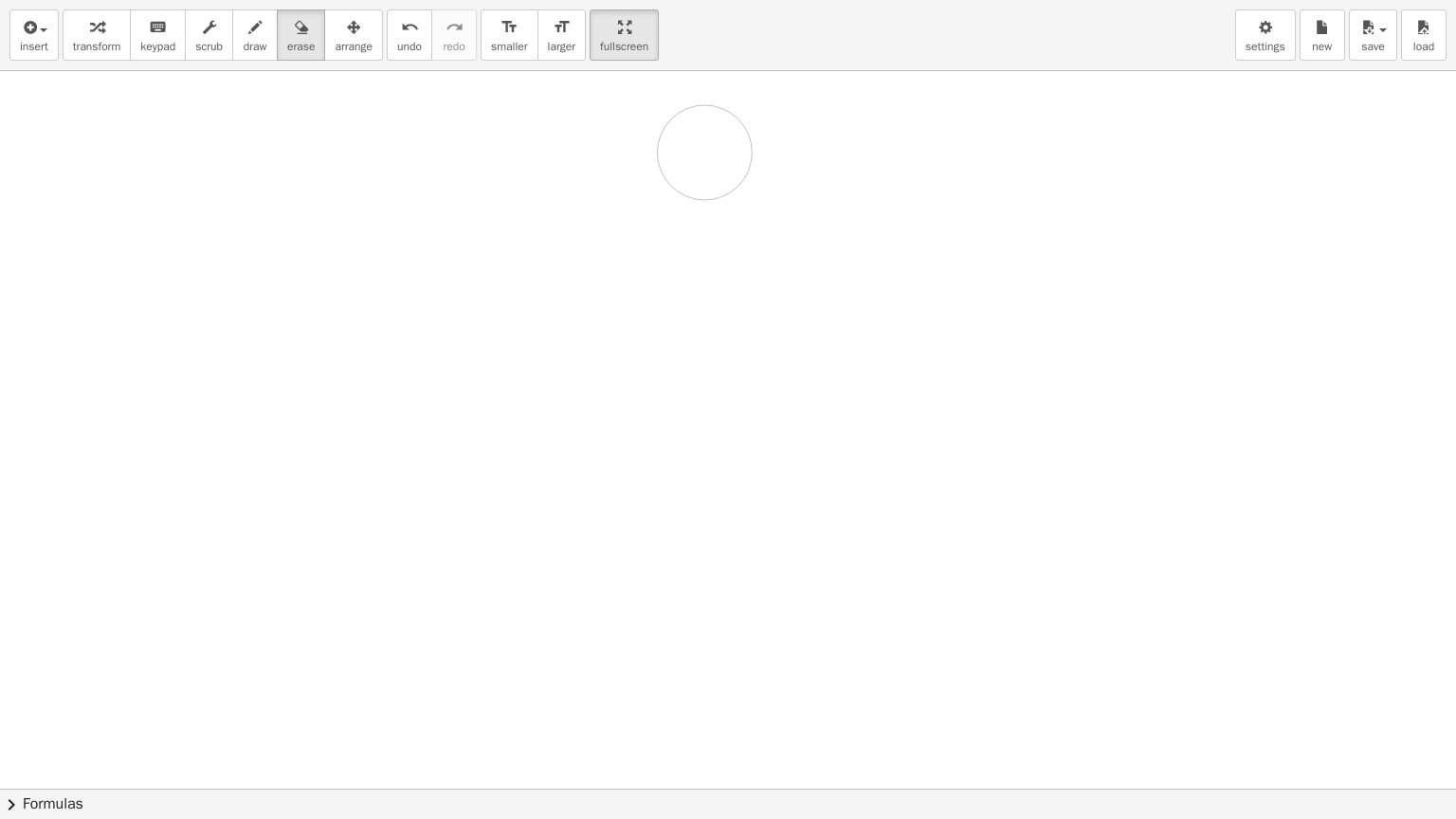 drag, startPoint x: 1040, startPoint y: 155, endPoint x: 698, endPoint y: 12, distance: 370.6926 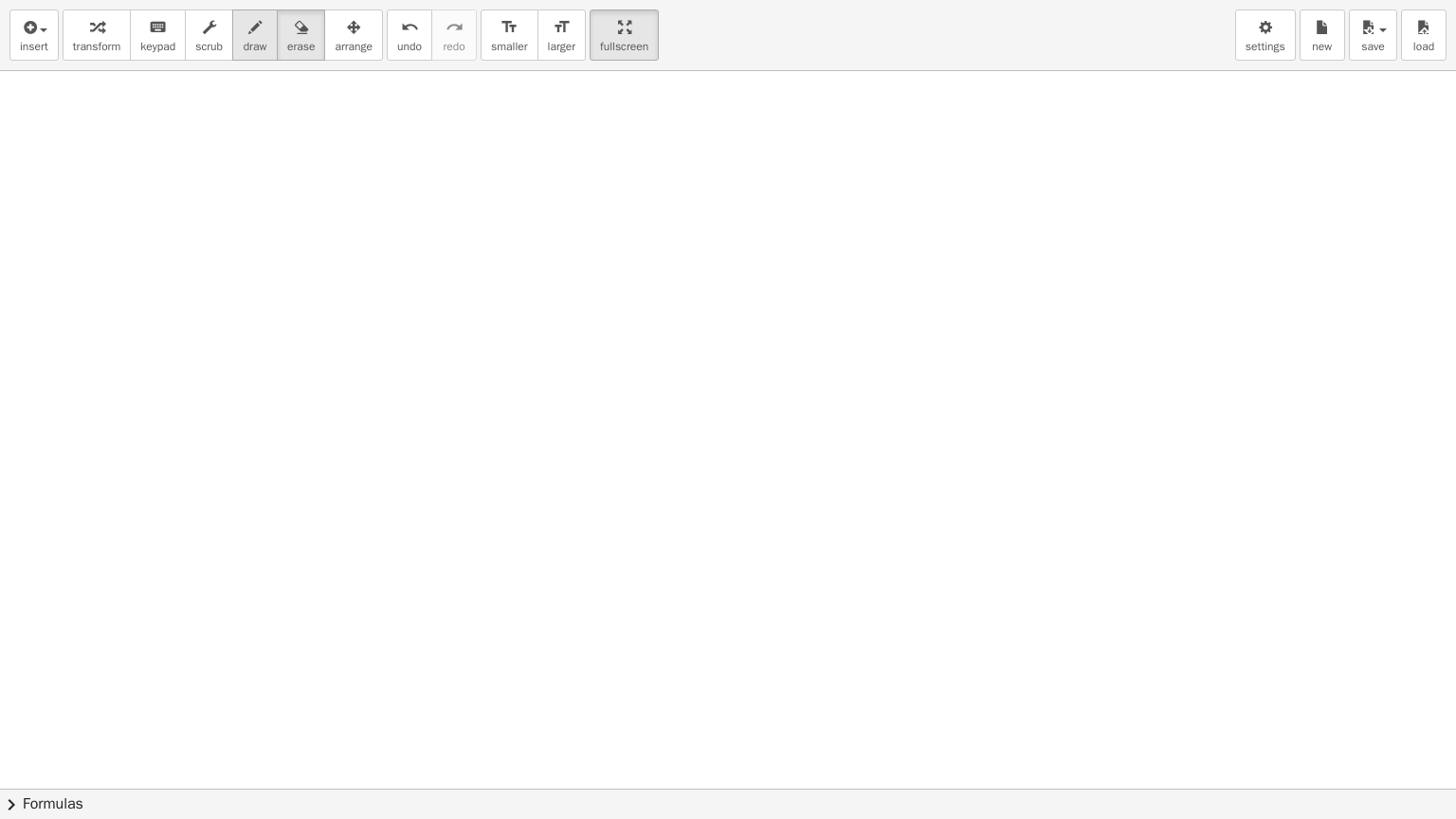 click on "draw" at bounding box center (255, 35) 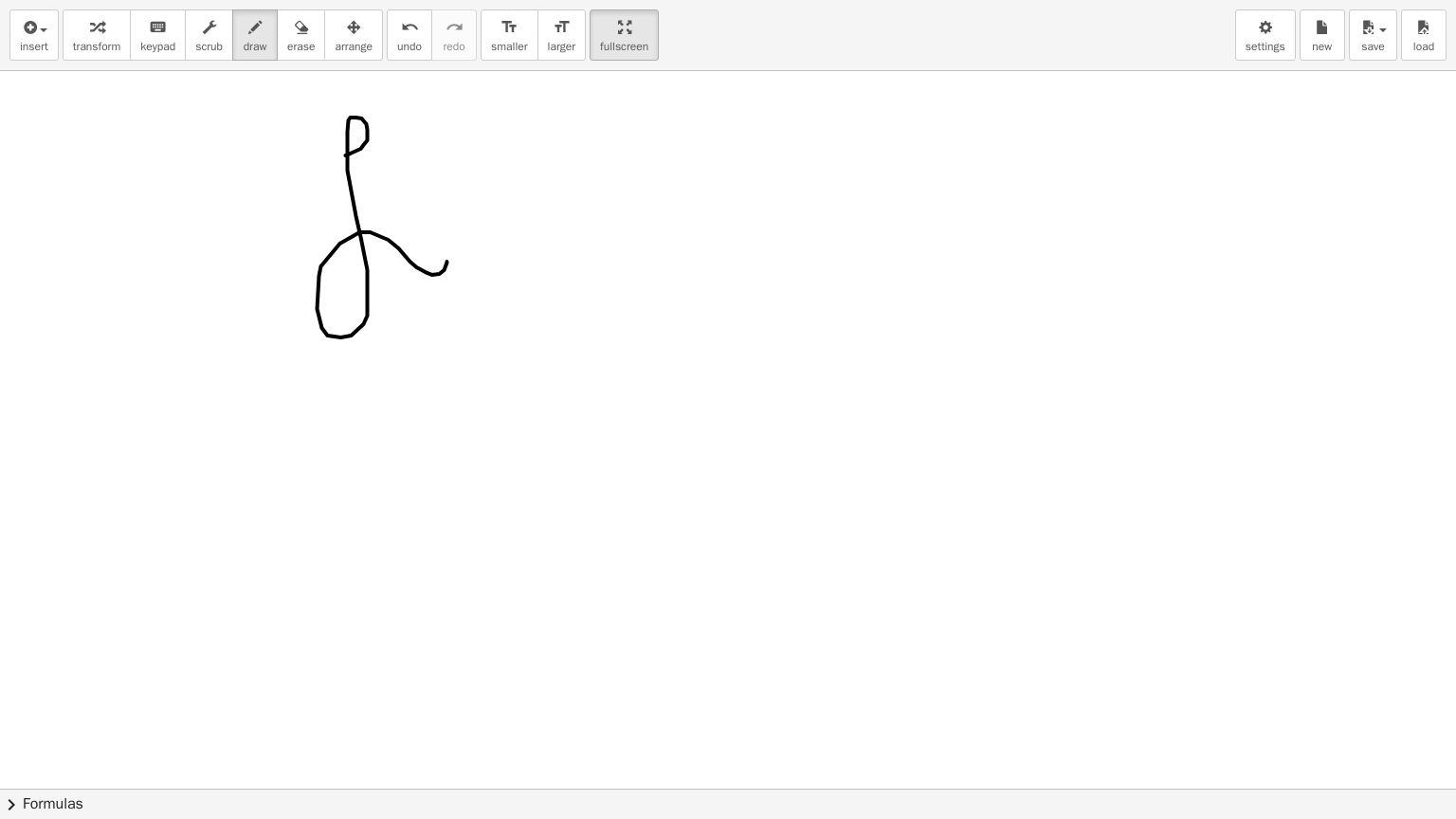 drag, startPoint x: 331, startPoint y: 155, endPoint x: 431, endPoint y: 254, distance: 140.716 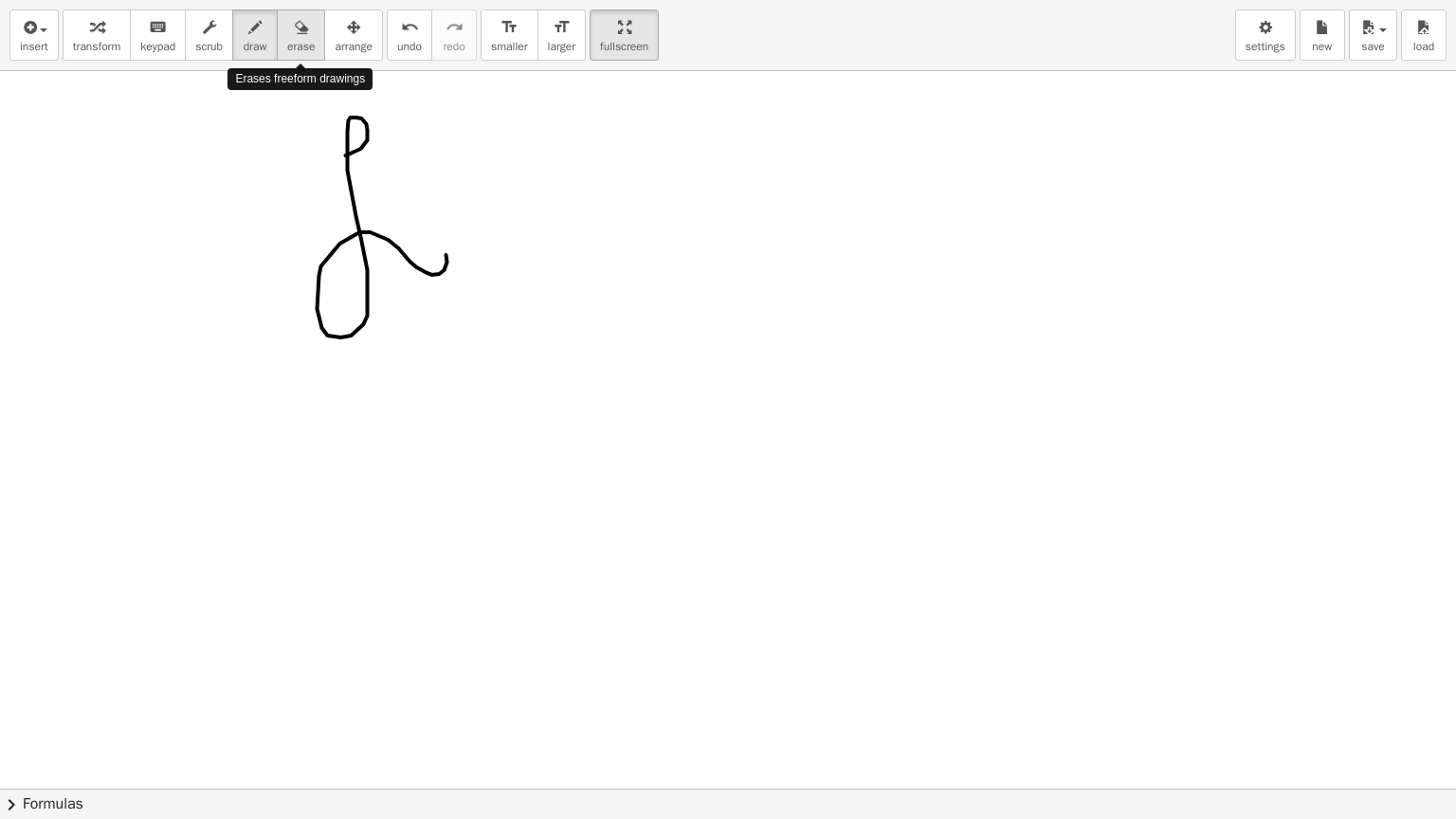 click on "erase" at bounding box center [300, 46] 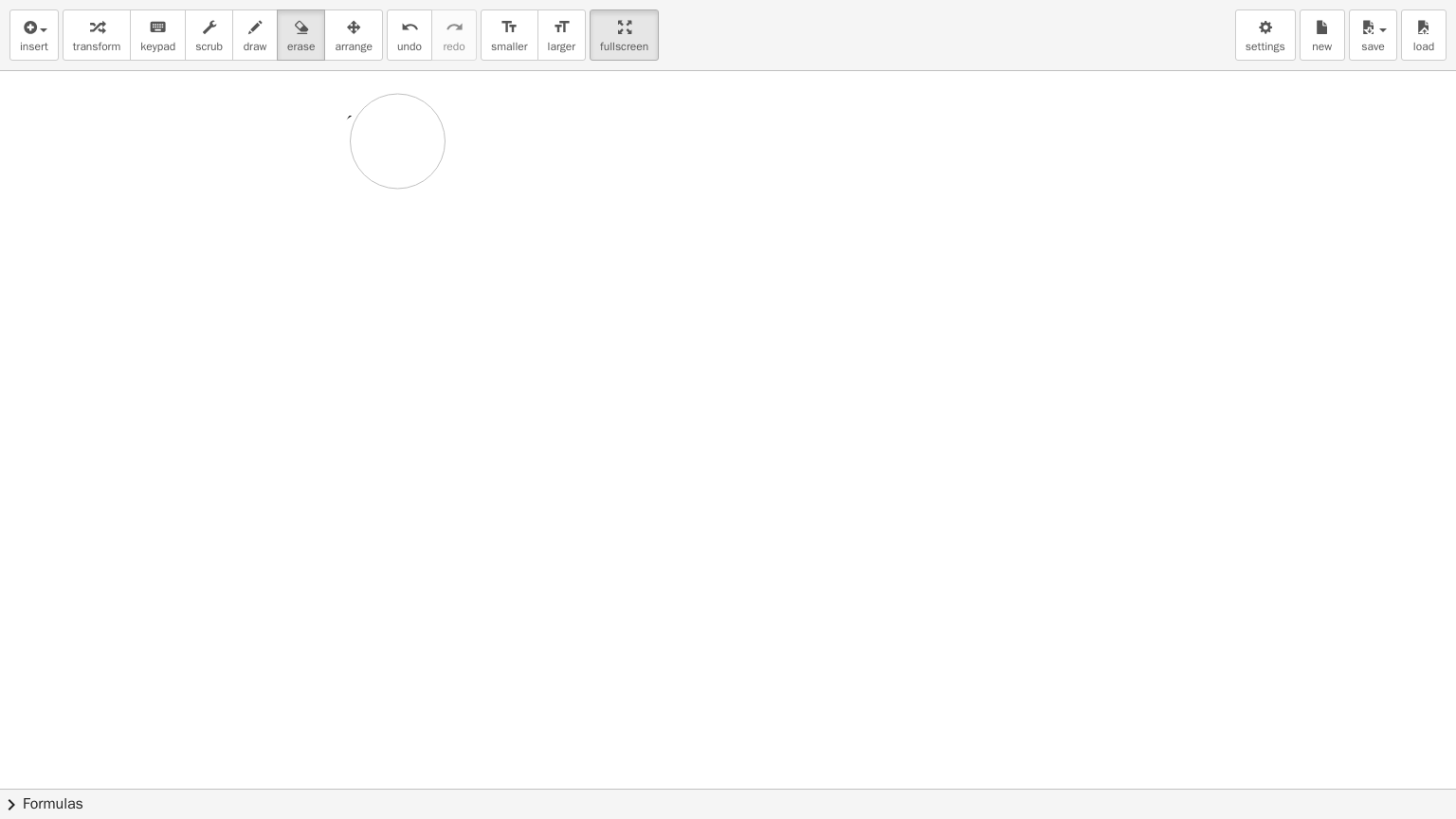 drag, startPoint x: 323, startPoint y: 231, endPoint x: 385, endPoint y: 139, distance: 110.94143 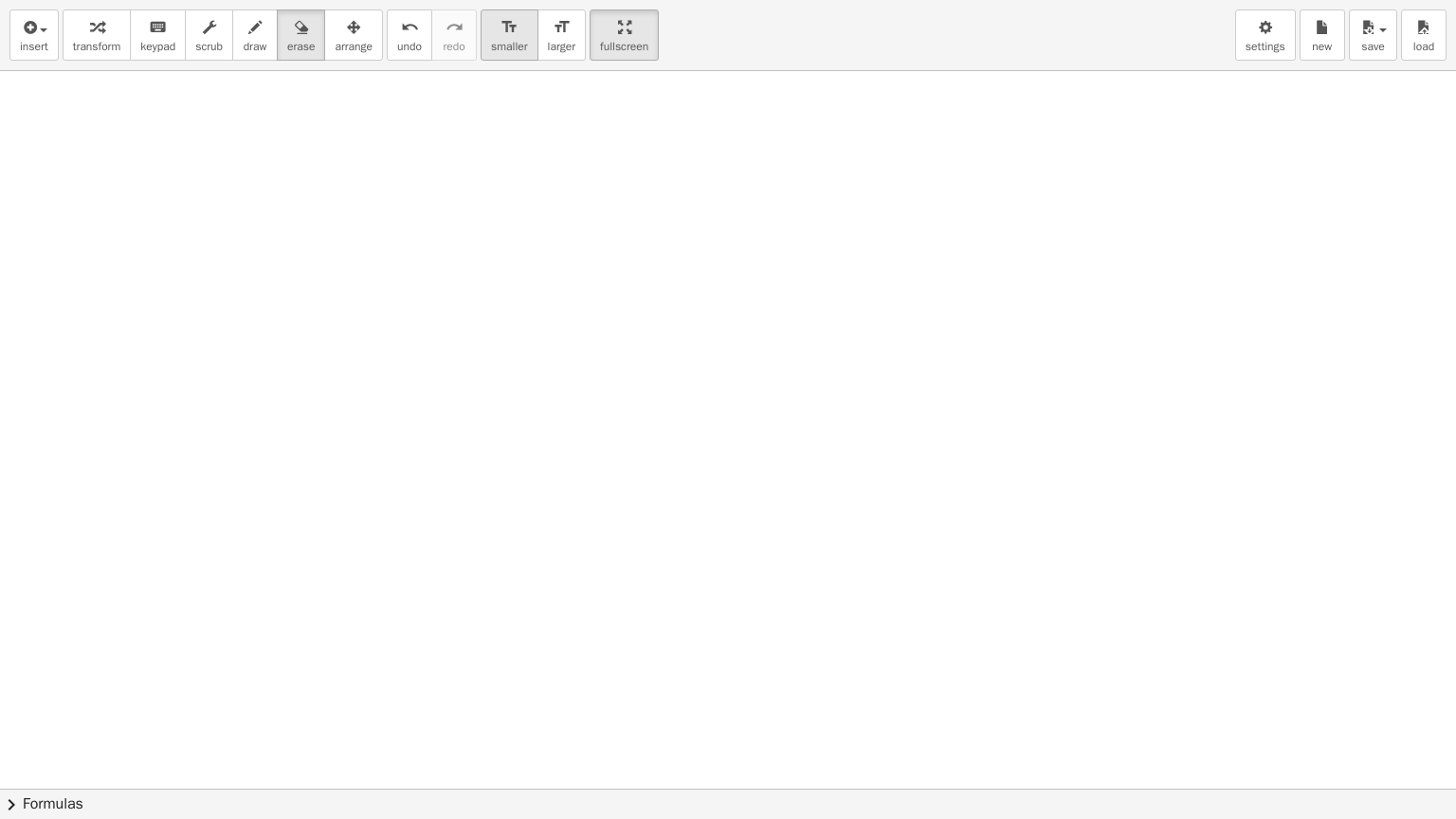 click on "format_size" at bounding box center (509, 27) 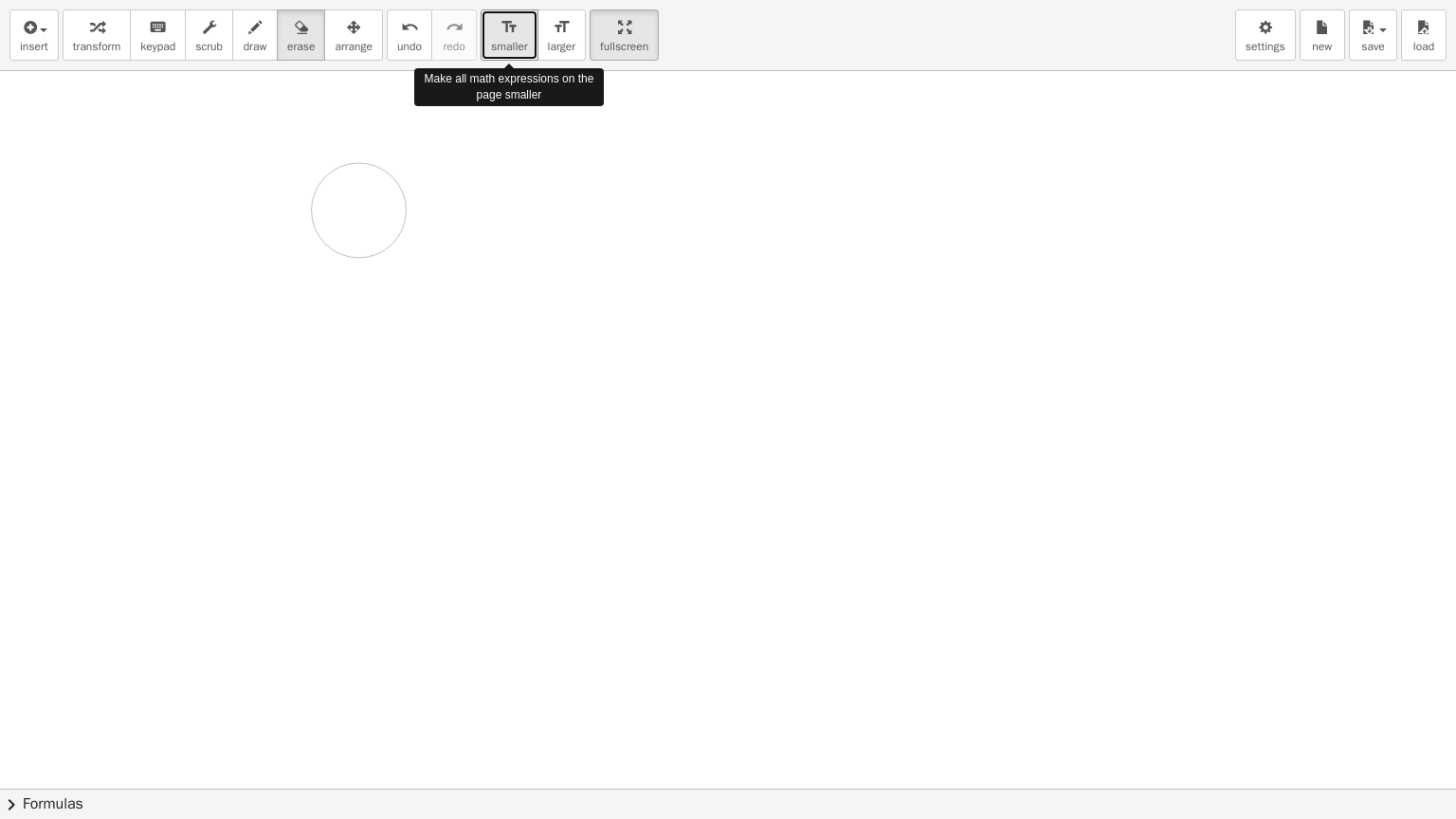 drag, startPoint x: 524, startPoint y: 27, endPoint x: 344, endPoint y: 209, distance: 255.9766 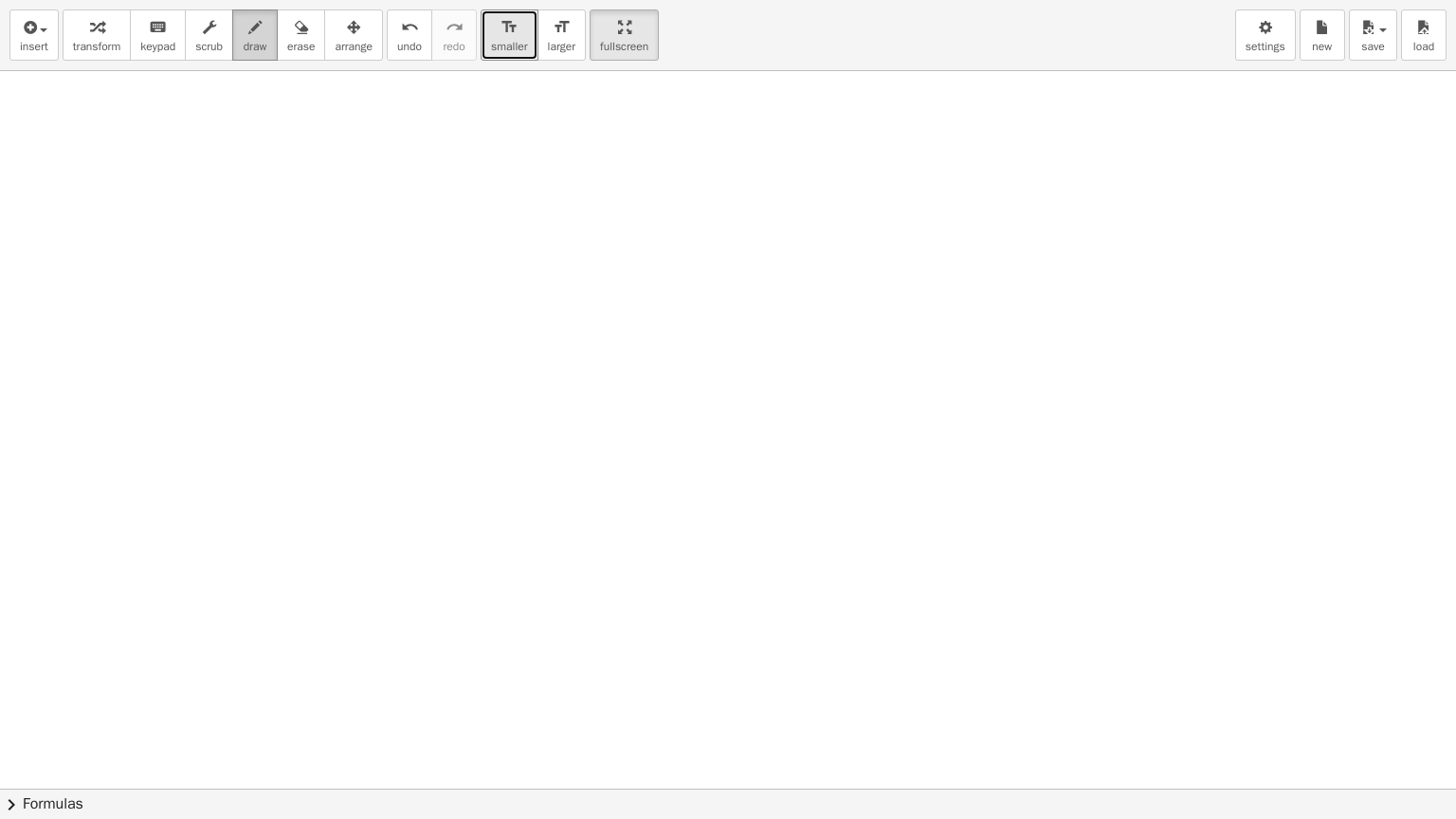 click on "draw" at bounding box center (255, 46) 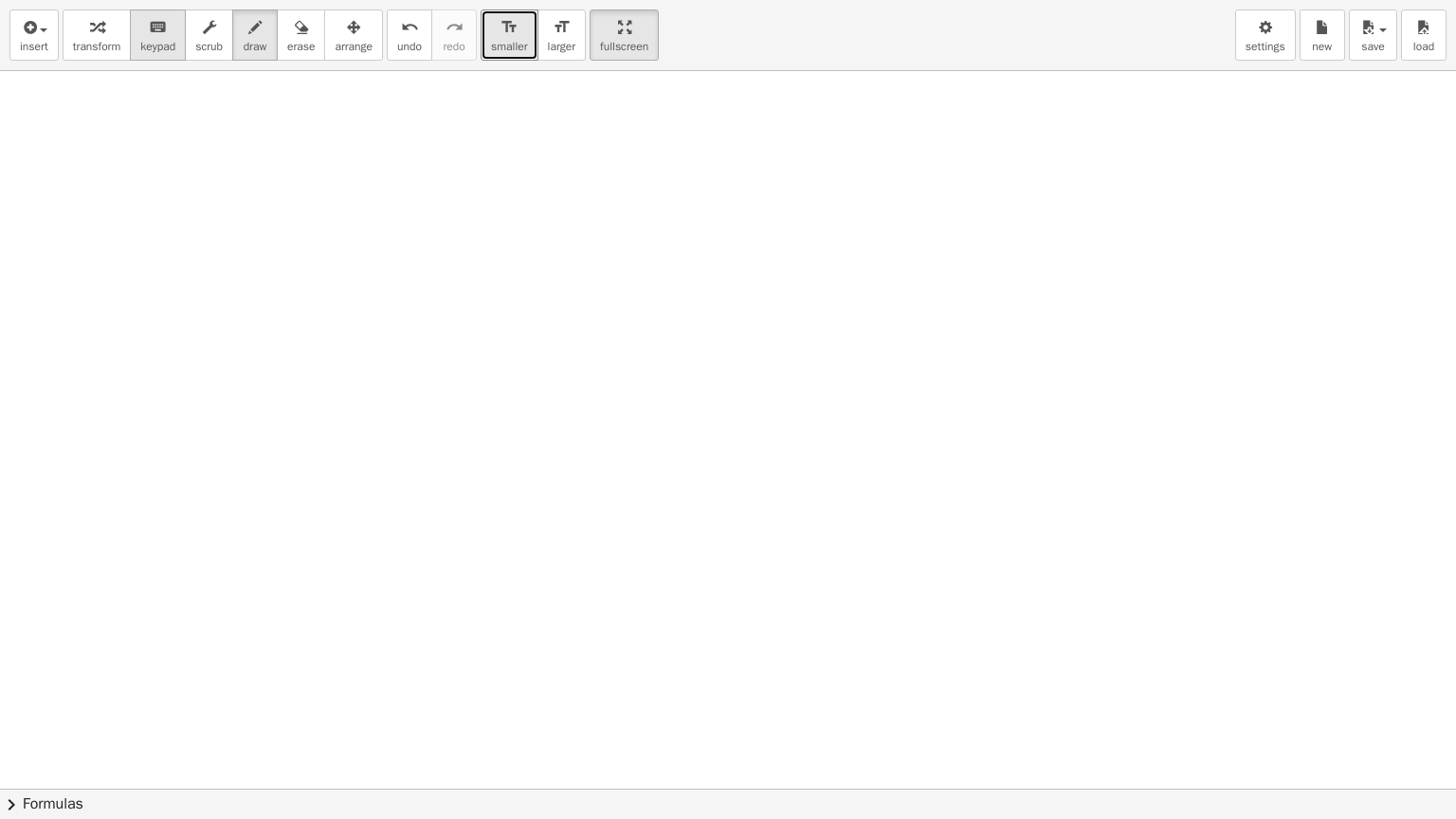 click on "keyboard keypad" at bounding box center (157, 35) 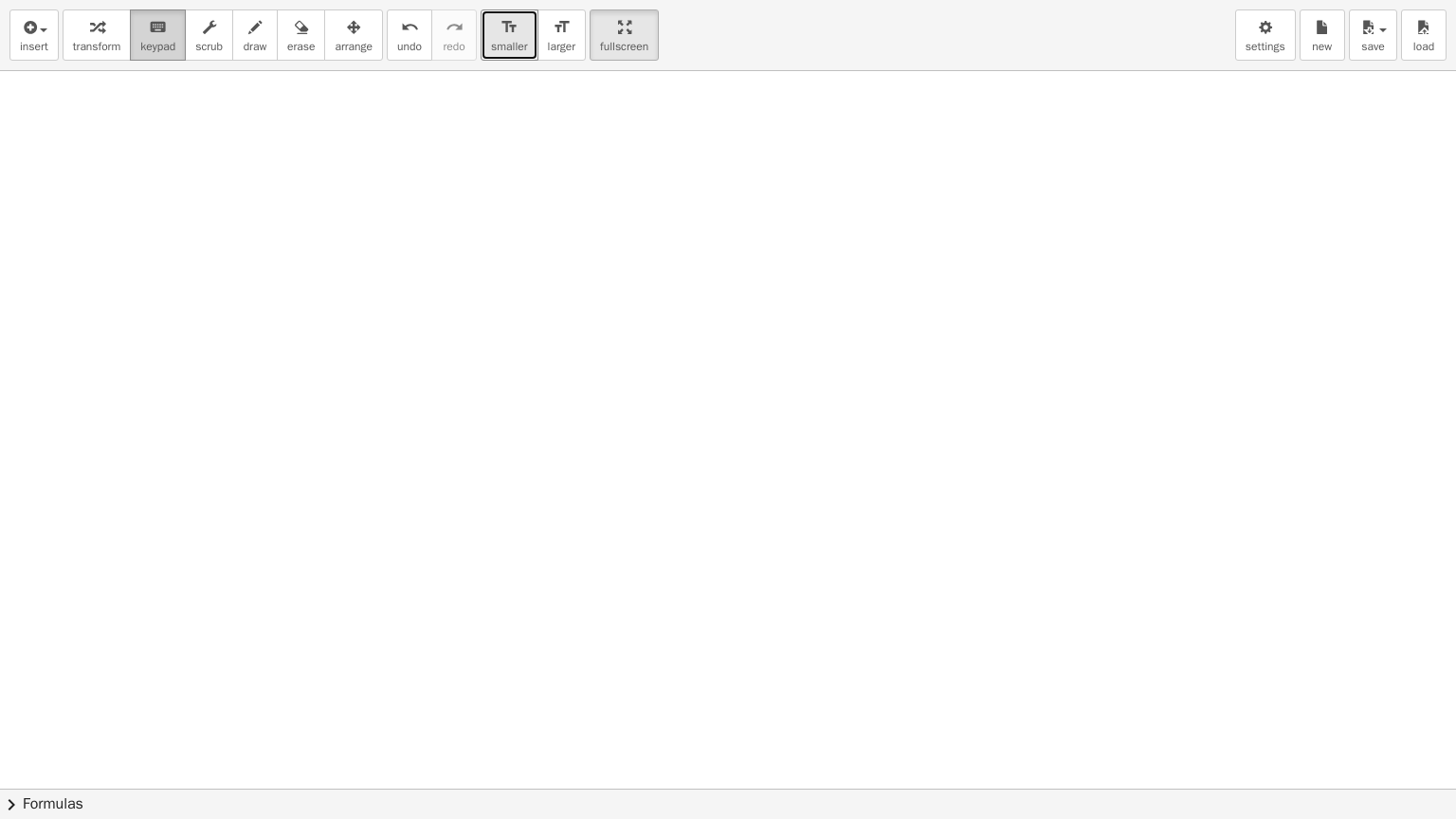 click on "keypad" at bounding box center (157, 46) 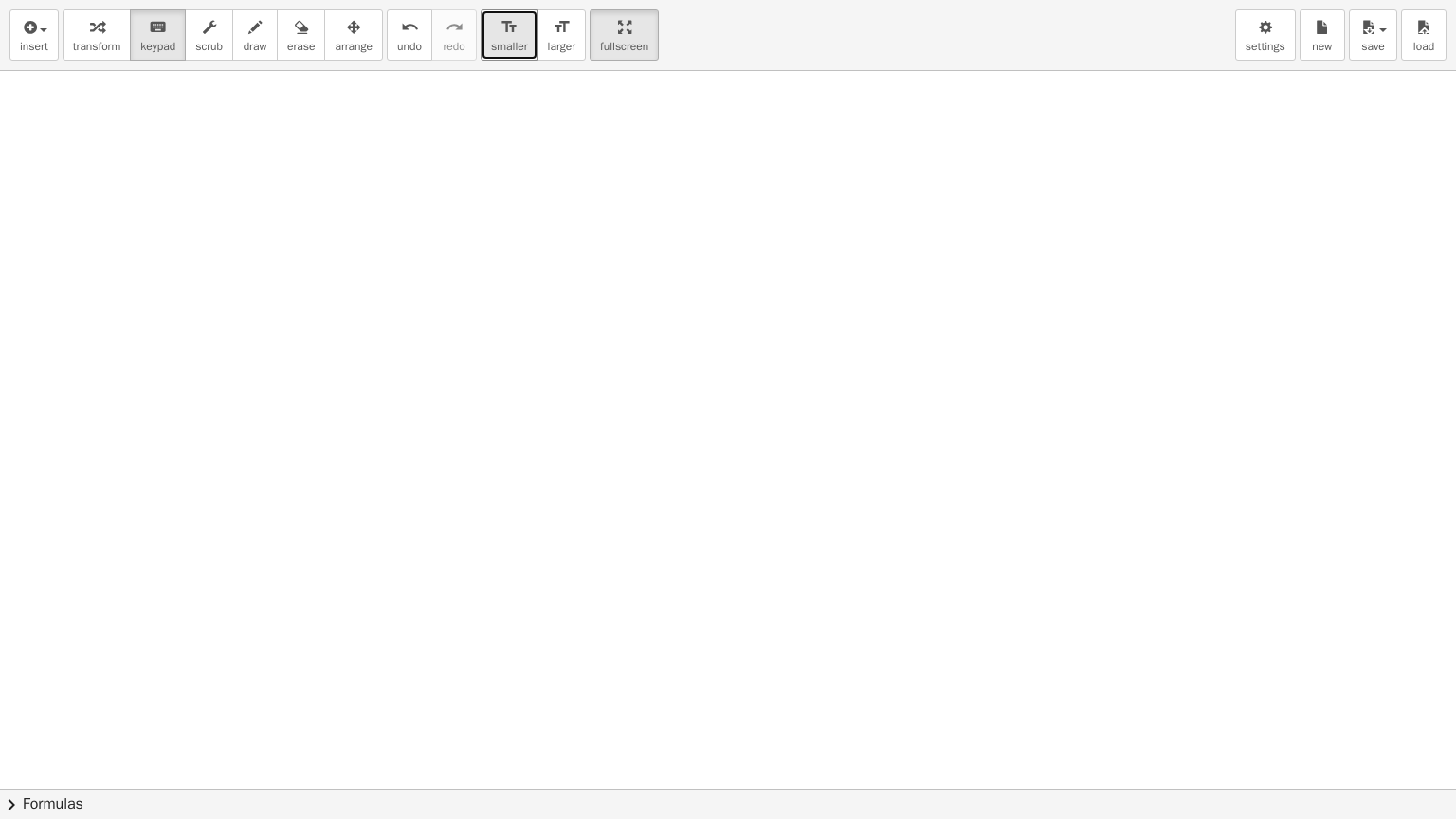 drag, startPoint x: 226, startPoint y: 116, endPoint x: 246, endPoint y: 115, distance: 20.024984 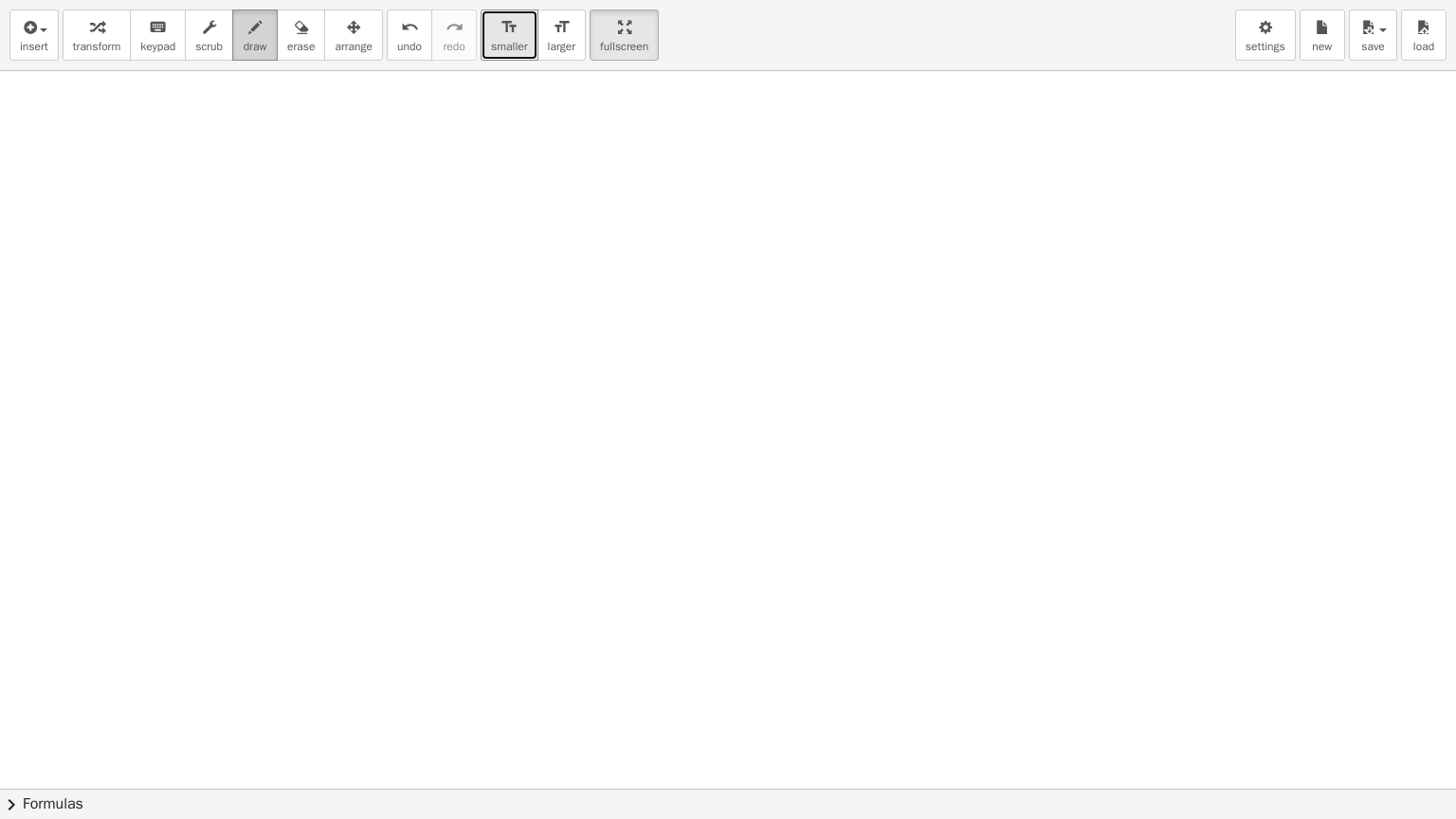 click on "draw" at bounding box center [255, 35] 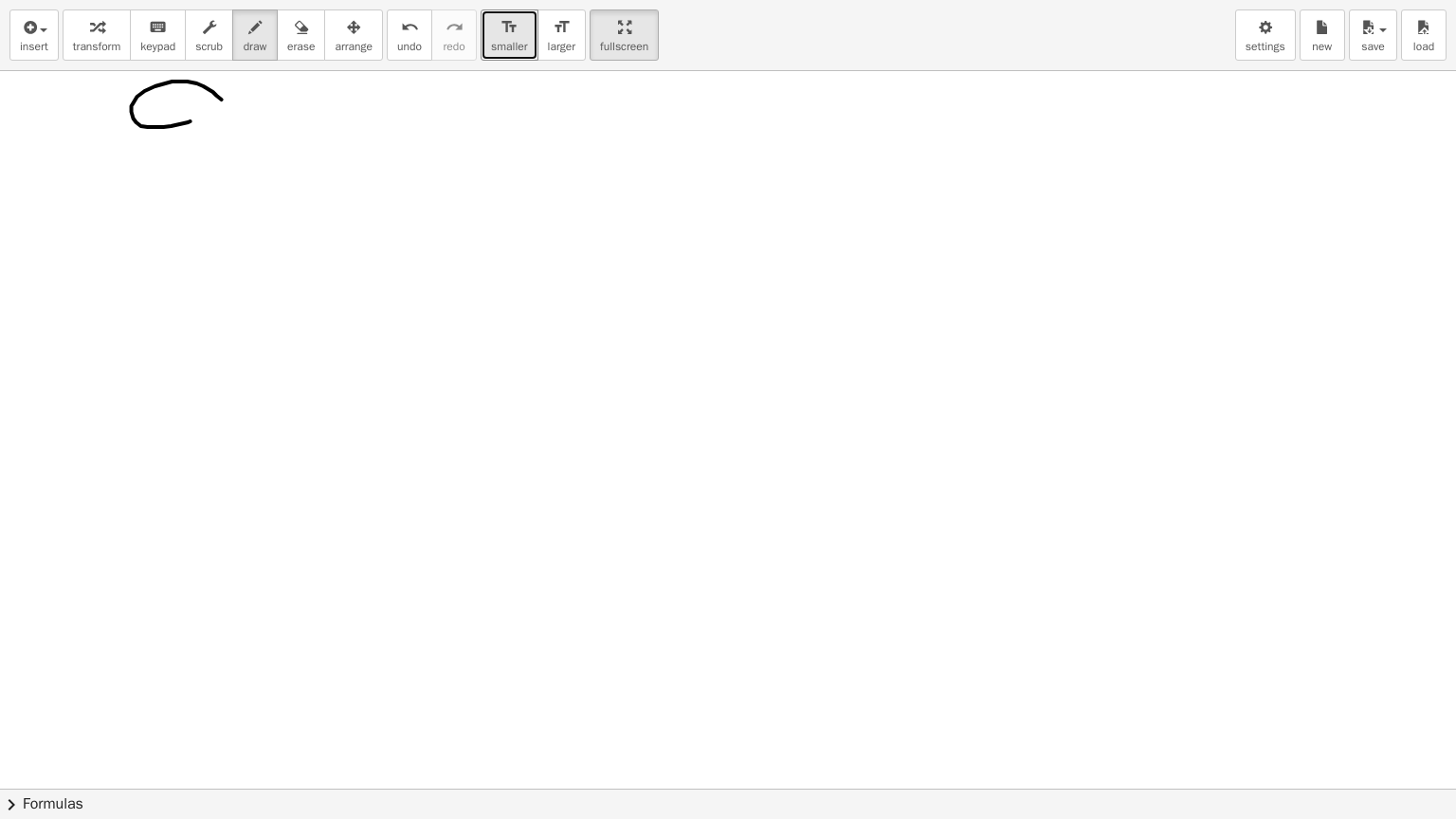 drag, startPoint x: 175, startPoint y: 120, endPoint x: 227, endPoint y: 78, distance: 66.8431 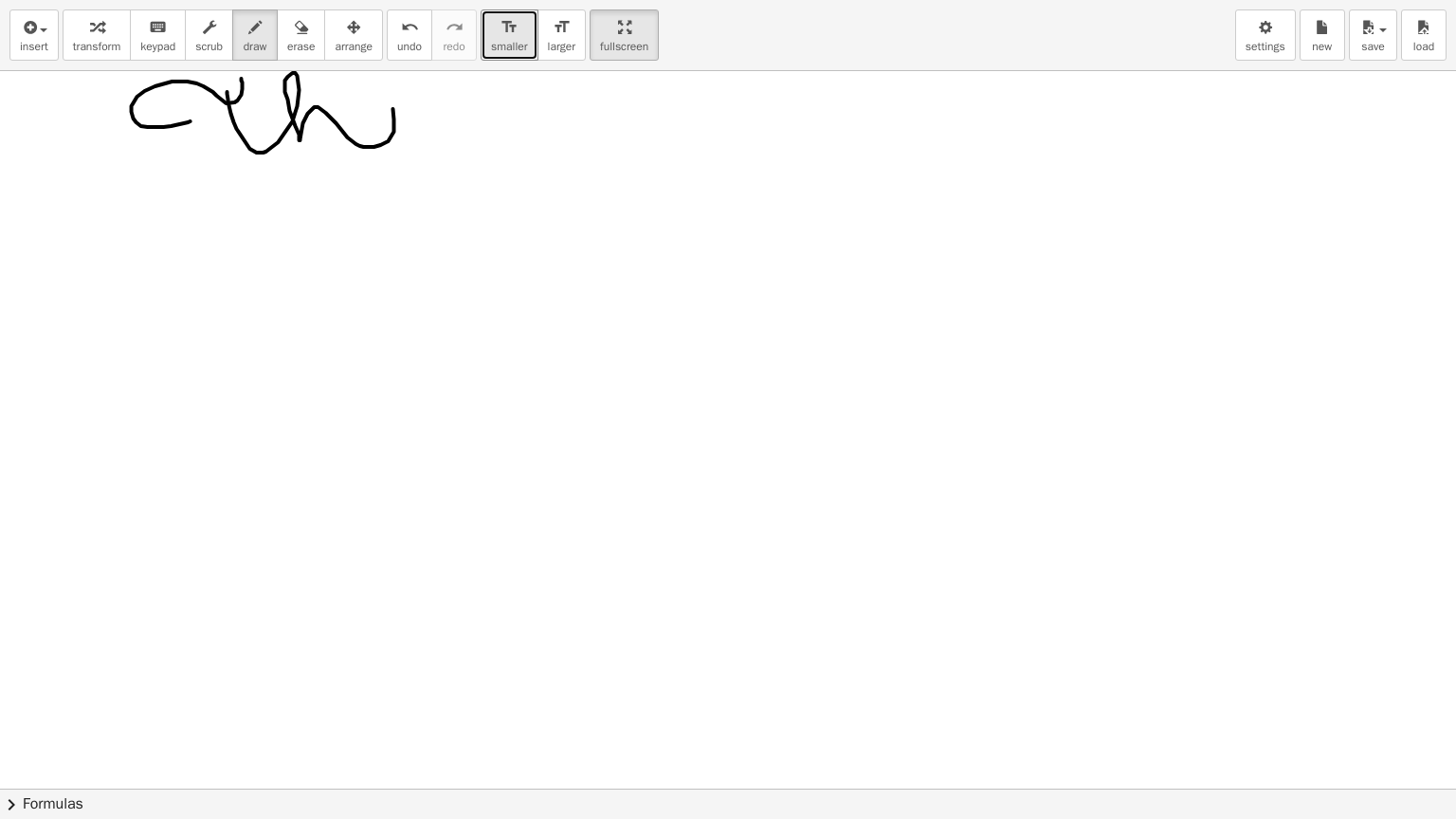 drag, startPoint x: 212, startPoint y: 91, endPoint x: 410, endPoint y: 148, distance: 206.04126 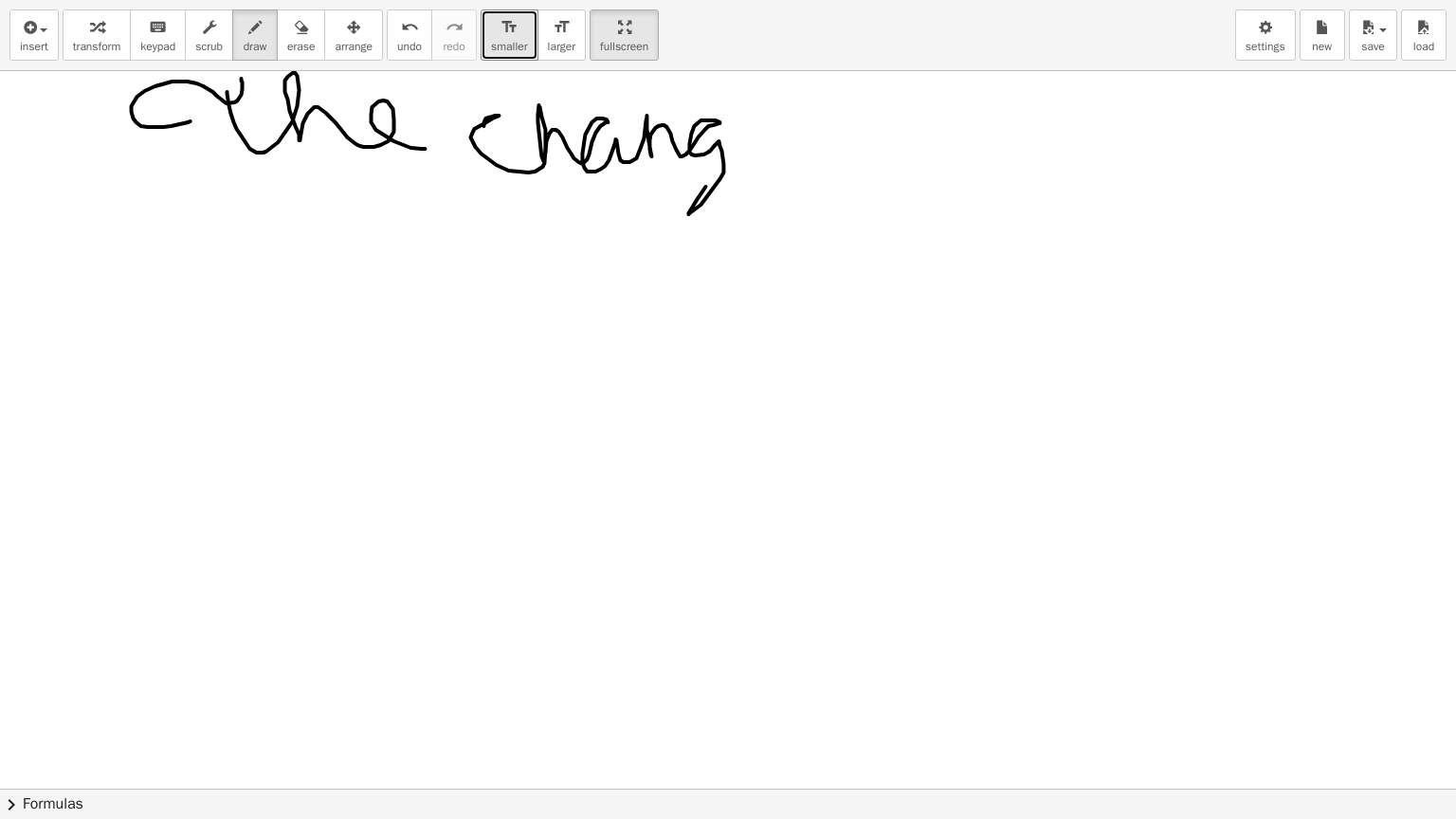 drag, startPoint x: 469, startPoint y: 125, endPoint x: 738, endPoint y: 171, distance: 272.90475 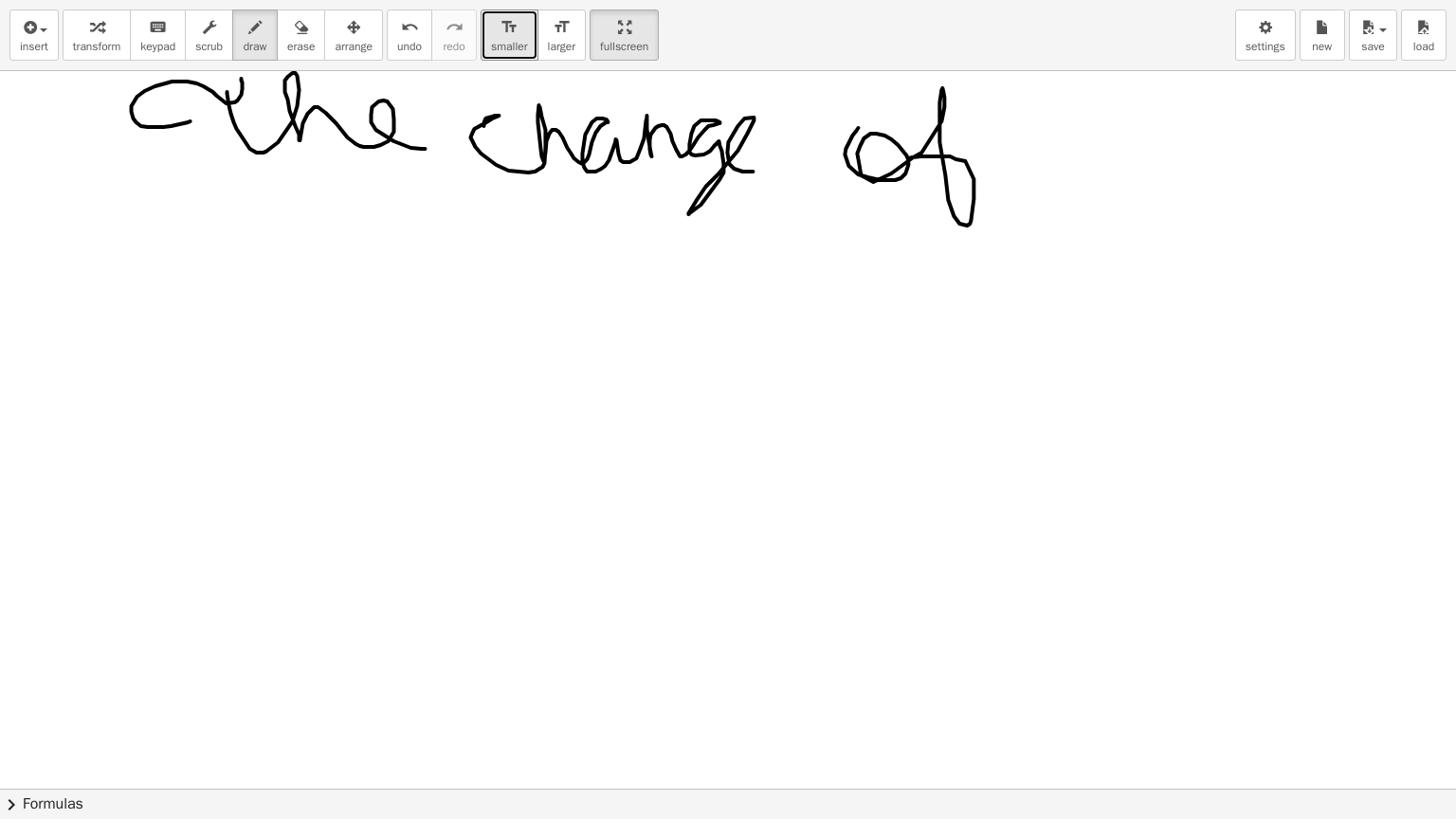 drag, startPoint x: 844, startPoint y: 127, endPoint x: 970, endPoint y: 144, distance: 127.14165 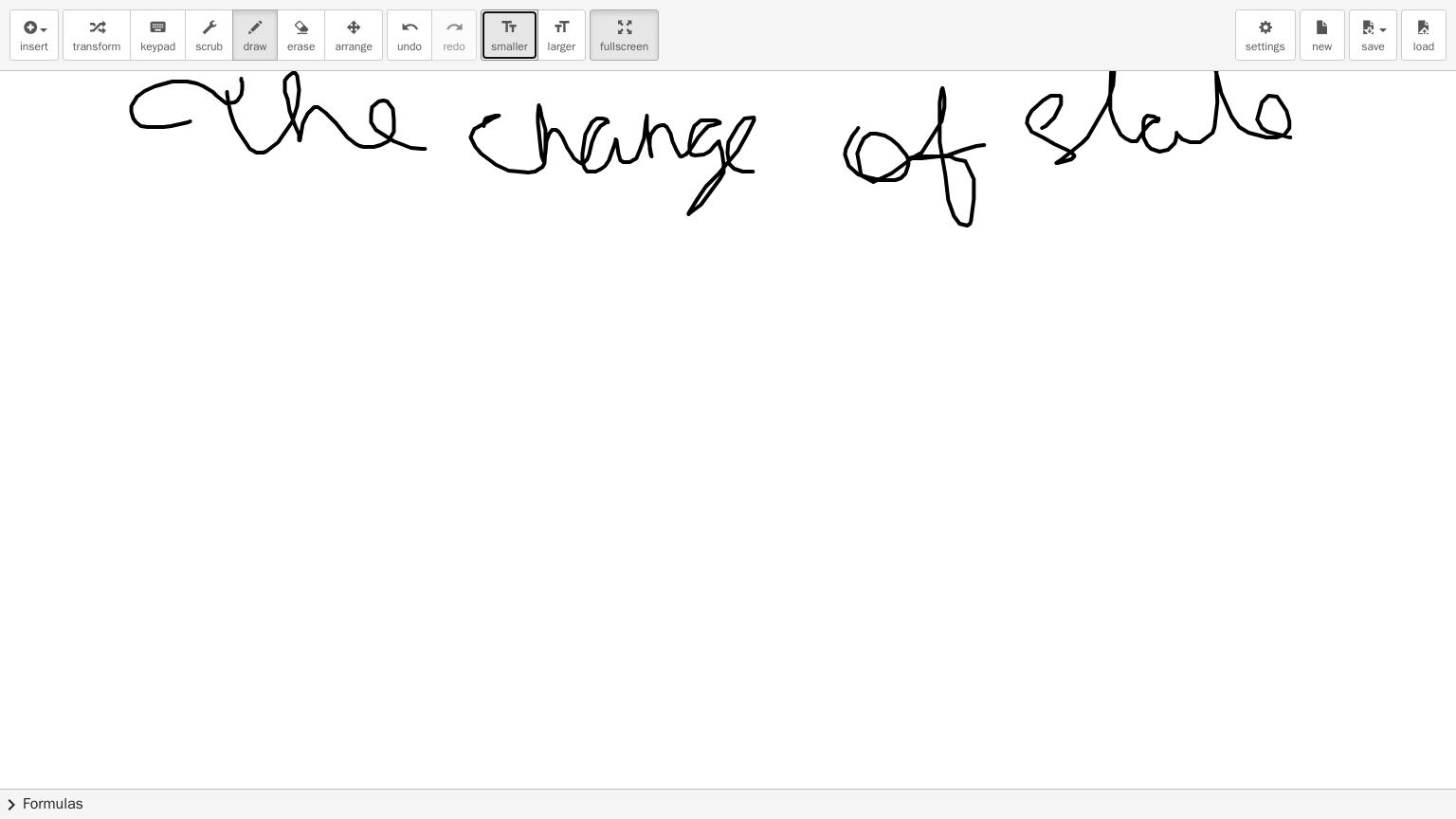 drag, startPoint x: 1028, startPoint y: 127, endPoint x: 1379, endPoint y: 115, distance: 351.2051 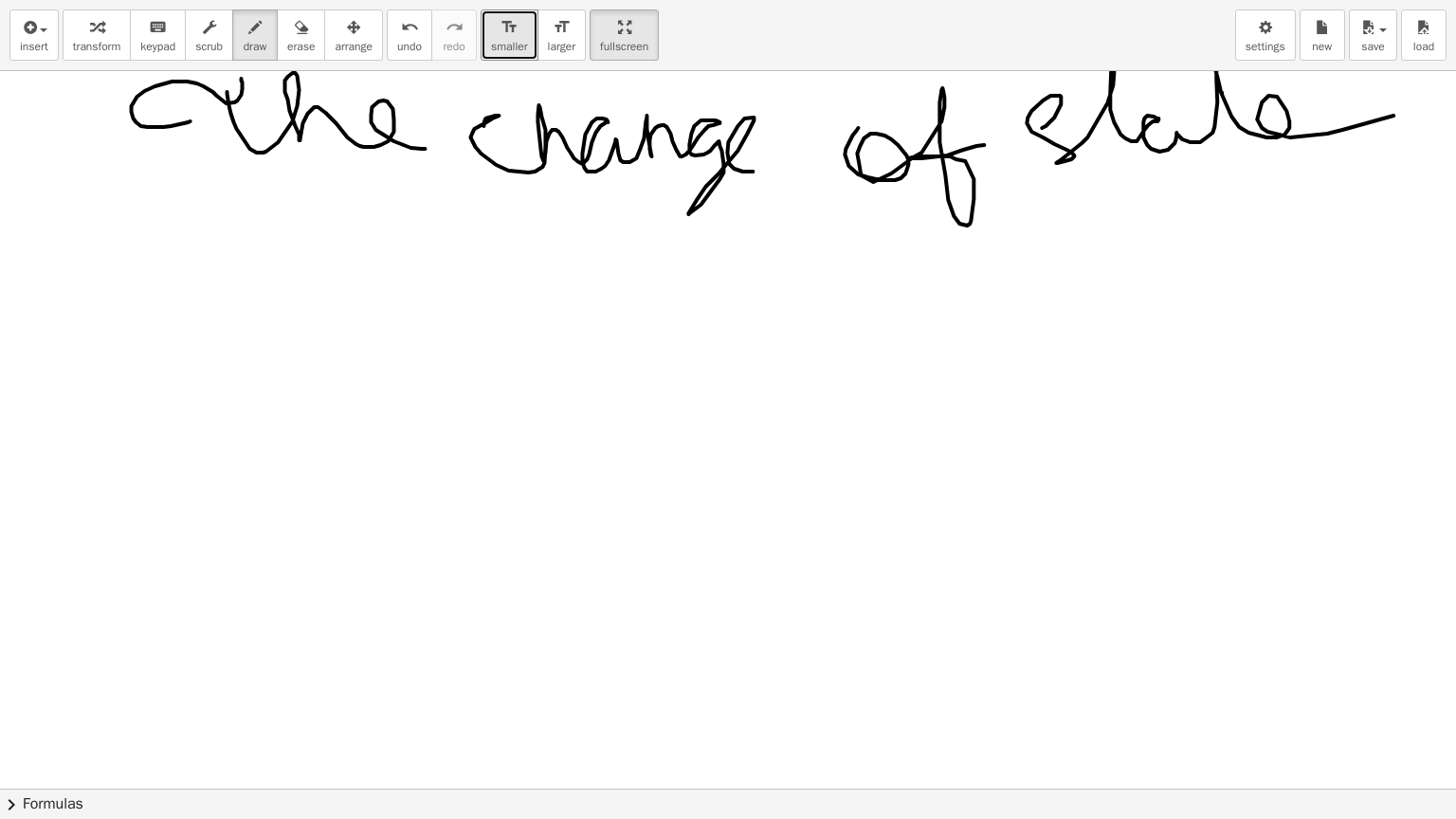 click at bounding box center [727, 187] 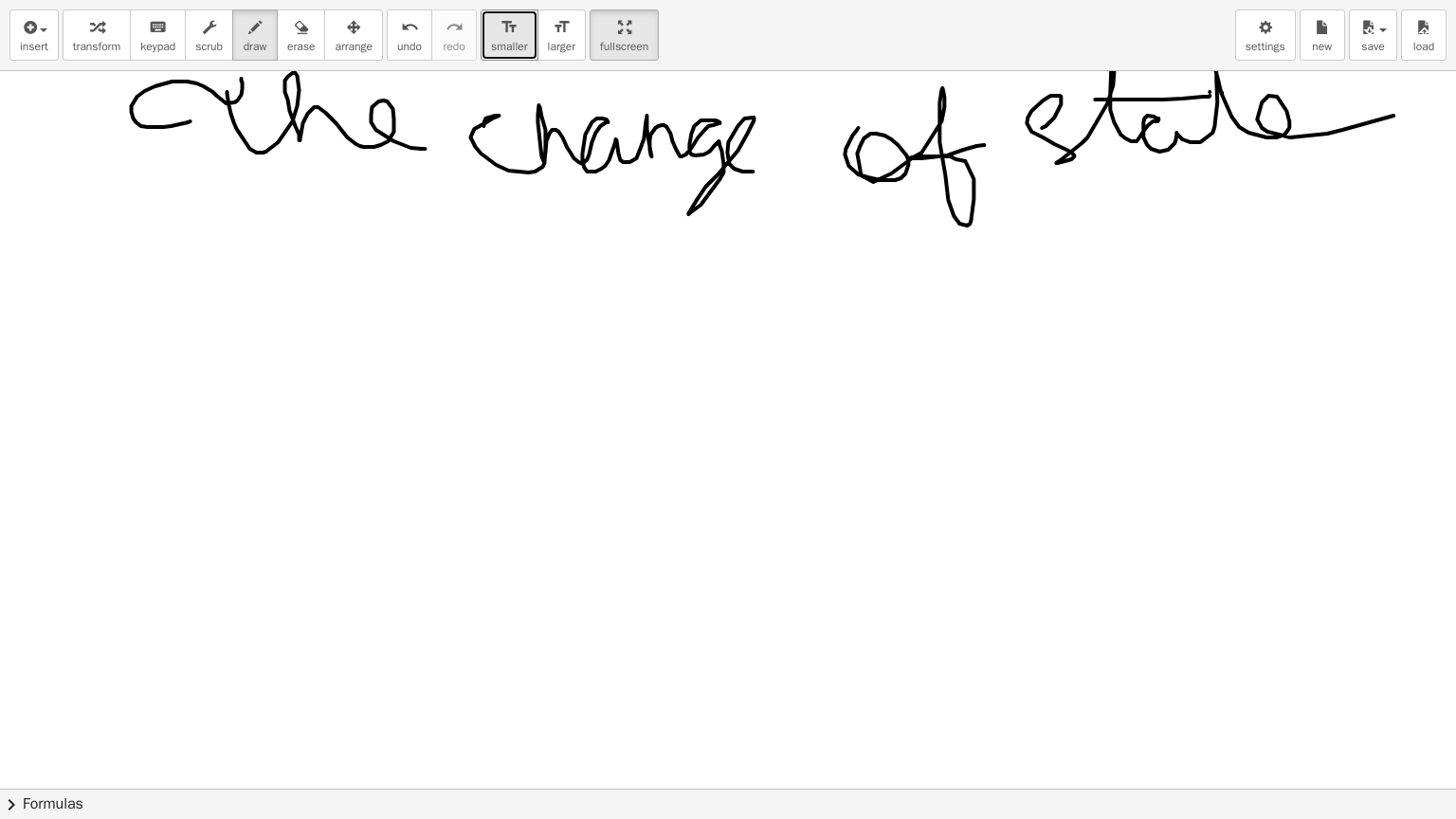 drag, startPoint x: 1195, startPoint y: 91, endPoint x: 1243, endPoint y: 87, distance: 48.166378 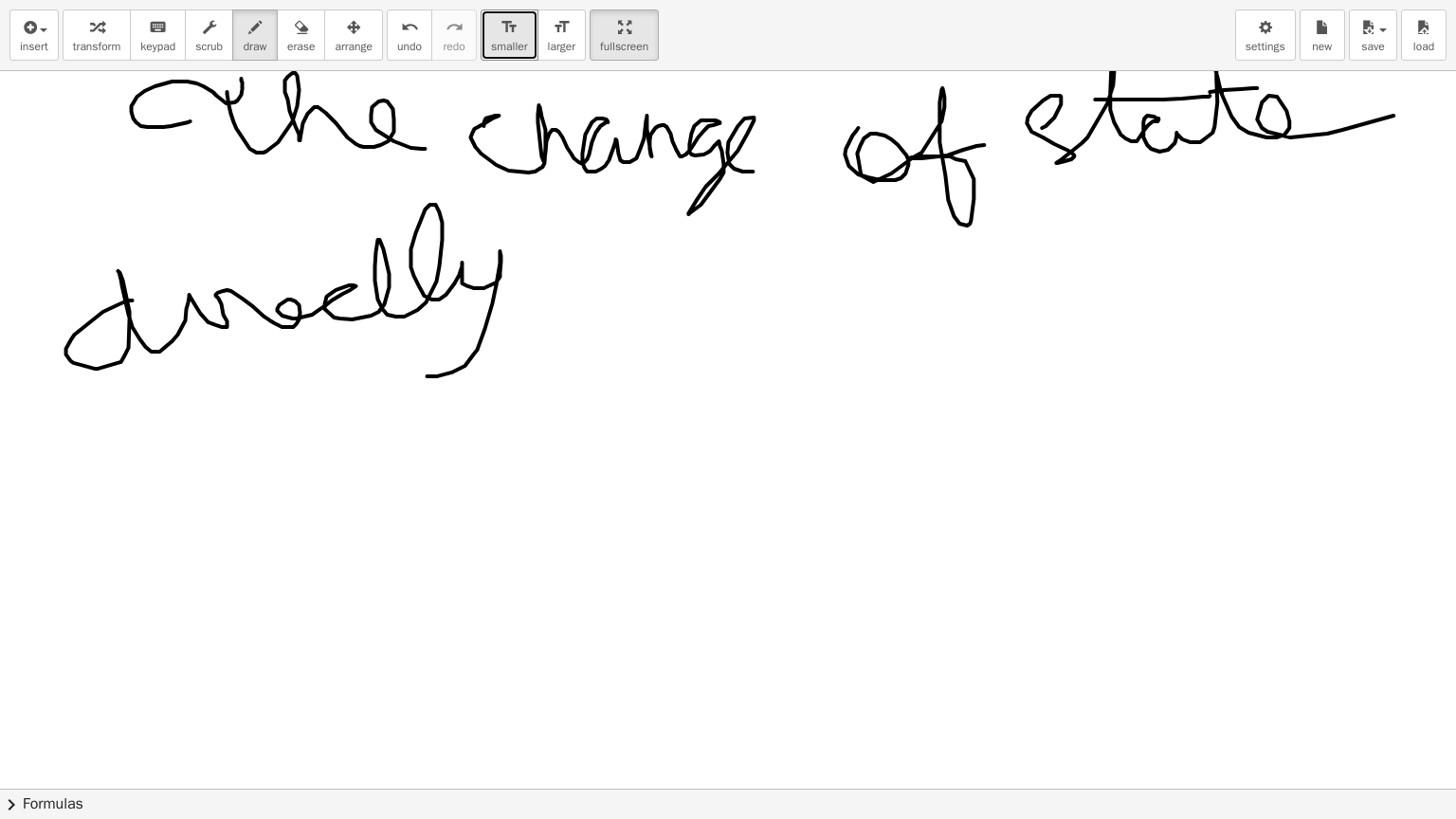 drag, startPoint x: 118, startPoint y: 300, endPoint x: 542, endPoint y: 234, distance: 429.10605 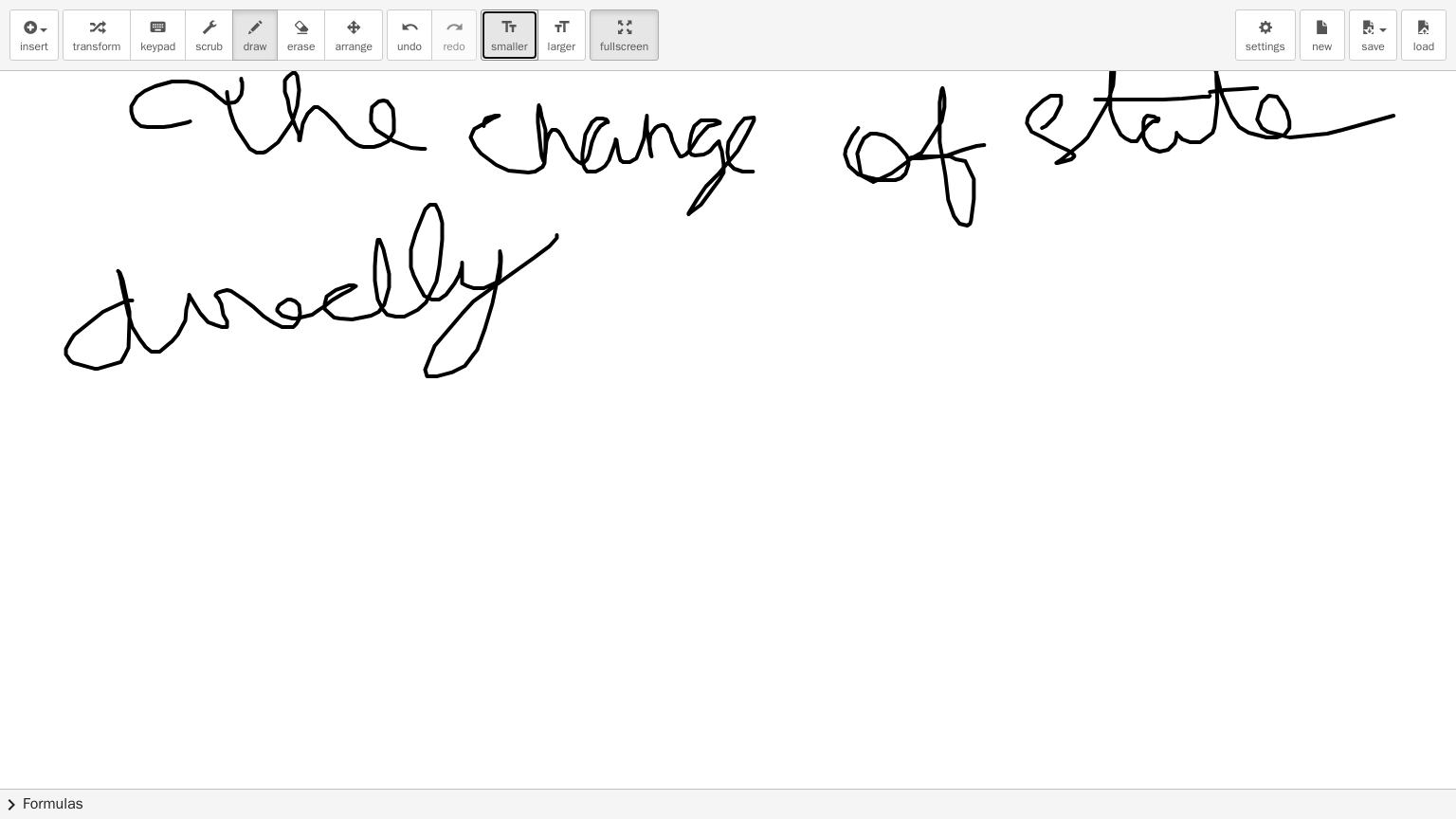 click at bounding box center [727, 187] 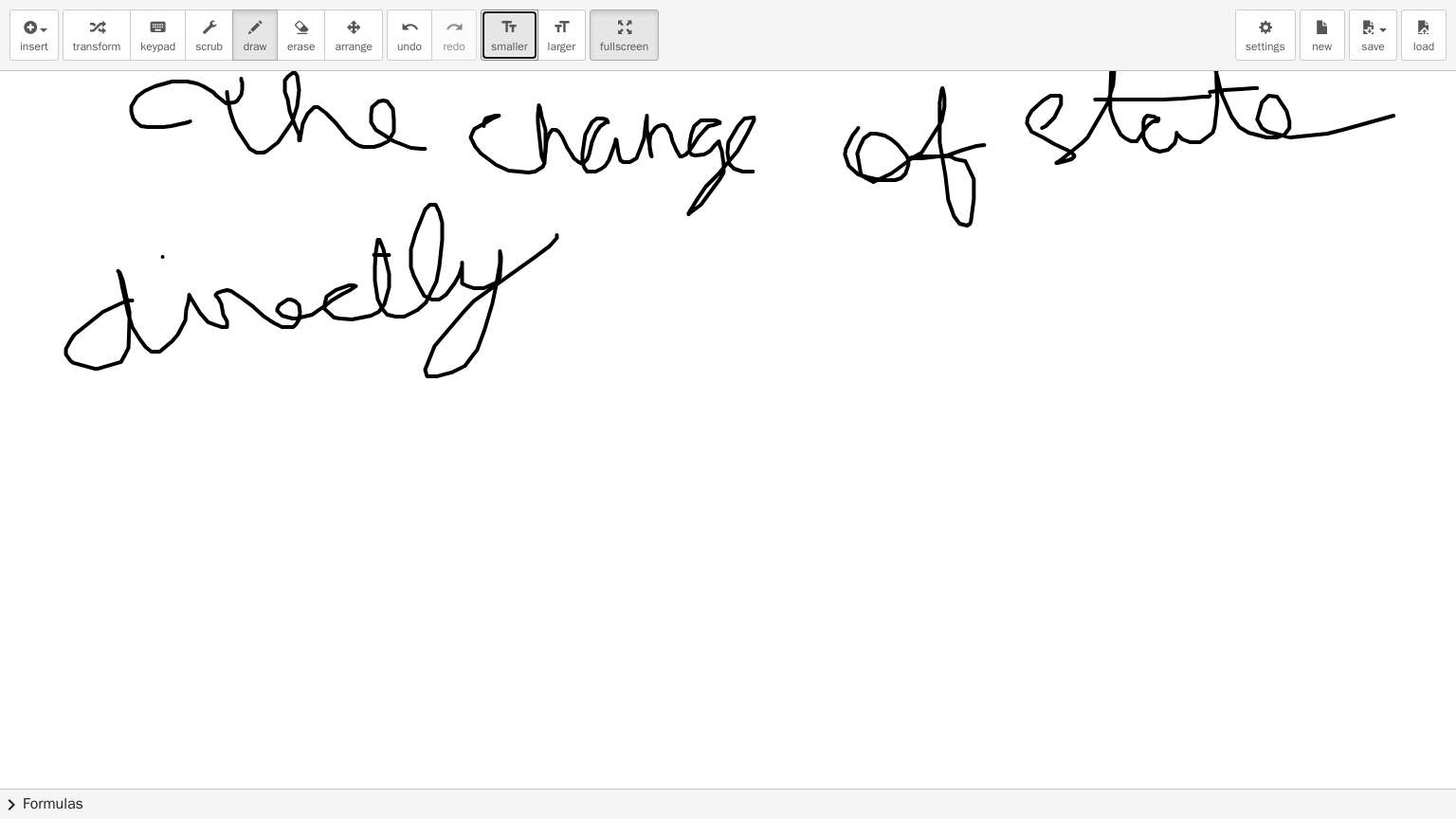 click at bounding box center (727, 187) 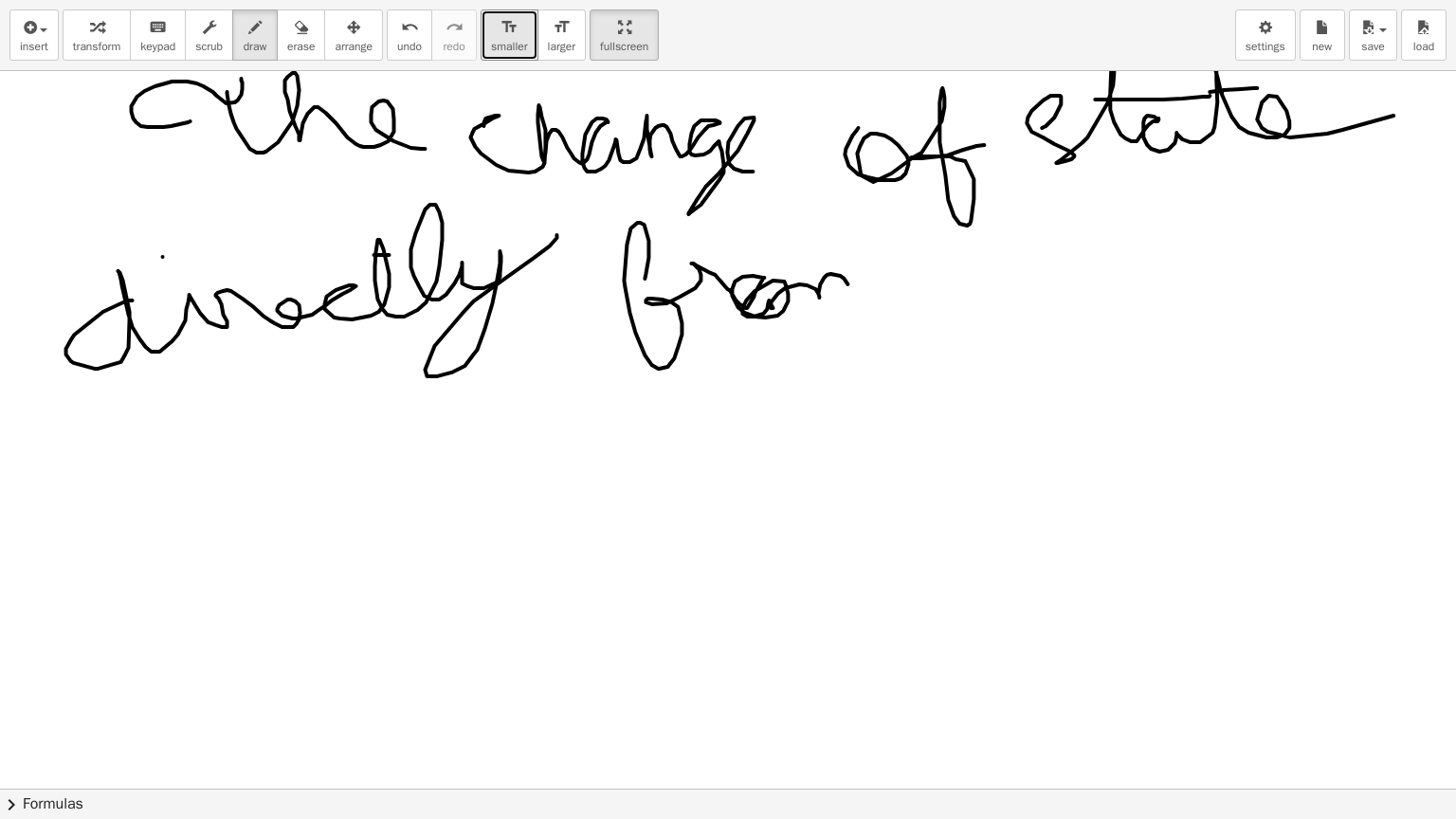 drag, startPoint x: 630, startPoint y: 278, endPoint x: 883, endPoint y: 300, distance: 253.95472 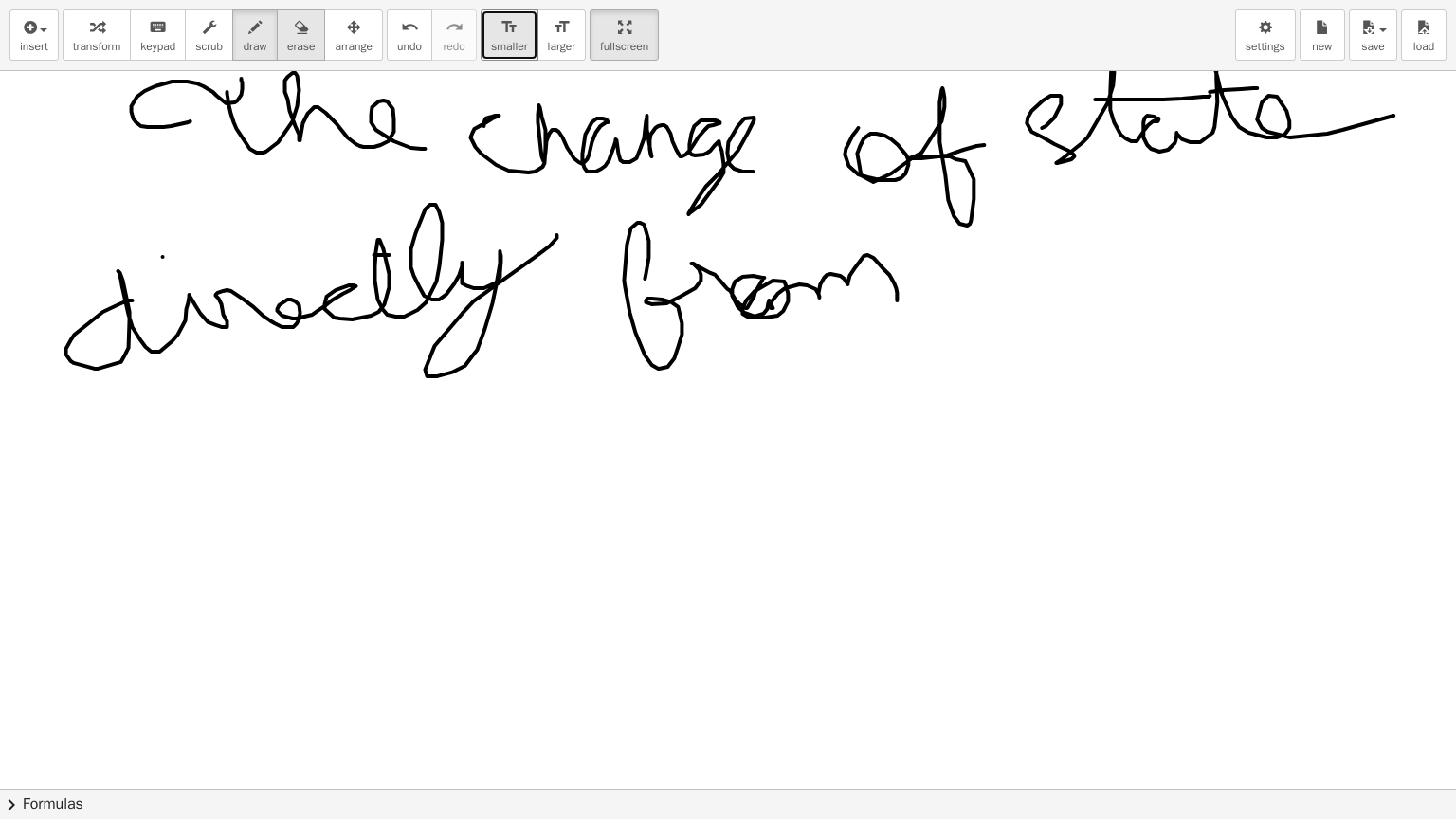 click on "erase" at bounding box center [300, 46] 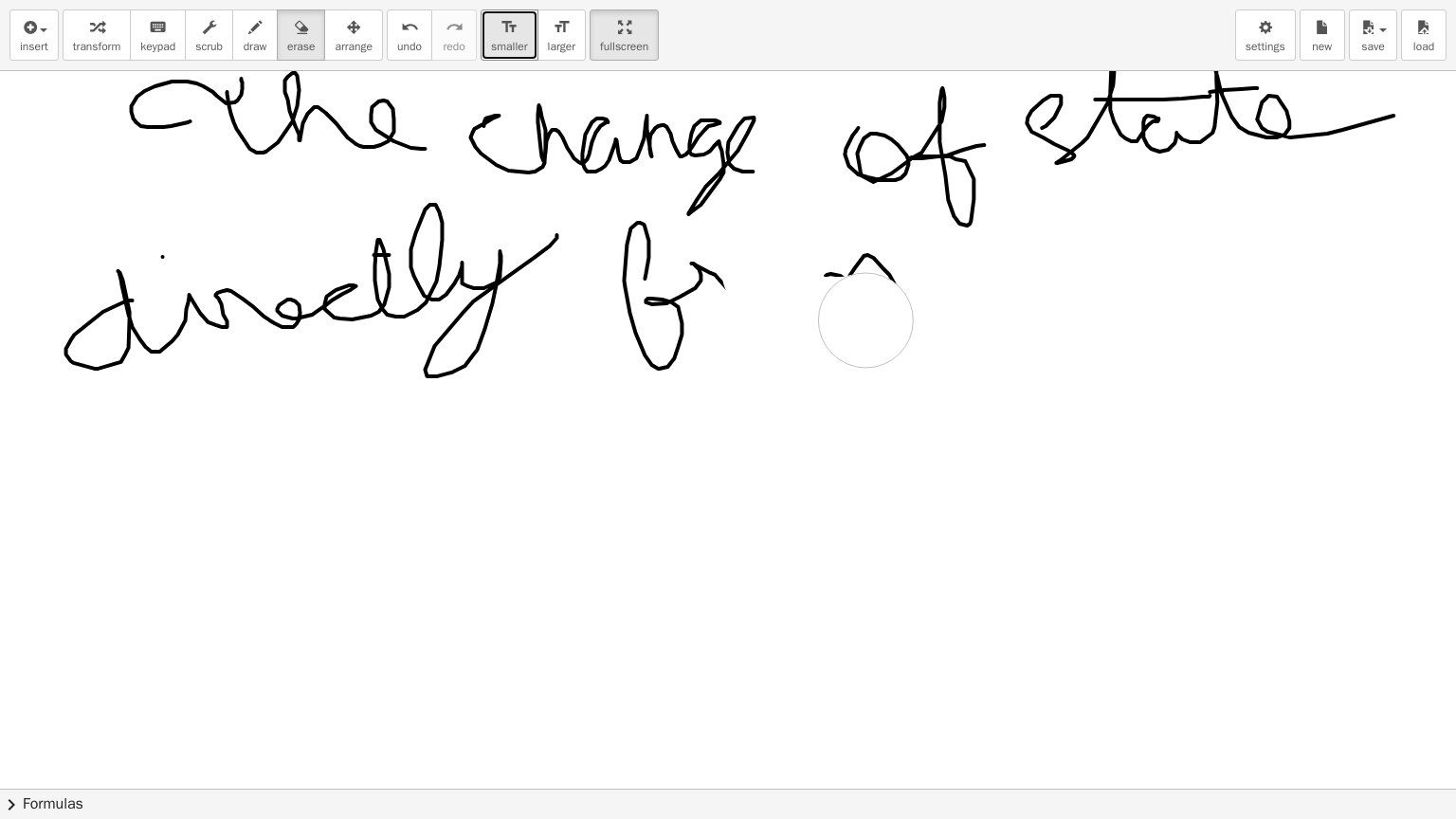 drag, startPoint x: 755, startPoint y: 270, endPoint x: 859, endPoint y: 291, distance: 106.09901 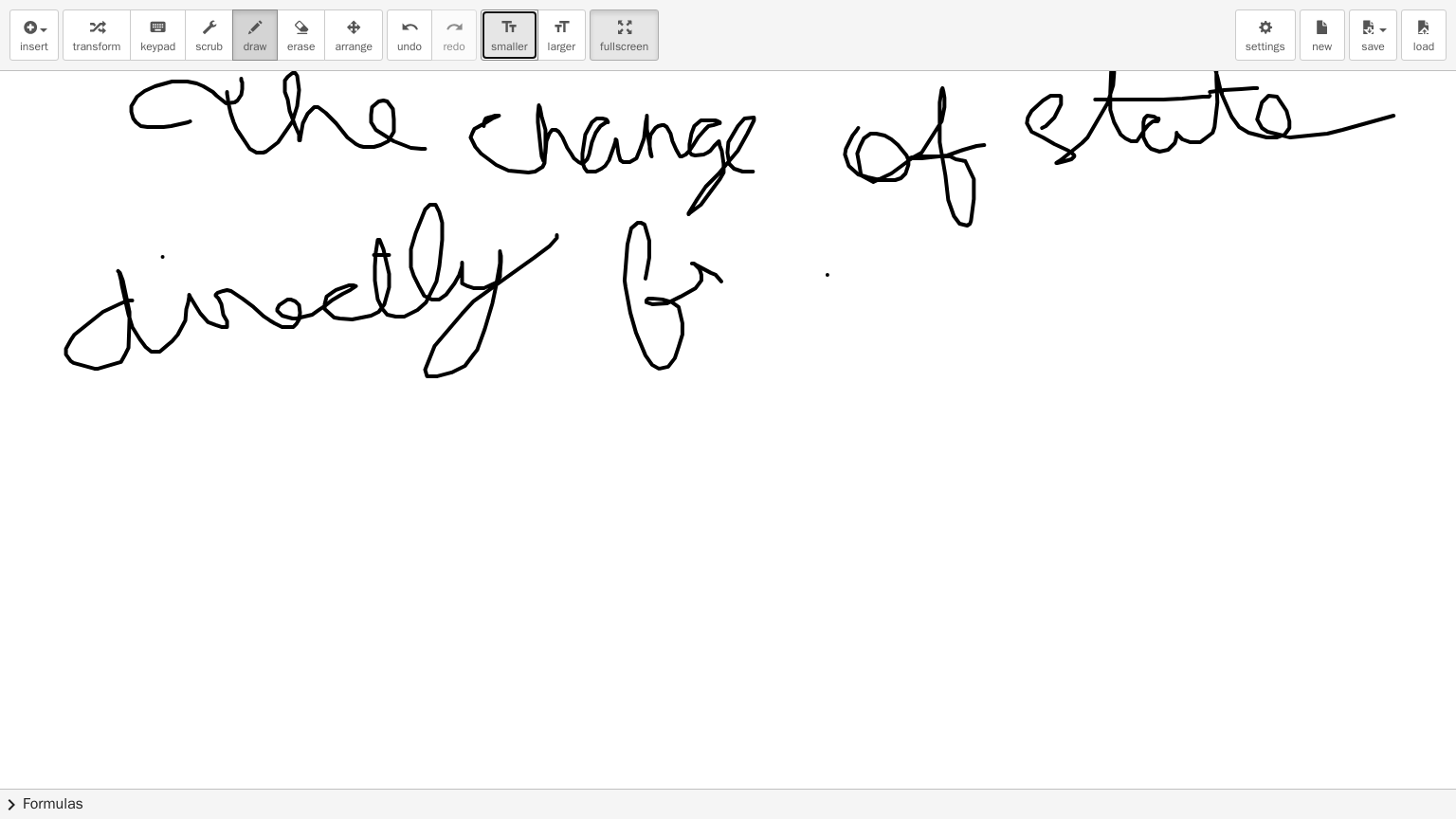 click on "draw" at bounding box center (255, 35) 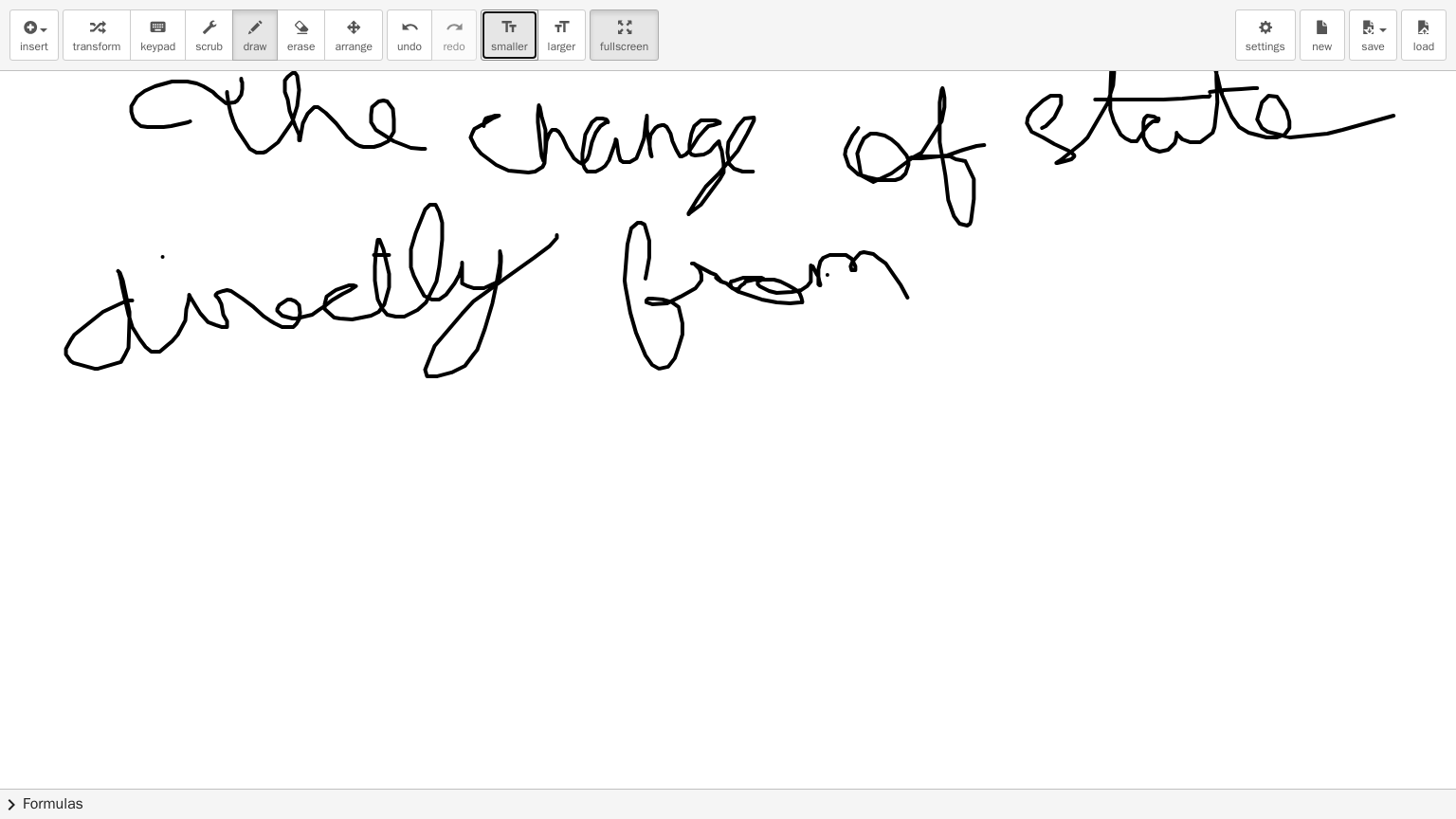 drag, startPoint x: 701, startPoint y: 277, endPoint x: 895, endPoint y: 301, distance: 195.4789 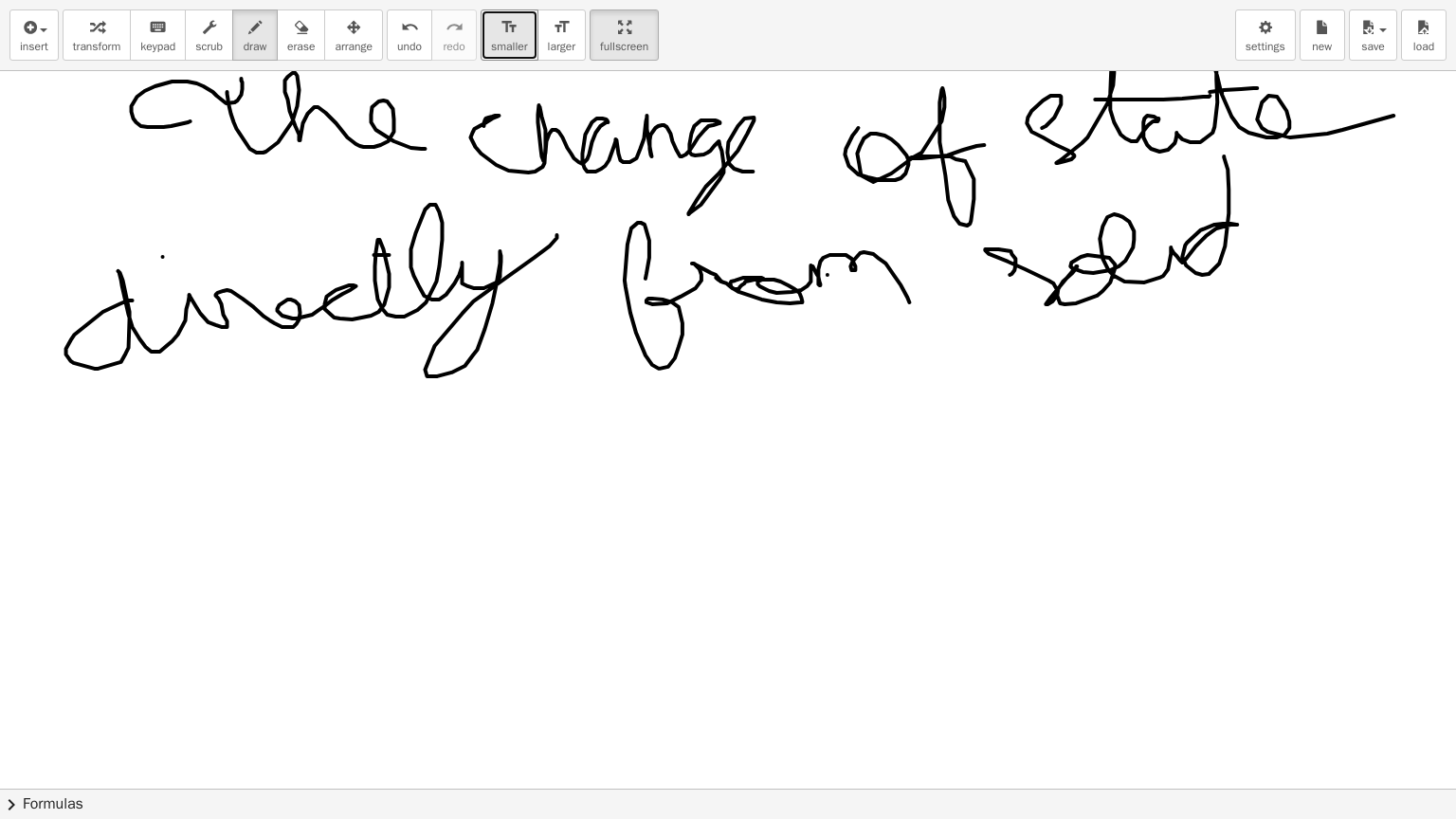 drag, startPoint x: 995, startPoint y: 274, endPoint x: 1218, endPoint y: 264, distance: 223.2241 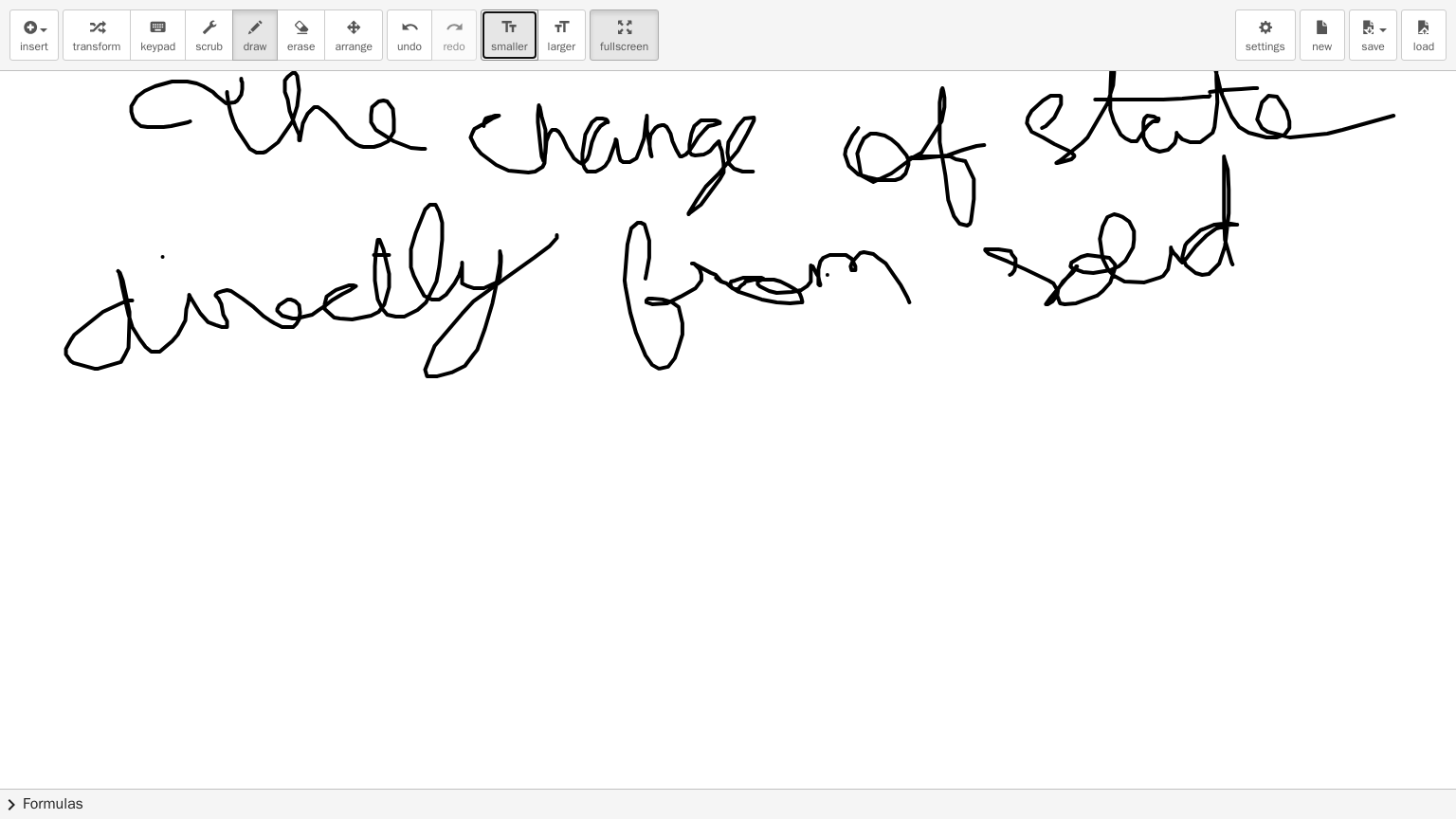 click at bounding box center (727, 187) 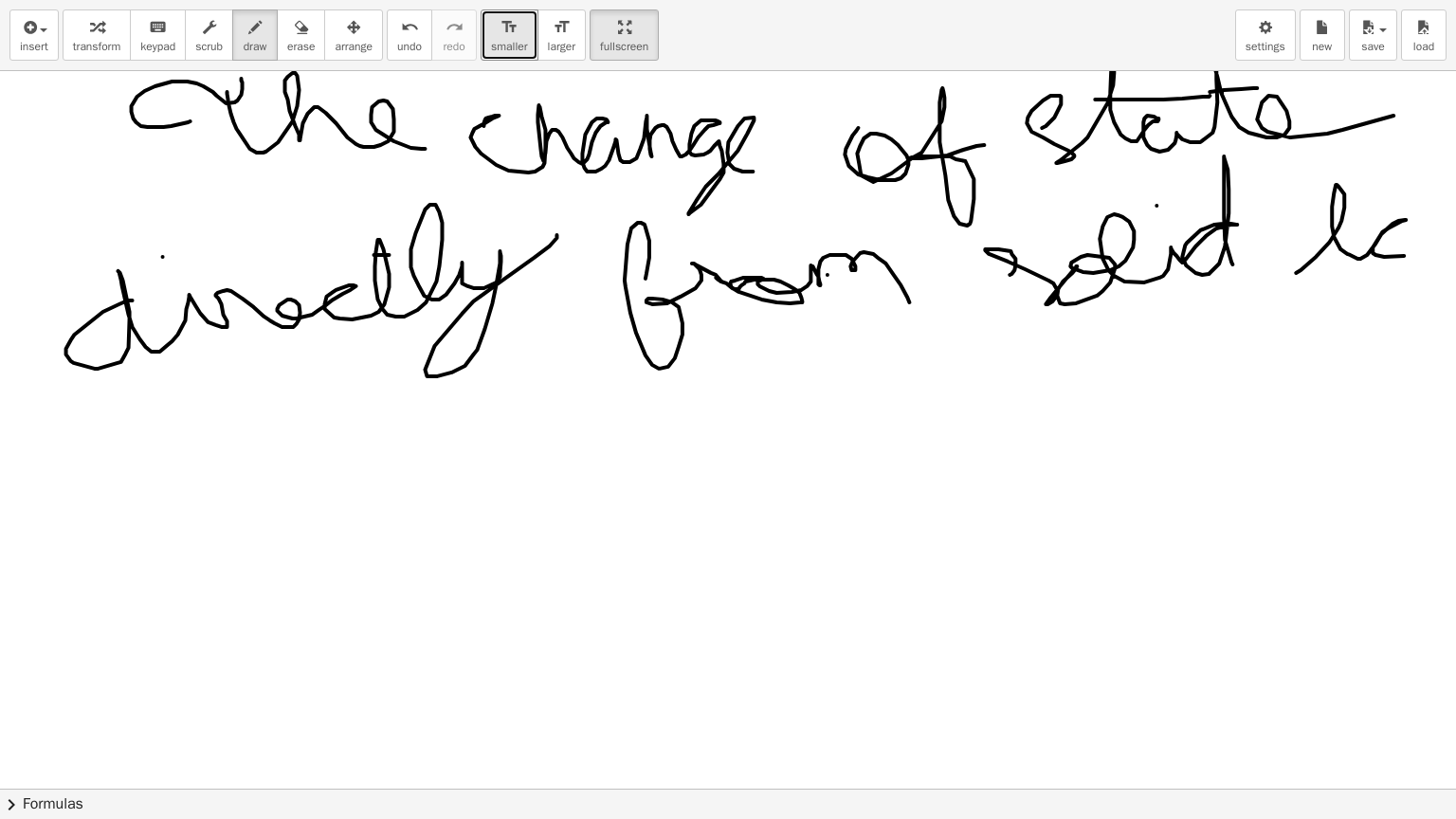 drag, startPoint x: 1282, startPoint y: 272, endPoint x: 1419, endPoint y: 228, distance: 143.89232 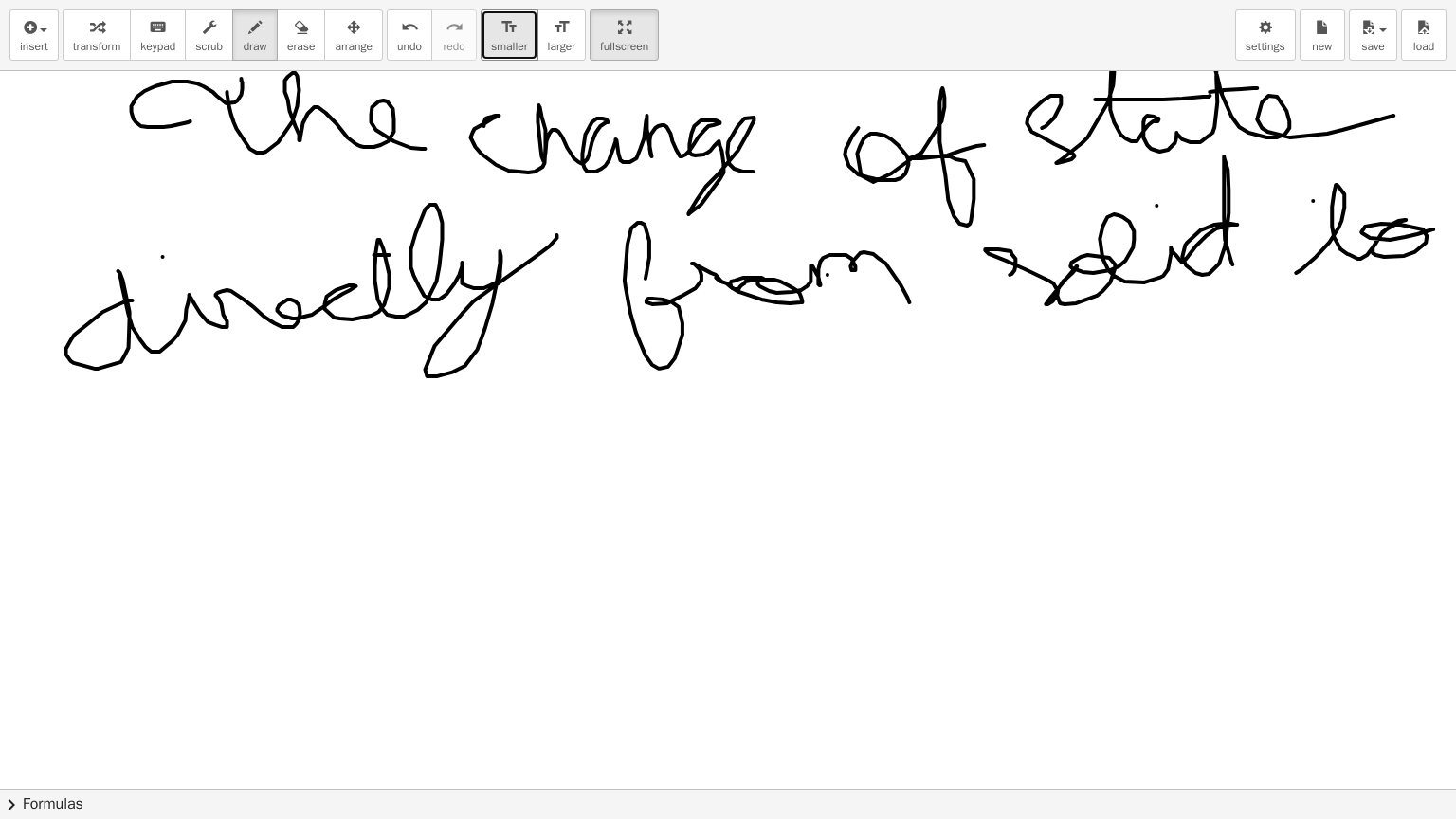 drag, startPoint x: 1299, startPoint y: 200, endPoint x: 1389, endPoint y: 195, distance: 90.138782 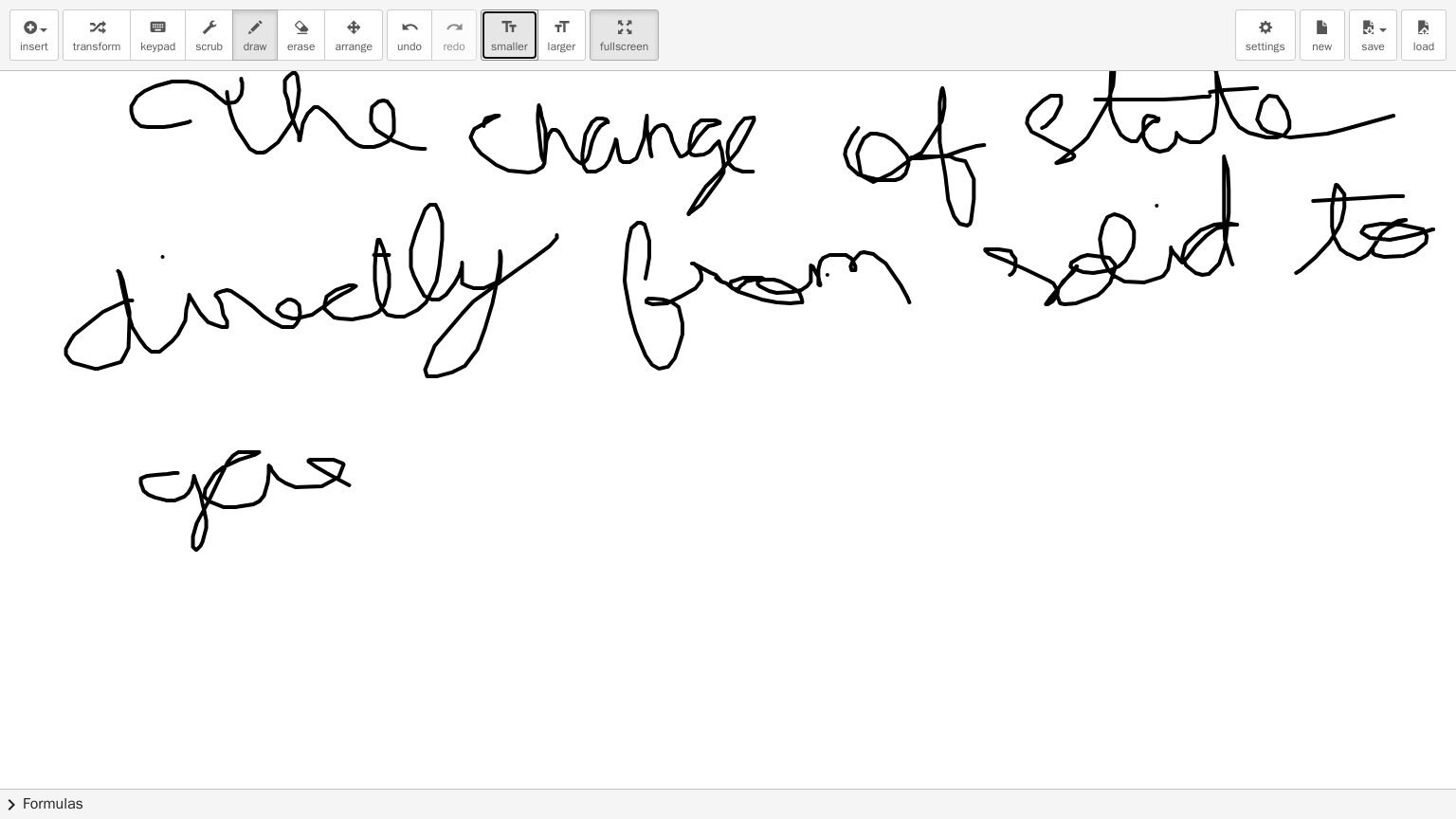 drag, startPoint x: 163, startPoint y: 472, endPoint x: 396, endPoint y: 482, distance: 233.21449 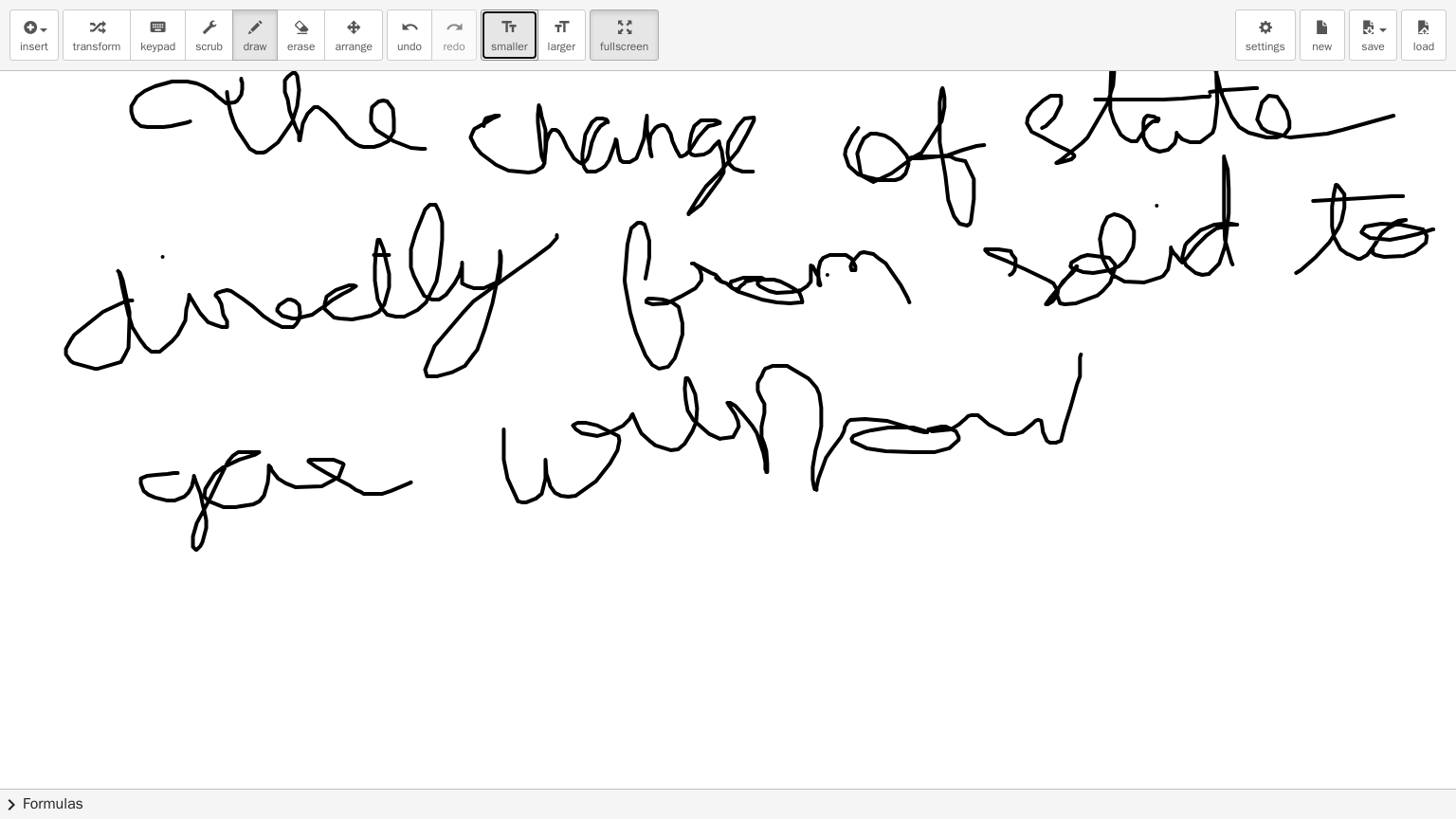 drag, startPoint x: 489, startPoint y: 428, endPoint x: 1096, endPoint y: 455, distance: 607.6002 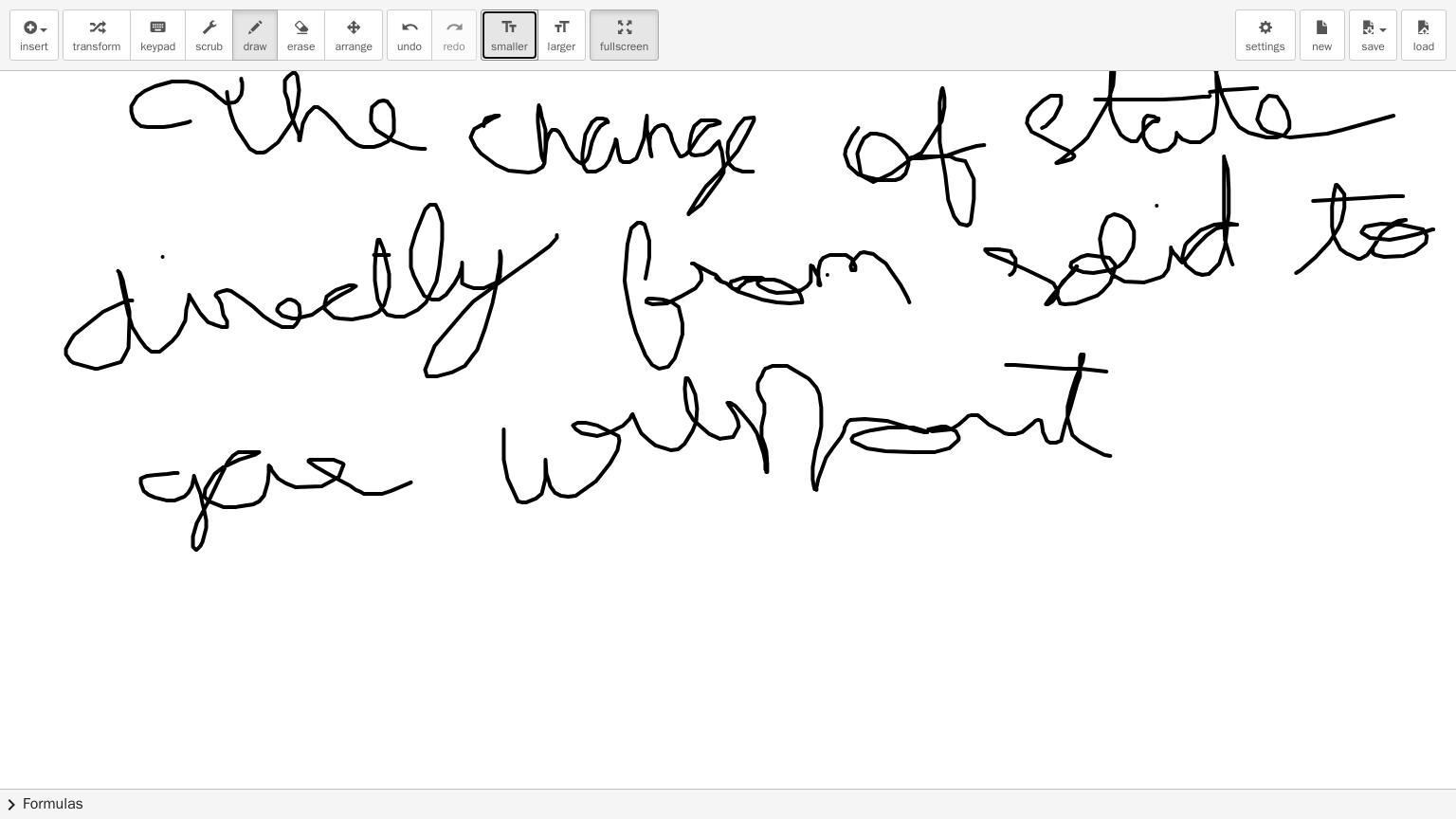 drag, startPoint x: 992, startPoint y: 364, endPoint x: 1113, endPoint y: 370, distance: 121.14867 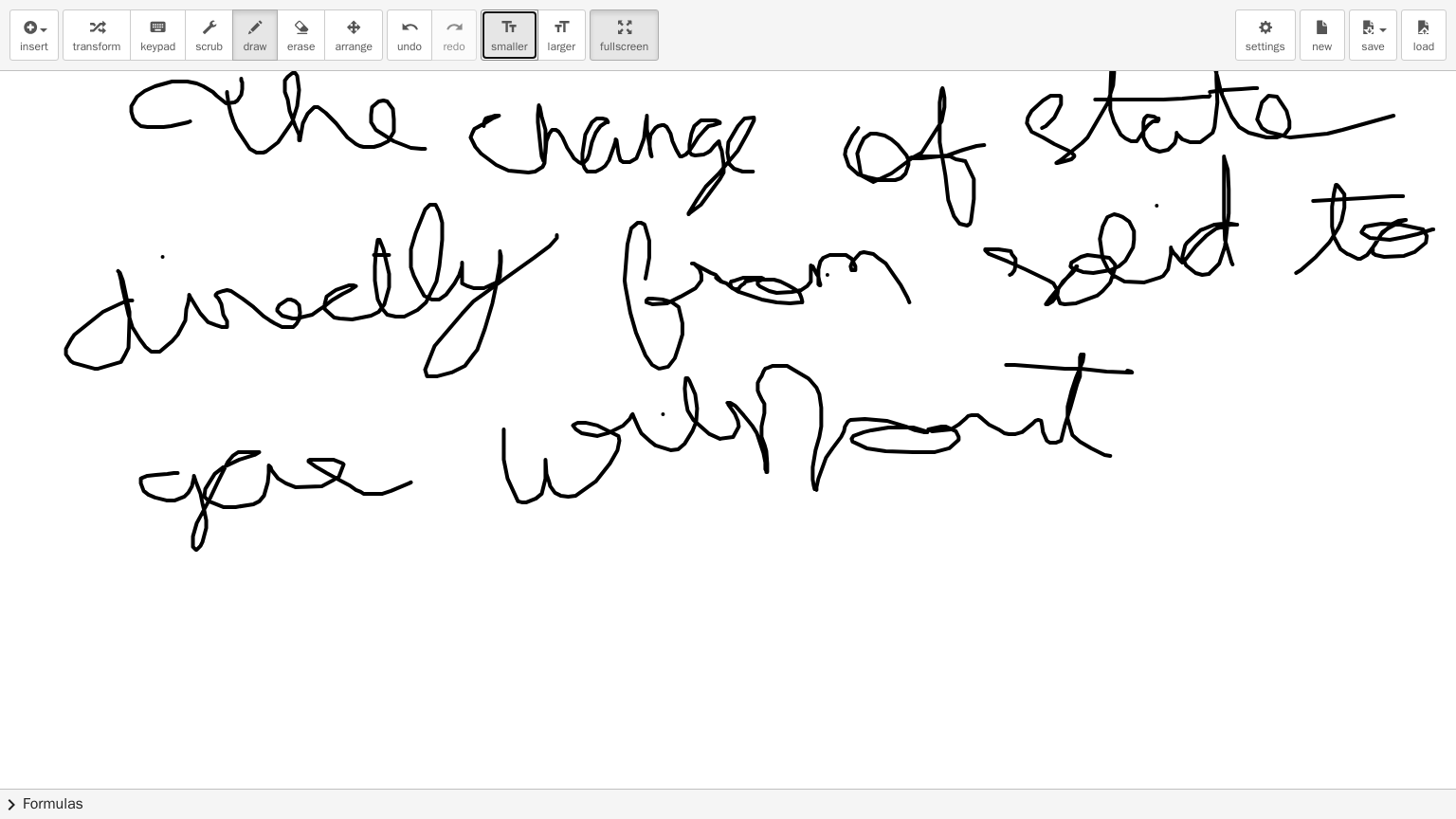 drag, startPoint x: 648, startPoint y: 413, endPoint x: 736, endPoint y: 395, distance: 89.822046 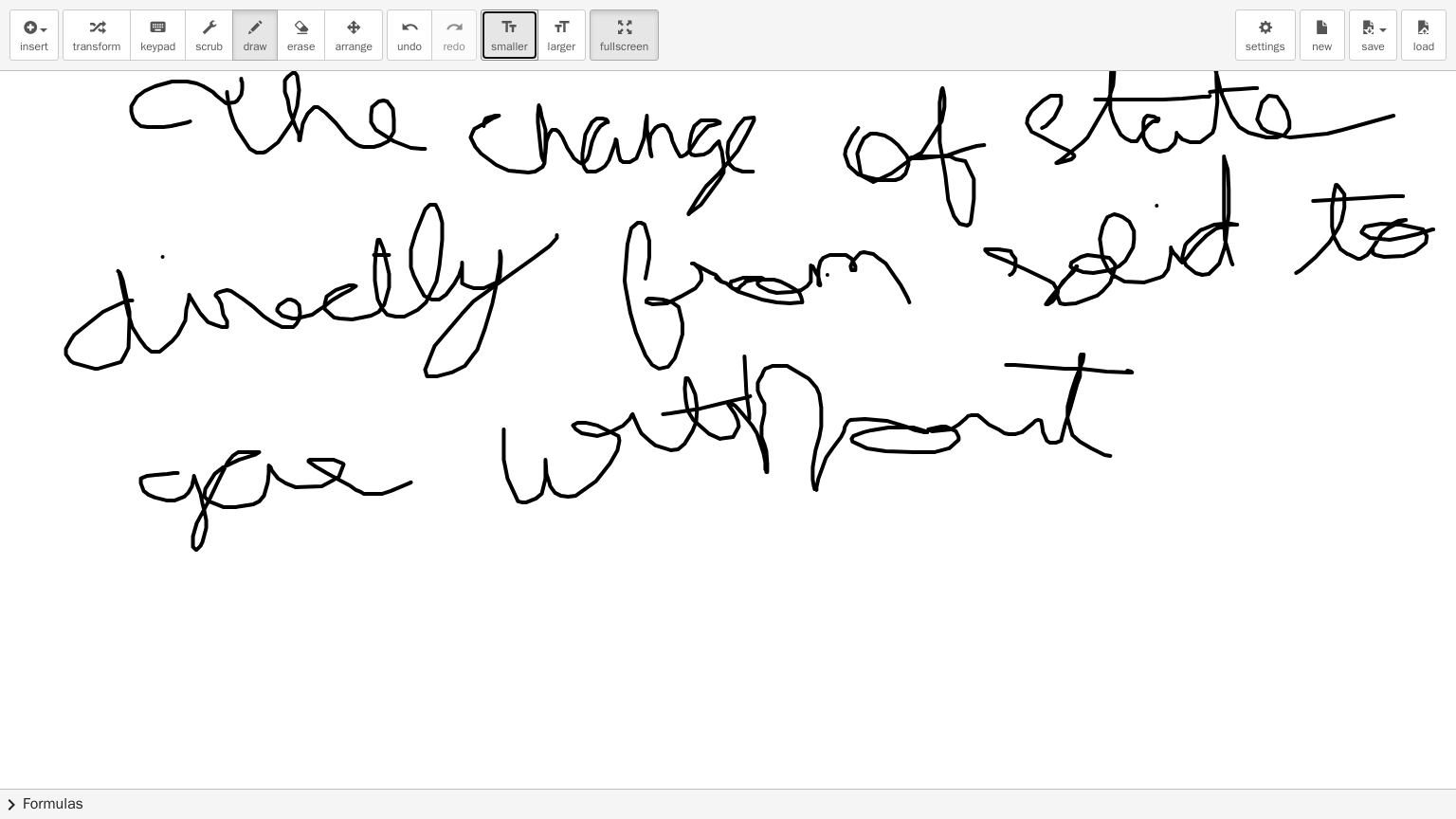 drag, startPoint x: 735, startPoint y: 418, endPoint x: 726, endPoint y: 311, distance: 107.37784 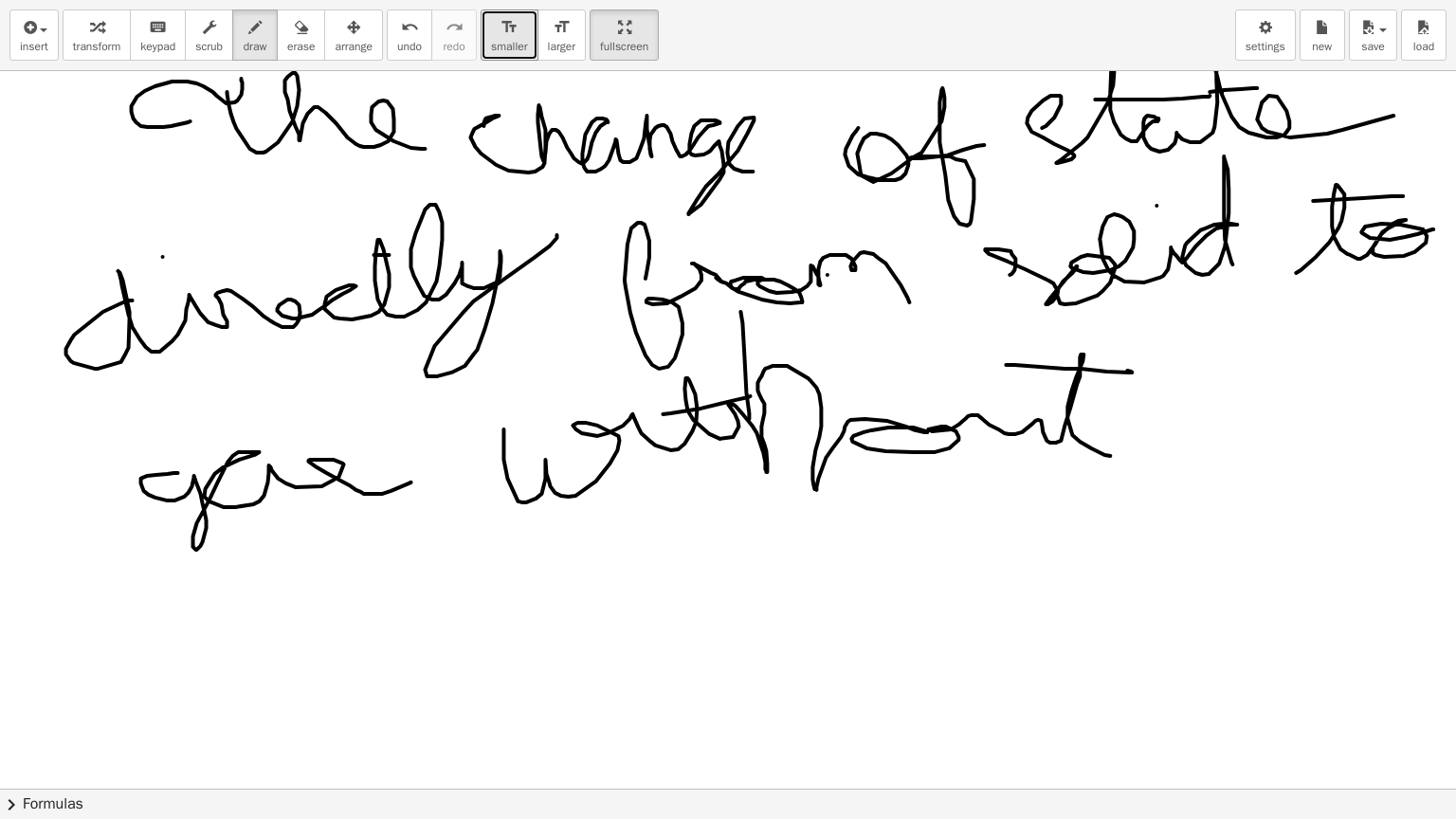 click at bounding box center [727, 187] 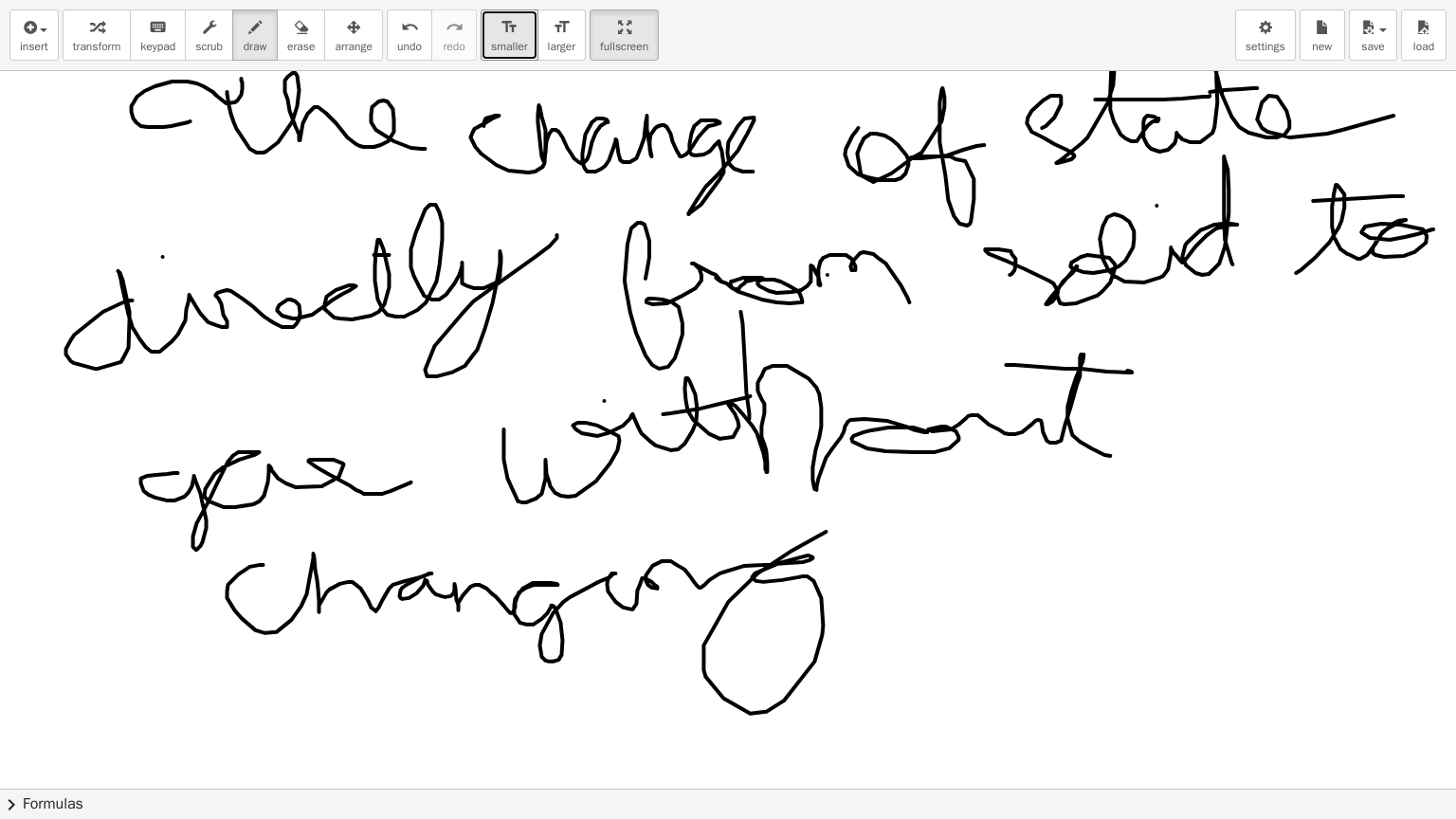 drag, startPoint x: 248, startPoint y: 564, endPoint x: 861, endPoint y: 500, distance: 616.3319 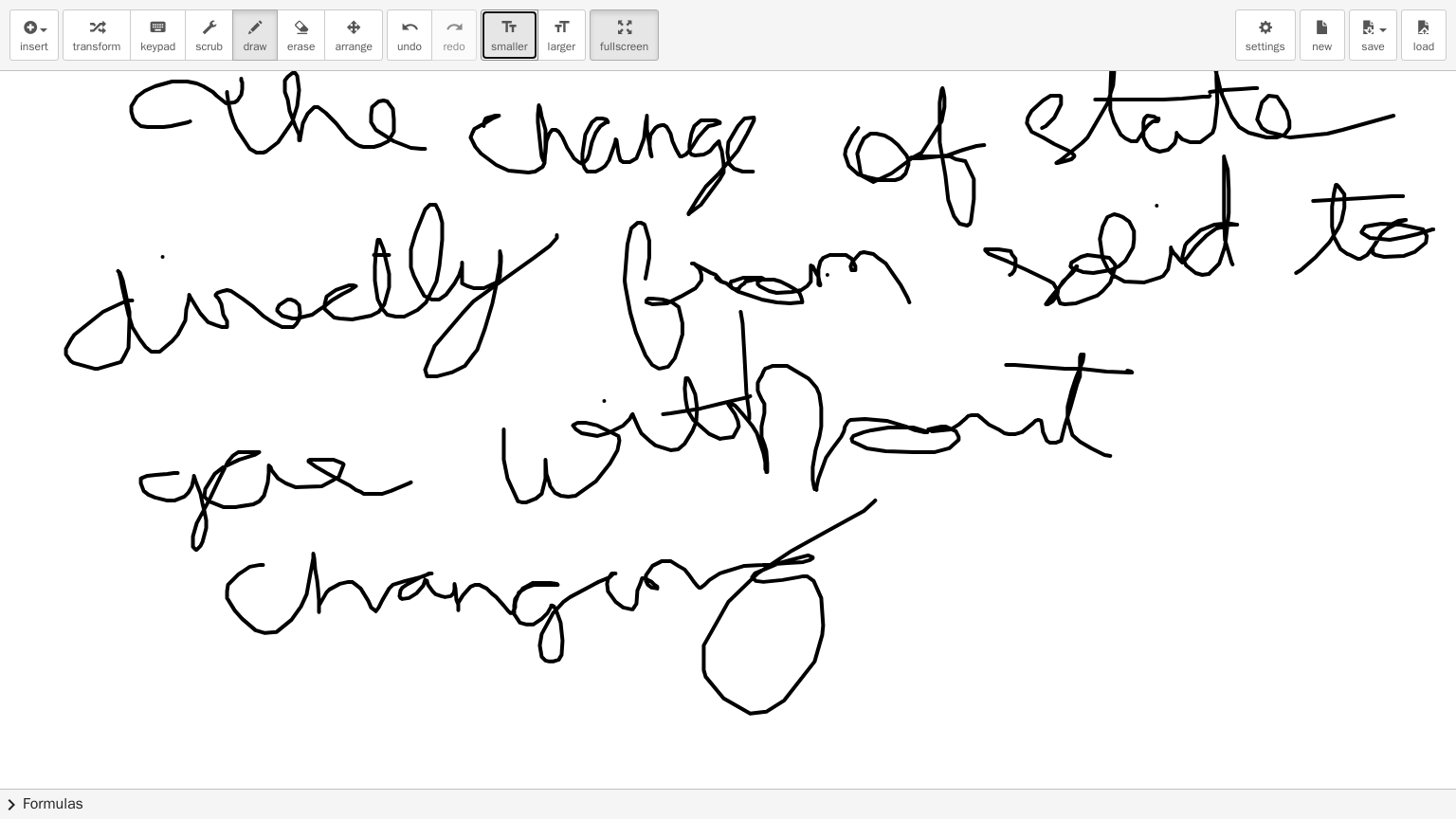 click at bounding box center (727, 187) 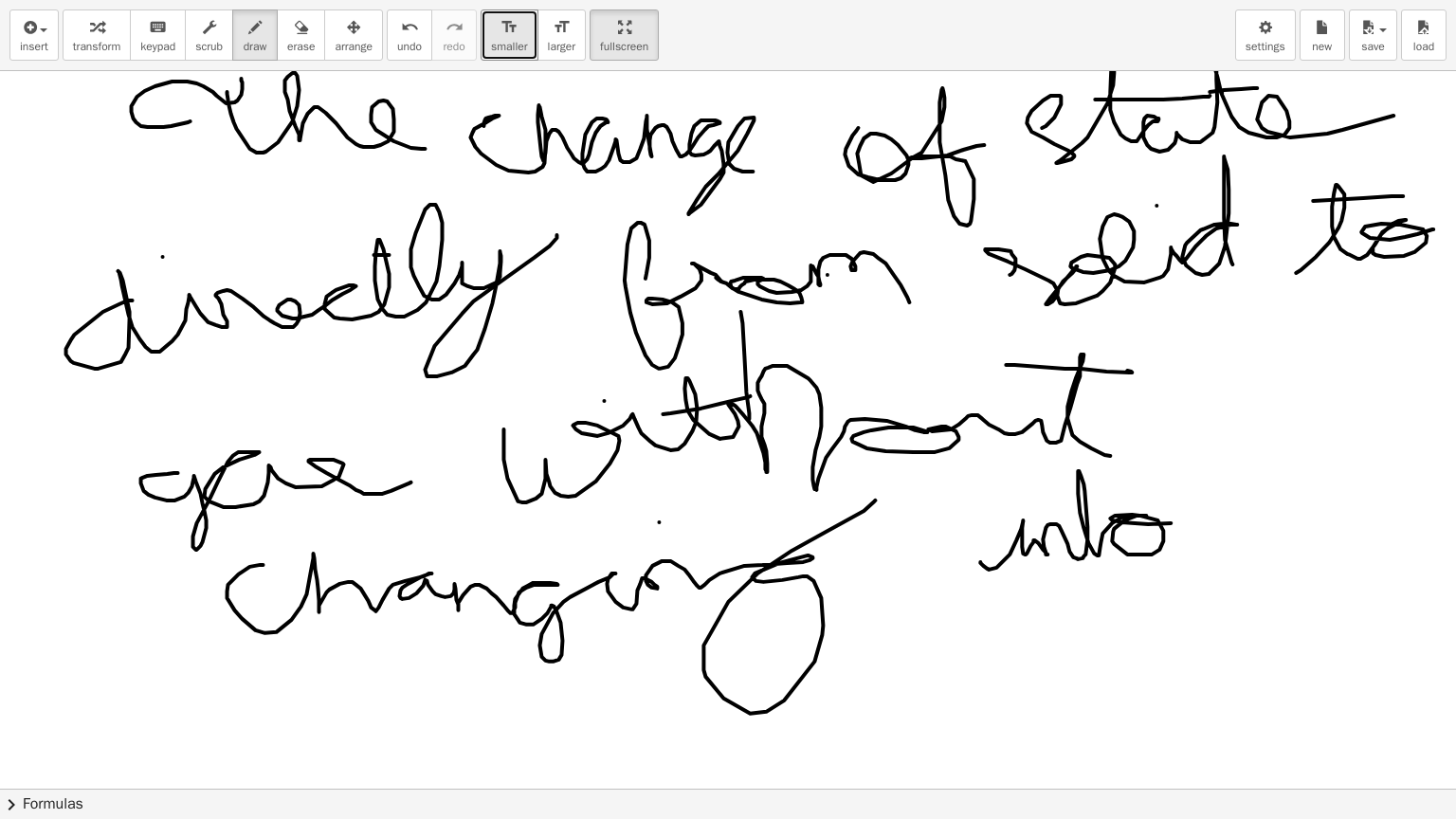 drag, startPoint x: 966, startPoint y: 561, endPoint x: 1197, endPoint y: 518, distance: 234.9681 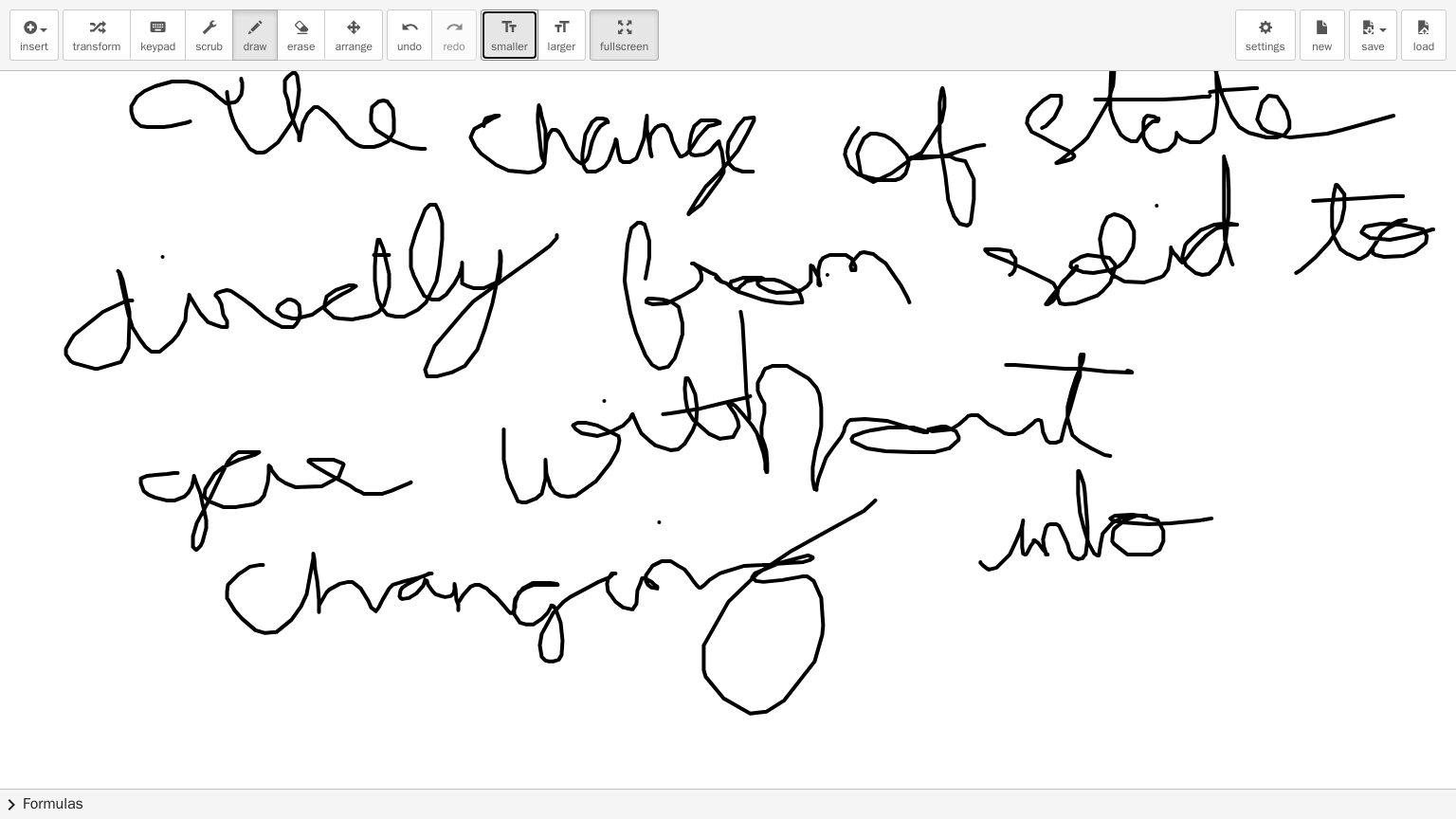 drag, startPoint x: 1044, startPoint y: 497, endPoint x: 1131, endPoint y: 492, distance: 87.14356 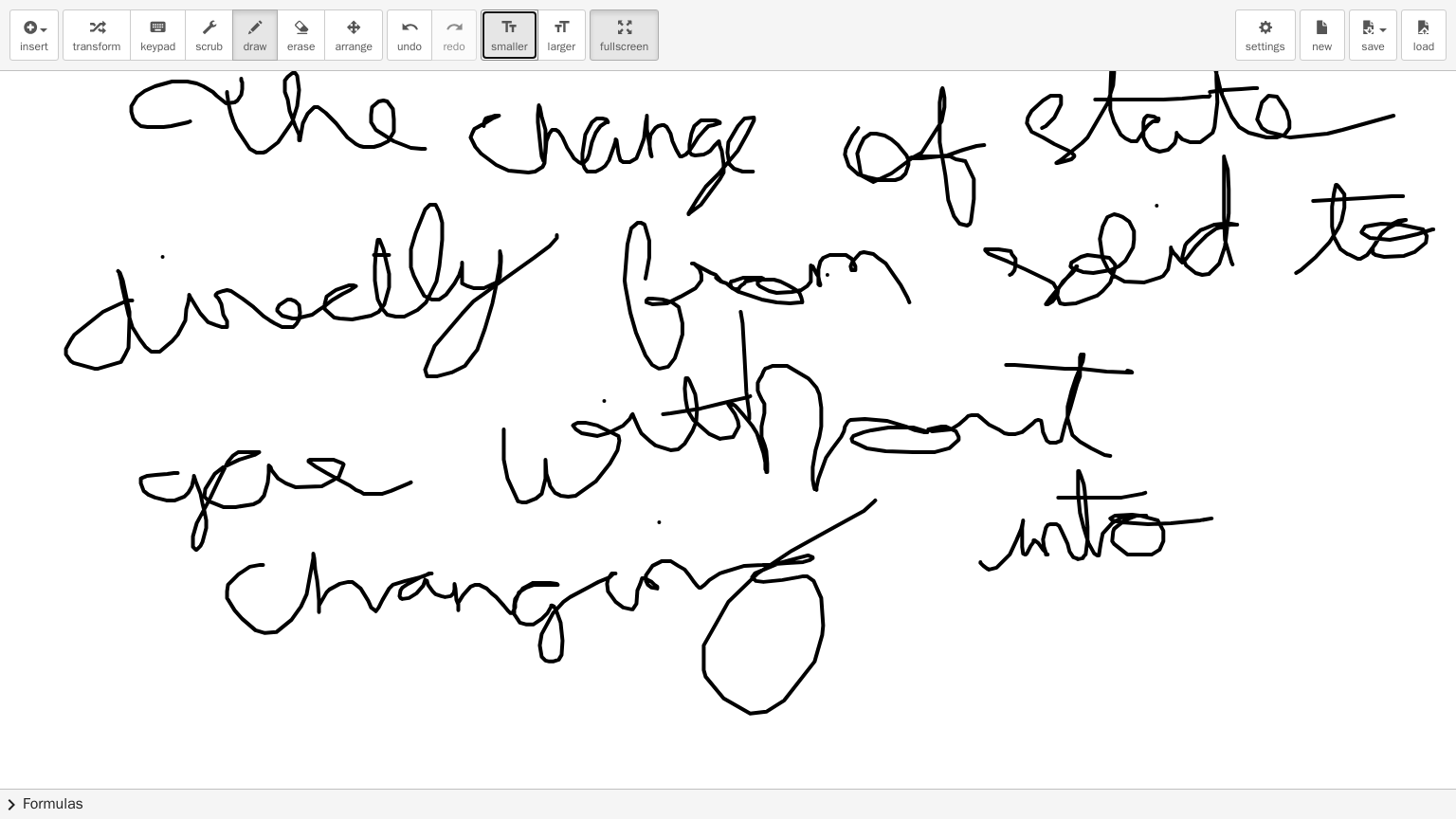 click at bounding box center (727, 187) 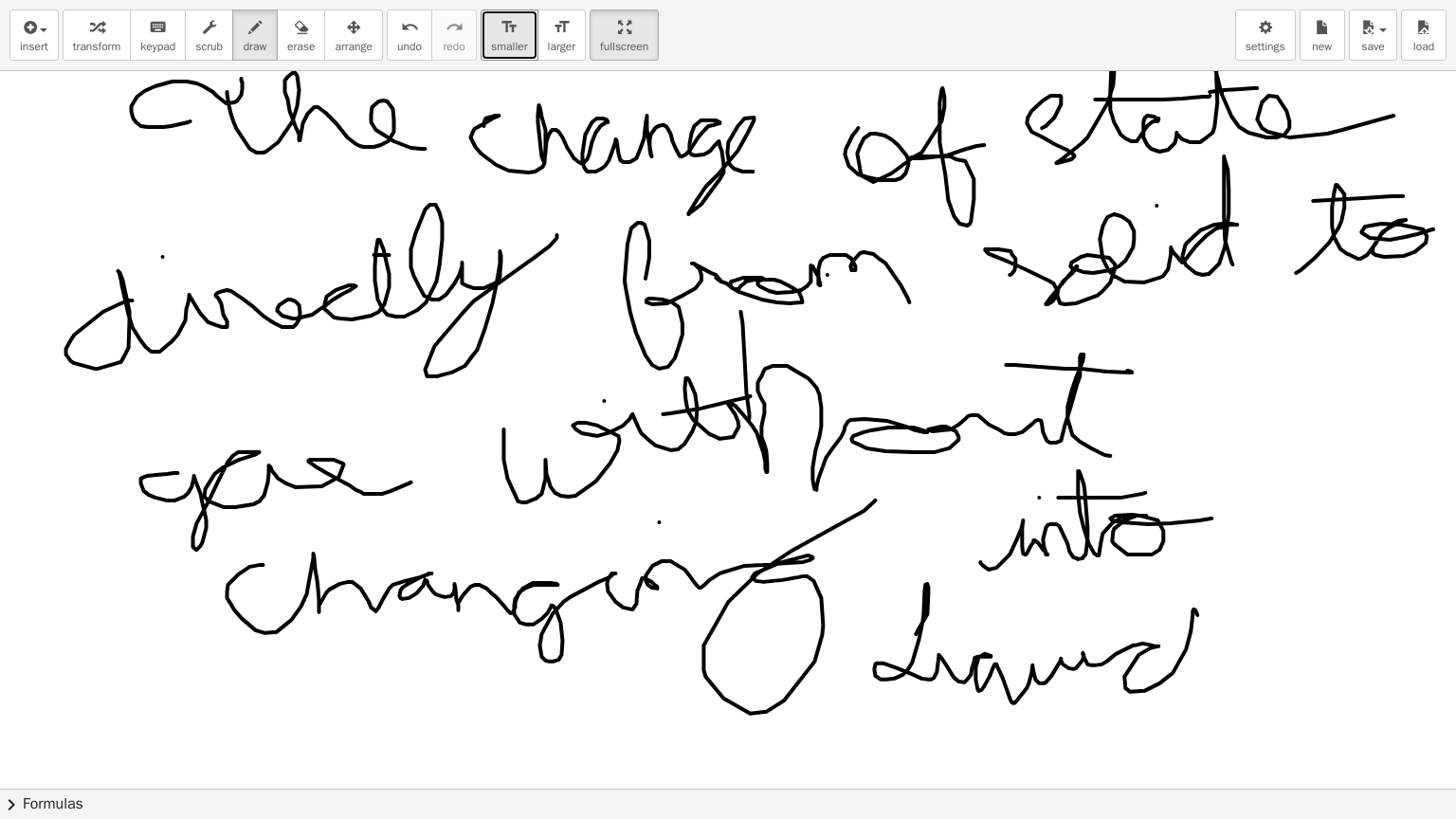 drag, startPoint x: 901, startPoint y: 633, endPoint x: 1192, endPoint y: 653, distance: 291.68648 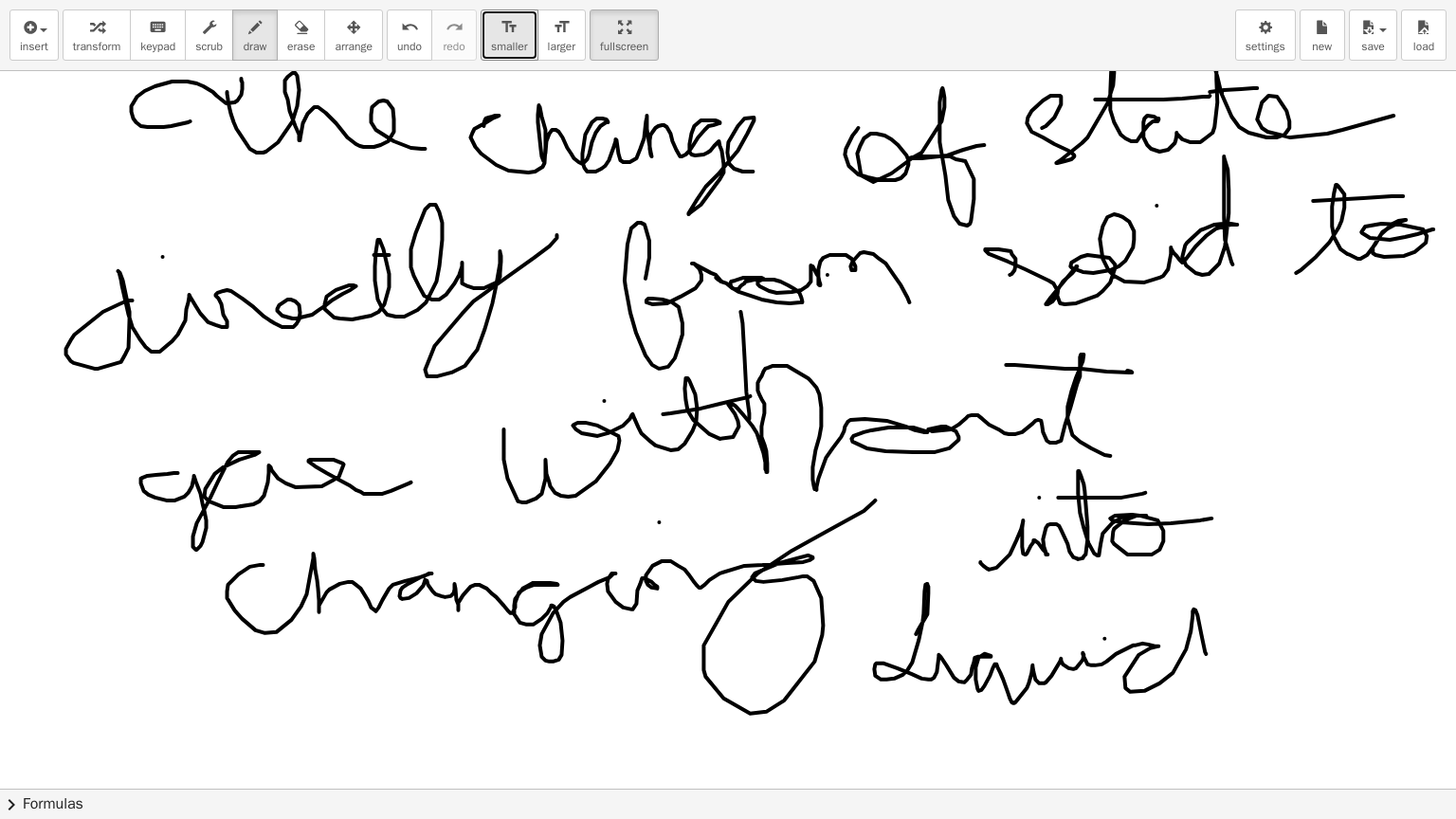click at bounding box center (727, 187) 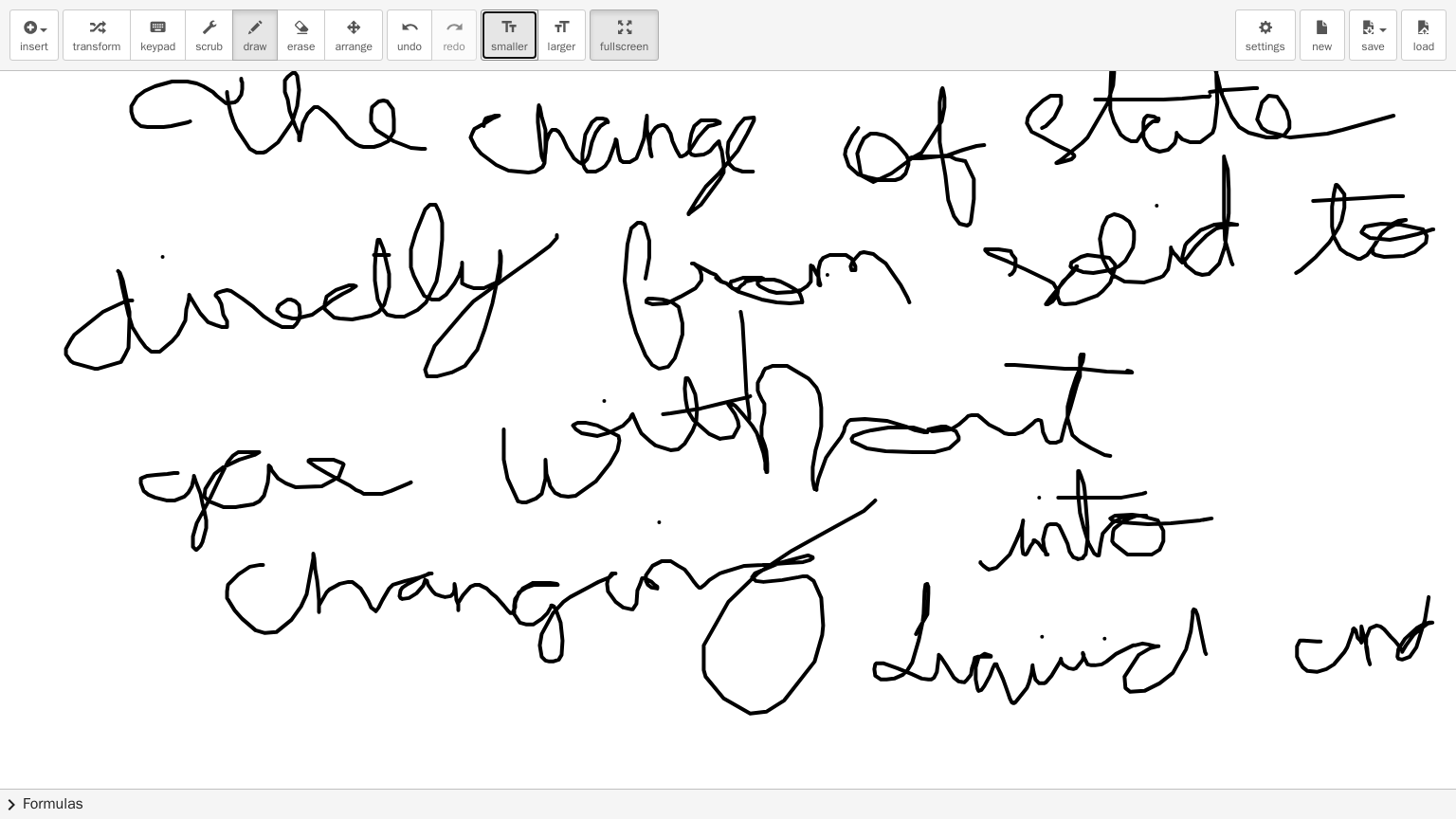 drag, startPoint x: 1306, startPoint y: 641, endPoint x: 1441, endPoint y: 668, distance: 137.67353 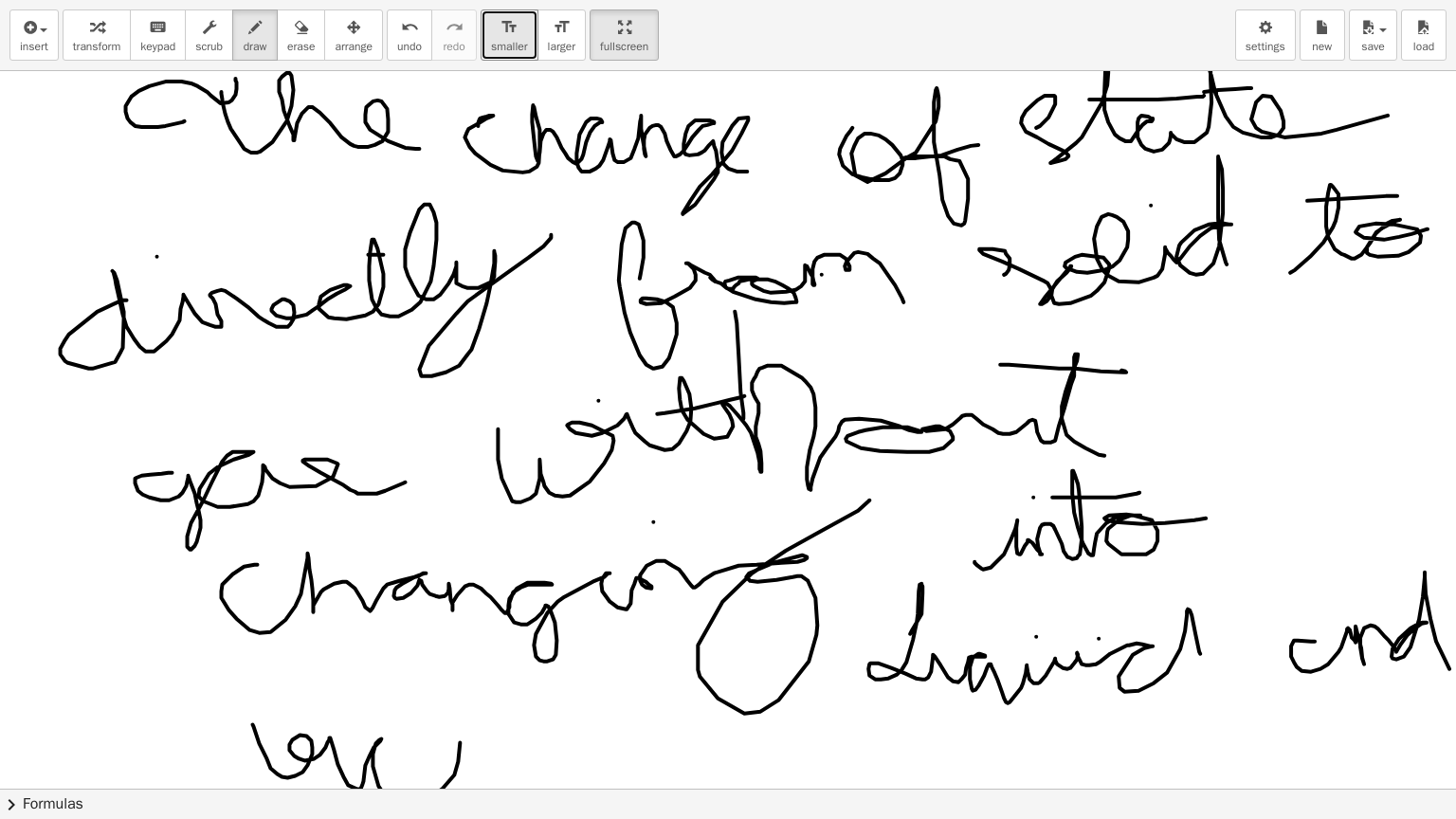 drag, startPoint x: 244, startPoint y: 724, endPoint x: 499, endPoint y: 772, distance: 259.4783 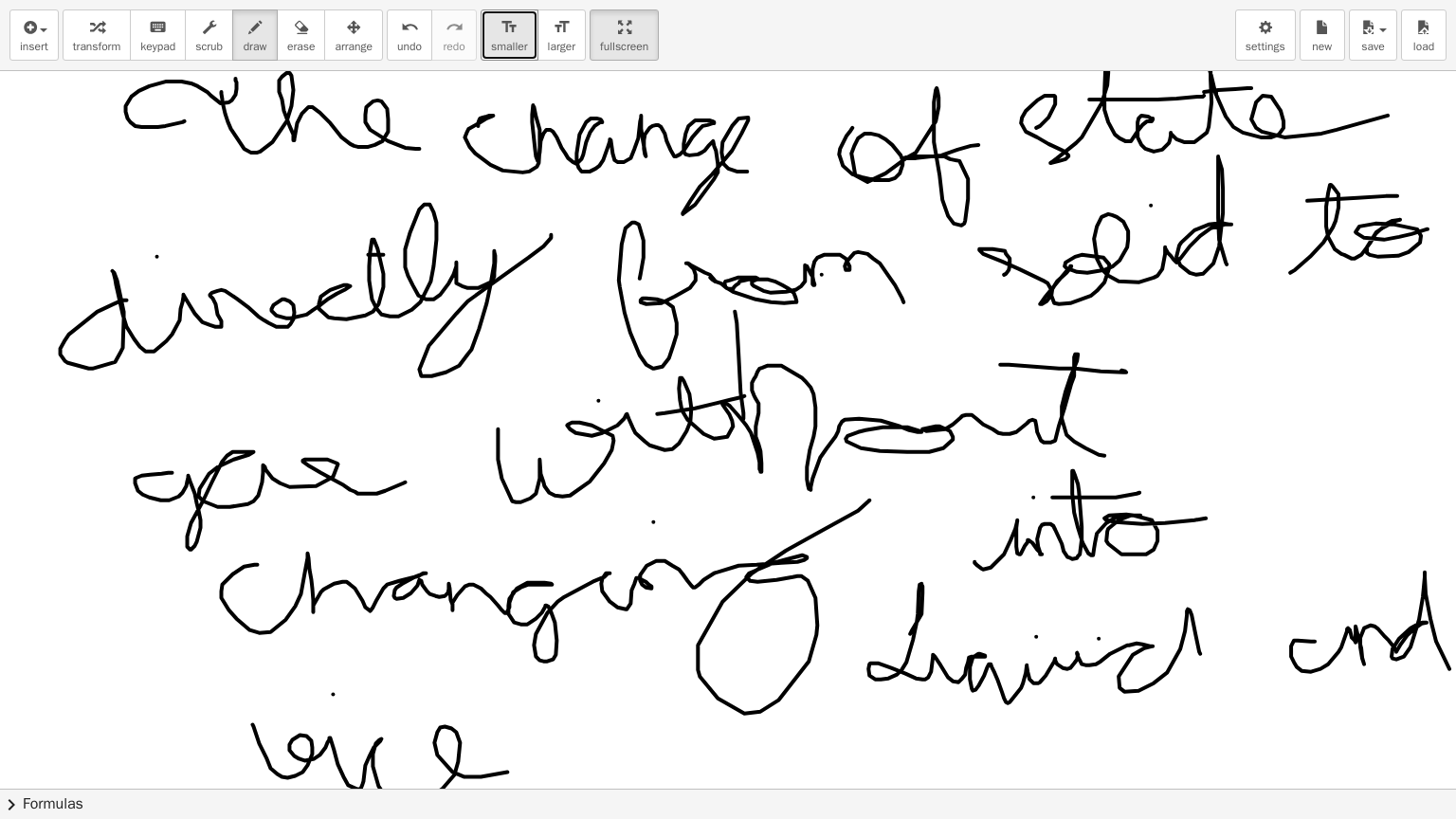 click at bounding box center (724, 187) 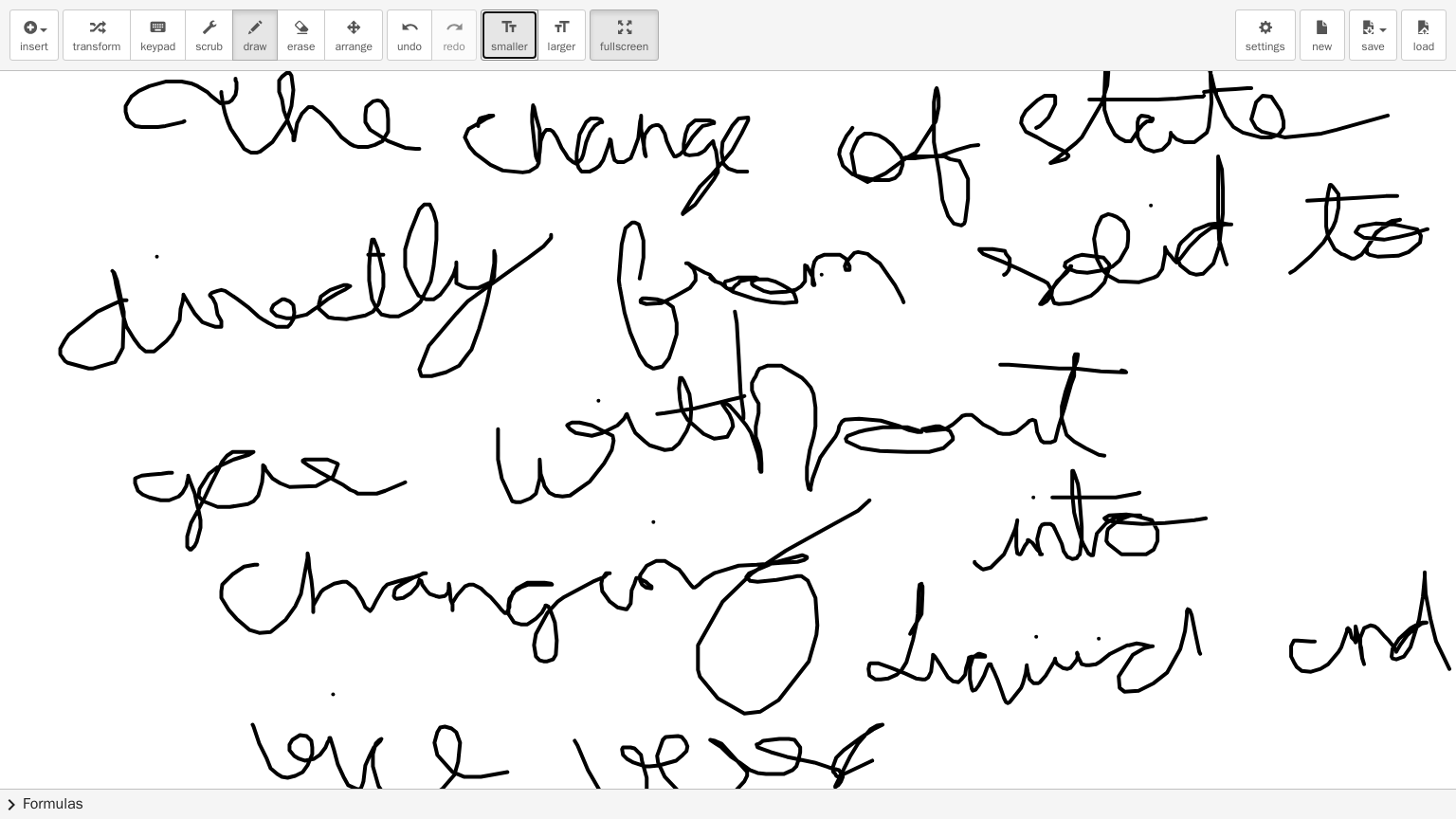 drag, startPoint x: 566, startPoint y: 740, endPoint x: 925, endPoint y: 762, distance: 359.67346 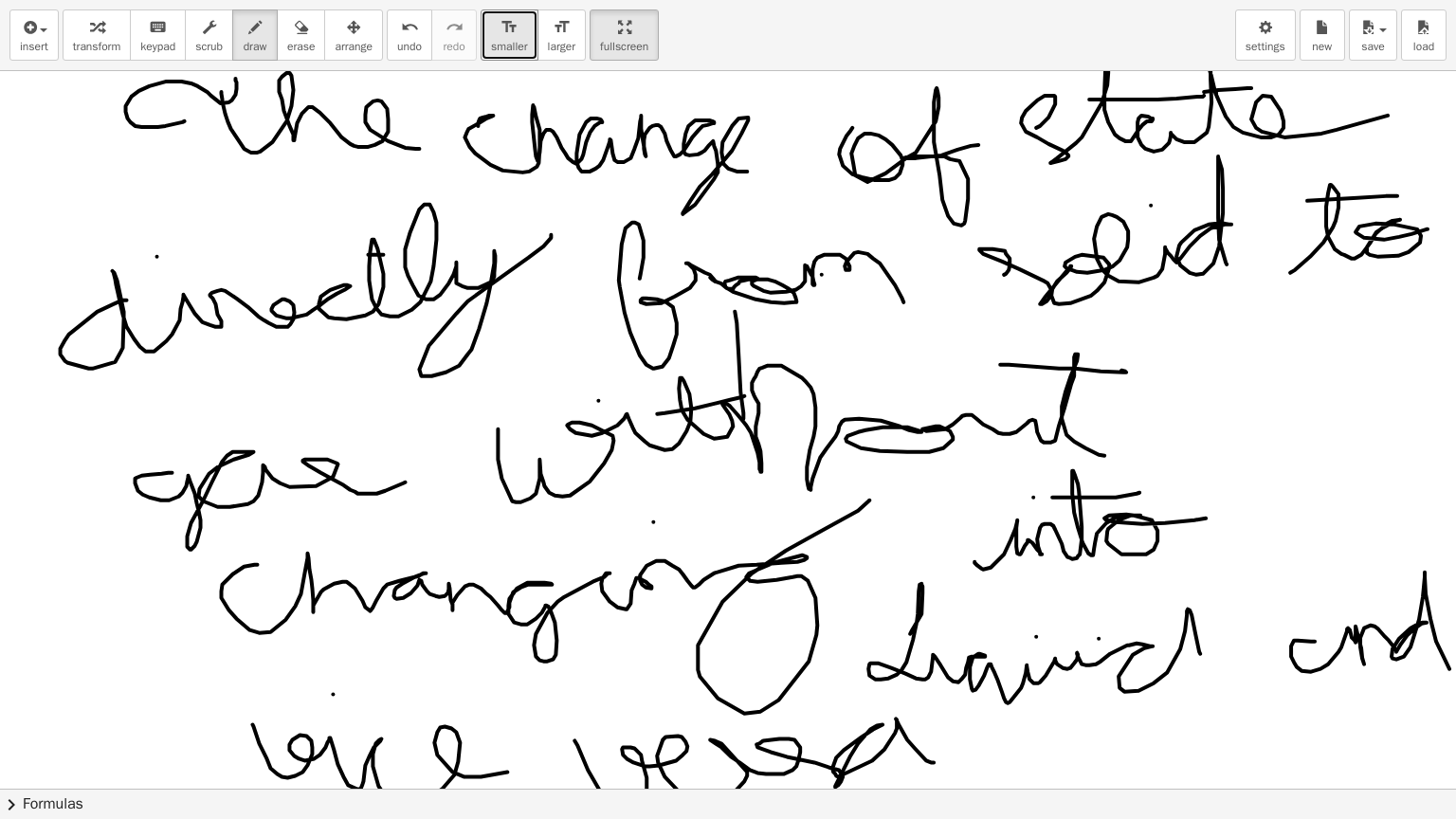 click at bounding box center (724, 187) 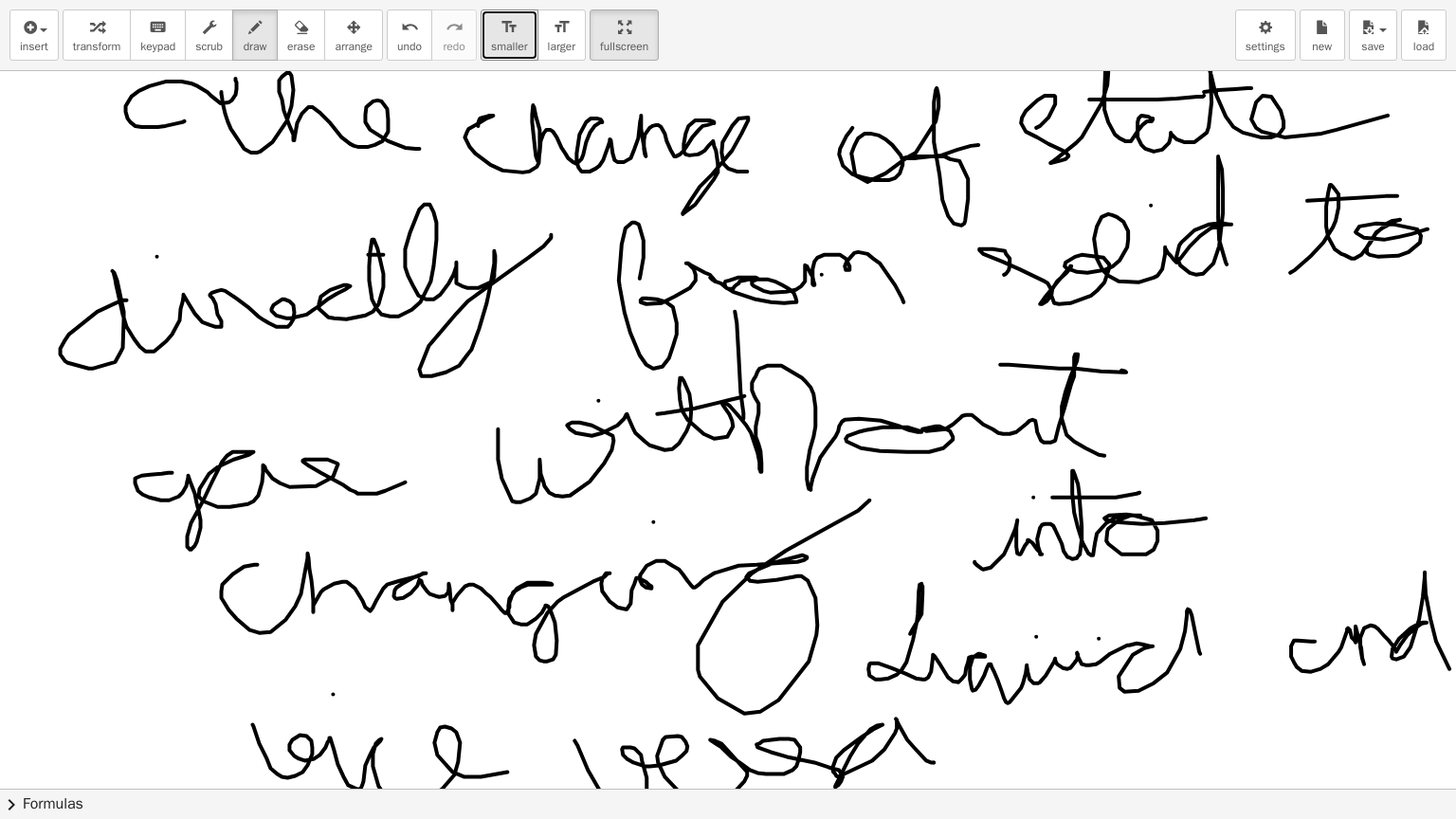 click at bounding box center [724, 187] 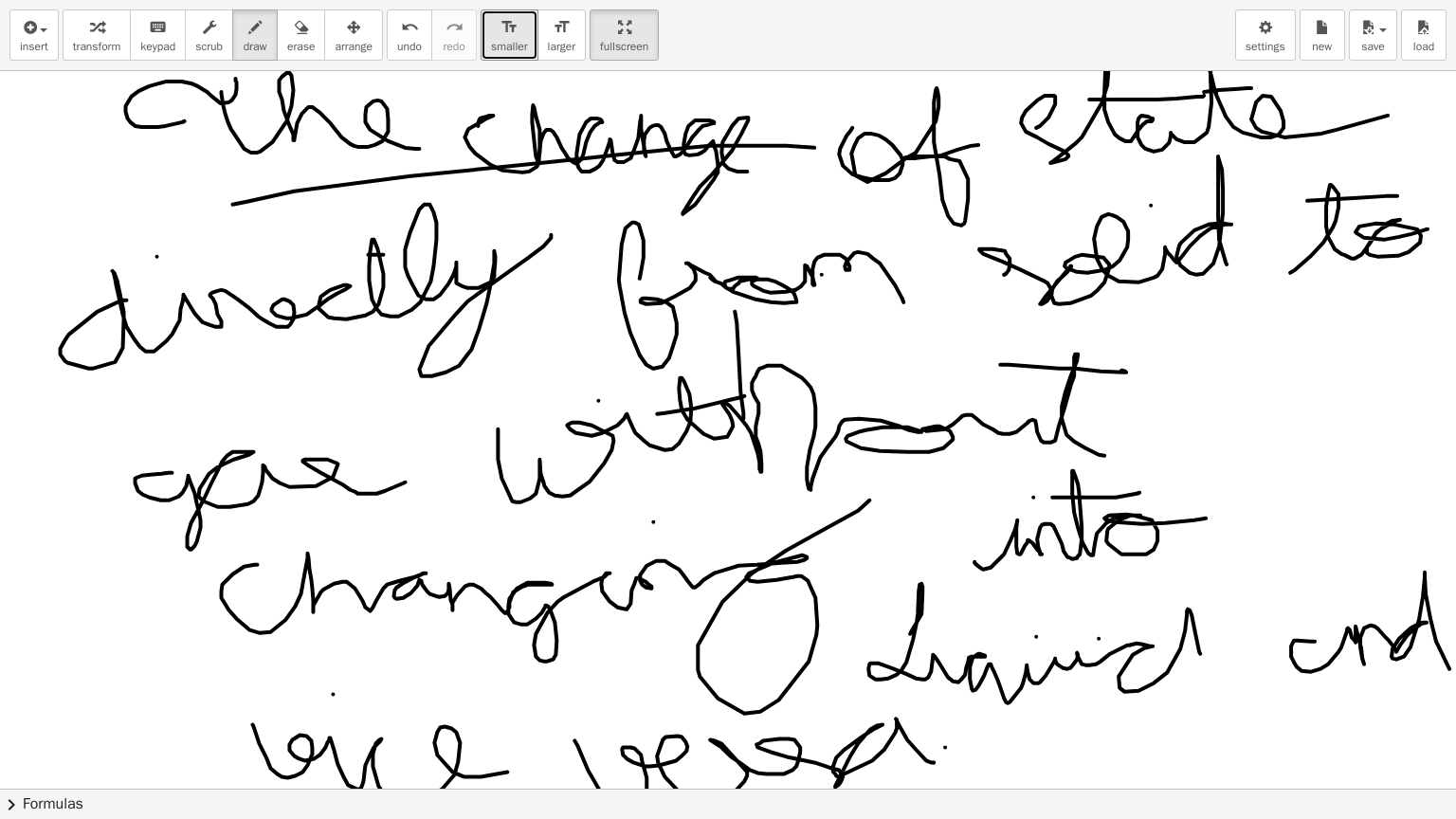 drag, startPoint x: 224, startPoint y: 204, endPoint x: 828, endPoint y: 148, distance: 606.5905 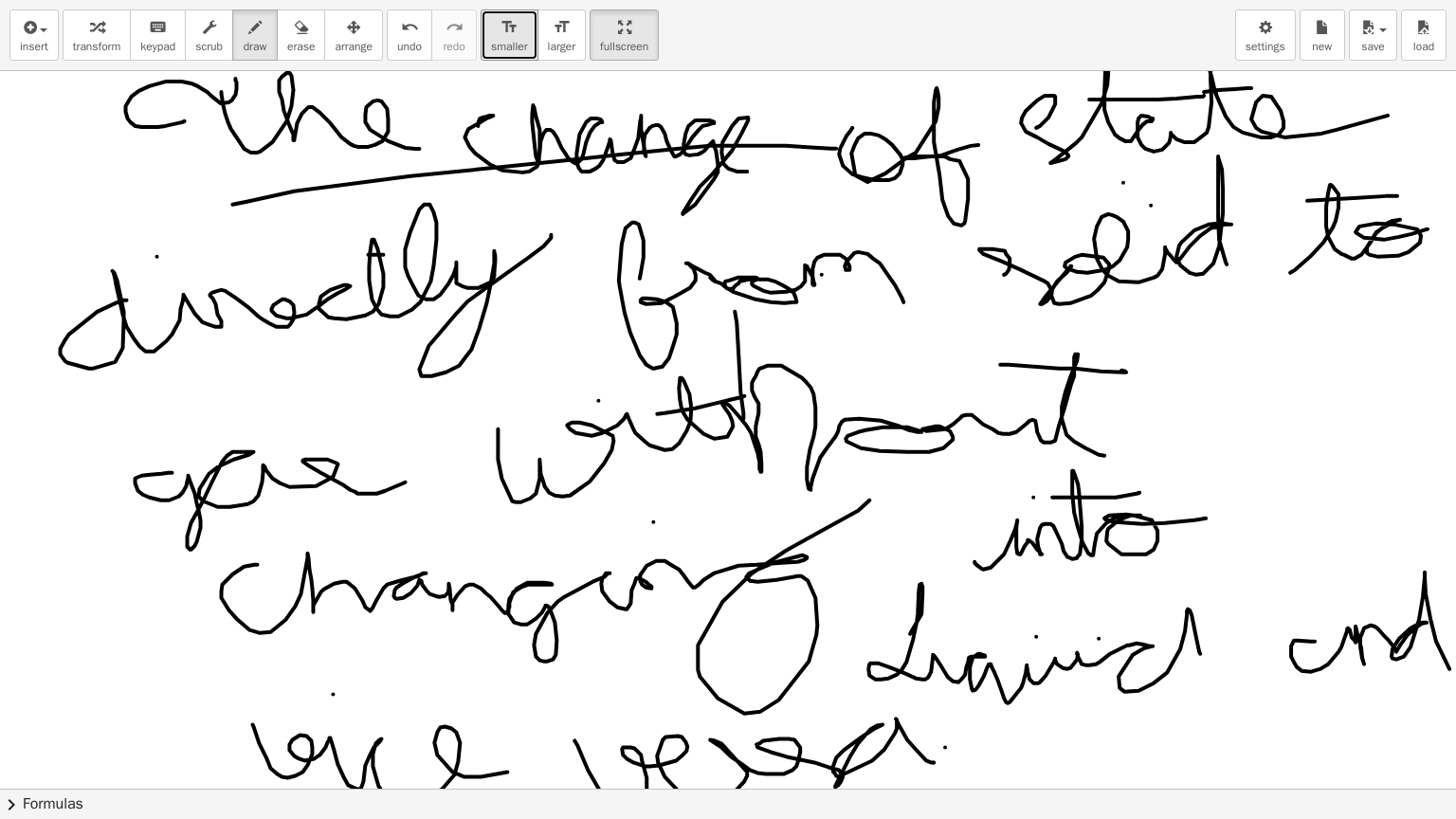click at bounding box center (724, 187) 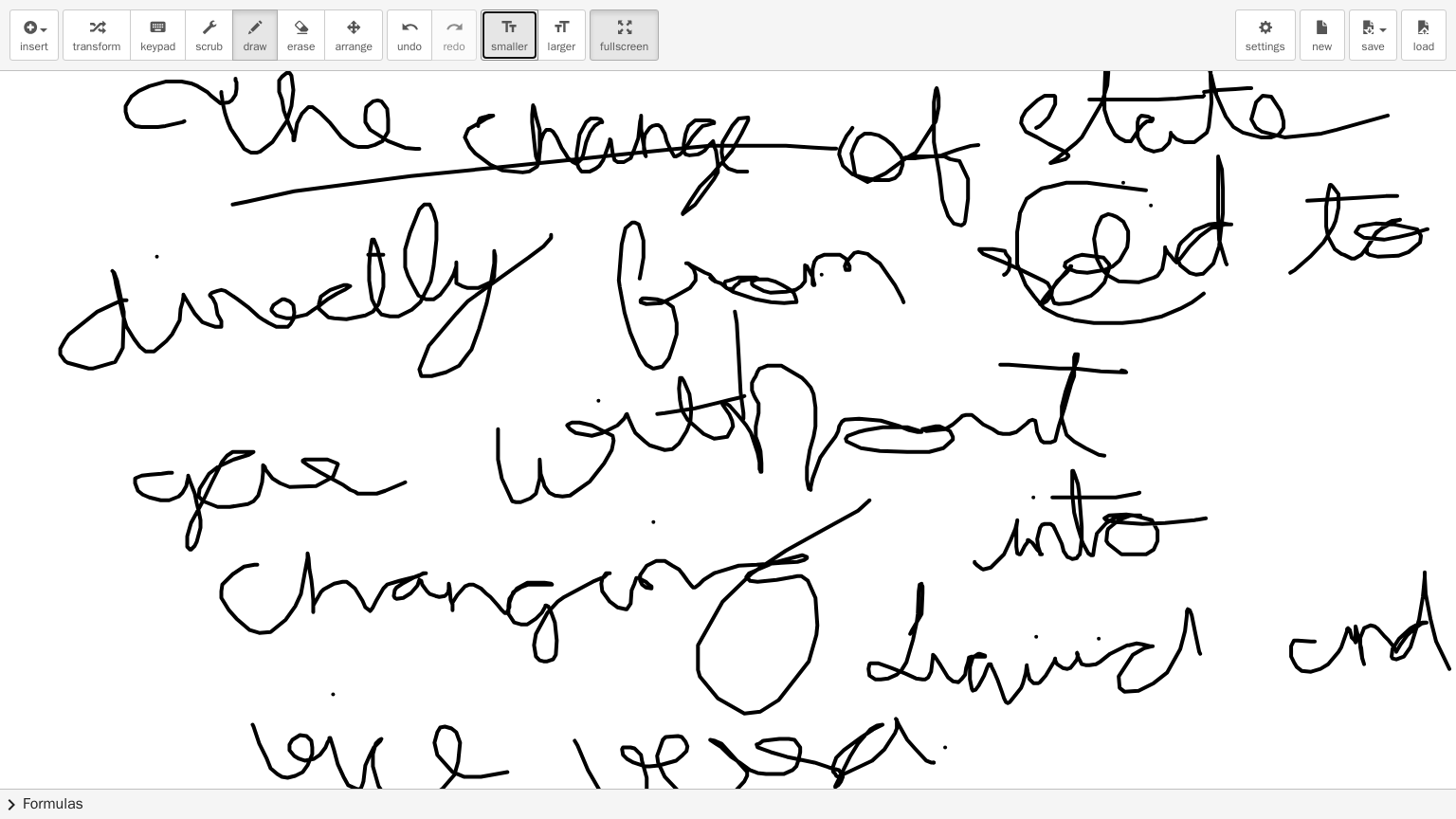 drag, startPoint x: 1138, startPoint y: 190, endPoint x: 1018, endPoint y: 189, distance: 120.00417 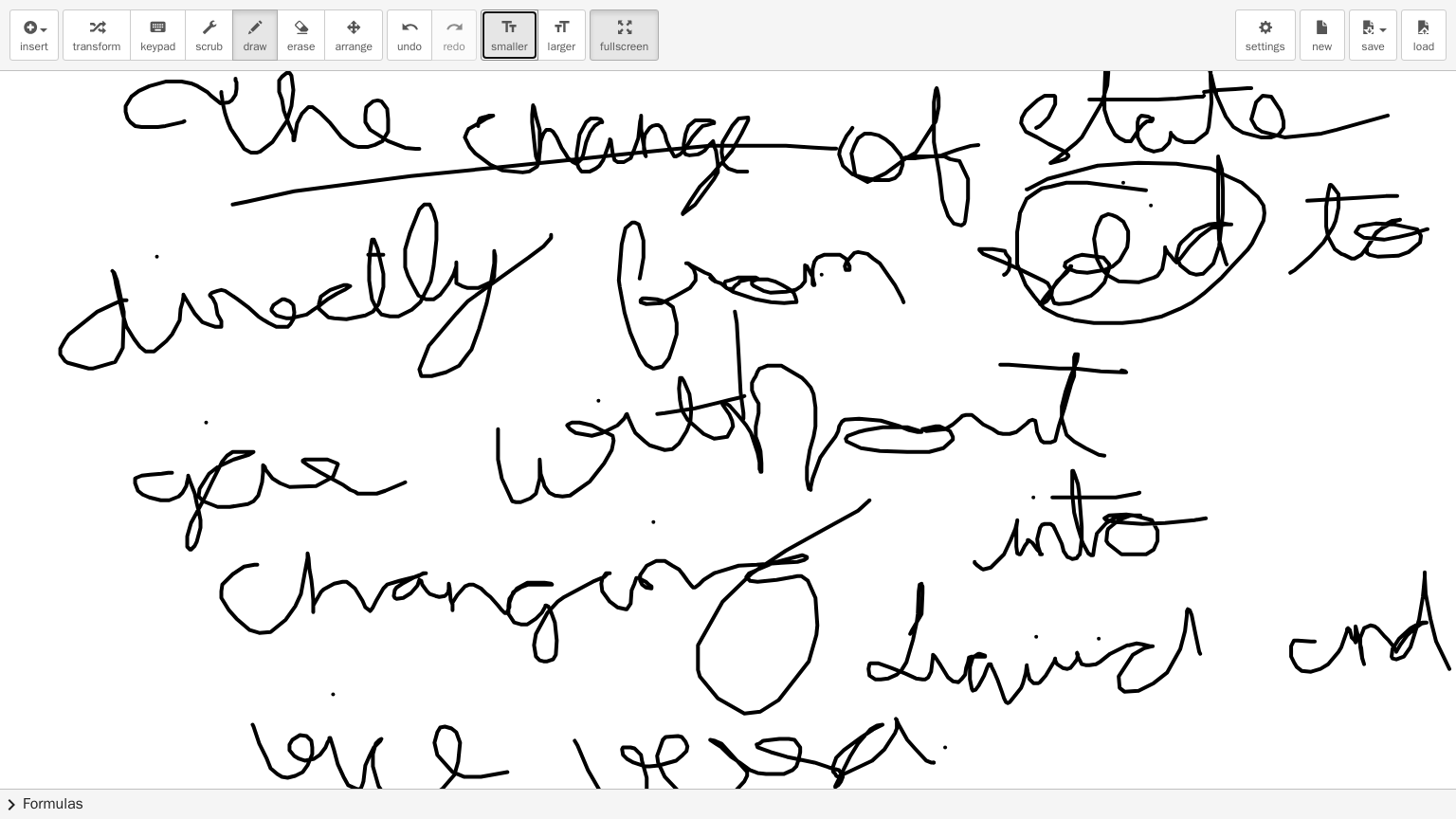 drag, startPoint x: 197, startPoint y: 422, endPoint x: 167, endPoint y: 593, distance: 173.61164 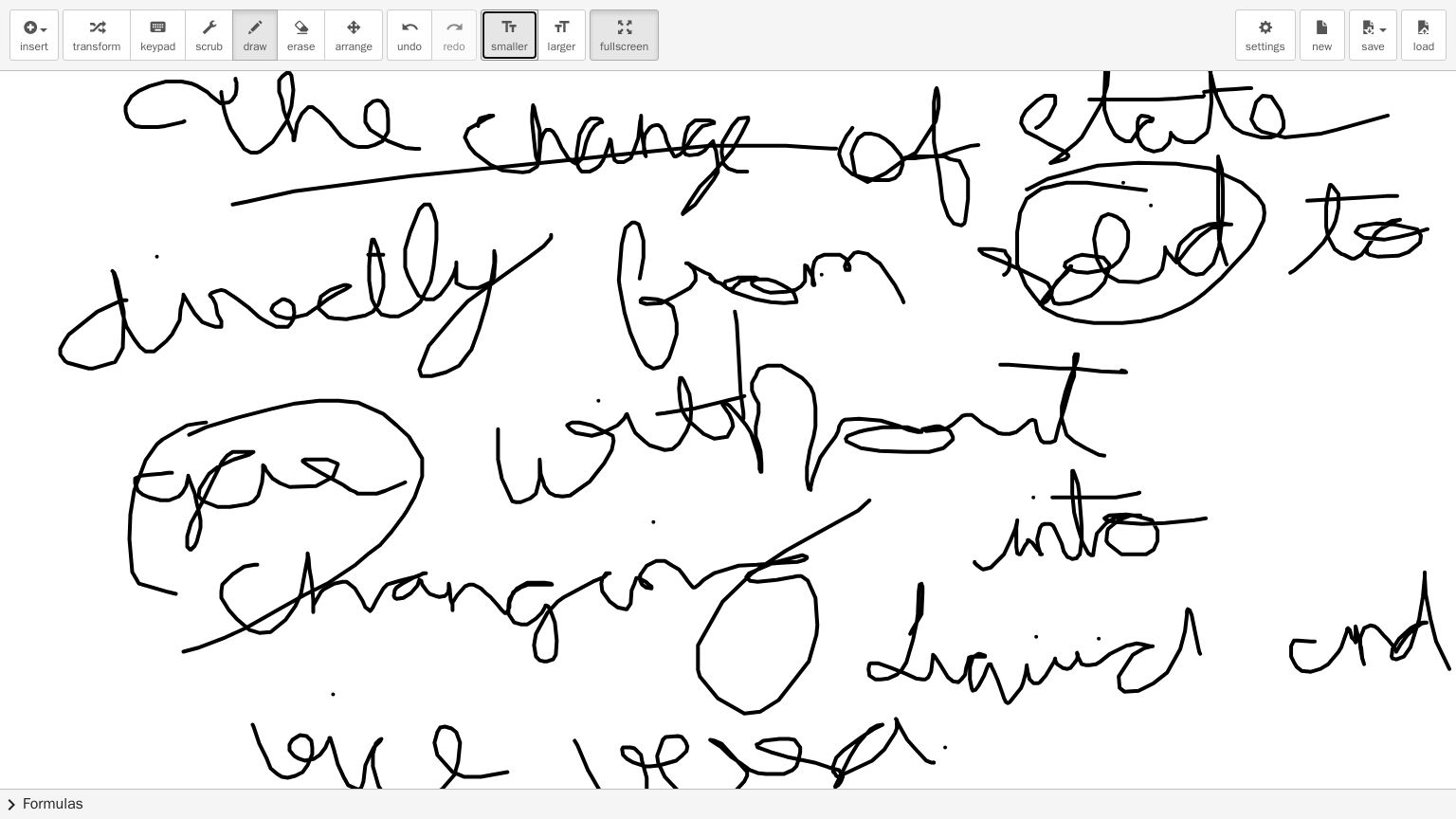drag, startPoint x: 180, startPoint y: 434, endPoint x: 127, endPoint y: 675, distance: 246.75899 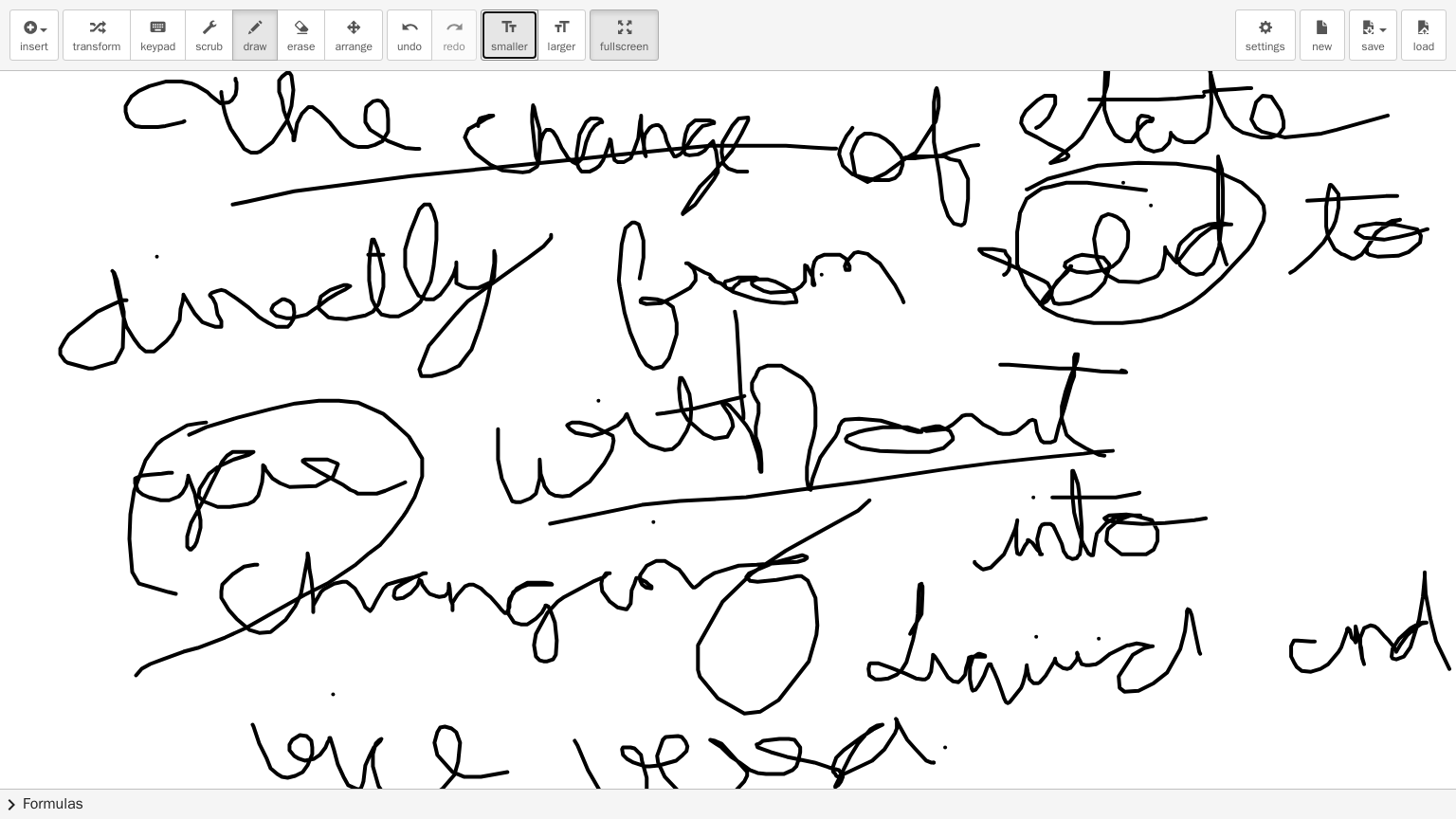drag, startPoint x: 541, startPoint y: 523, endPoint x: 1123, endPoint y: 450, distance: 586.5603 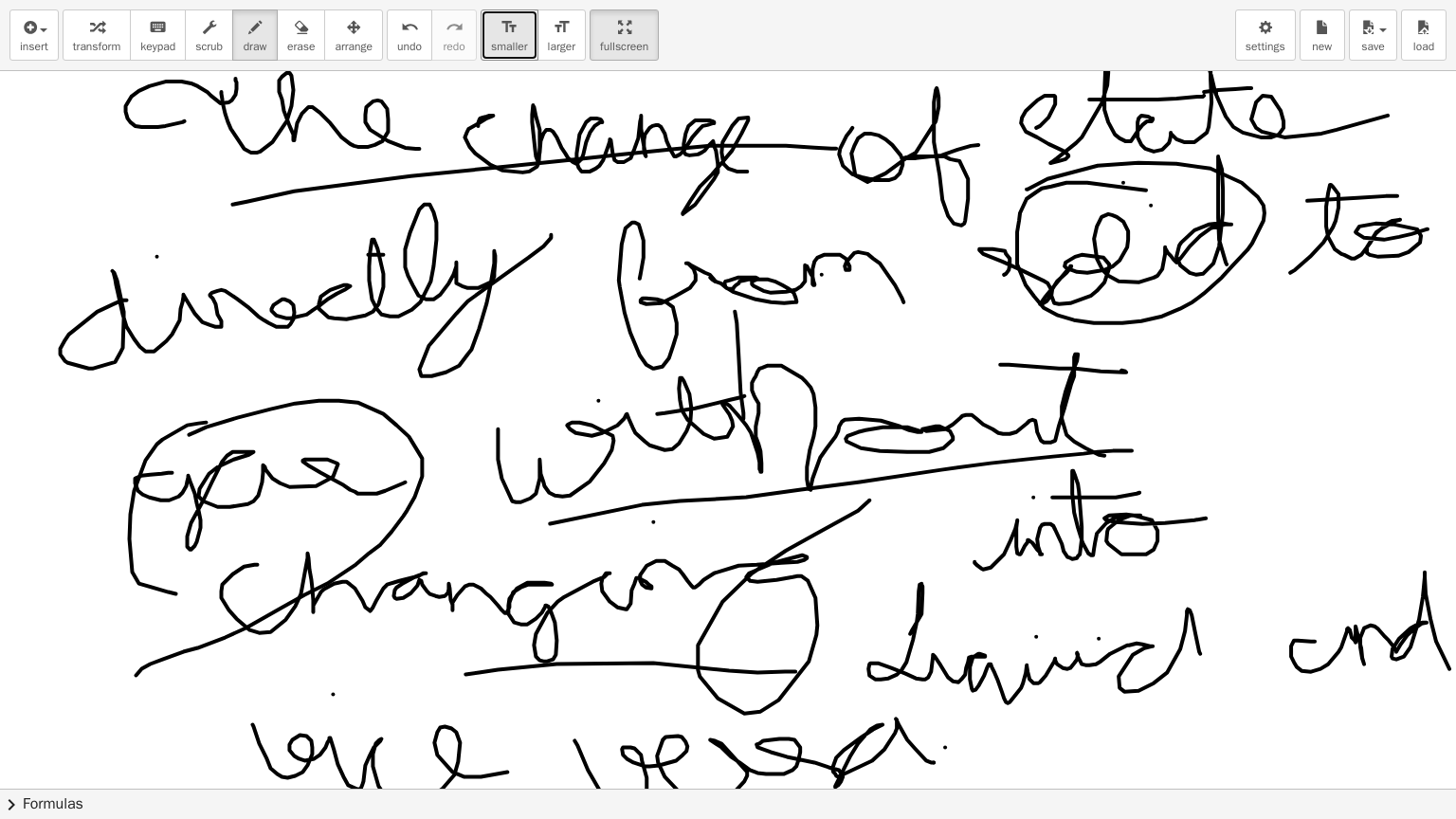 drag, startPoint x: 457, startPoint y: 674, endPoint x: 792, endPoint y: 669, distance: 335.0373 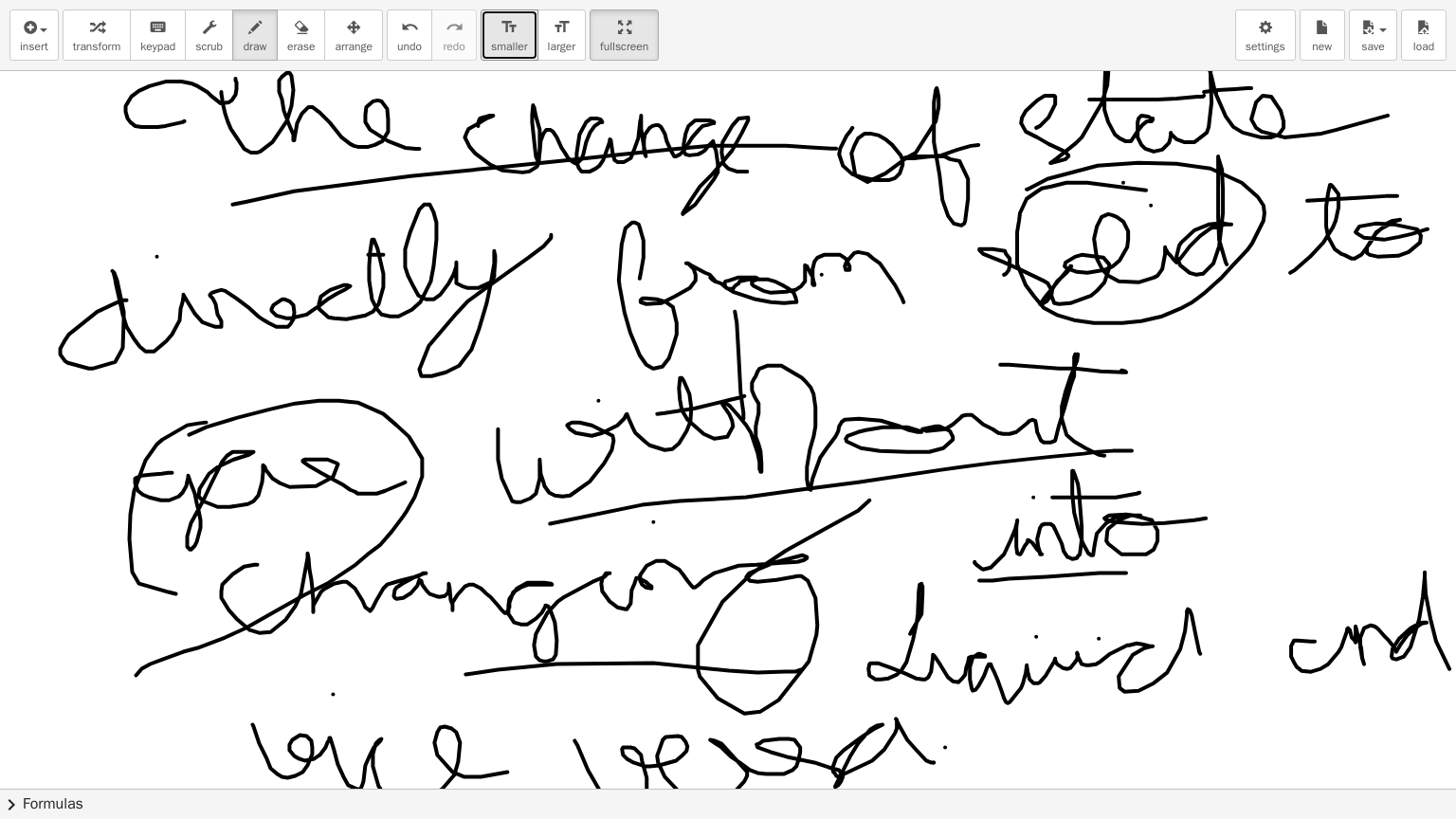 drag, startPoint x: 1091, startPoint y: 573, endPoint x: 1160, endPoint y: 572, distance: 69.00725 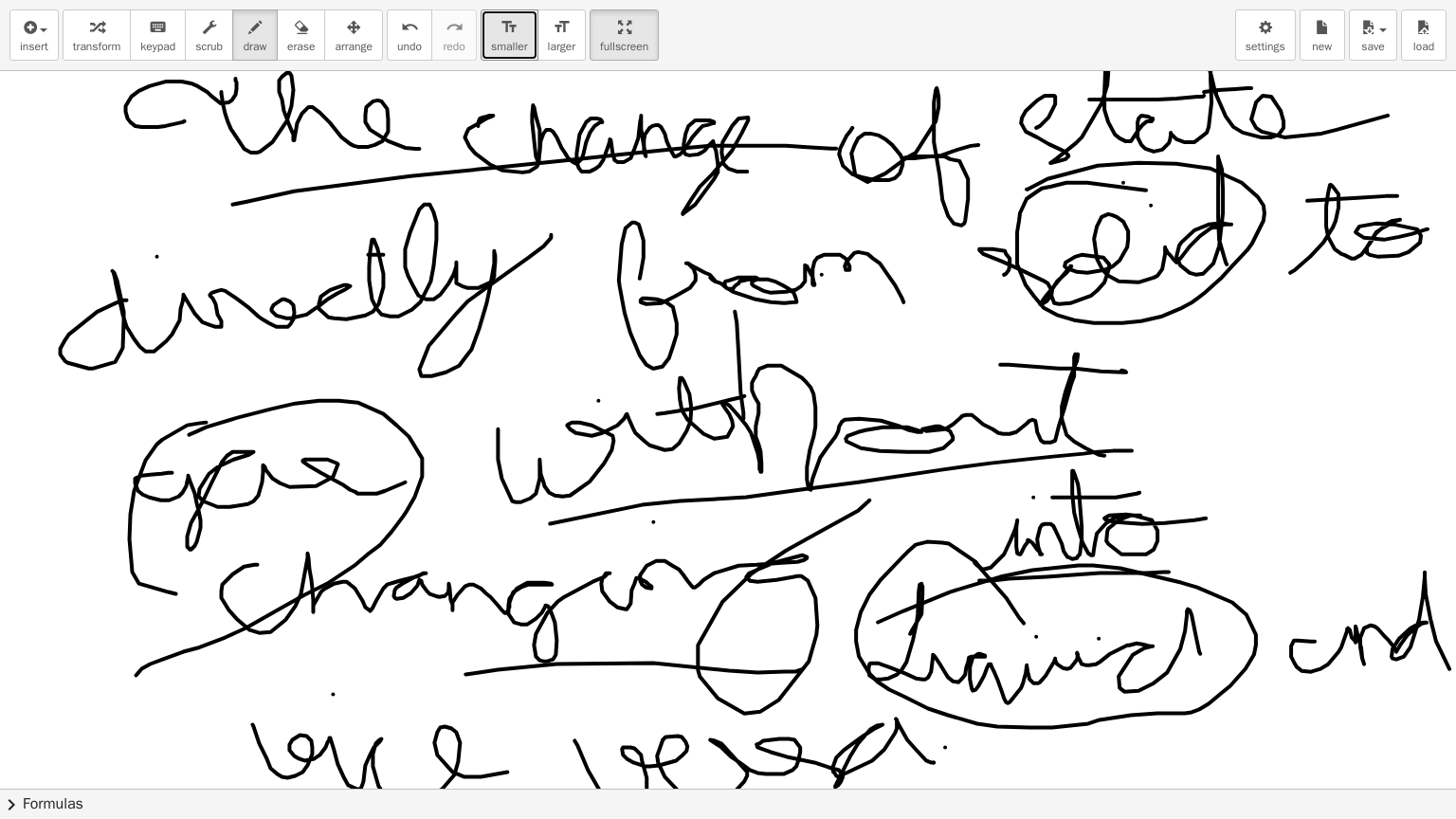 drag, startPoint x: 1015, startPoint y: 623, endPoint x: 835, endPoint y: 639, distance: 180.71 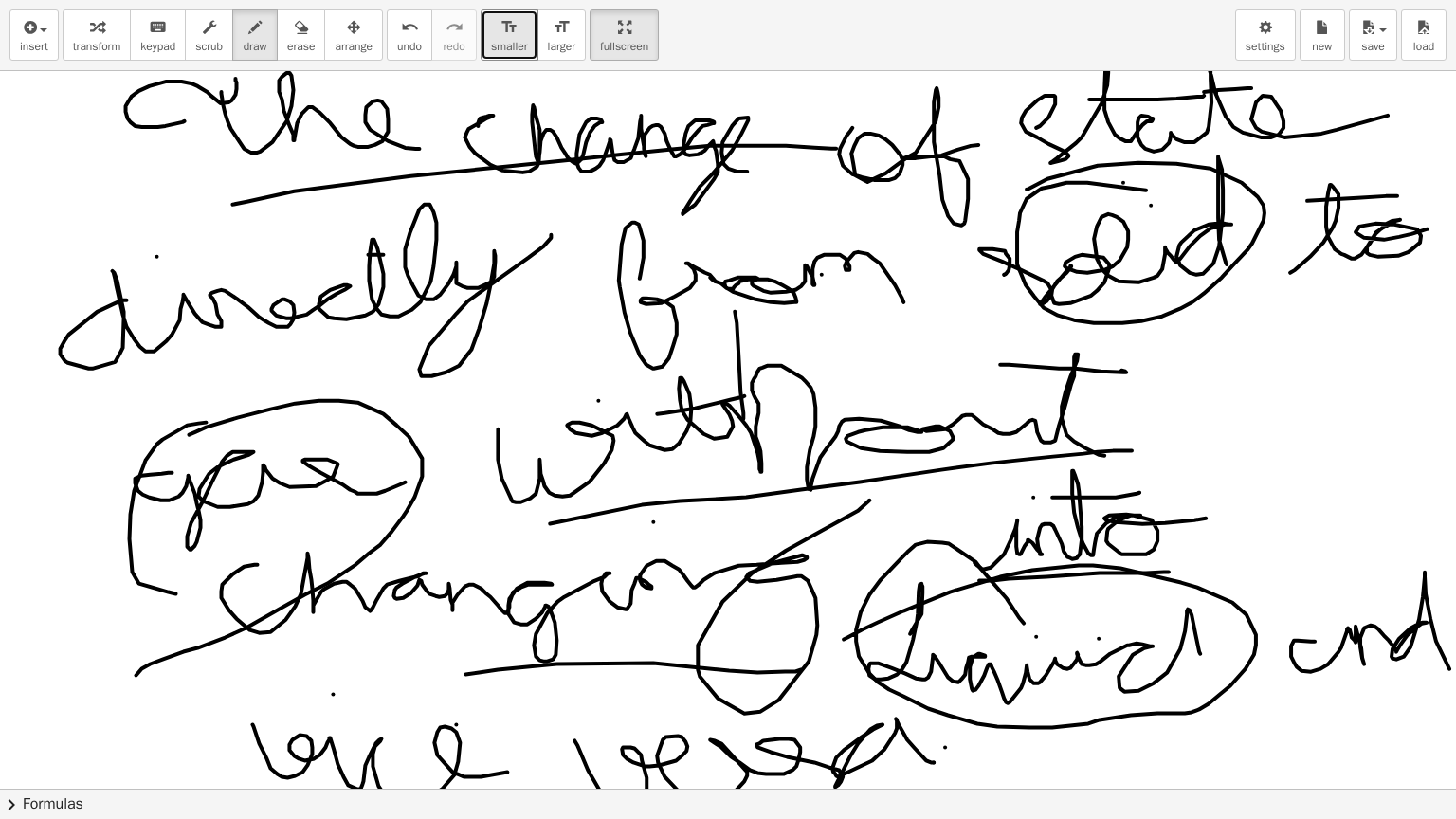 click at bounding box center [724, 187] 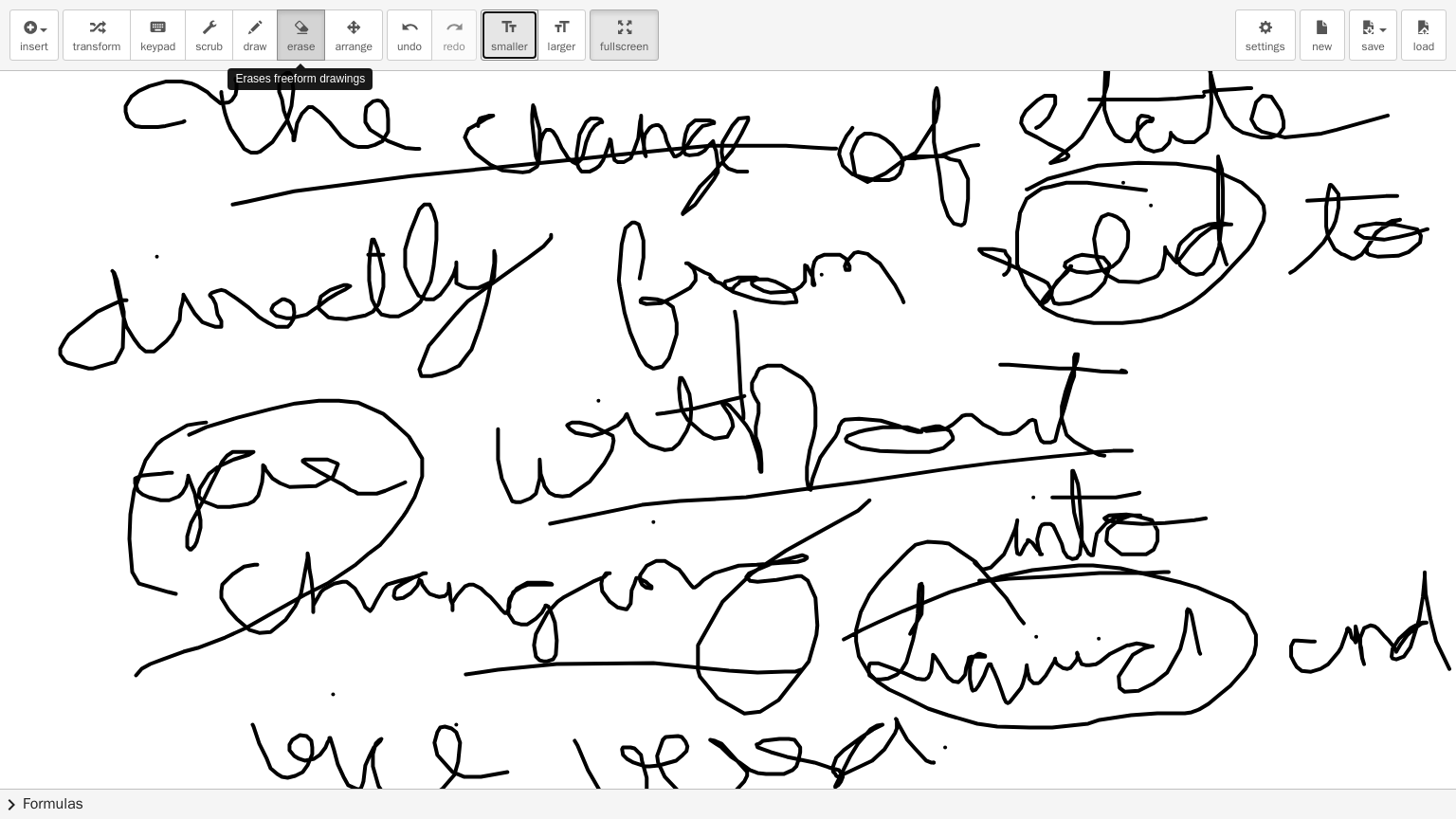click at bounding box center (300, 27) 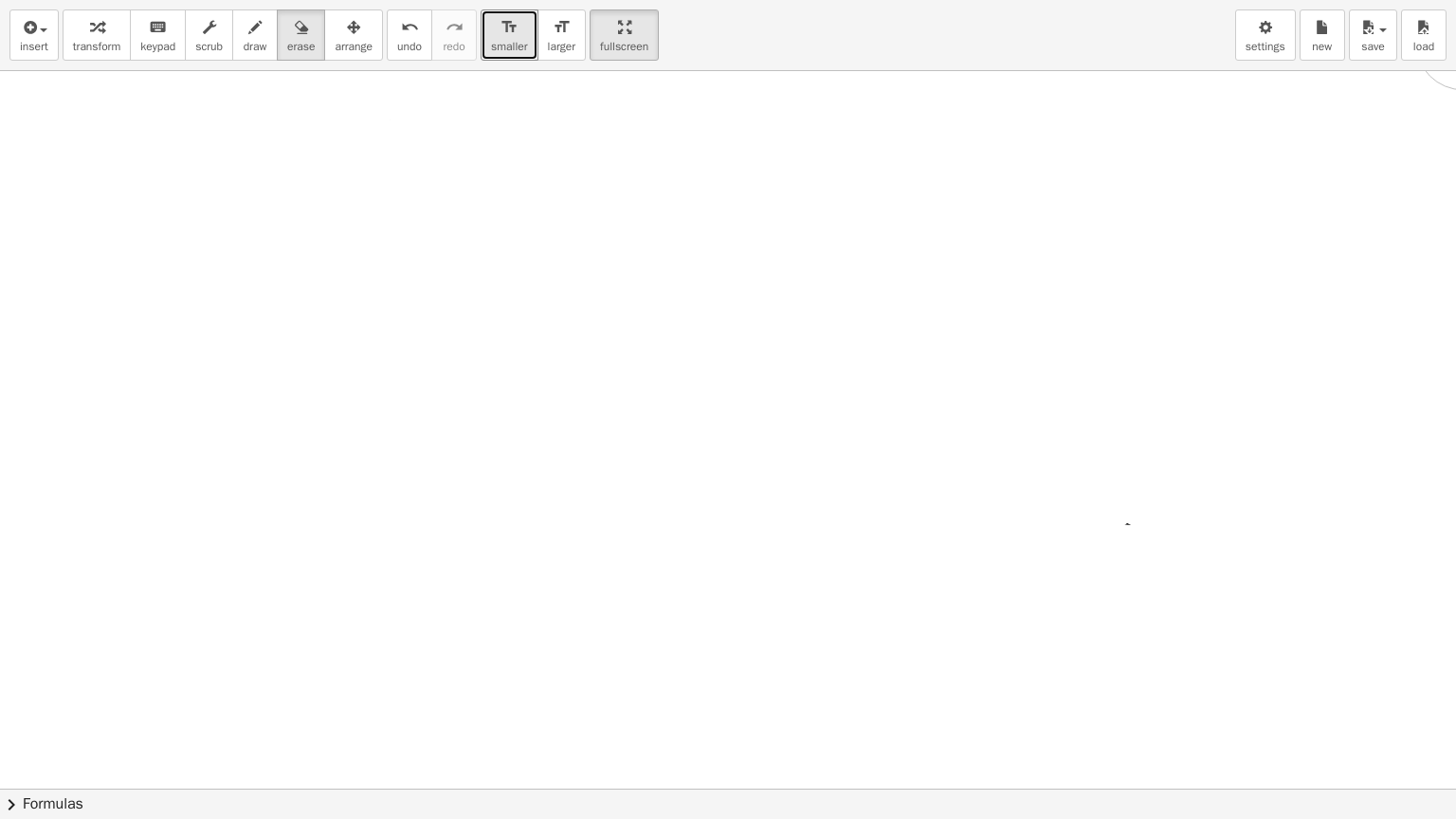 drag, startPoint x: 531, startPoint y: 195, endPoint x: 1445, endPoint y: 81, distance: 921.082 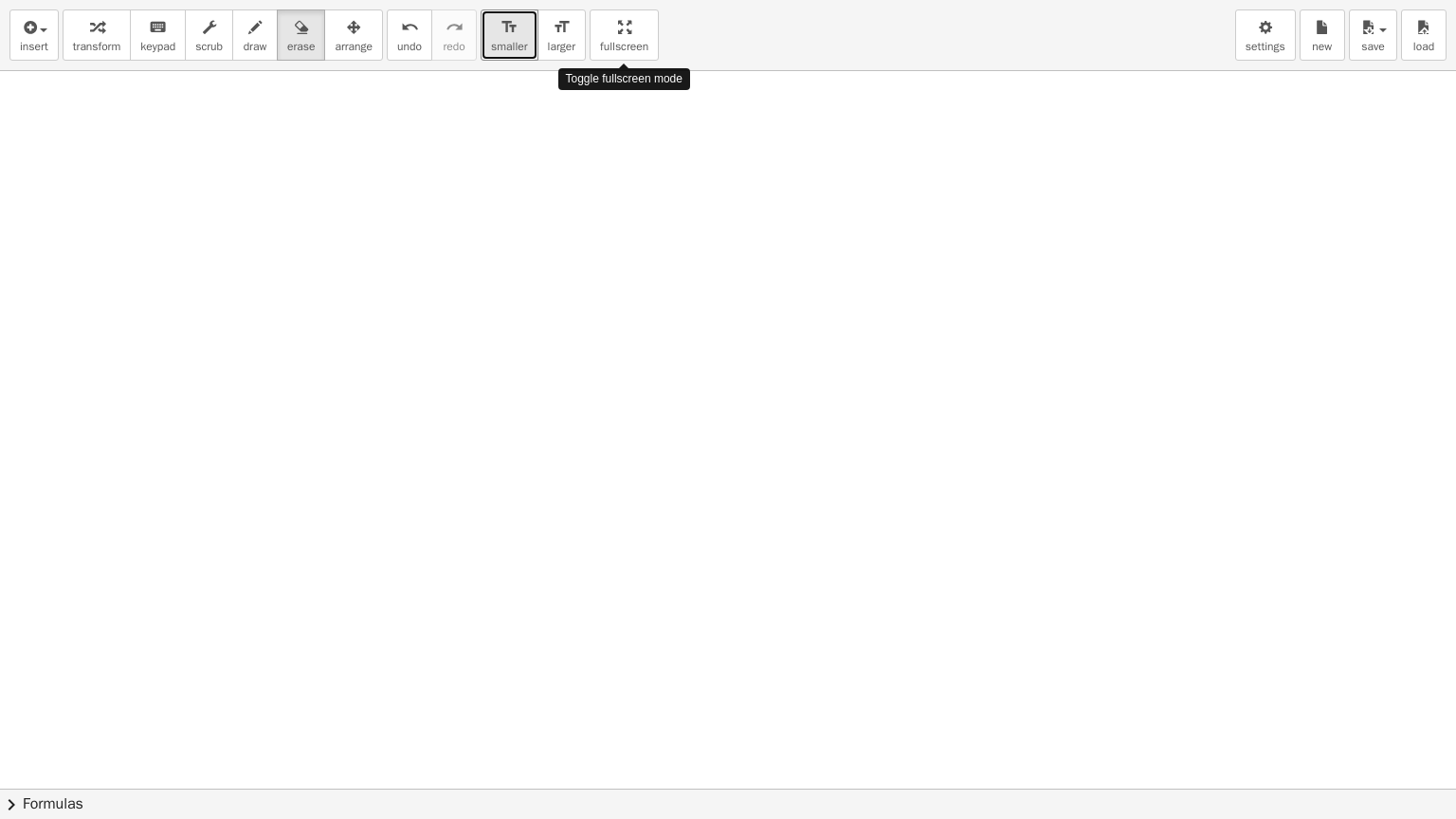 drag, startPoint x: 634, startPoint y: 43, endPoint x: 630, endPoint y: -27, distance: 70.11419 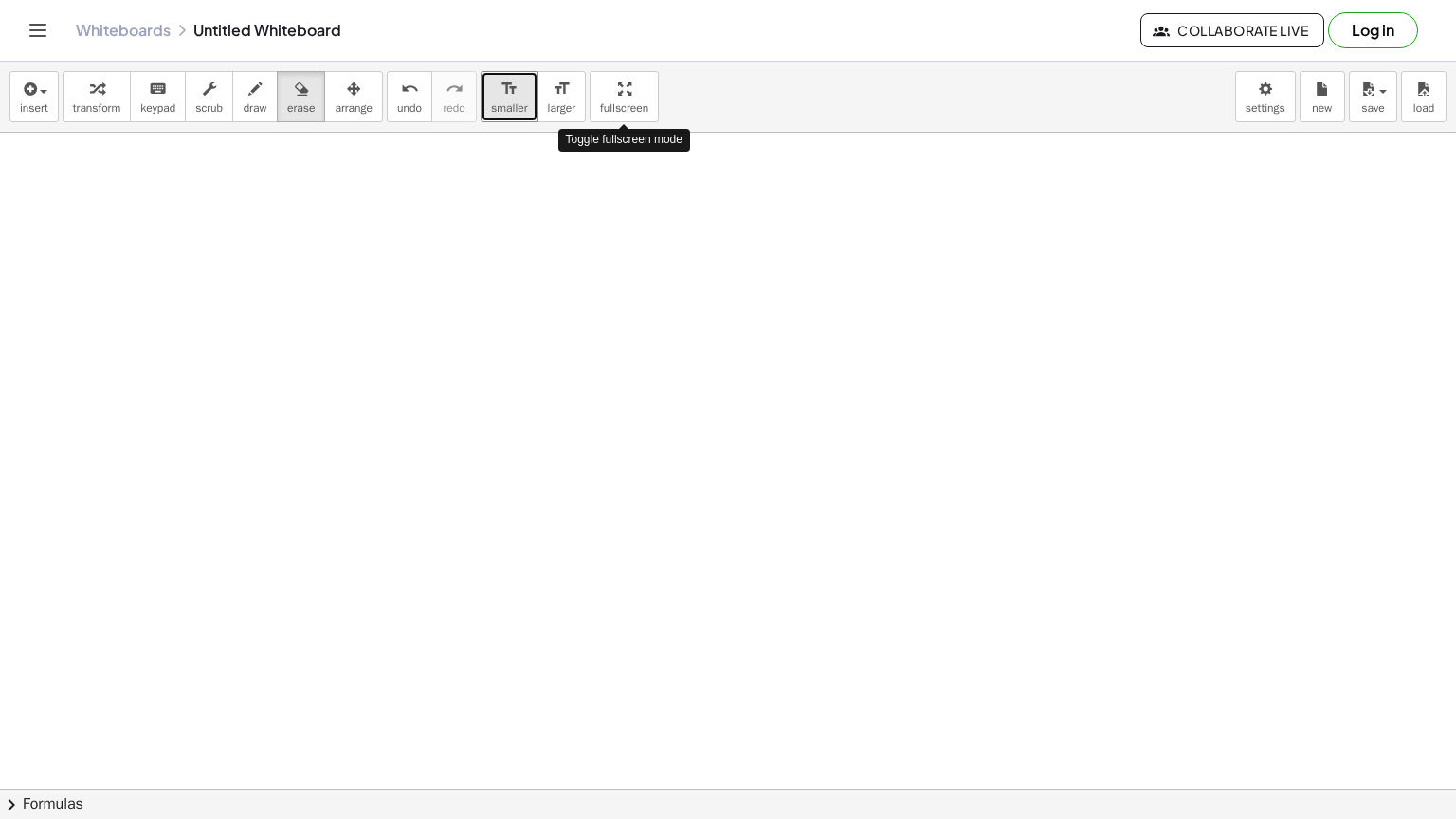 click on "Graspable Math Activities Get Started Activity Bank Assigned Work Classes Whiteboards Reference v1.28.2 | Privacy policy © [YEAR] | Graspable, Inc. Whiteboards Untitled Whiteboard Collaborate Live Log in   insert select one: Math Expression Function Text Youtube Video Graphing Geometry Geometry 3D transform keyboard keypad scrub draw erase arrange undo undo redo redo format_size smaller format_size larger fullscreen load   save new settings Toggle fullscreen mode × chevron_right Formulas   Drag one side of a formula onto a highlighted expression on the canvas to apply it. Quadratic Formula         + · a · x 2 + · b · x + c = 0         ⇔           x = · ( − b ± 2 √ ( + b 2 − · 4 · a · c ) ) · 2 · a         + x 2 + · p · x + q = 0         ⇔           x =" at bounding box center (728, 410) 